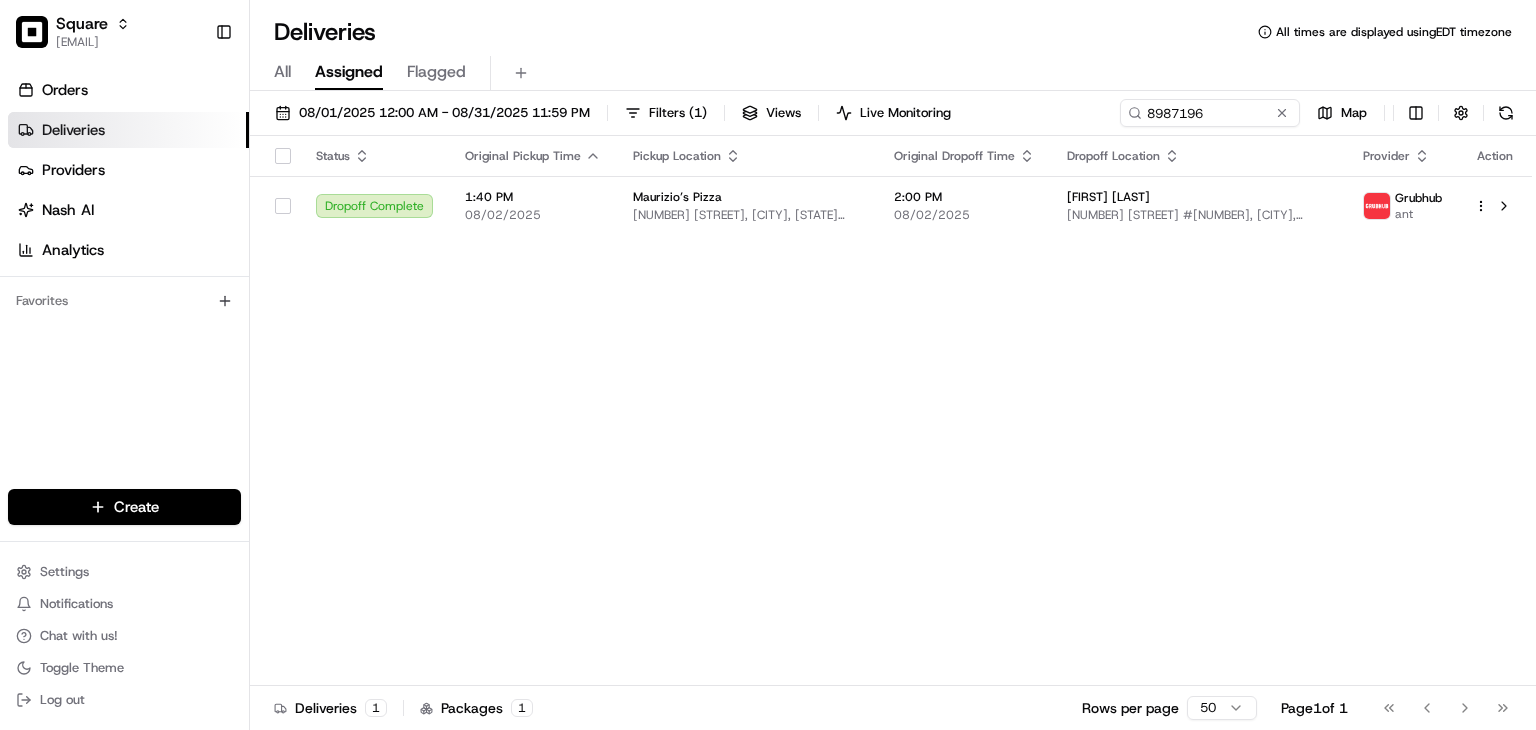scroll, scrollTop: 0, scrollLeft: 0, axis: both 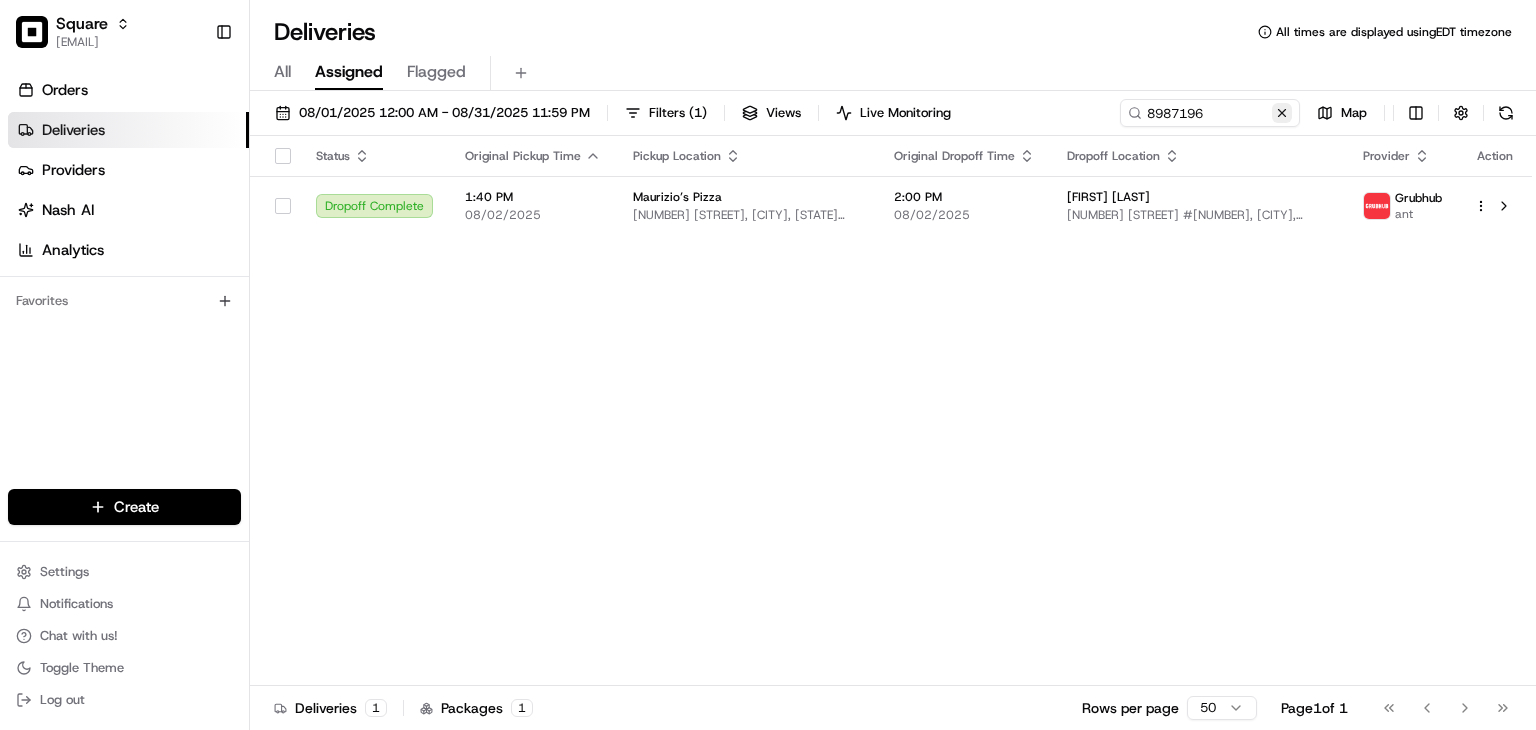 click at bounding box center [1282, 113] 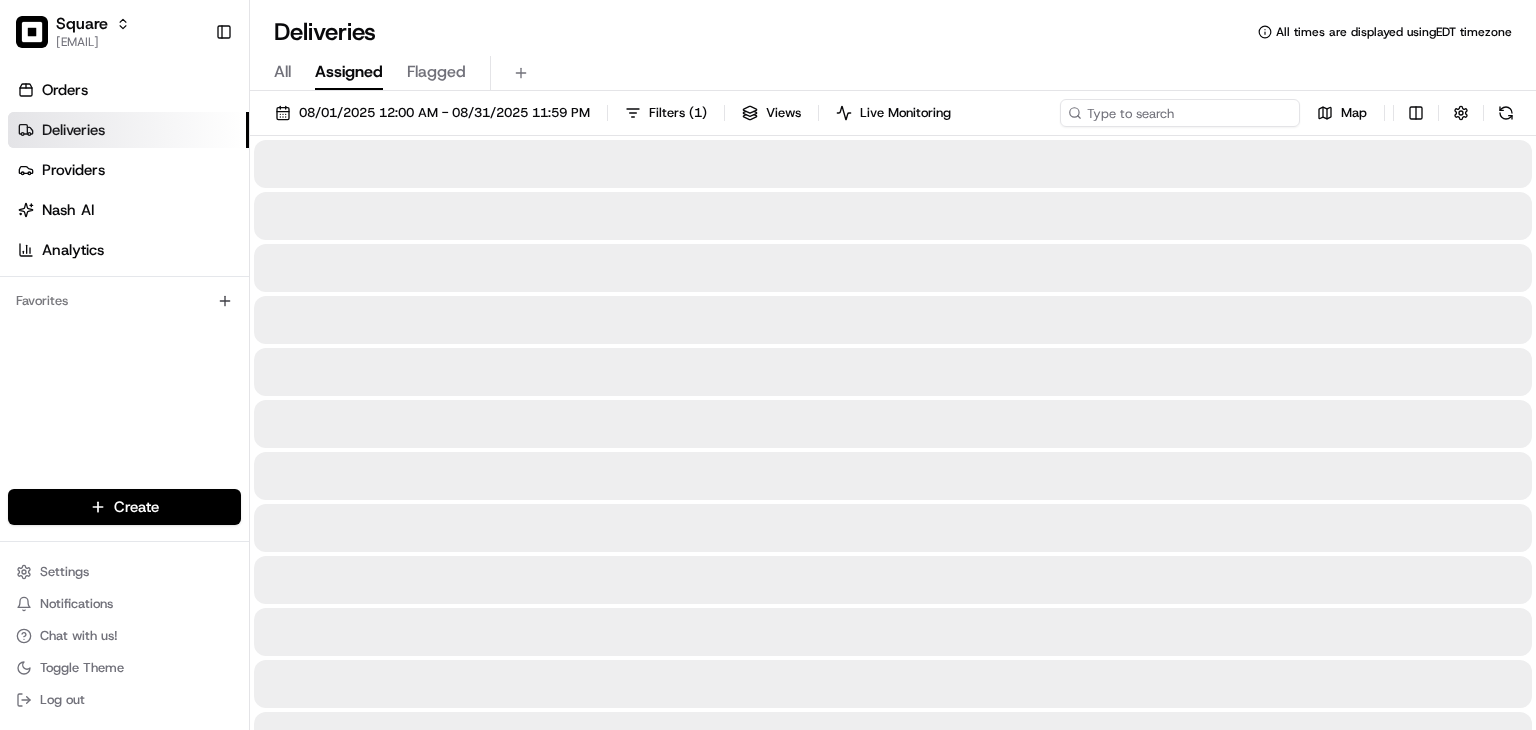 click at bounding box center (1180, 113) 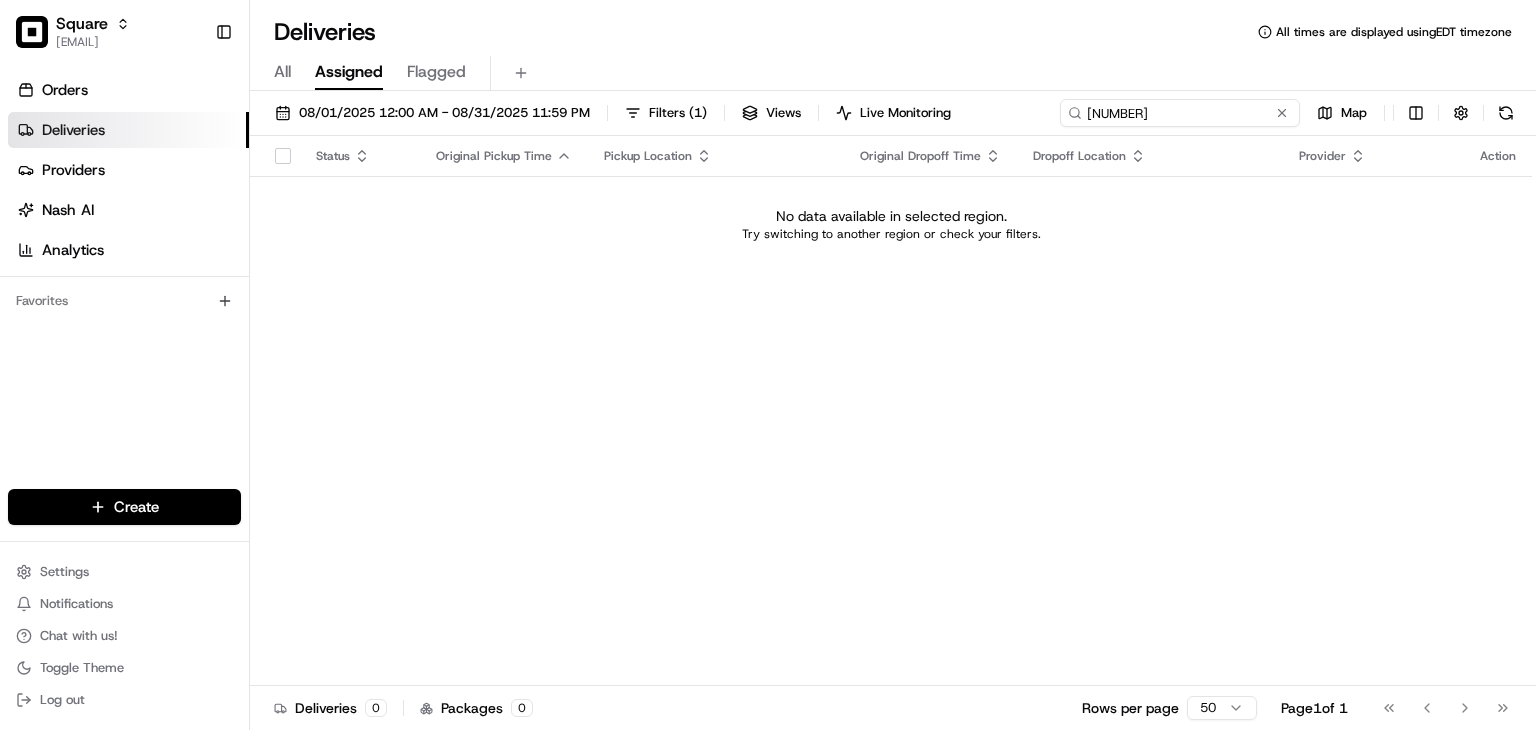click on "[NUMBER]" at bounding box center [1180, 113] 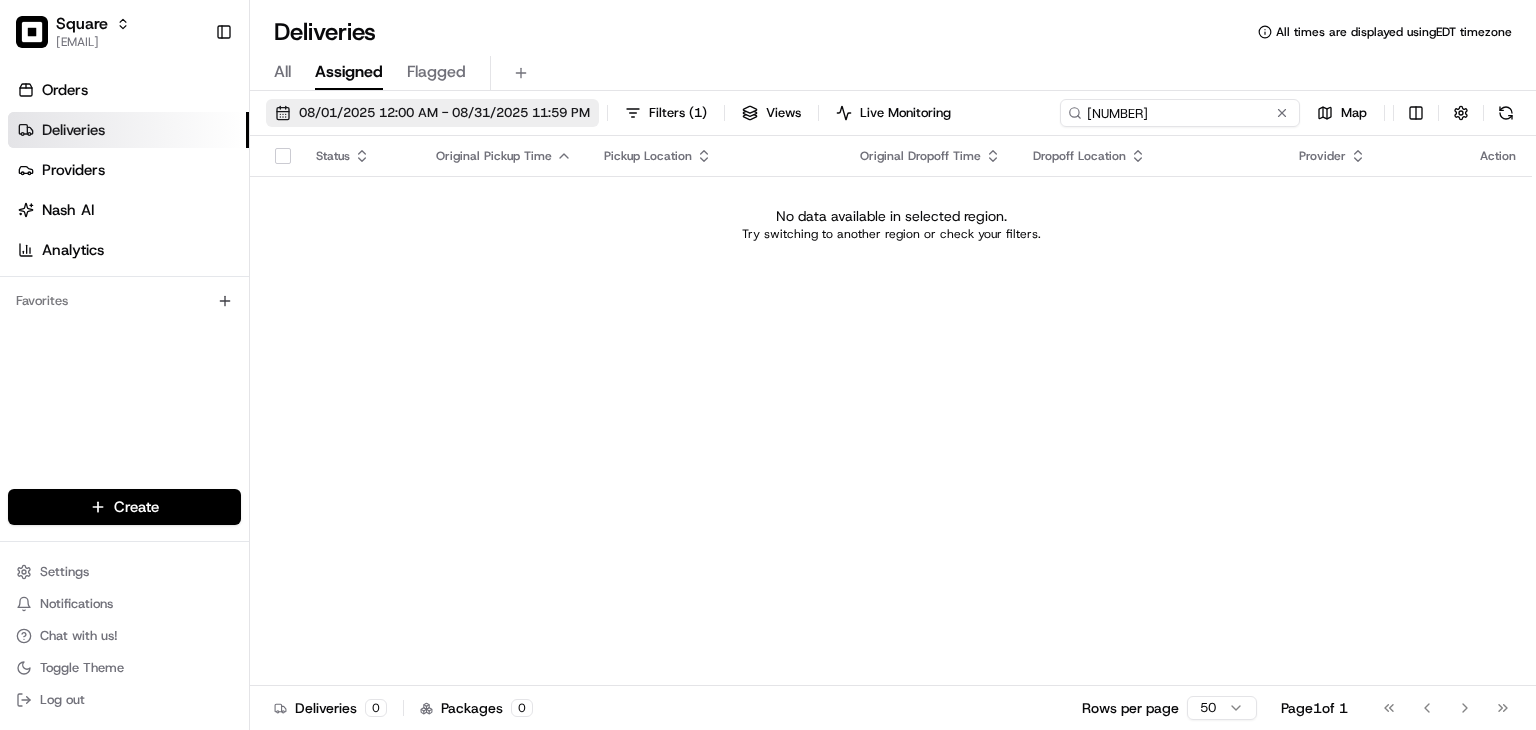 type on "[NUMBER]" 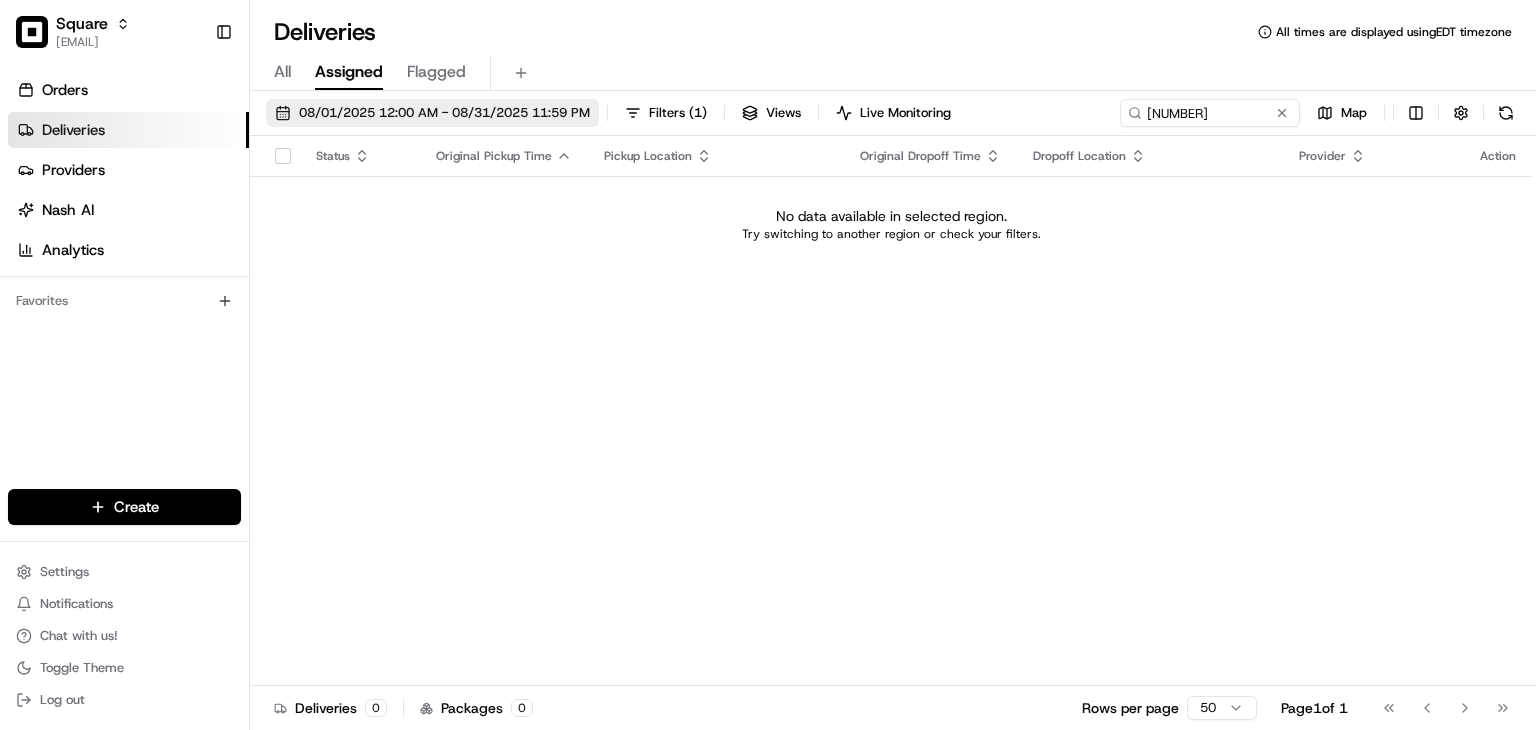 click on "08/01/2025 12:00 AM - 08/31/2025 11:59 PM" at bounding box center [444, 113] 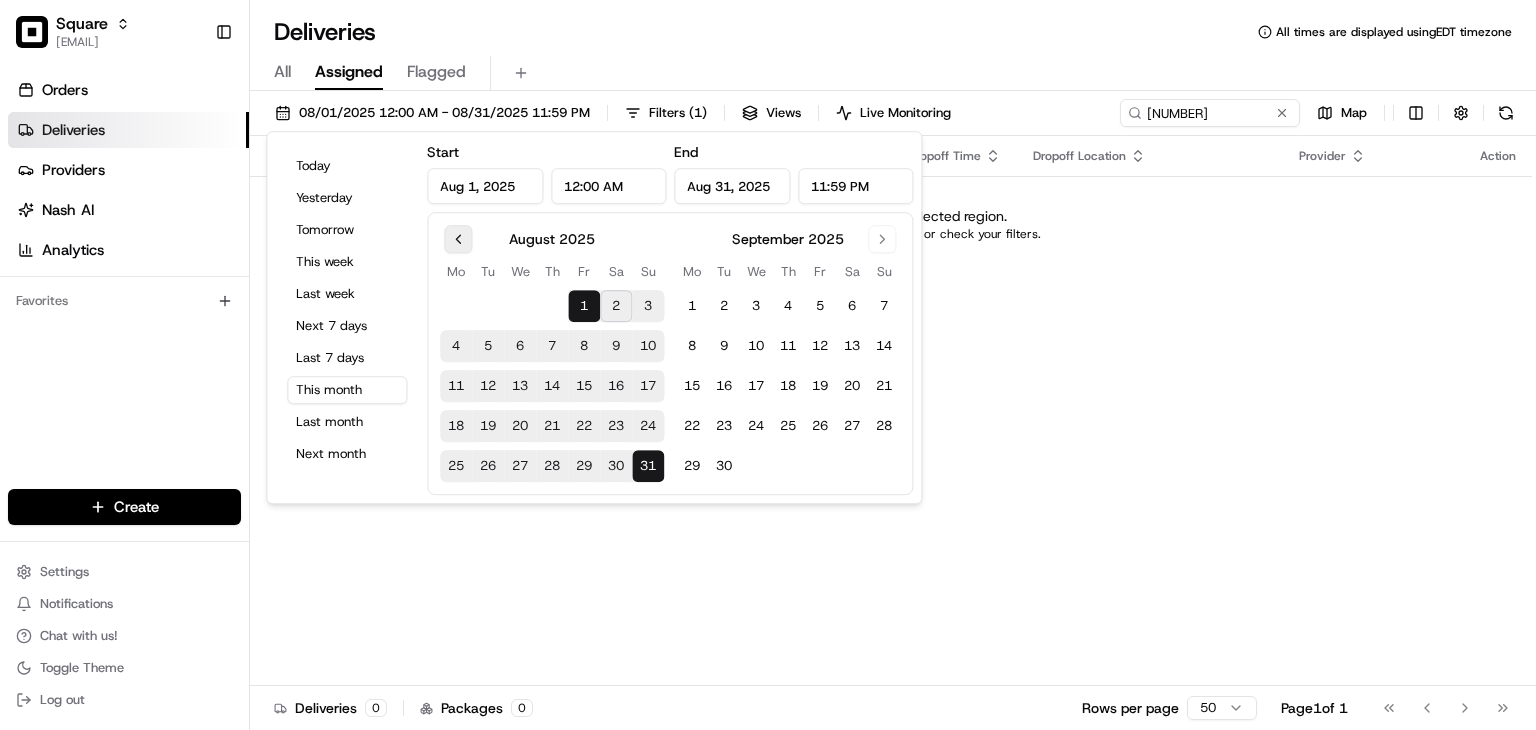 click at bounding box center [458, 239] 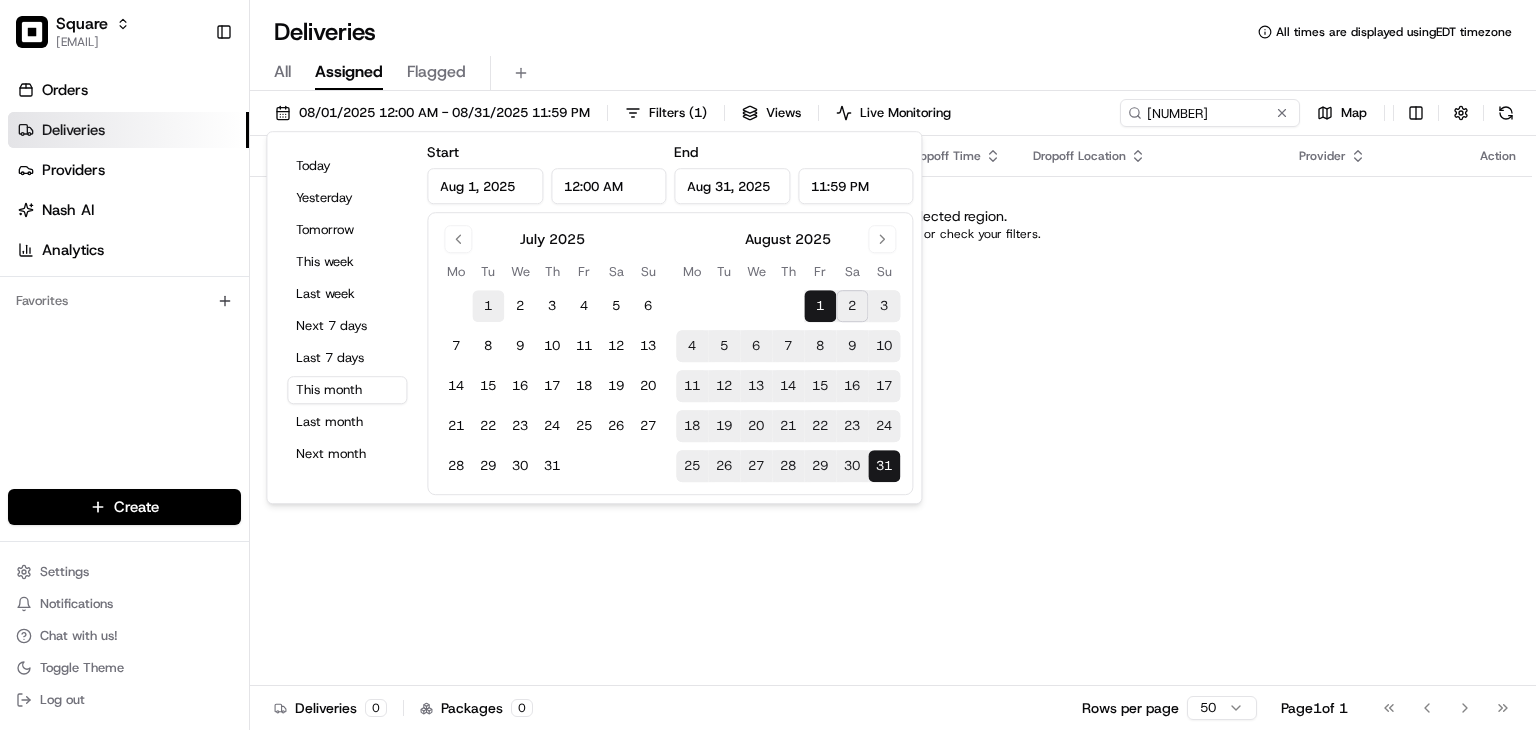 drag, startPoint x: 495, startPoint y: 298, endPoint x: 492, endPoint y: 312, distance: 14.3178215 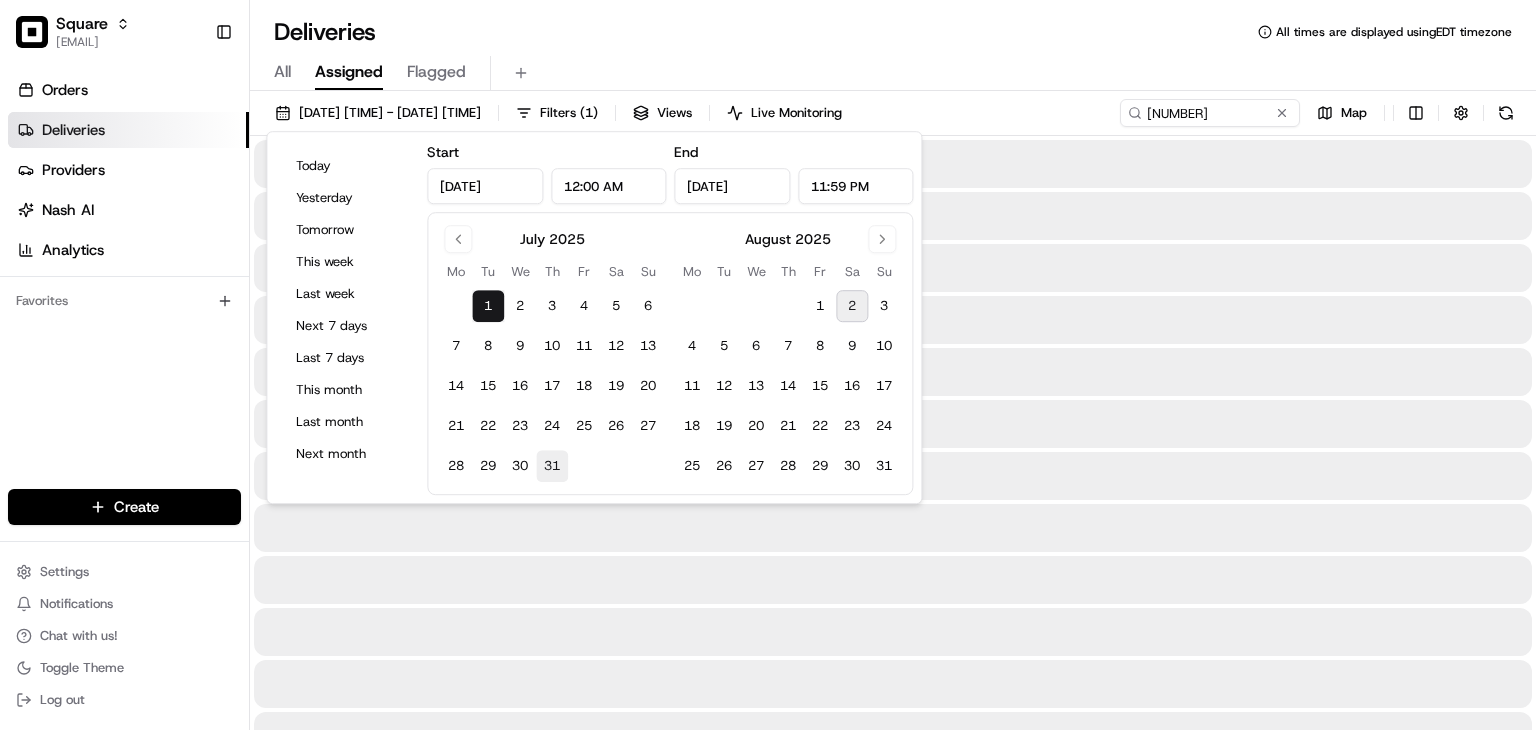 click on "31" at bounding box center [552, 466] 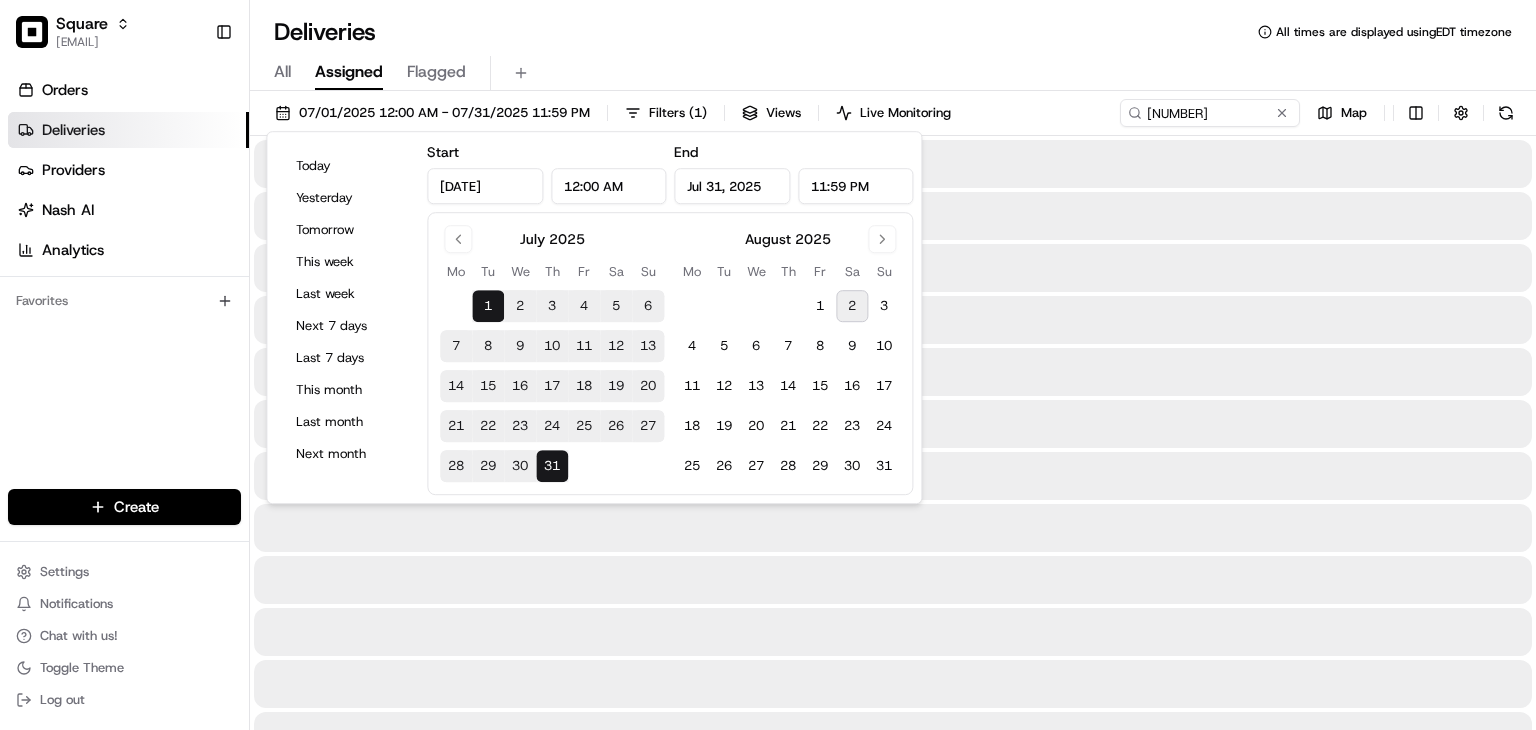 click on "All Assigned Flagged" at bounding box center (893, 73) 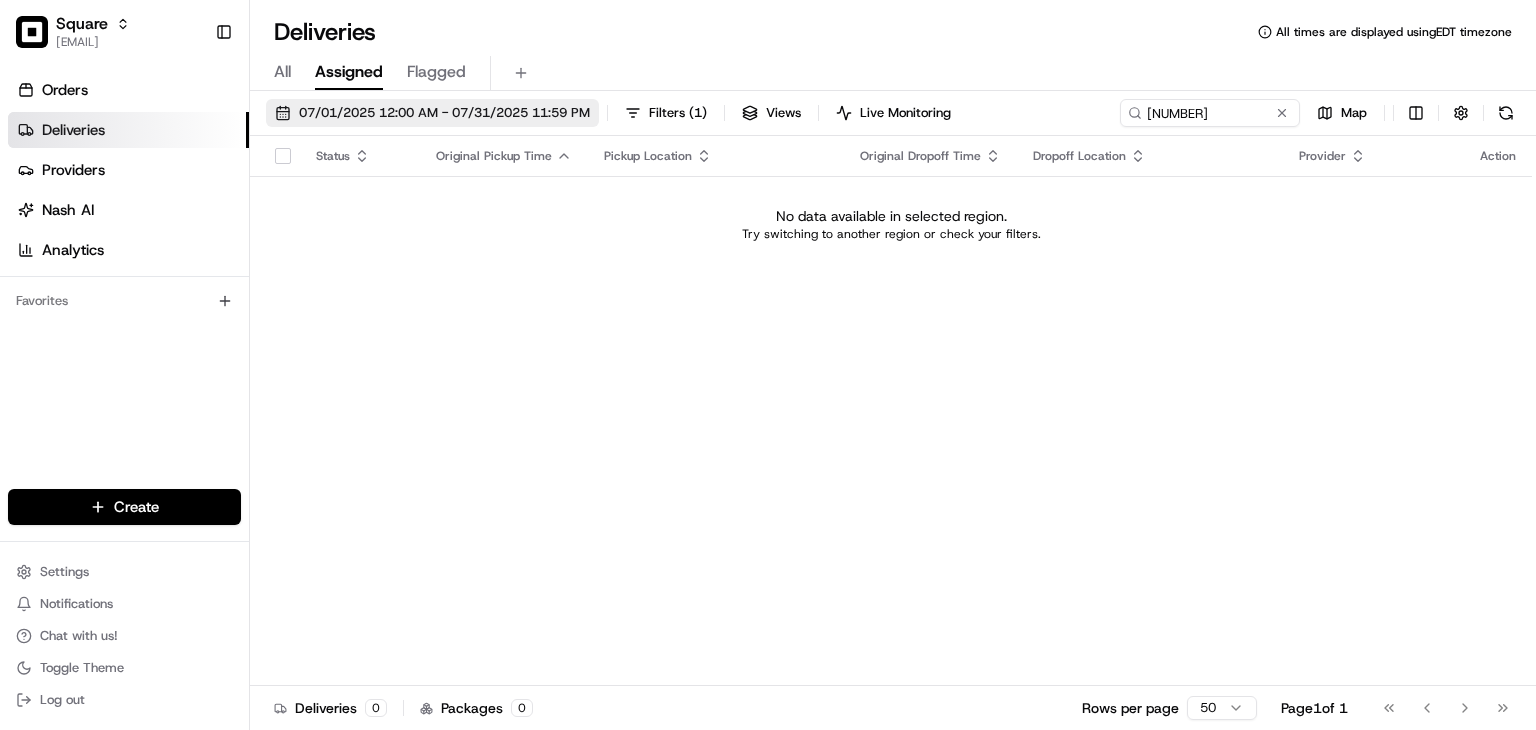 click on "07/01/2025 12:00 AM - 07/31/2025 11:59 PM" at bounding box center (444, 113) 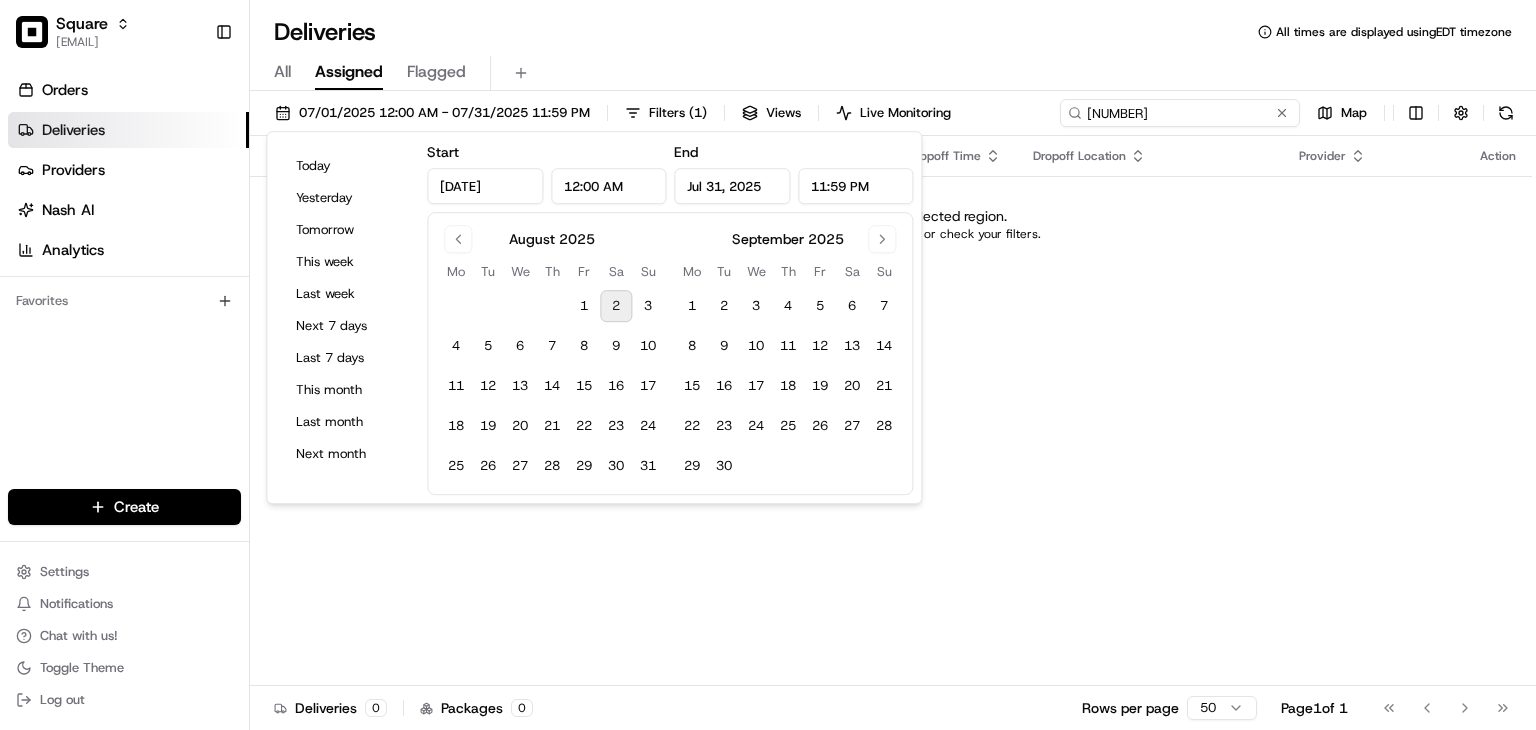 click on "[NUMBER]" at bounding box center [1180, 113] 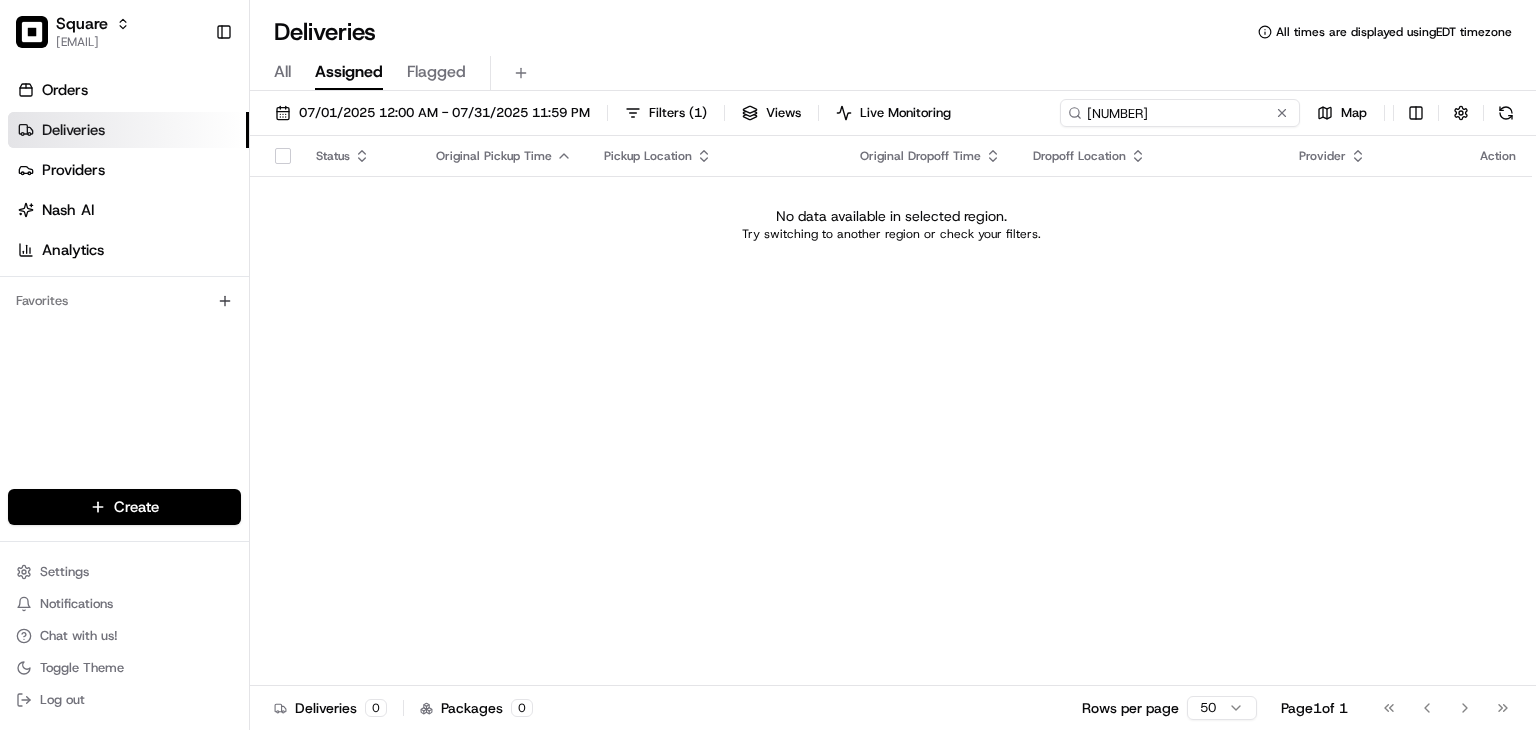 click on "[NUMBER]" at bounding box center (1180, 113) 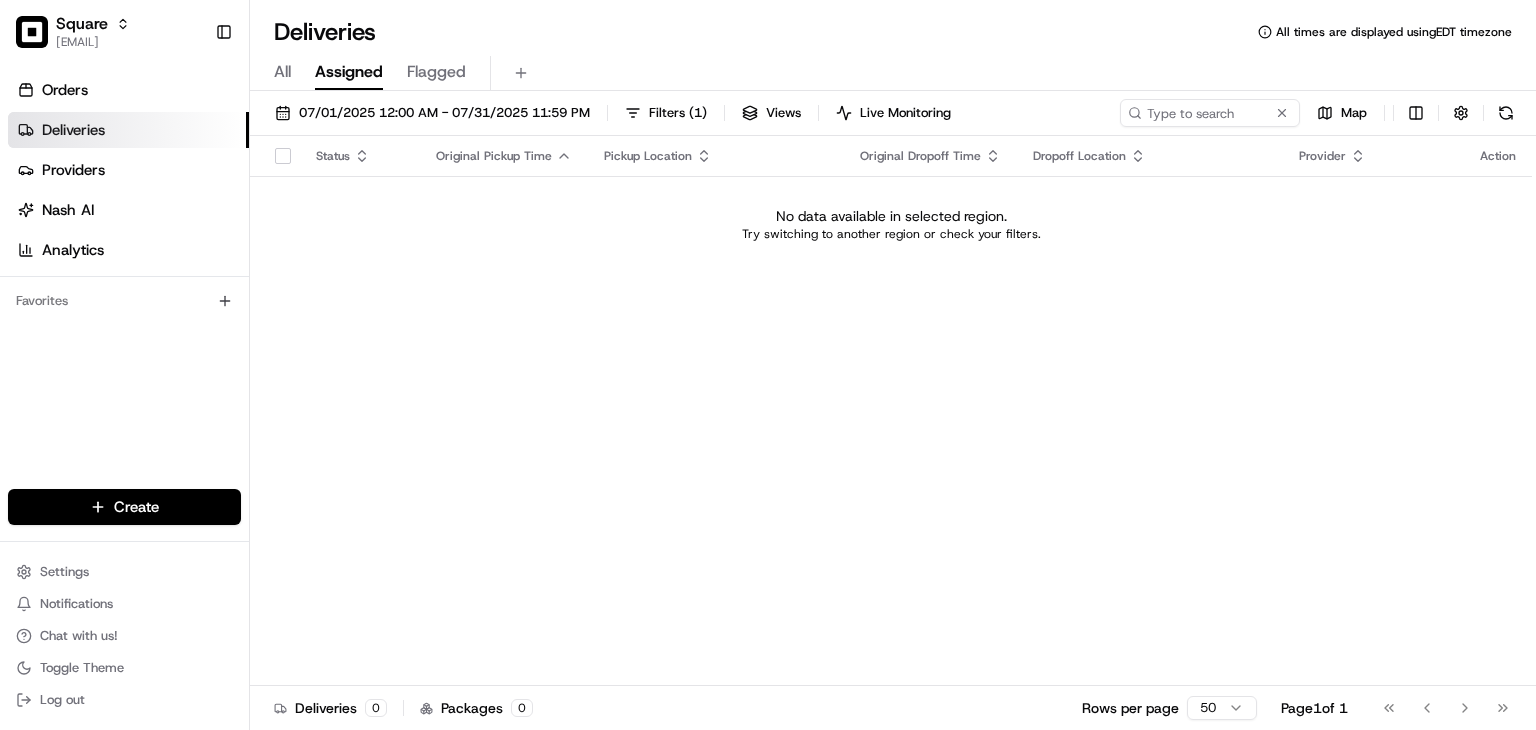 click on "All" at bounding box center (282, 72) 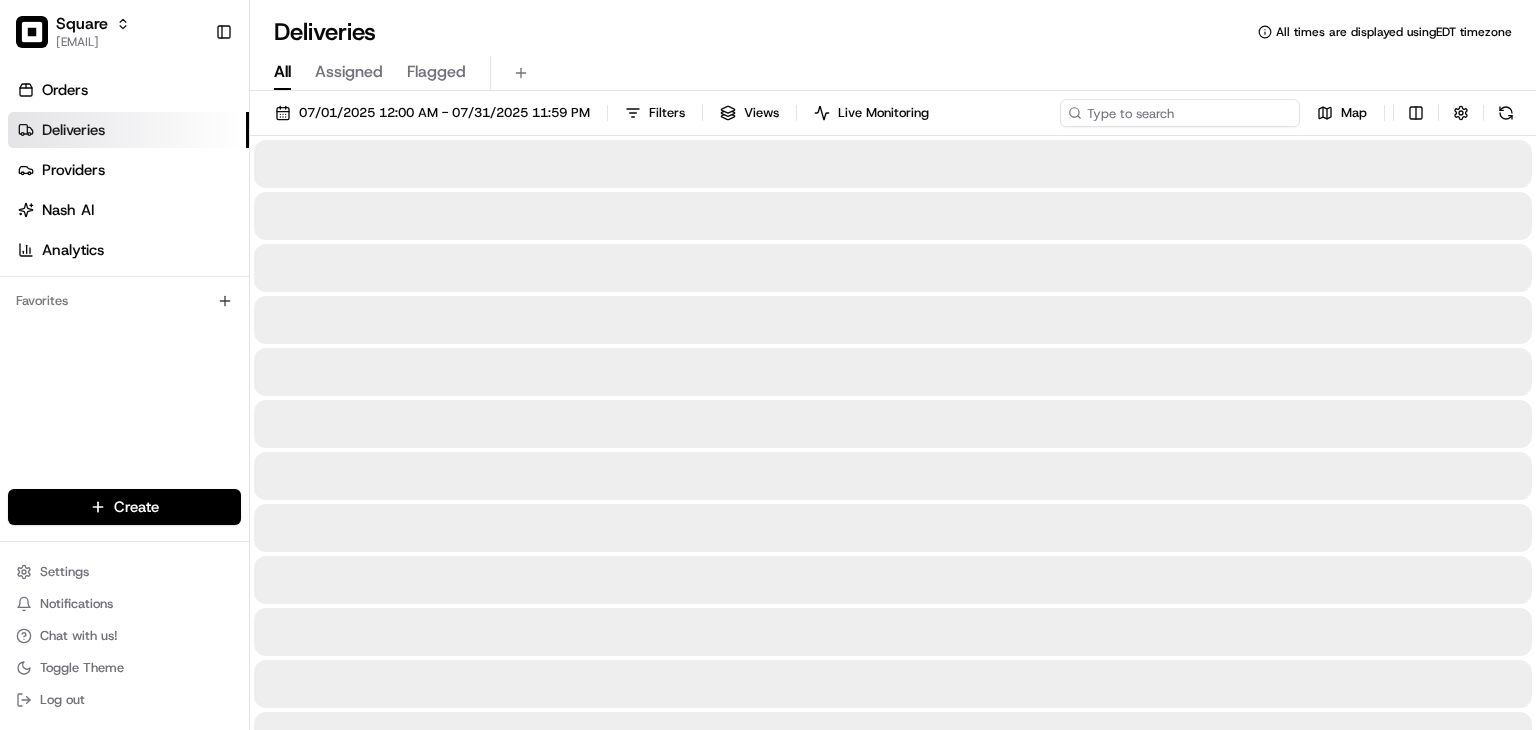 click at bounding box center (1180, 113) 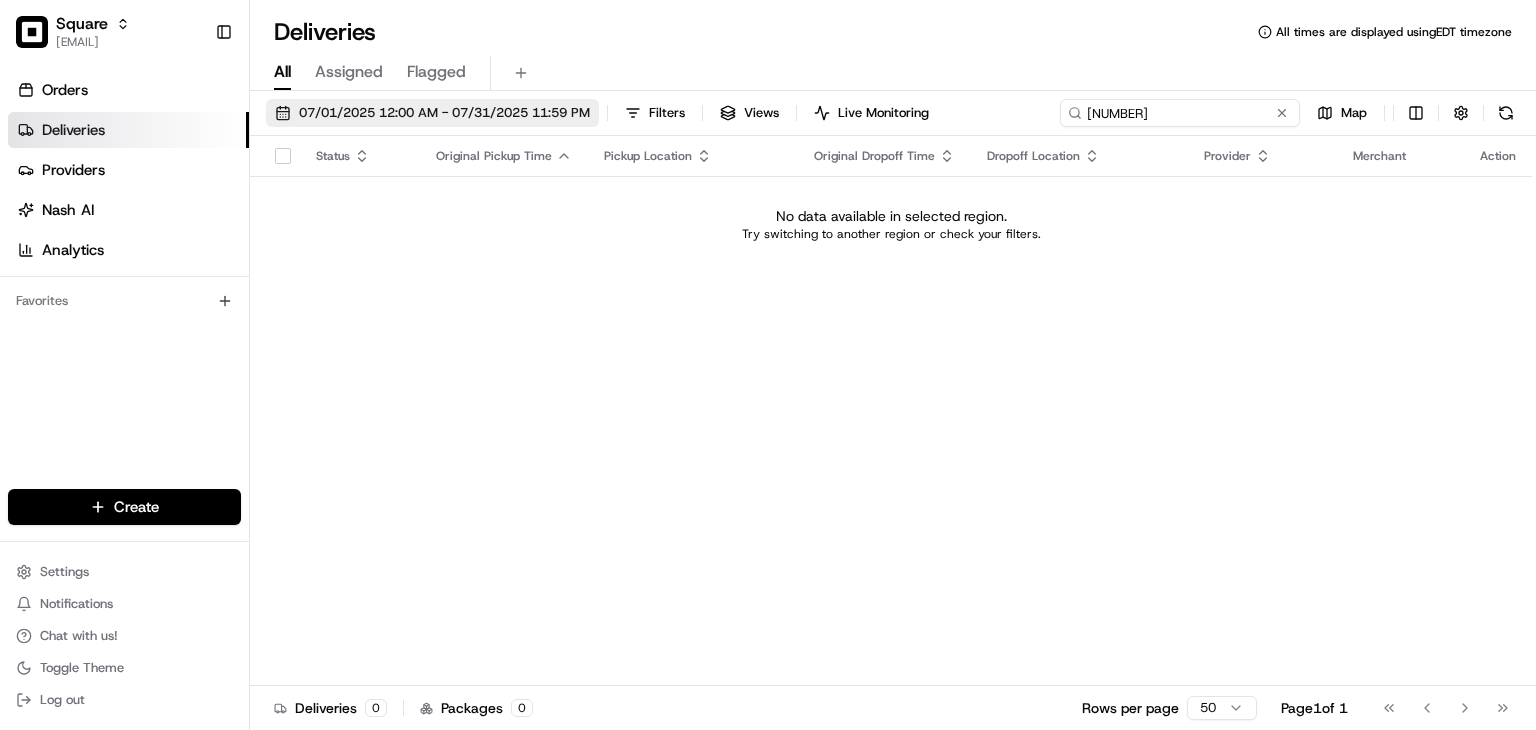 type on "4217083" 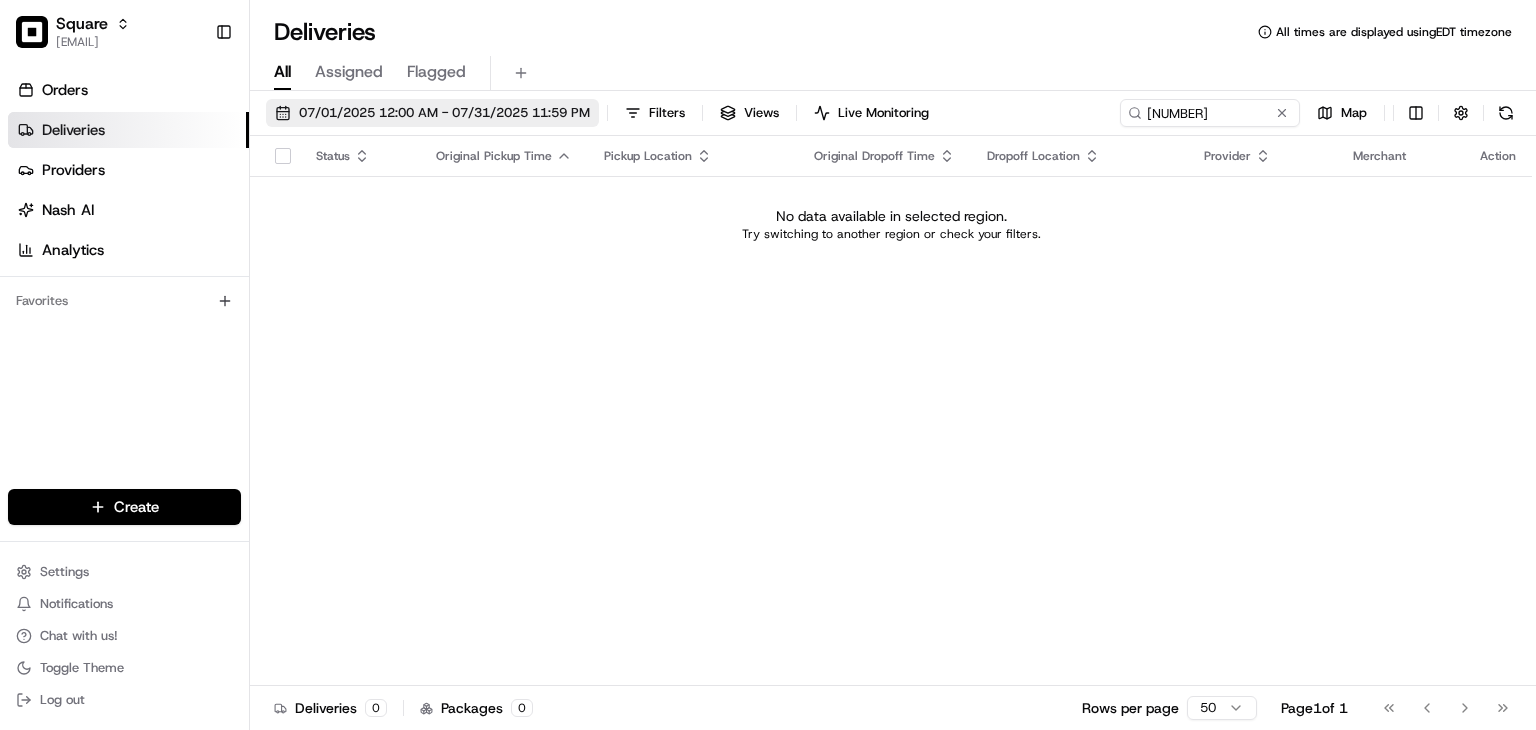 click on "07/01/2025 12:00 AM - 07/31/2025 11:59 PM" at bounding box center [444, 113] 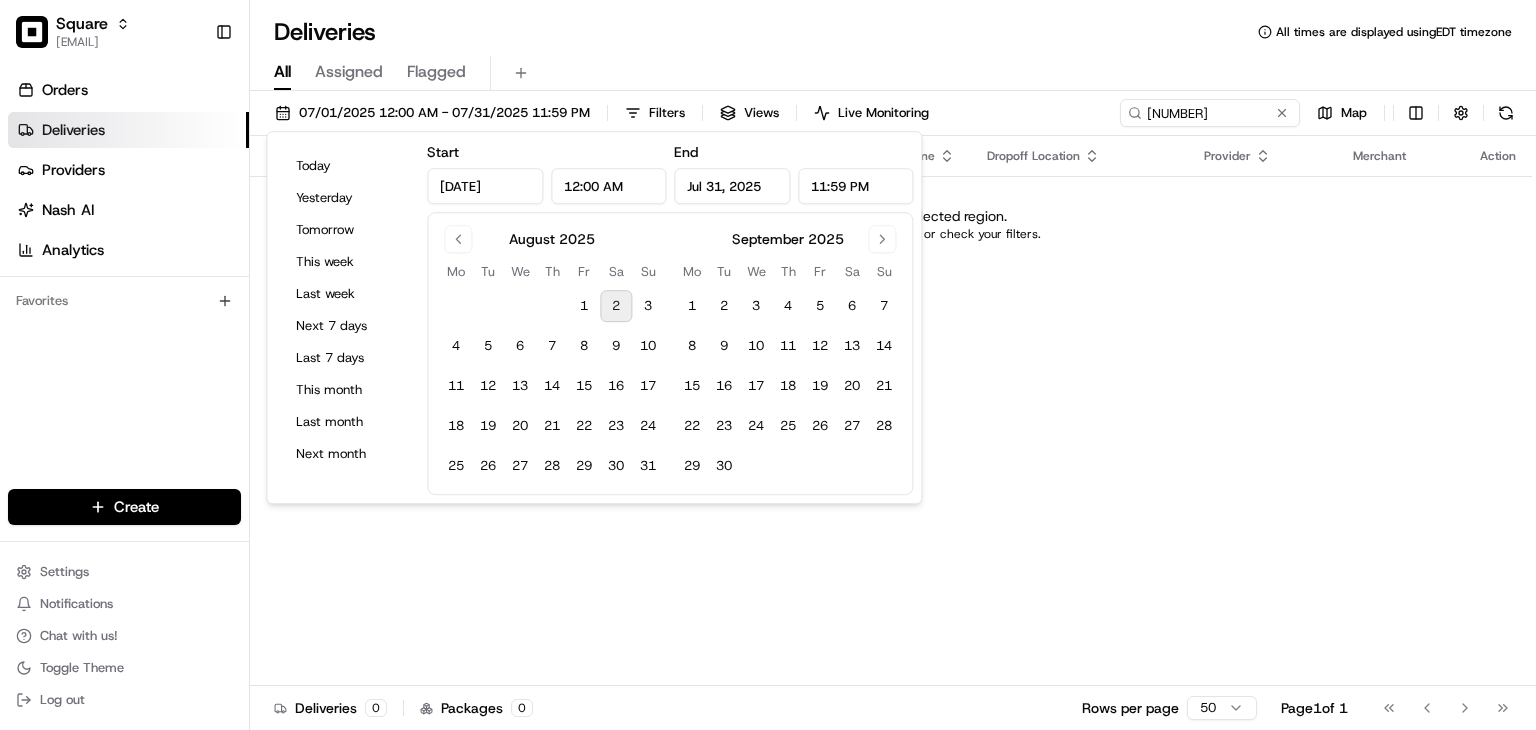 click on "Deliveries All times are displayed using  EDT   timezone All Assigned Flagged 07/01/2025 12:00 AM - 07/31/2025 11:59 PM Filters Views Live Monitoring 4217083 Map Status Original Pickup Time Pickup Location Original Dropoff Time Dropoff Location Provider Merchant Action No data available in selected region. Try switching to another region or check your filters. Deliveries 0 Packages 0 Rows per page 50 Page  1  of   1 Go to first page Go to previous page Go to next page Go to last page" at bounding box center (893, 365) 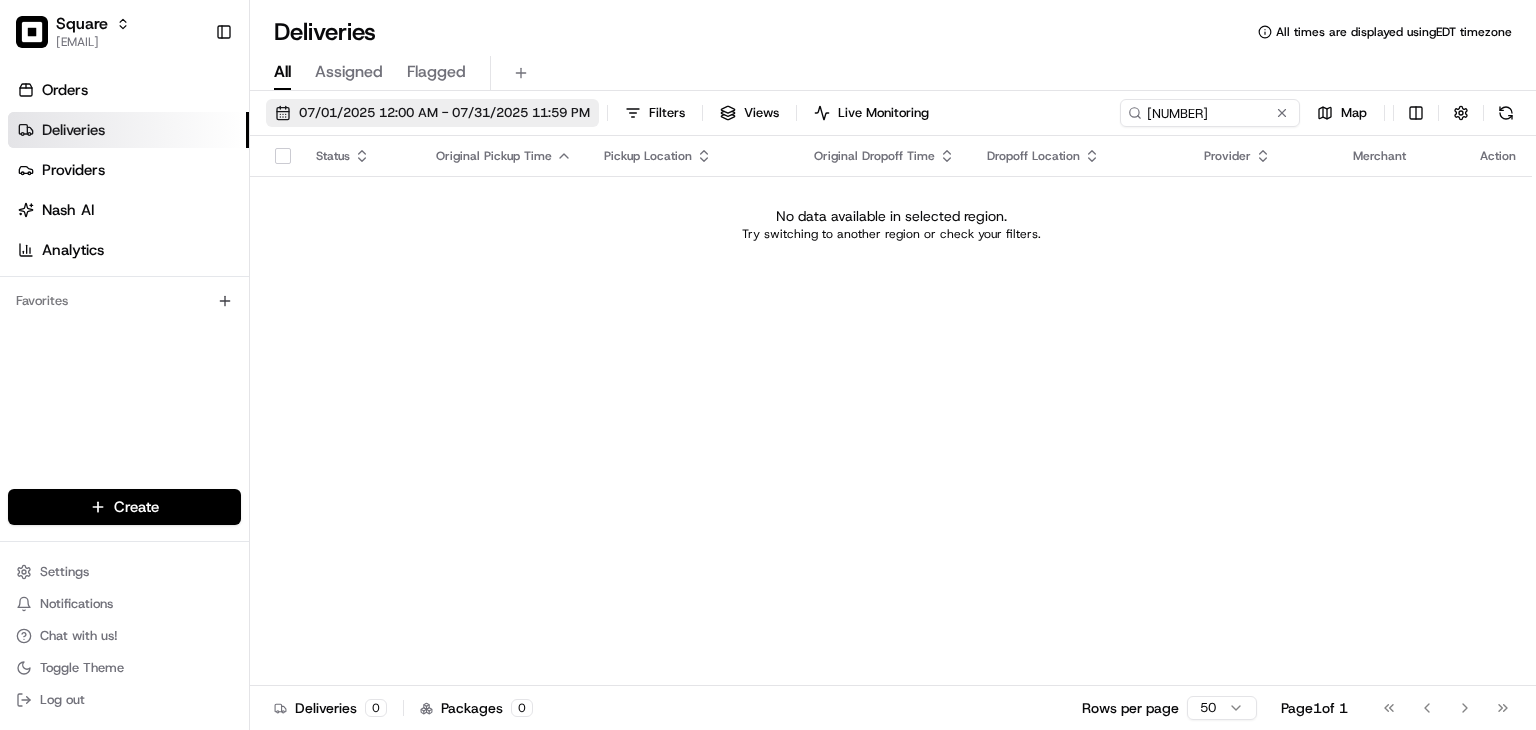 click on "07/01/2025 12:00 AM - 07/31/2025 11:59 PM" at bounding box center [444, 113] 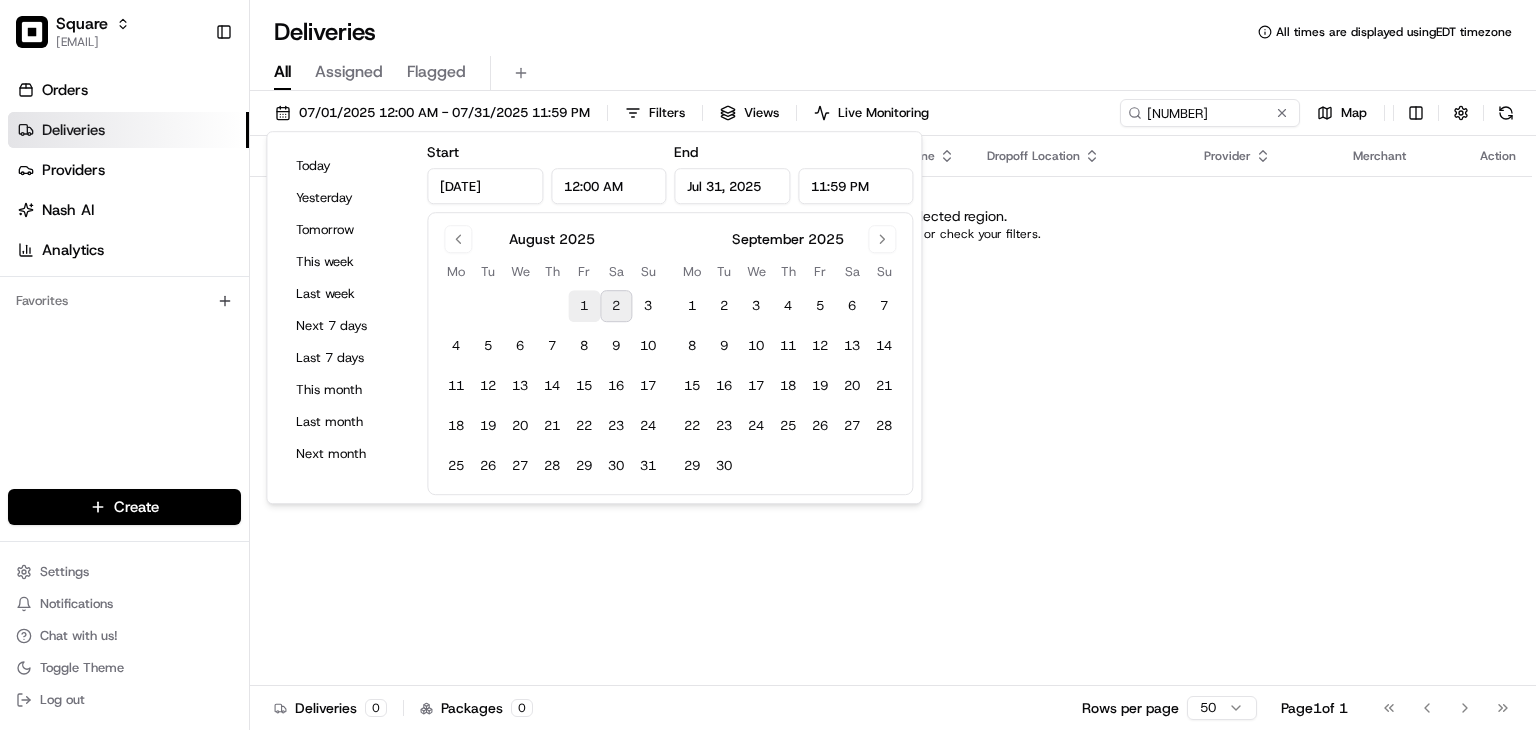 click on "1" at bounding box center (584, 306) 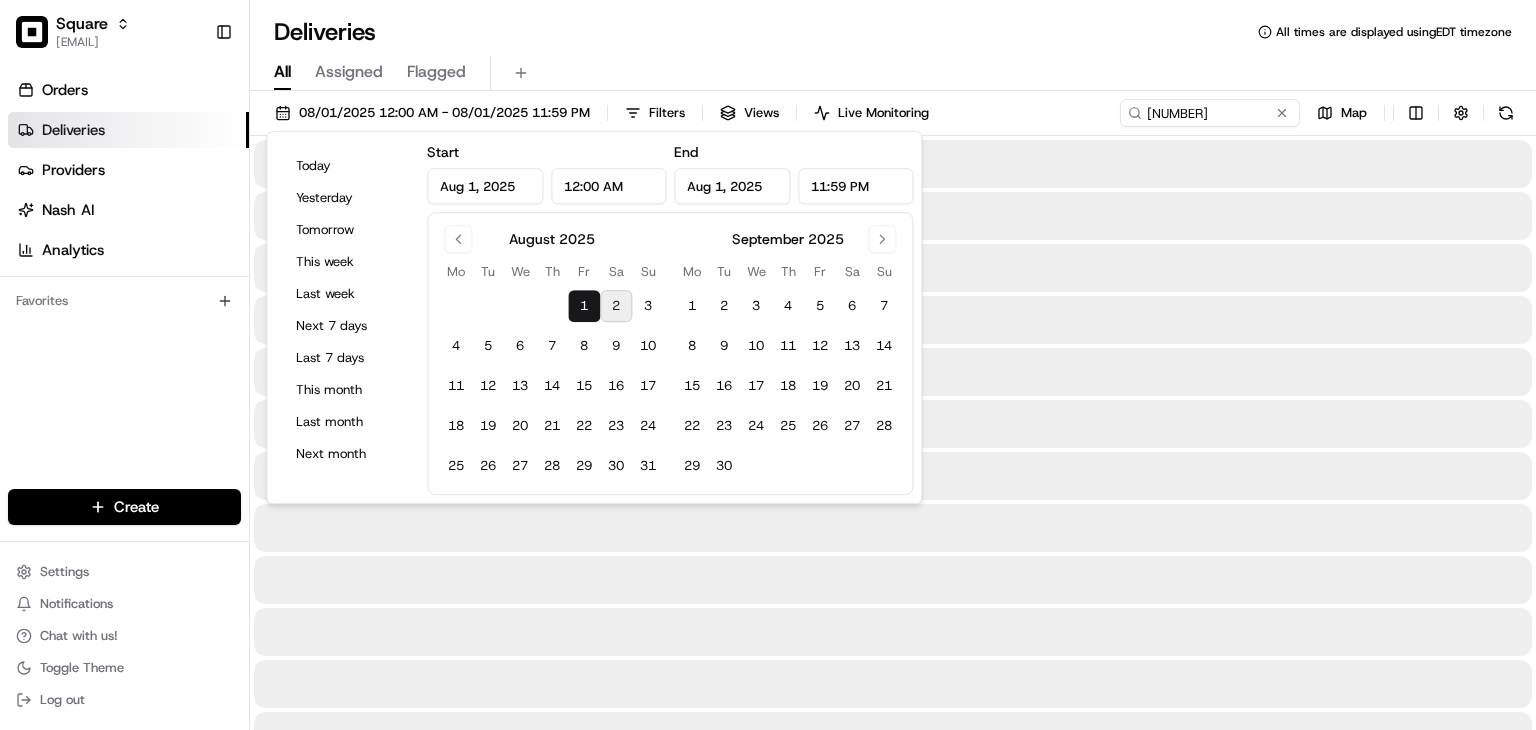 type on "Aug 1, 2025" 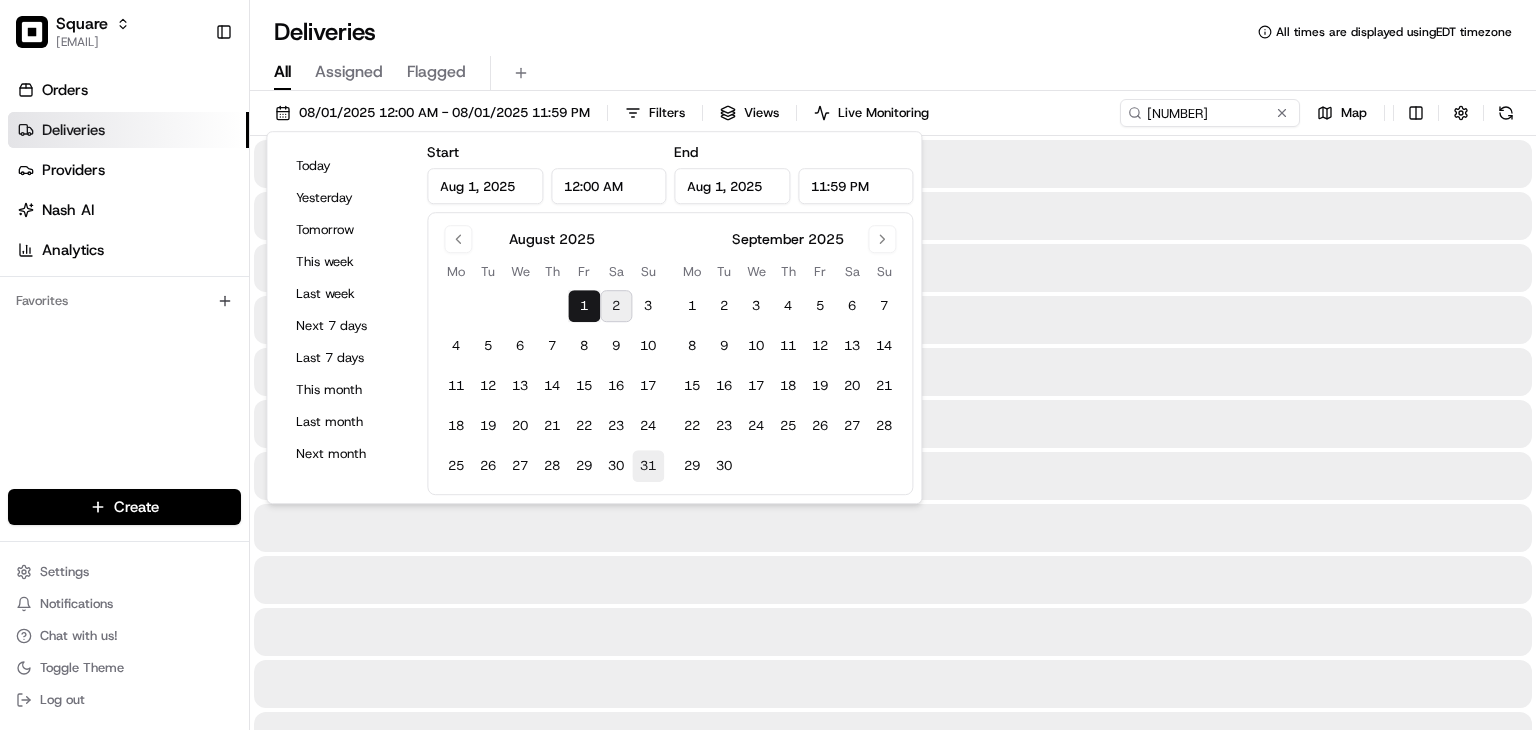 click on "31" at bounding box center [648, 466] 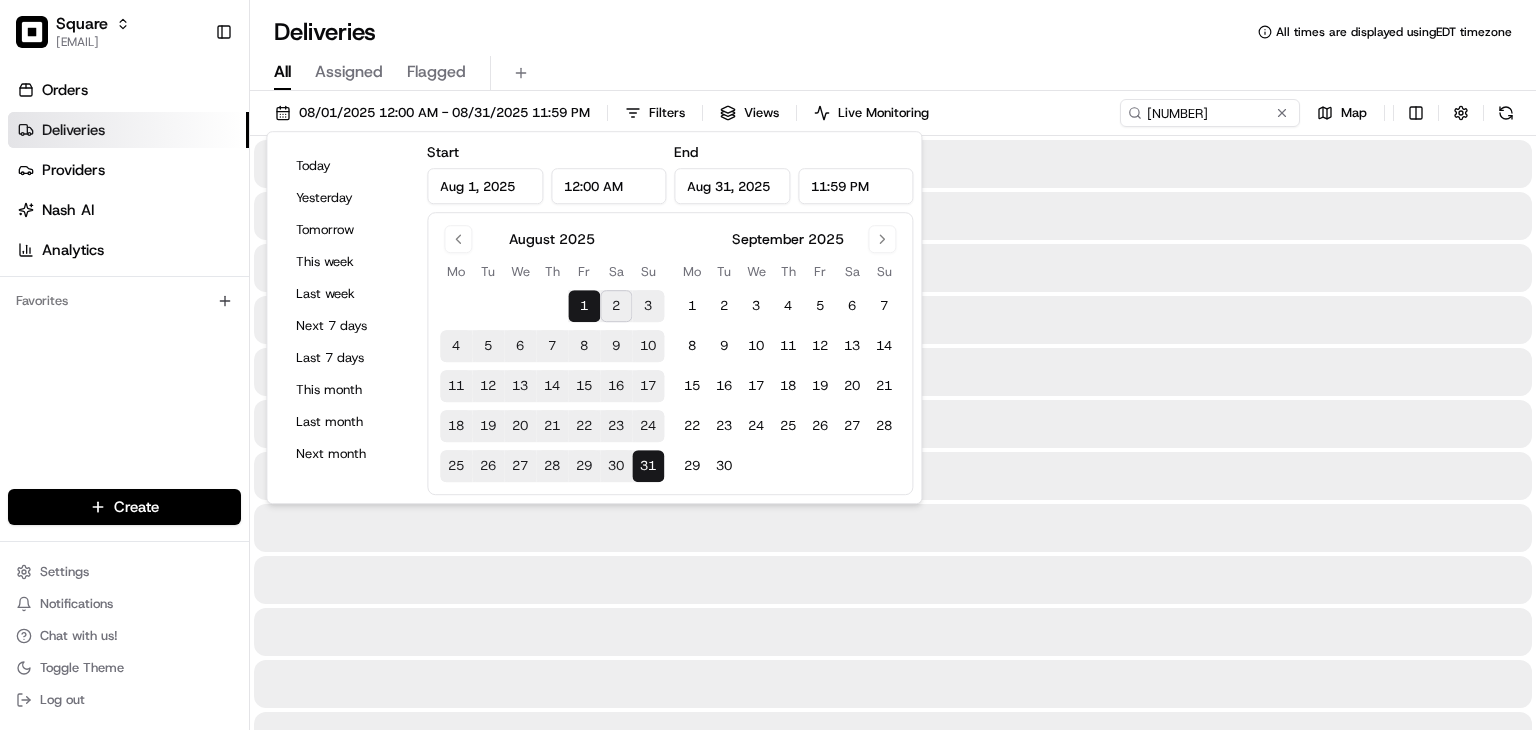 click on "All Assigned Flagged" at bounding box center (893, 73) 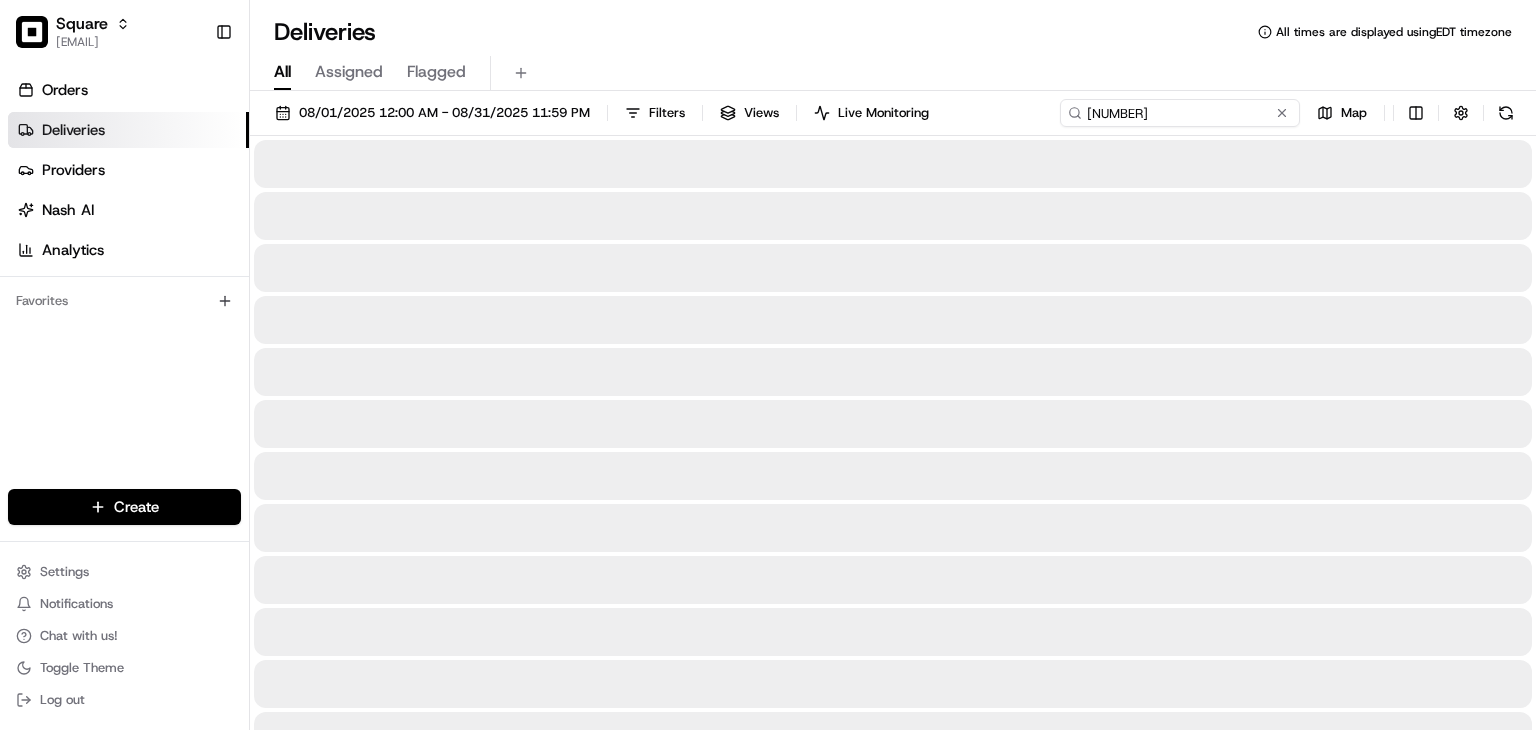 click on "4217083" at bounding box center [1180, 113] 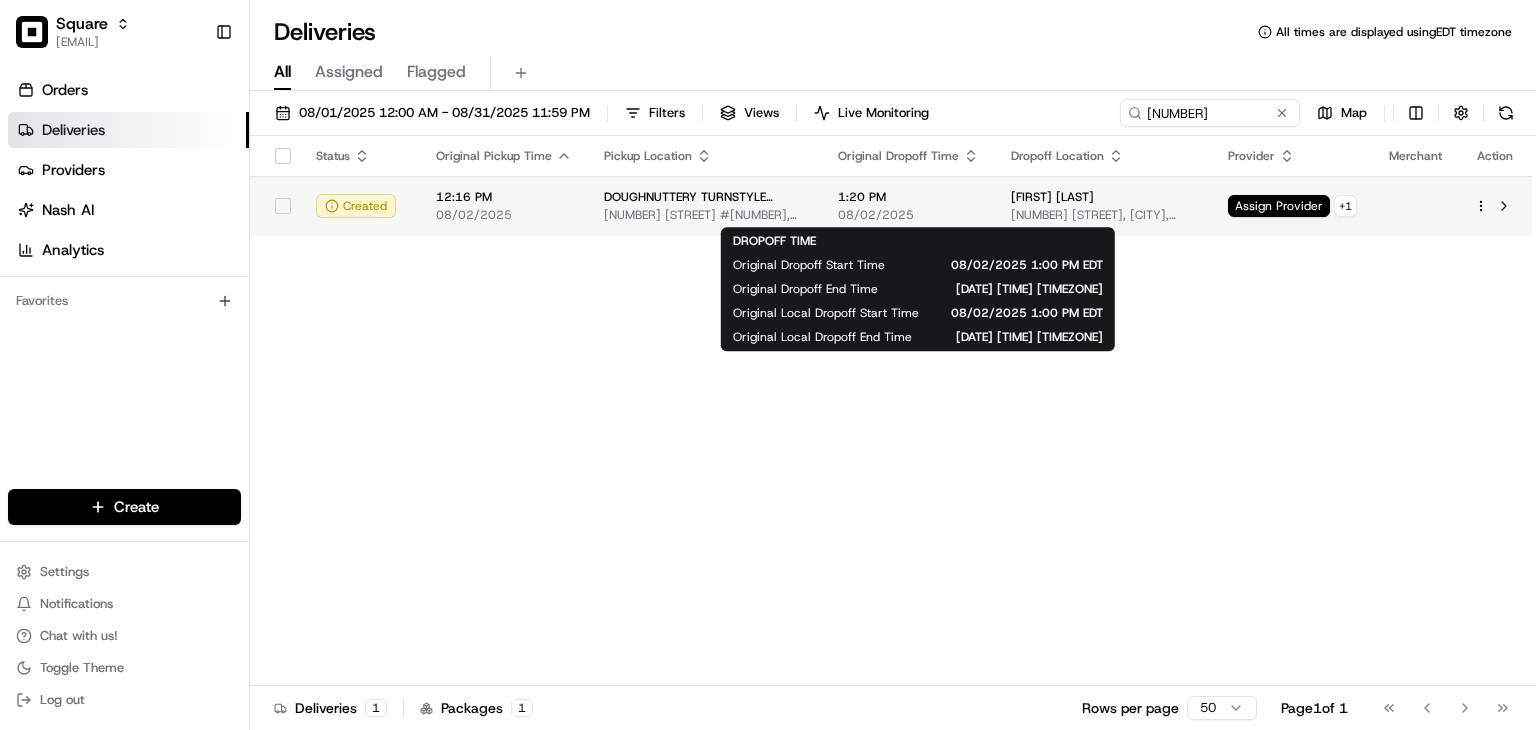 click on "1:20 PM" at bounding box center (908, 197) 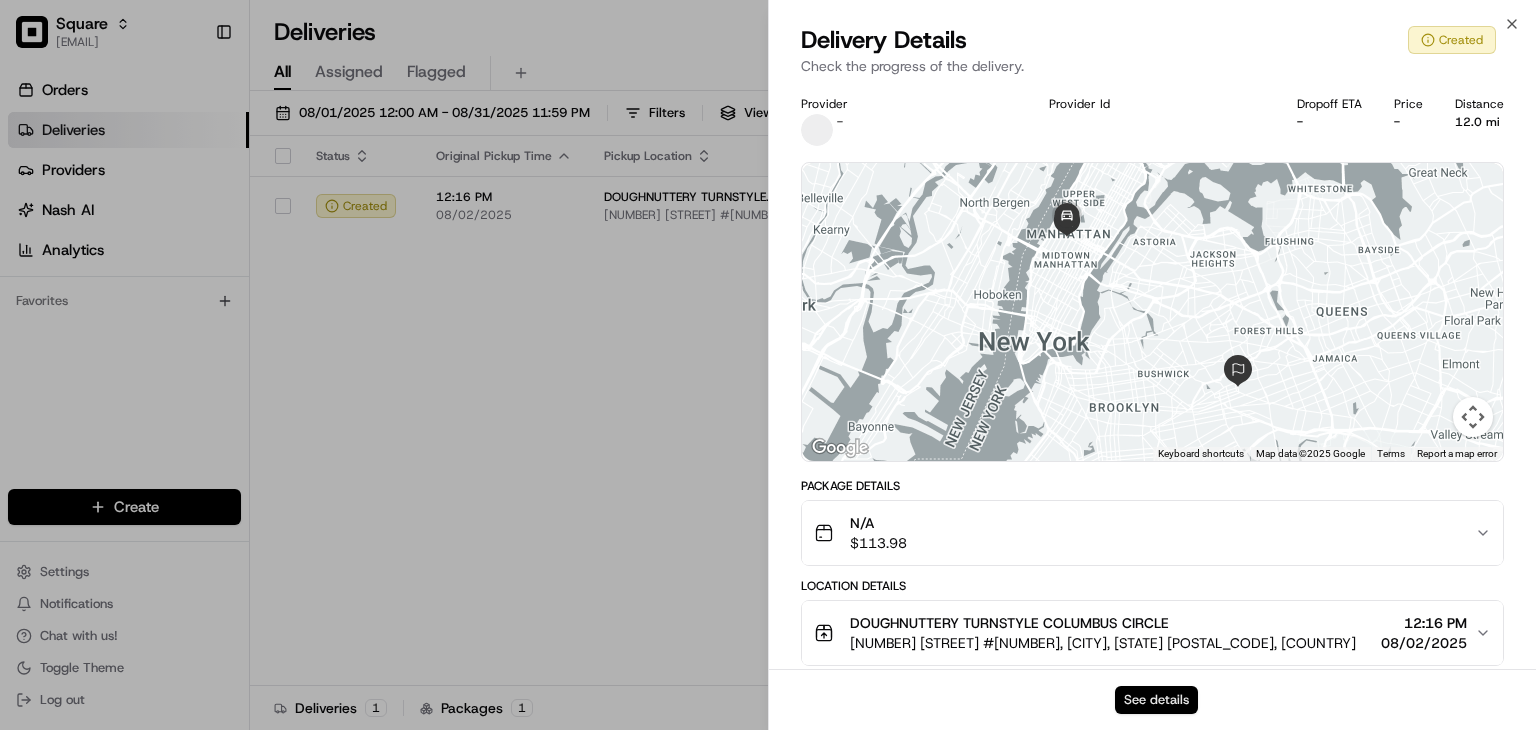 click on "See details" at bounding box center (1156, 700) 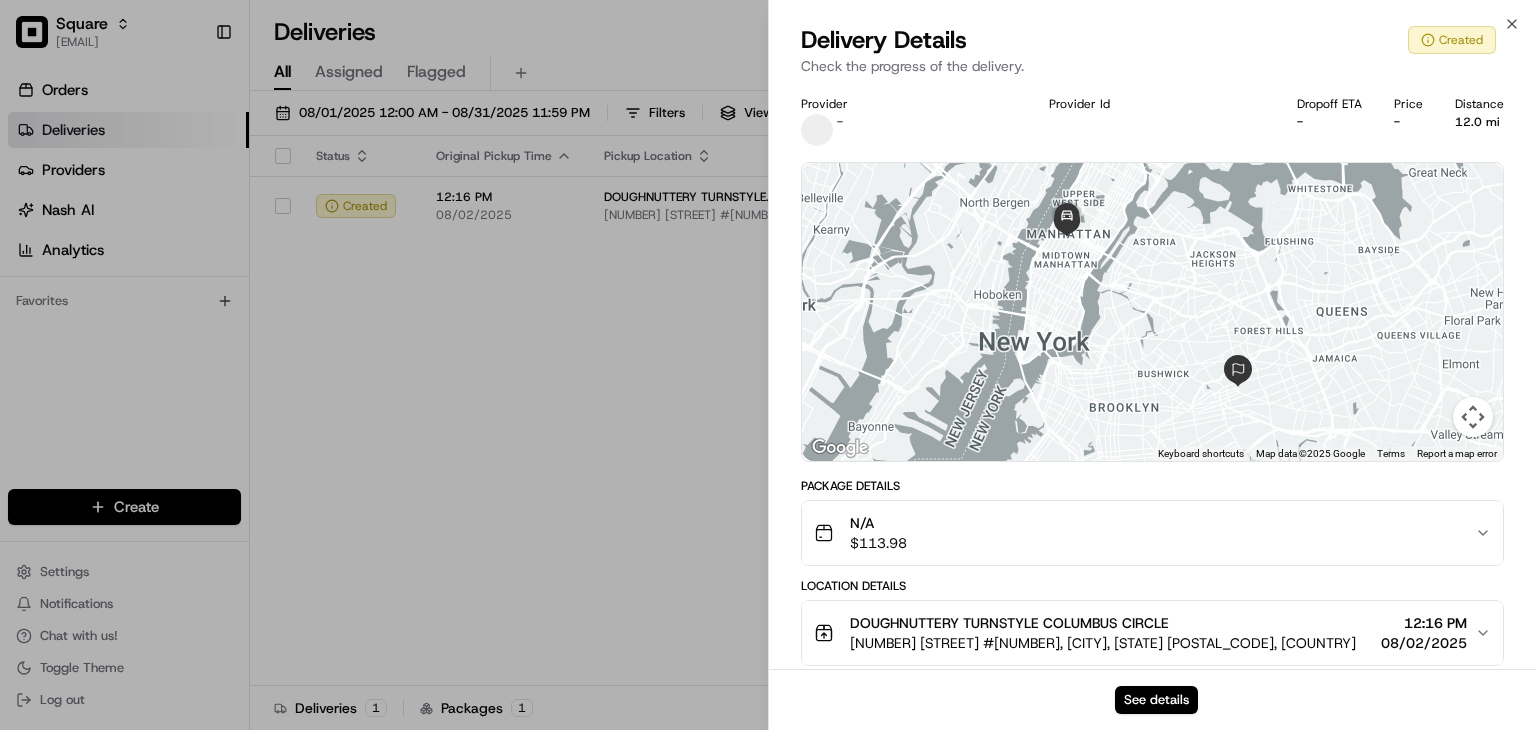 type 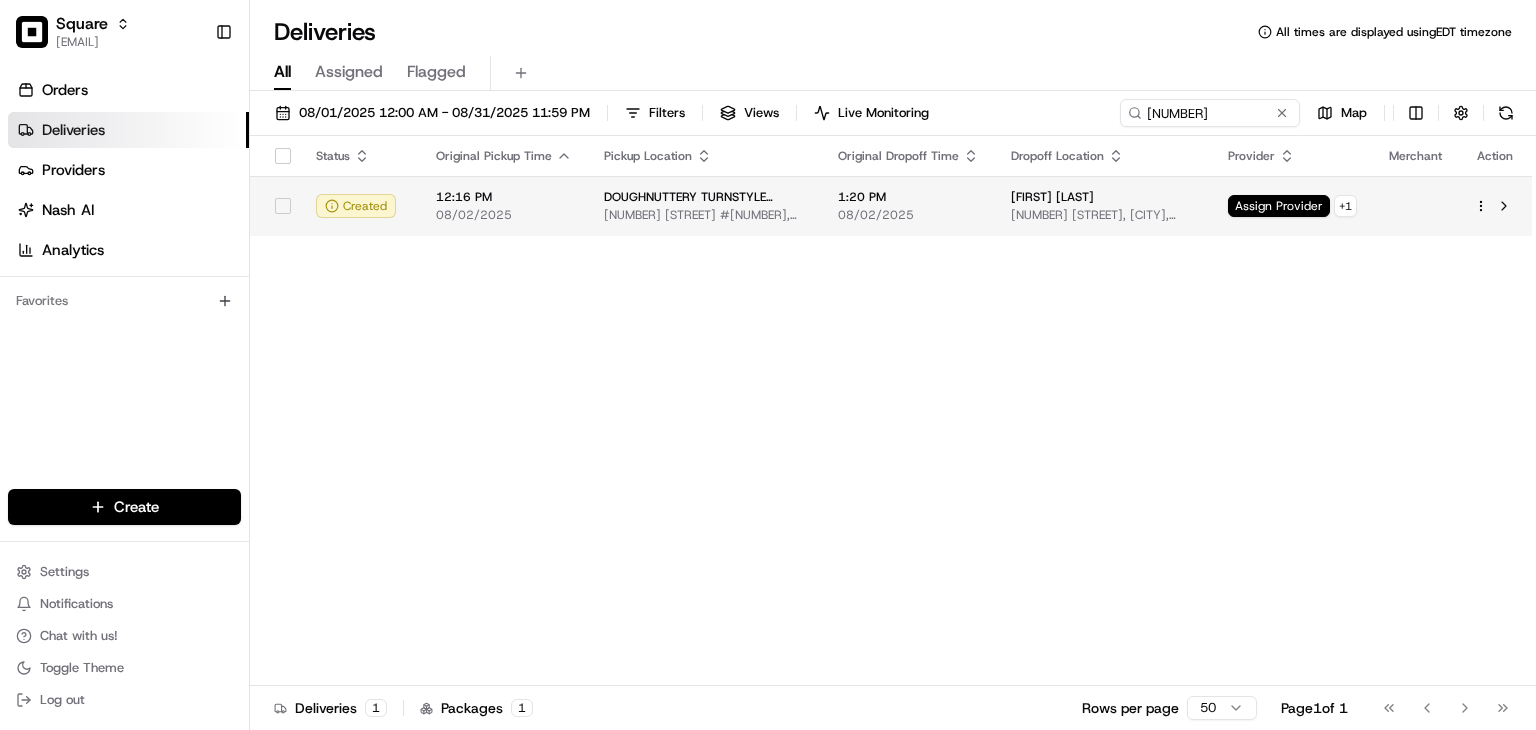 click on "12:16 PM" at bounding box center (504, 197) 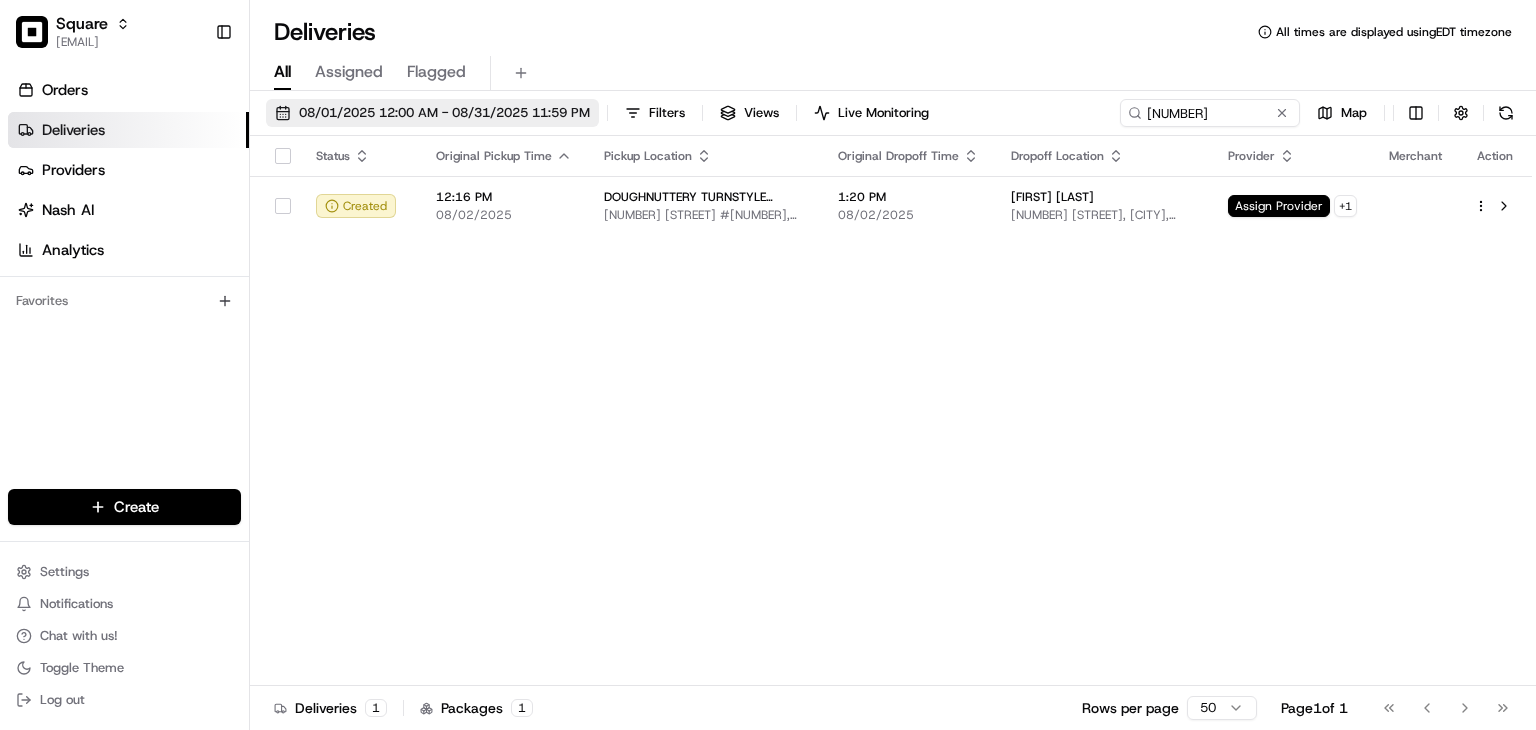 drag, startPoint x: 454, startPoint y: 111, endPoint x: 464, endPoint y: 113, distance: 10.198039 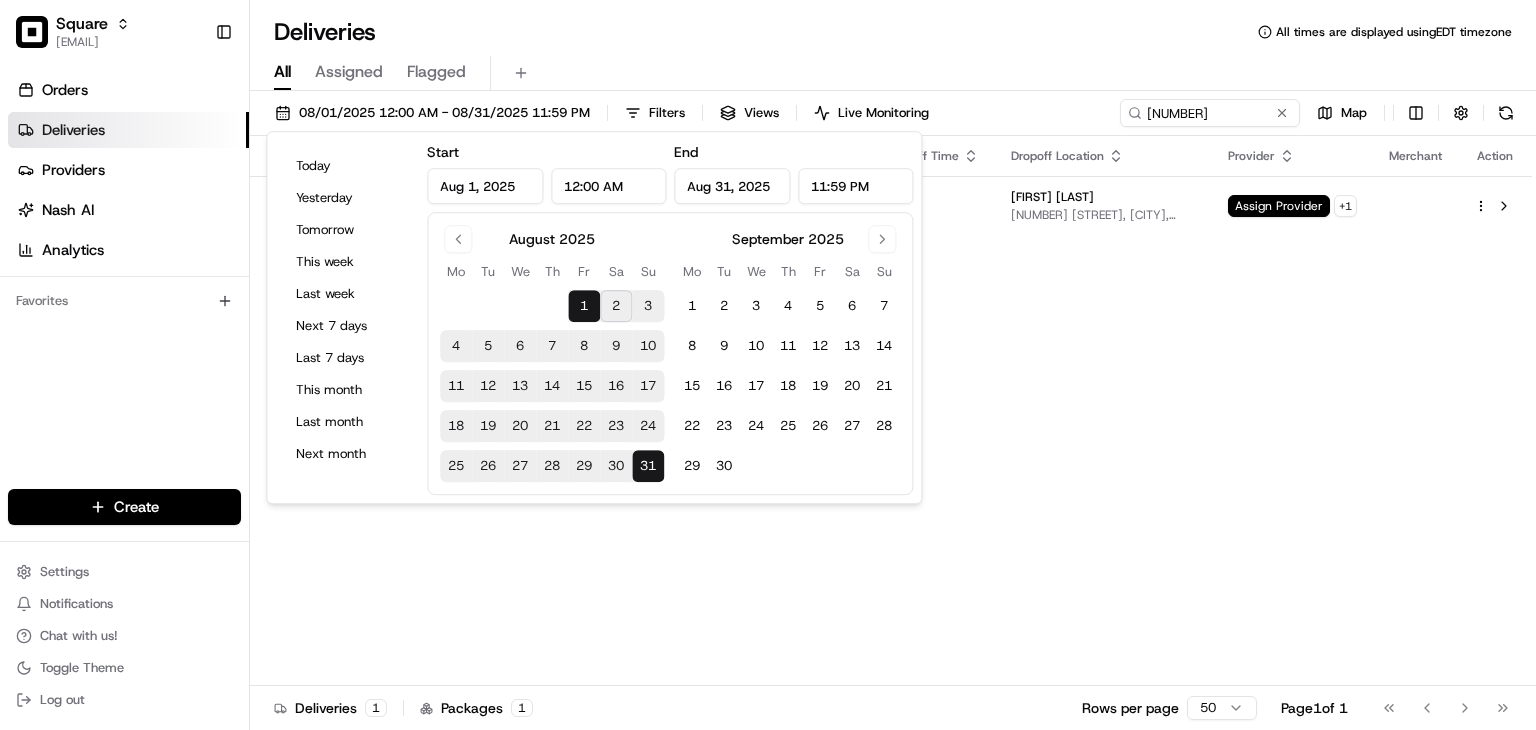click on "Status Original Pickup Time Pickup Location Original Dropoff Time Dropoff Location Provider Merchant Action Created 12:16 PM 08/02/2025 DOUGHNUTTERY TURNSTYLE COLUMBUS CIRCLE 1000 S 8th Ave #22, New York, NY 10019, USA 1:20 PM 08/02/2025 Ambar Balbuena 88-20 75th St, Jamaica, NY 11421, USA Assign Provider + 1" at bounding box center [891, 411] 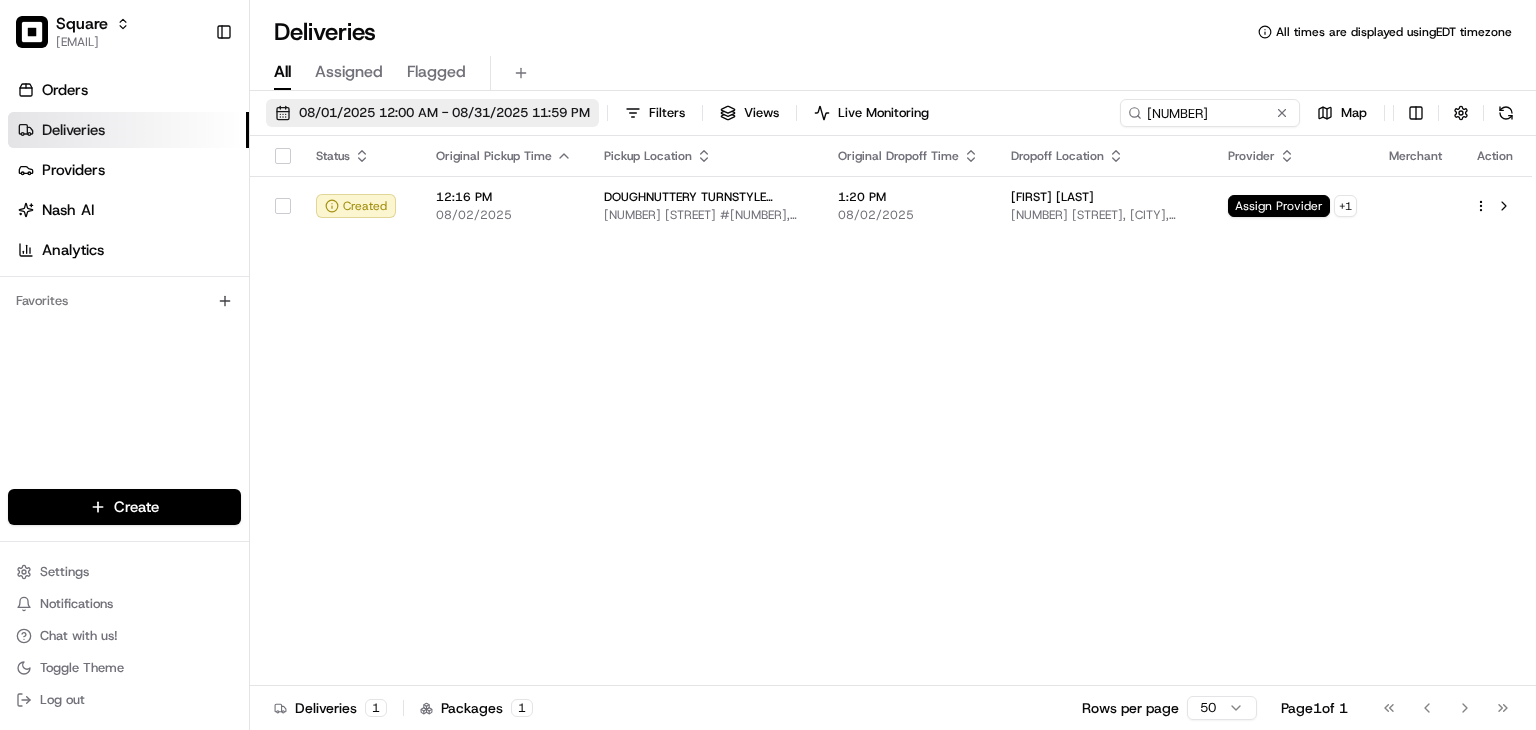 click on "08/01/2025 12:00 AM - 08/31/2025 11:59 PM" at bounding box center (444, 113) 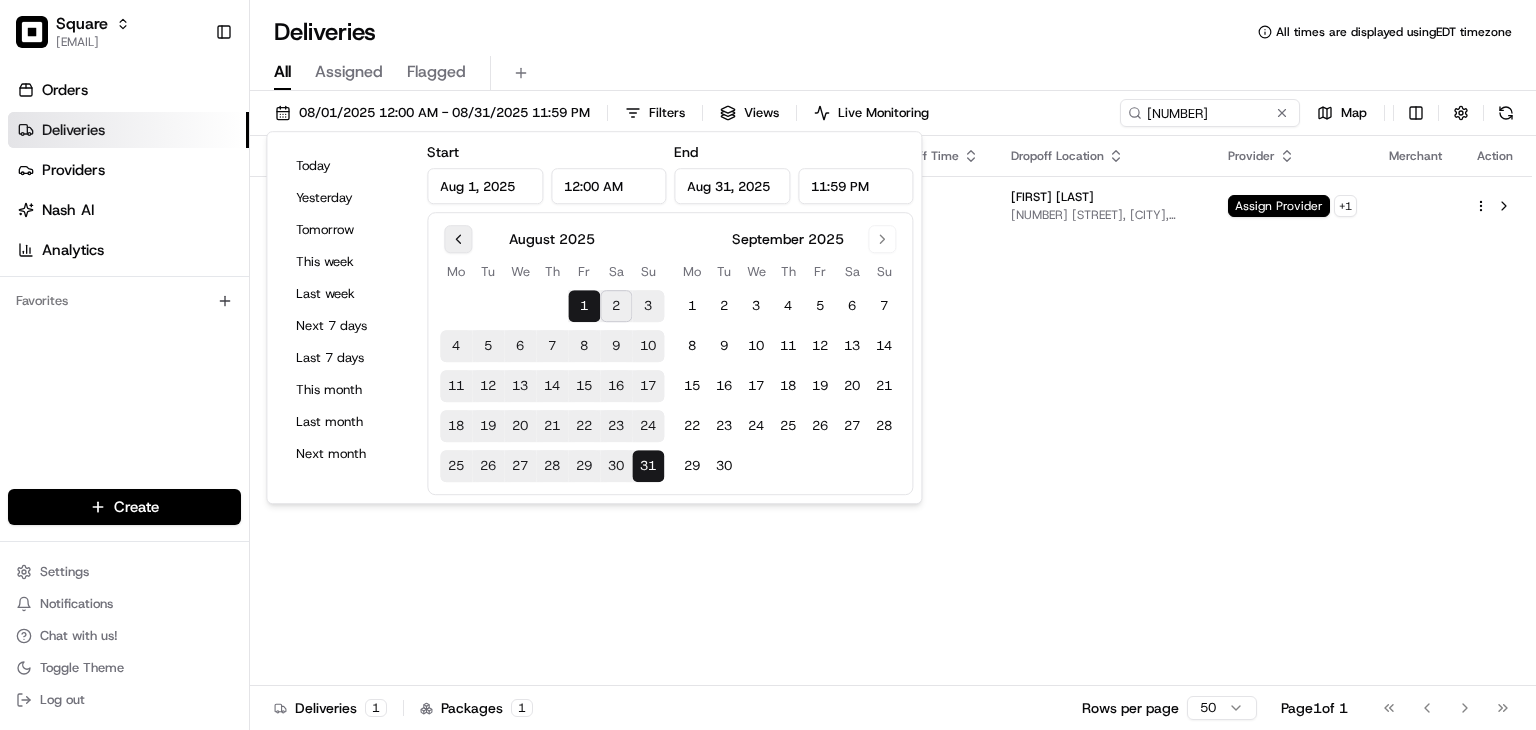 click at bounding box center [458, 239] 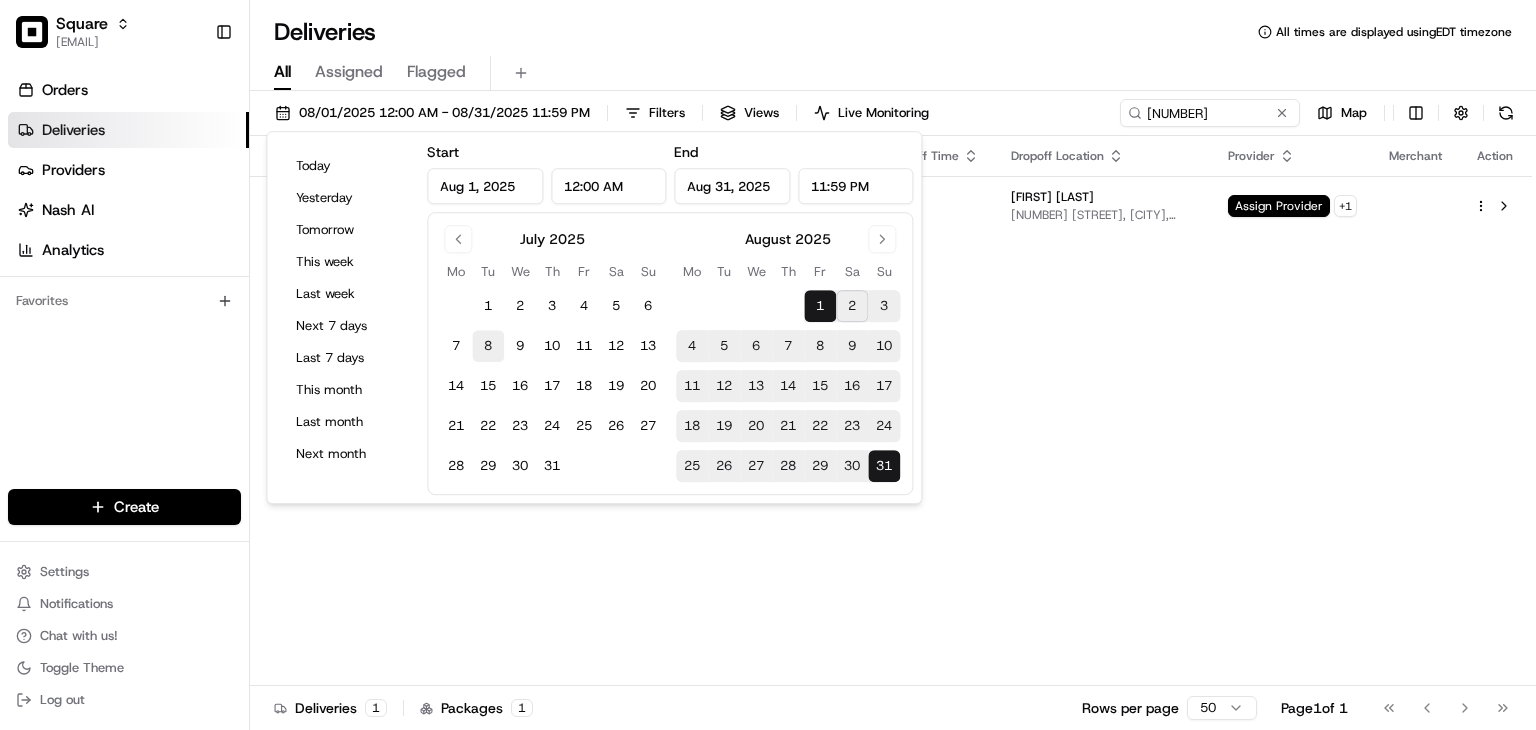 click on "1" at bounding box center (488, 306) 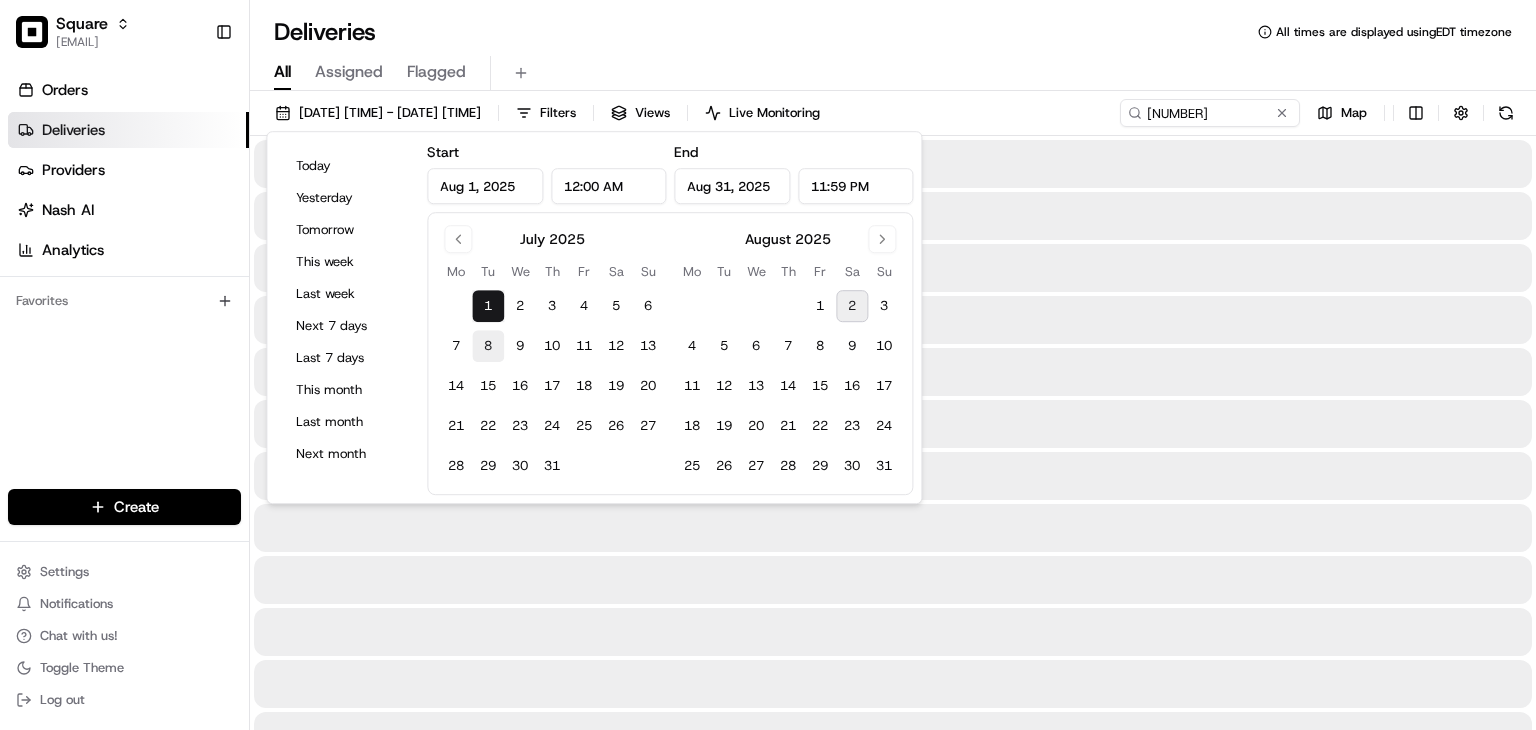 type on "Jul 1, 2025" 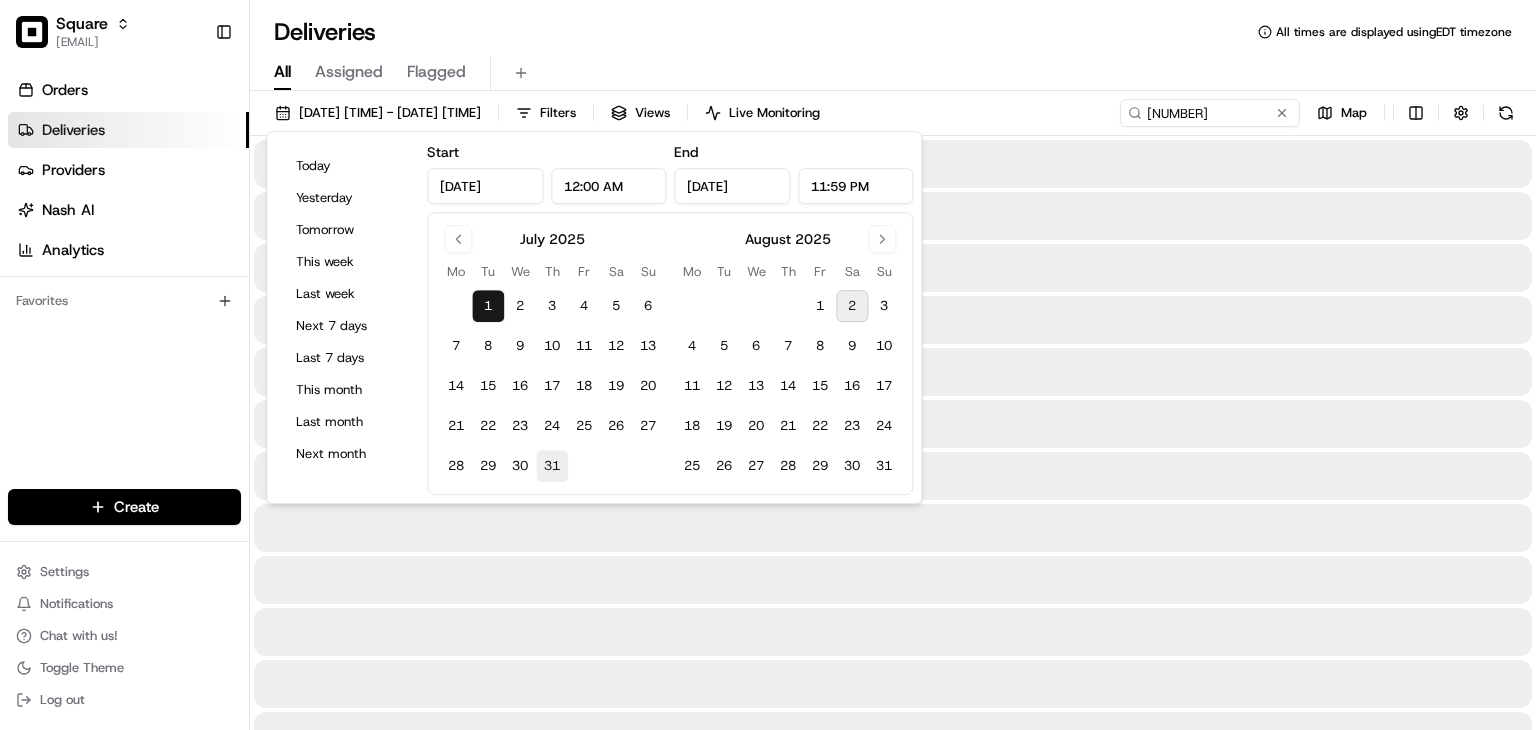 click on "31" at bounding box center (552, 466) 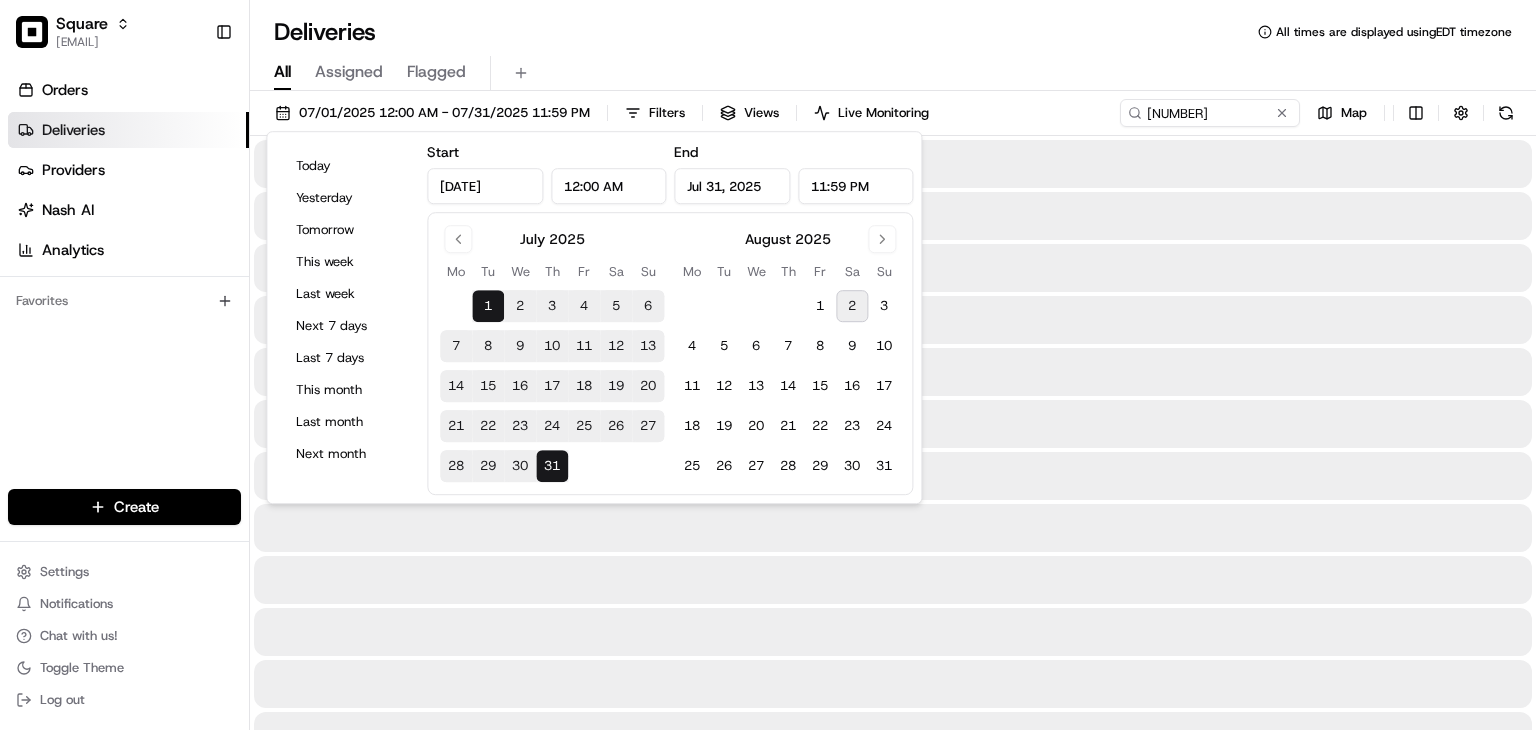 click at bounding box center (893, 320) 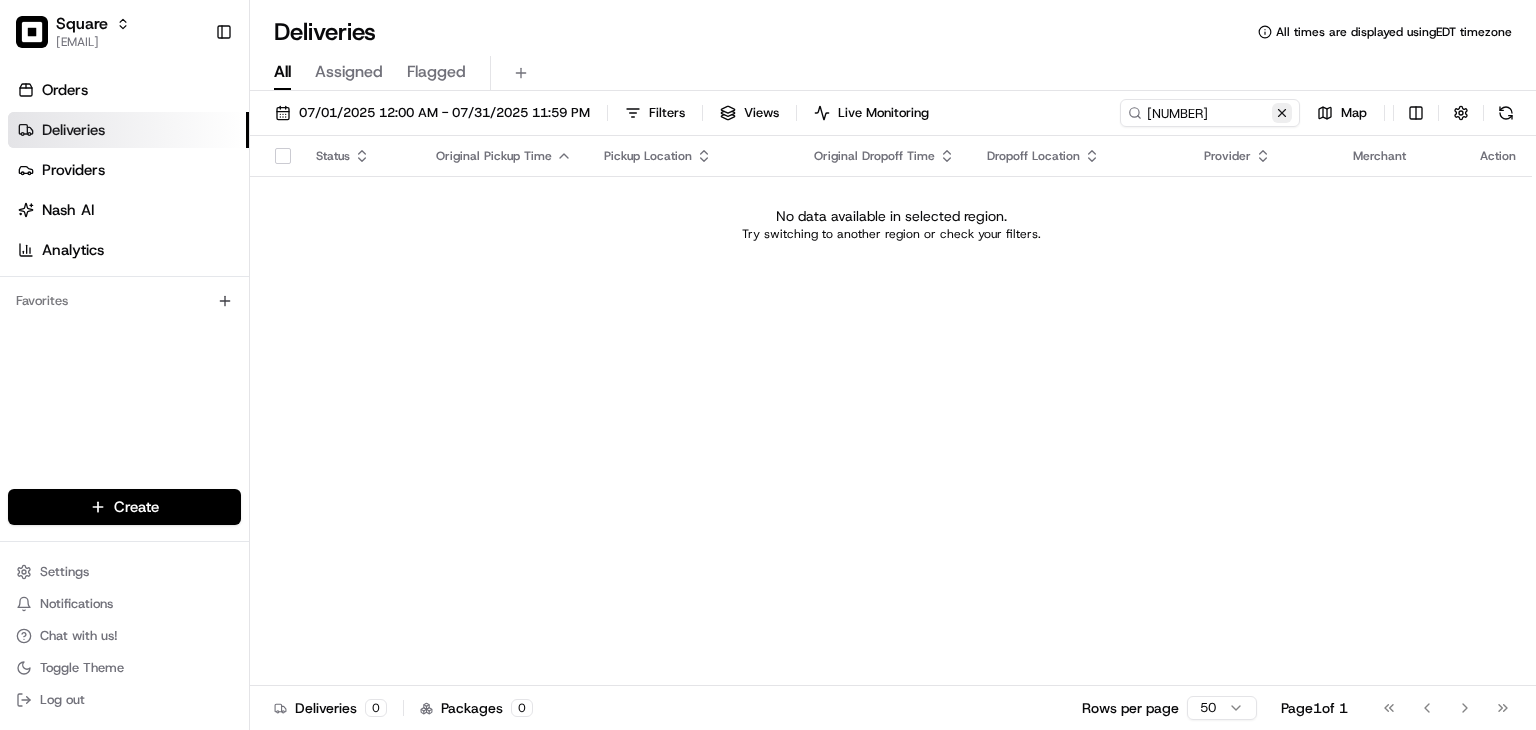 click at bounding box center [1282, 113] 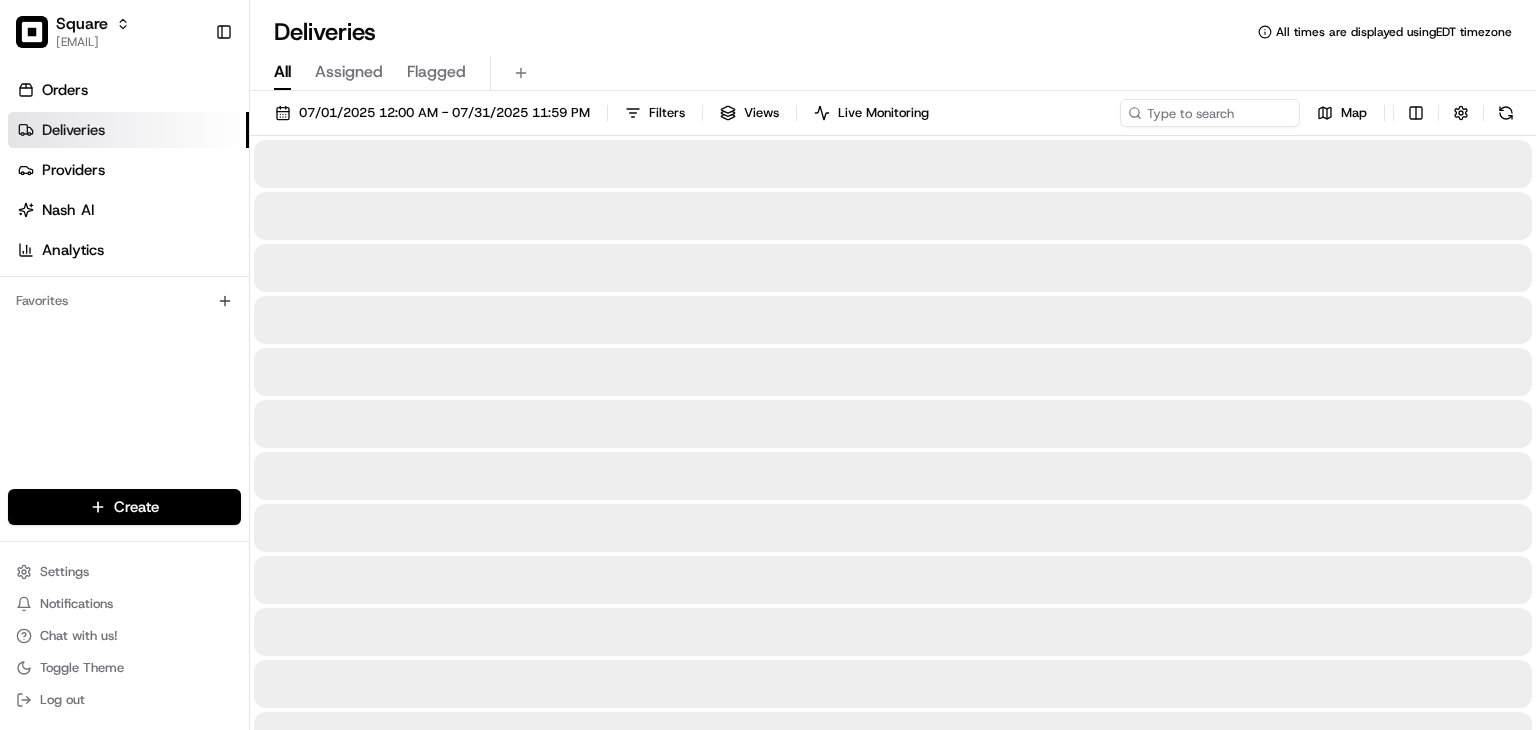 click on "All Assigned Flagged" at bounding box center [893, 73] 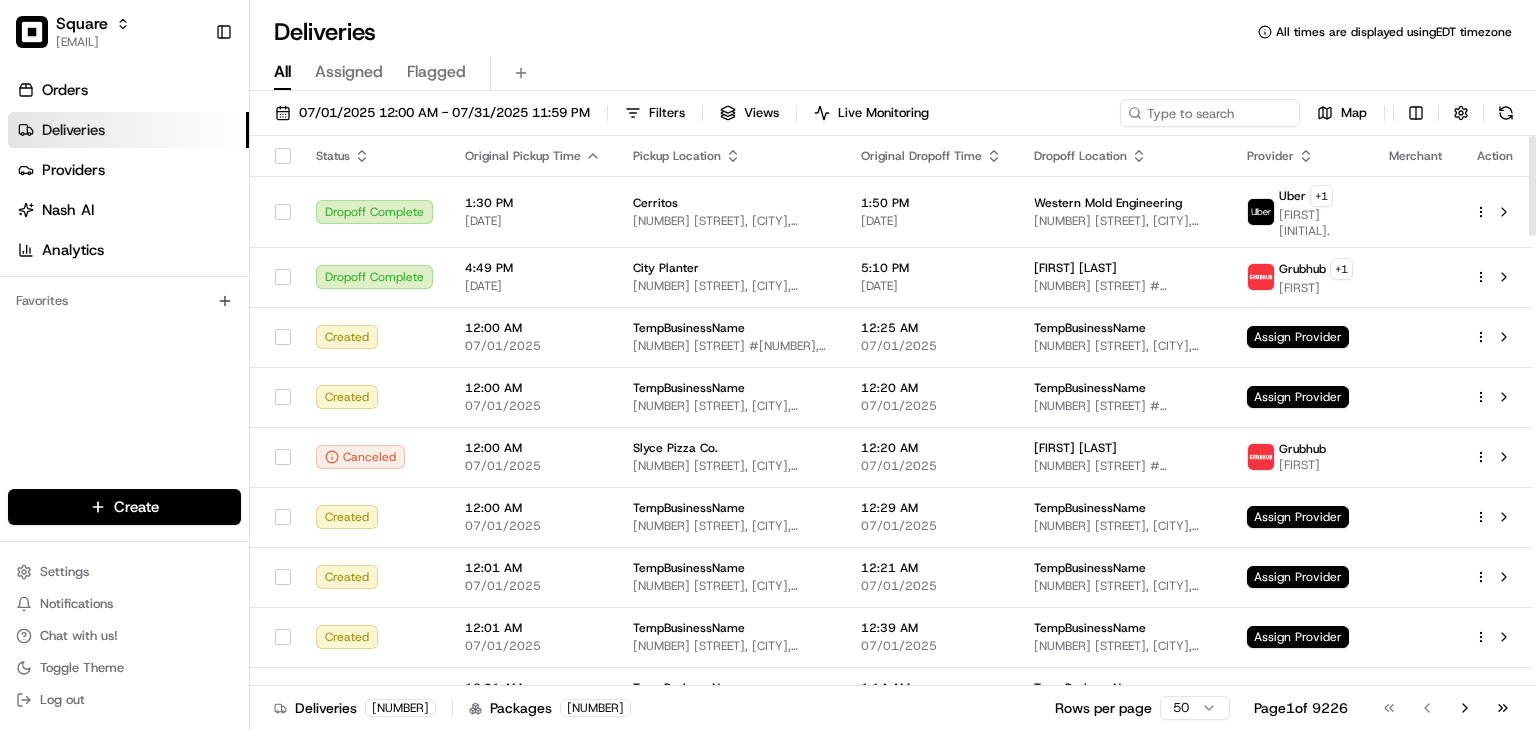 click on "Deliveries All times are displayed using  EDT   timezone" at bounding box center [893, 32] 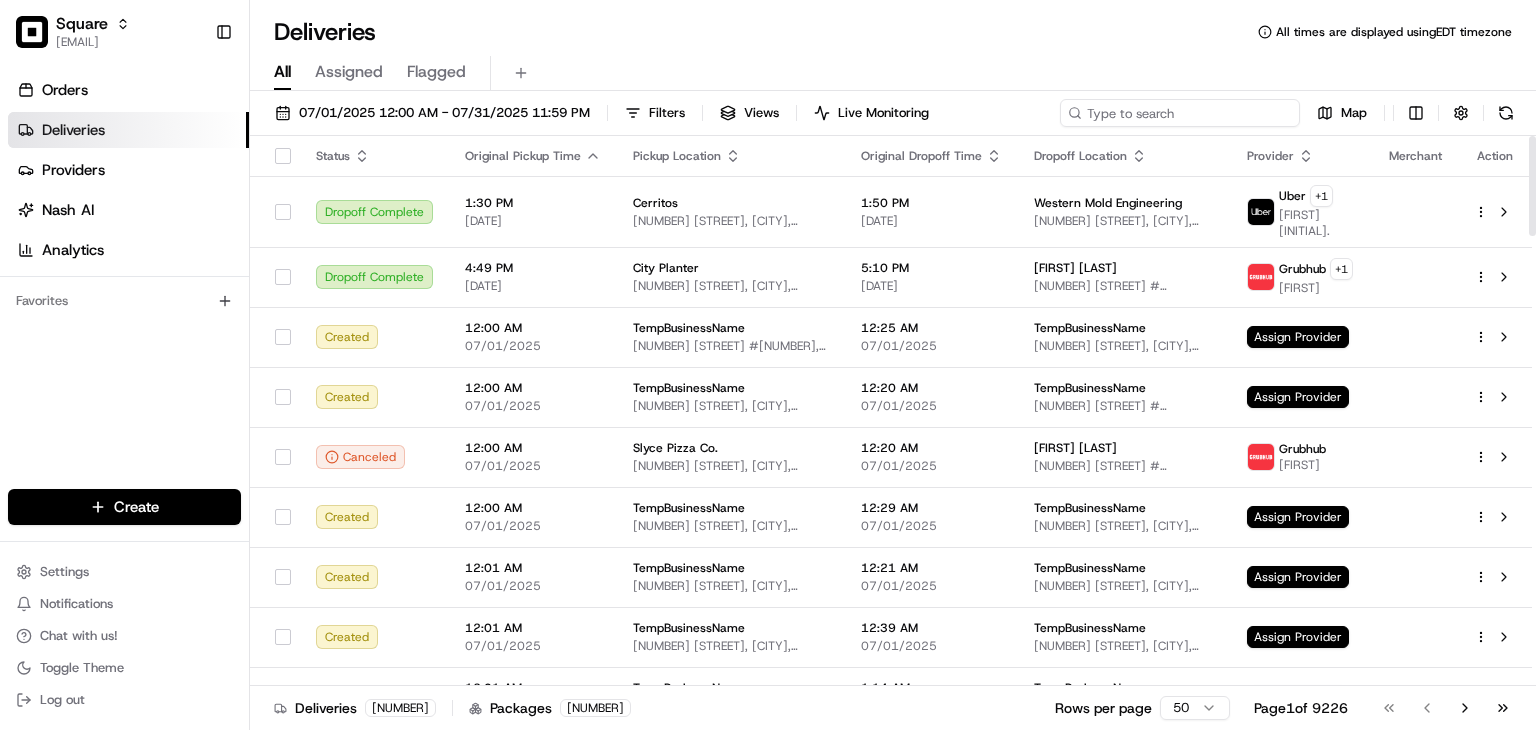 click at bounding box center (1180, 113) 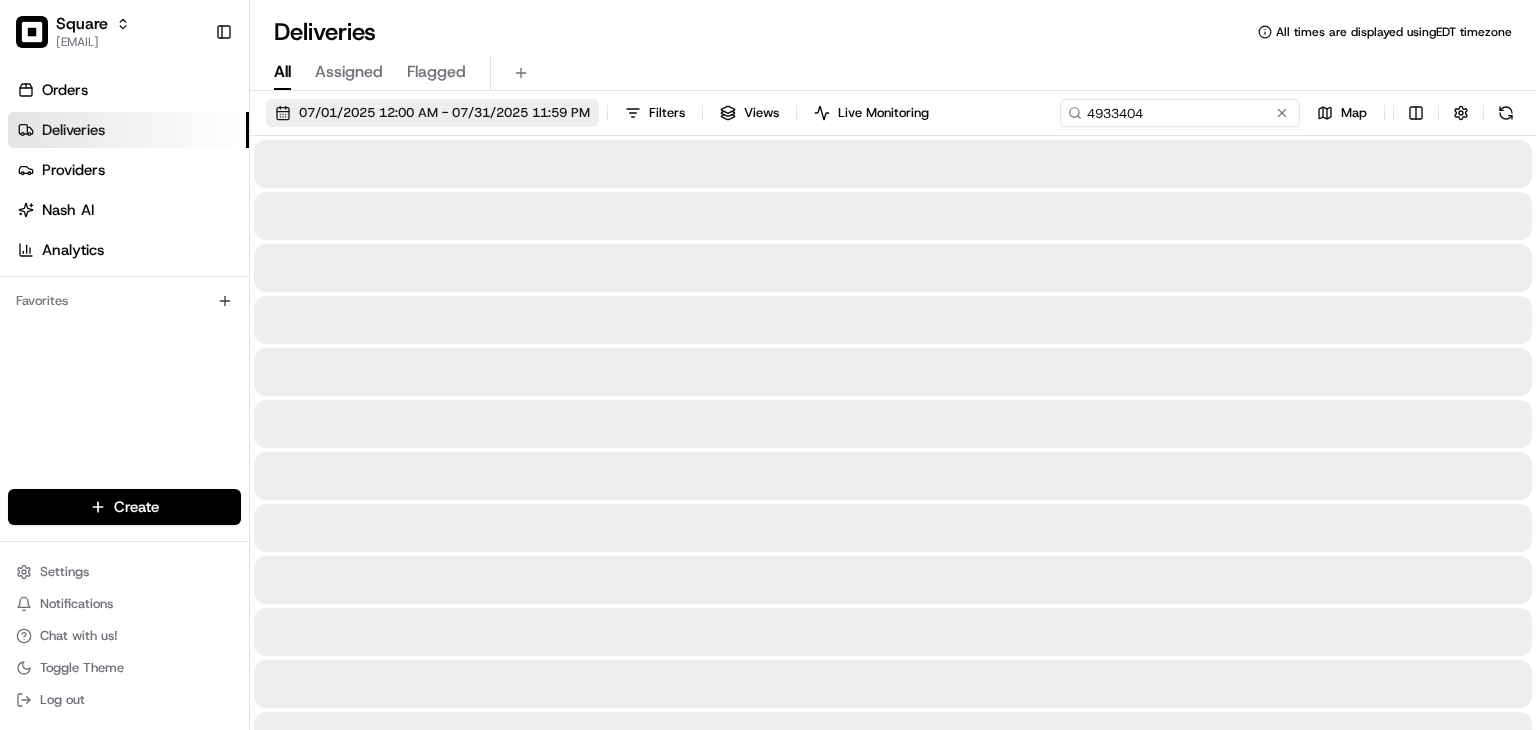 type on "4933404" 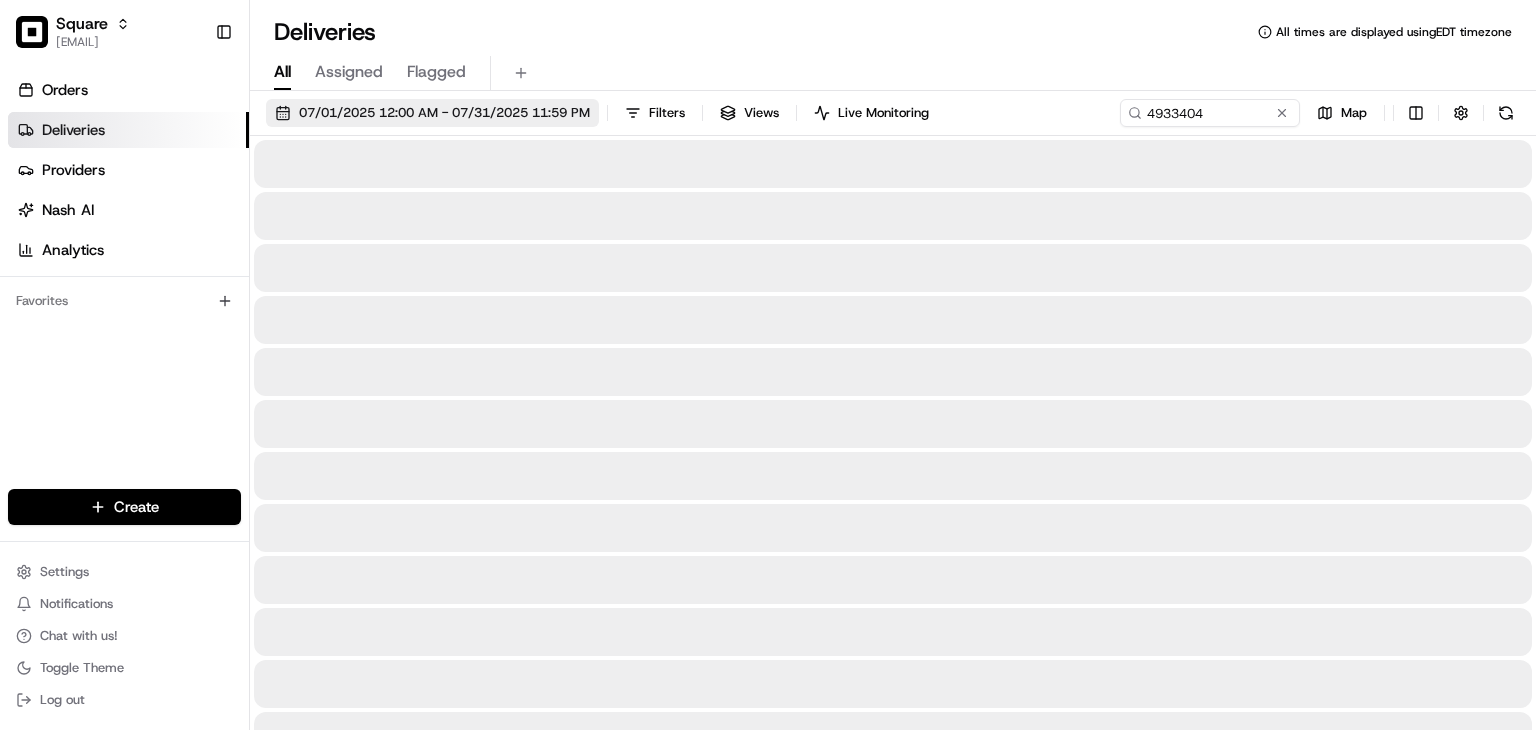 click on "07/01/2025 12:00 AM - 07/31/2025 11:59 PM" at bounding box center (444, 113) 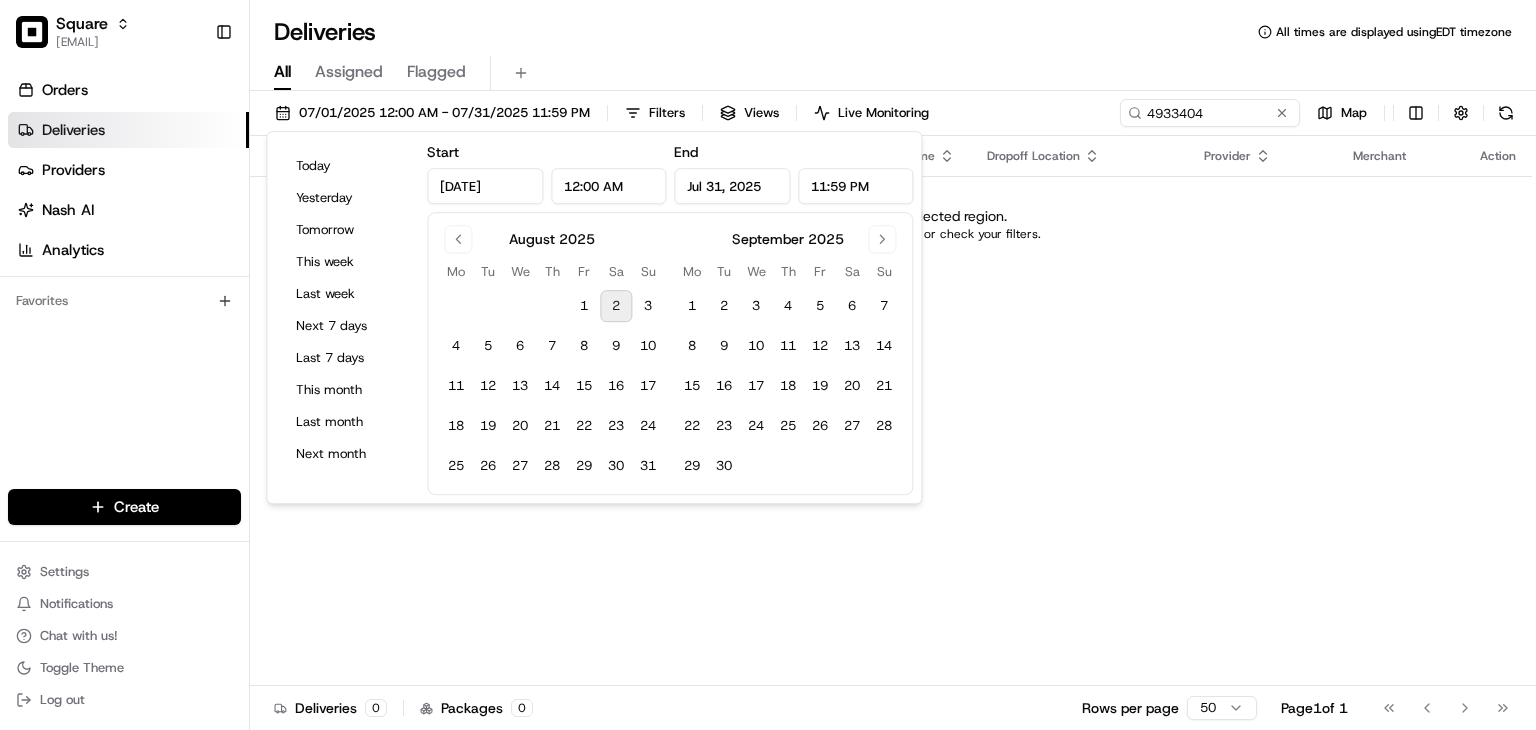 click on "2" at bounding box center [616, 306] 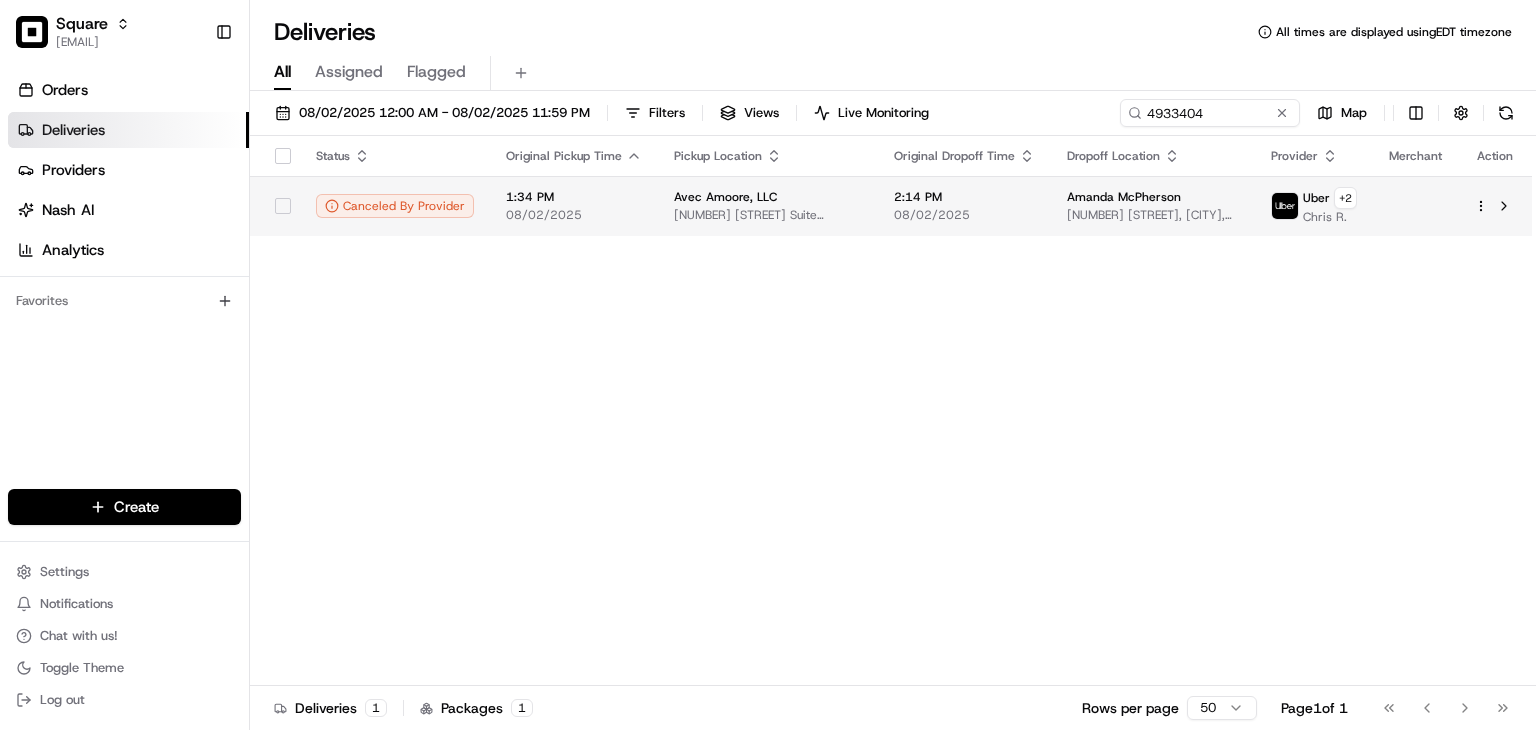 click on "2556 S Val Vista Dr Suite G101, Gilbert, AZ 85295, USA" at bounding box center (768, 215) 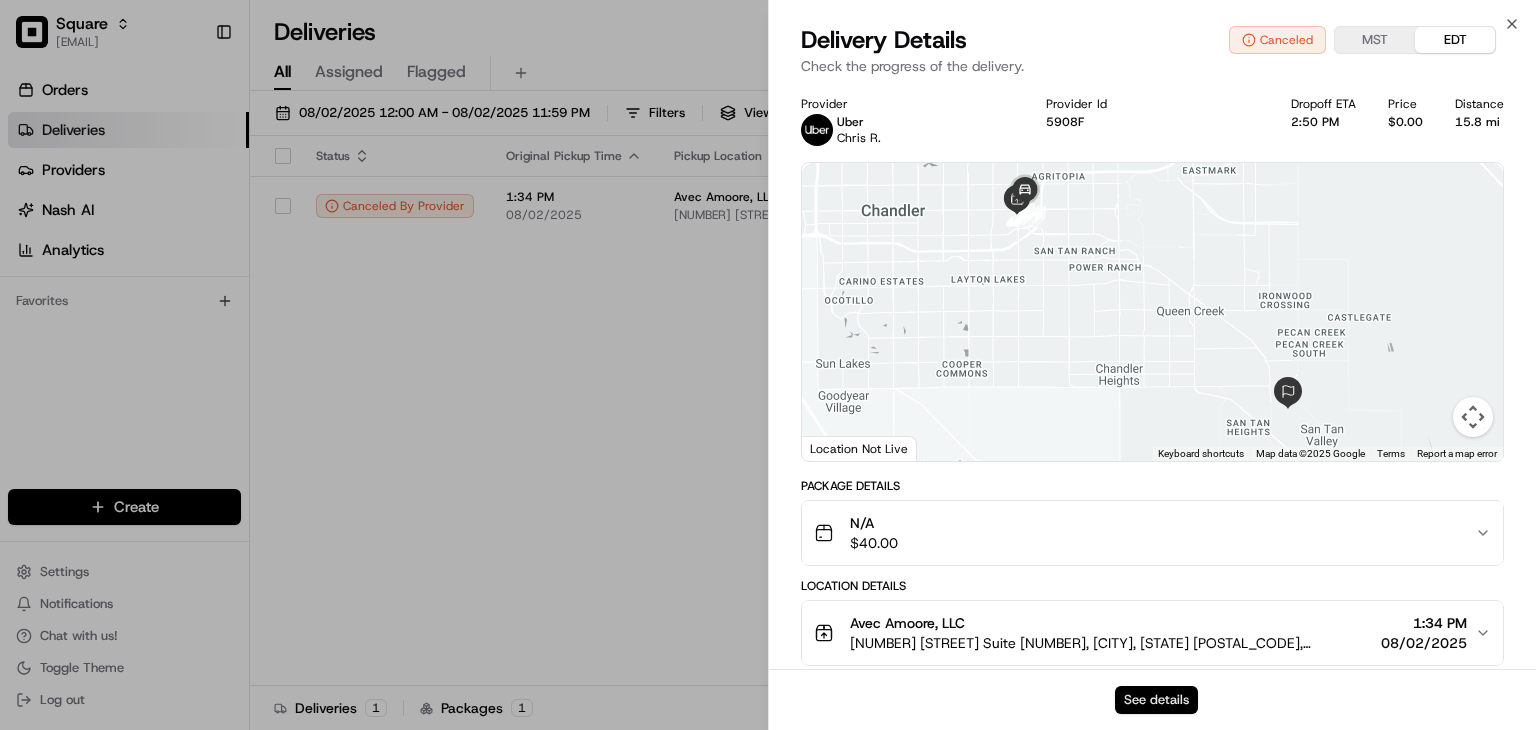 click on "See details" at bounding box center (1156, 700) 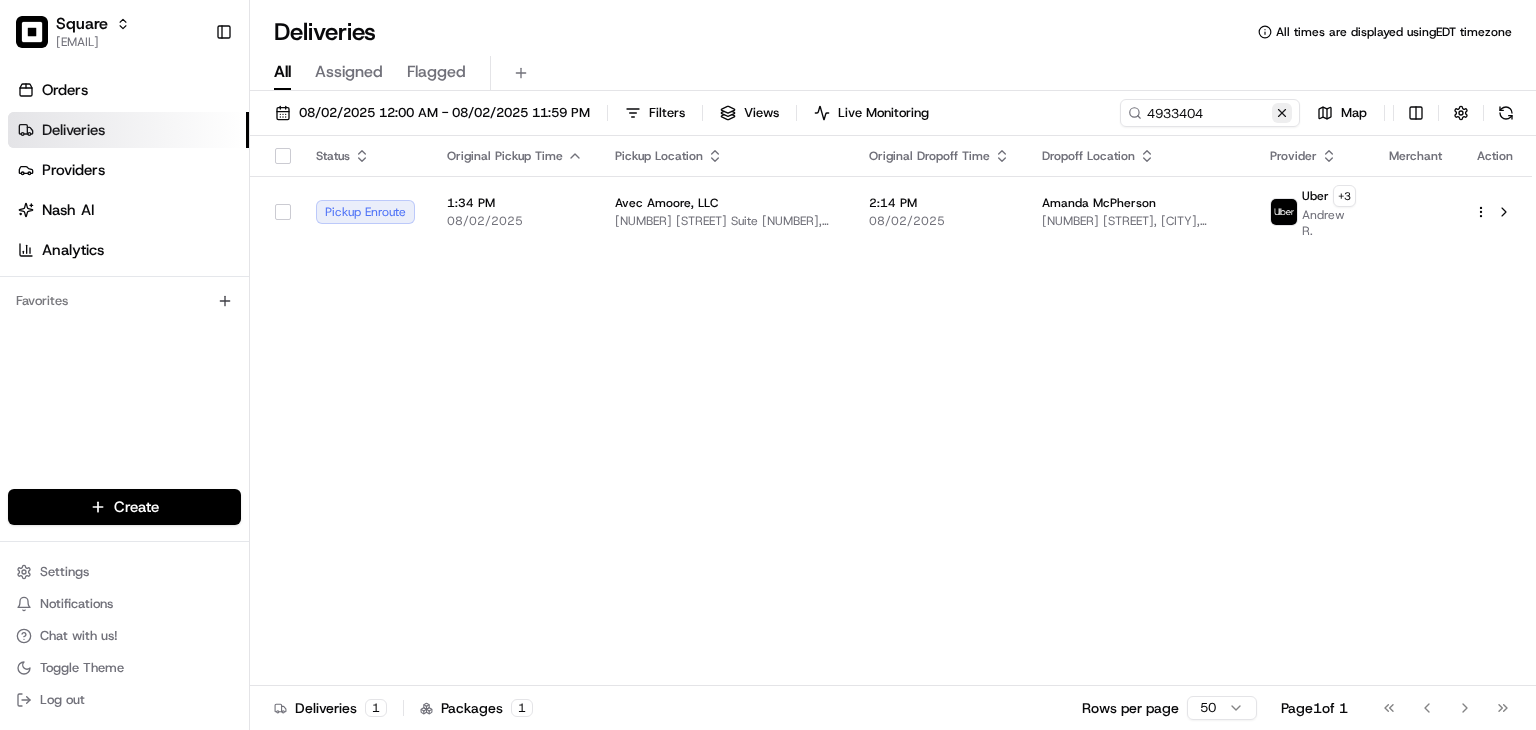 click at bounding box center (1282, 113) 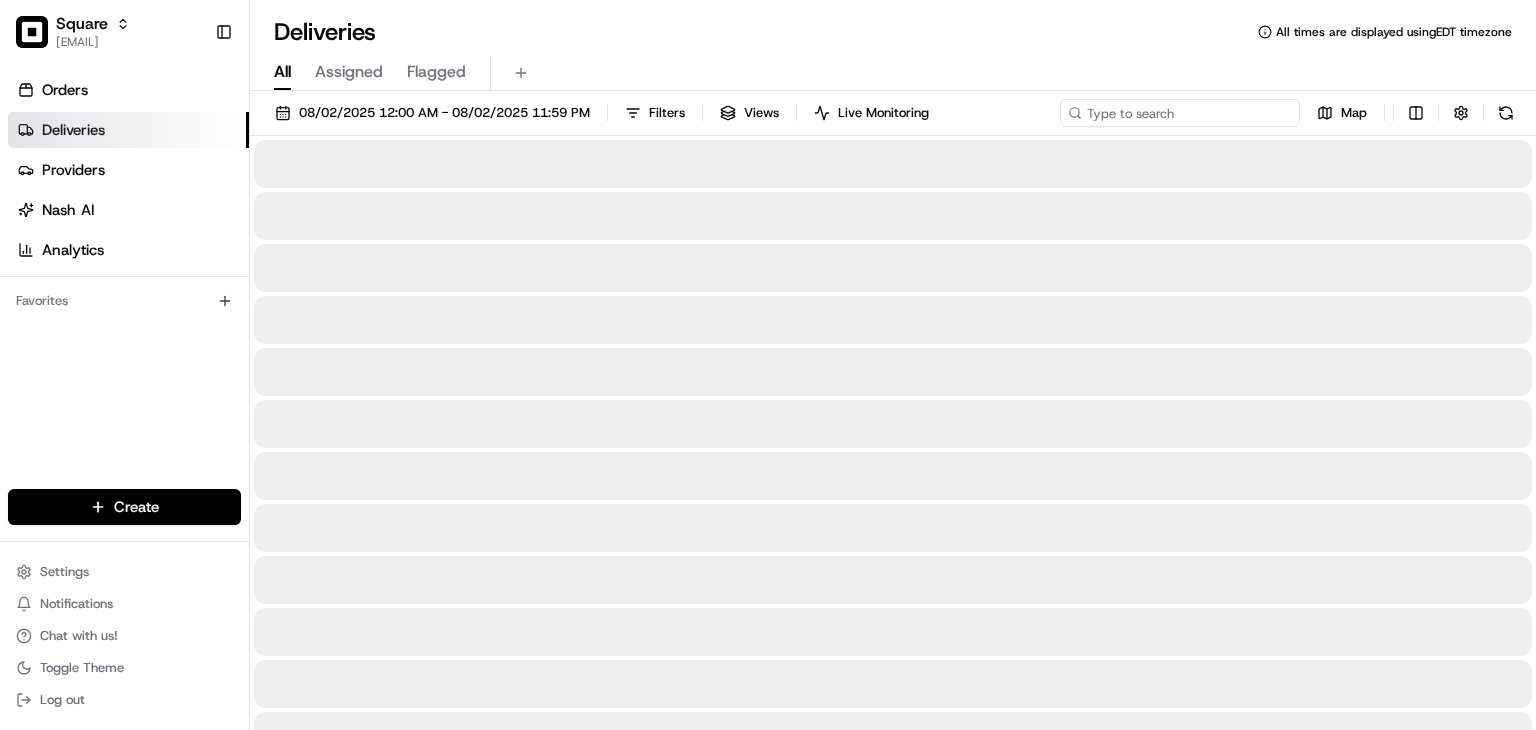 click at bounding box center [1180, 113] 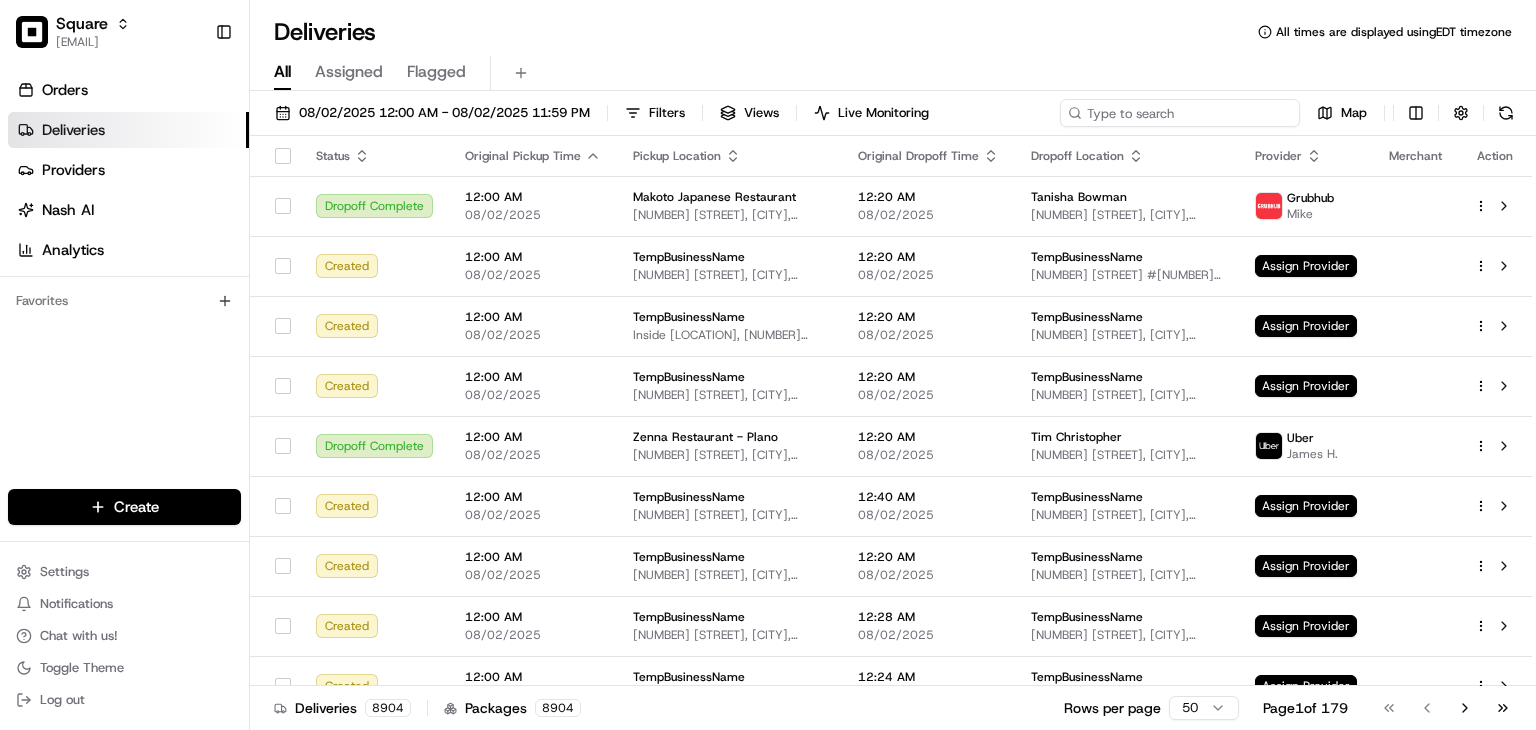 click at bounding box center [1180, 113] 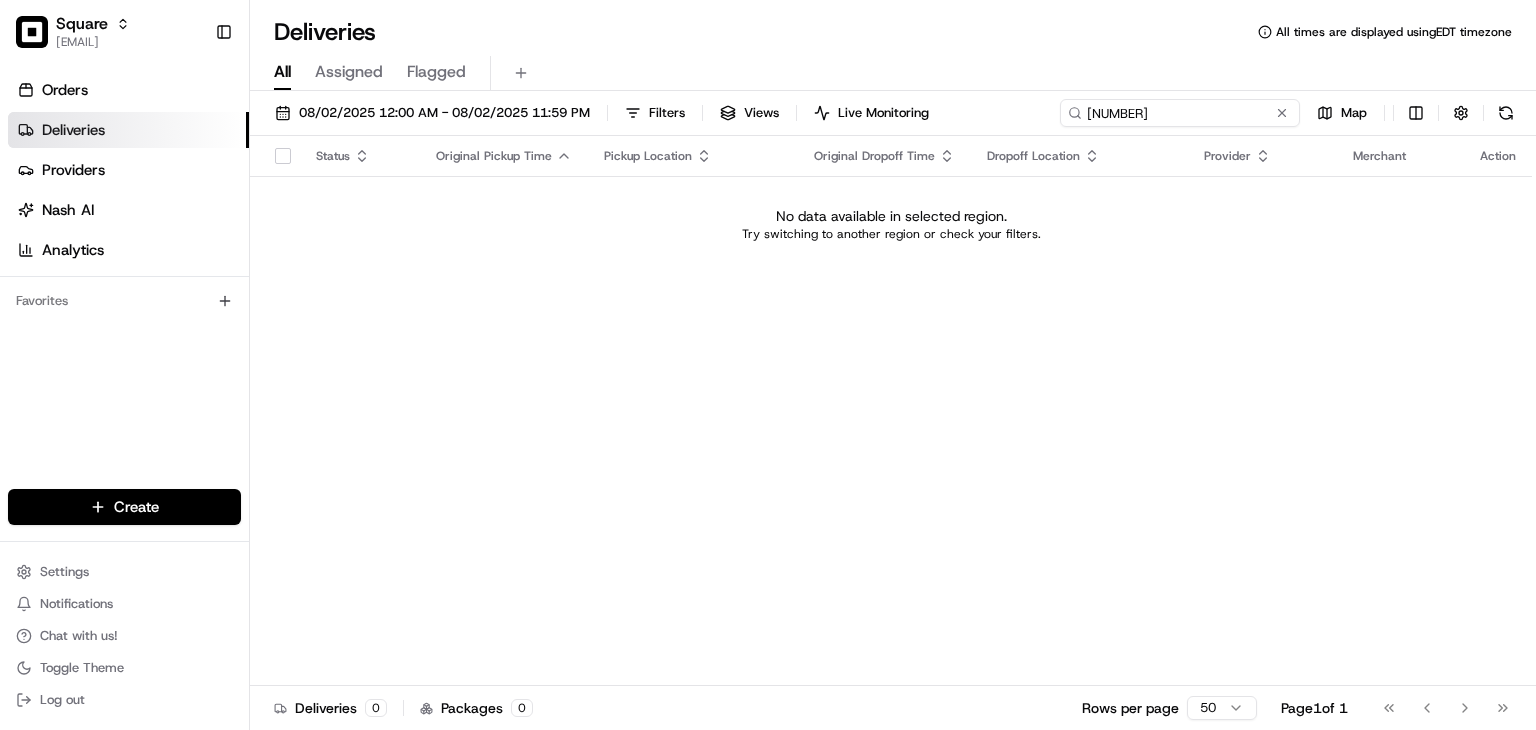 click on "27137749" at bounding box center [1180, 113] 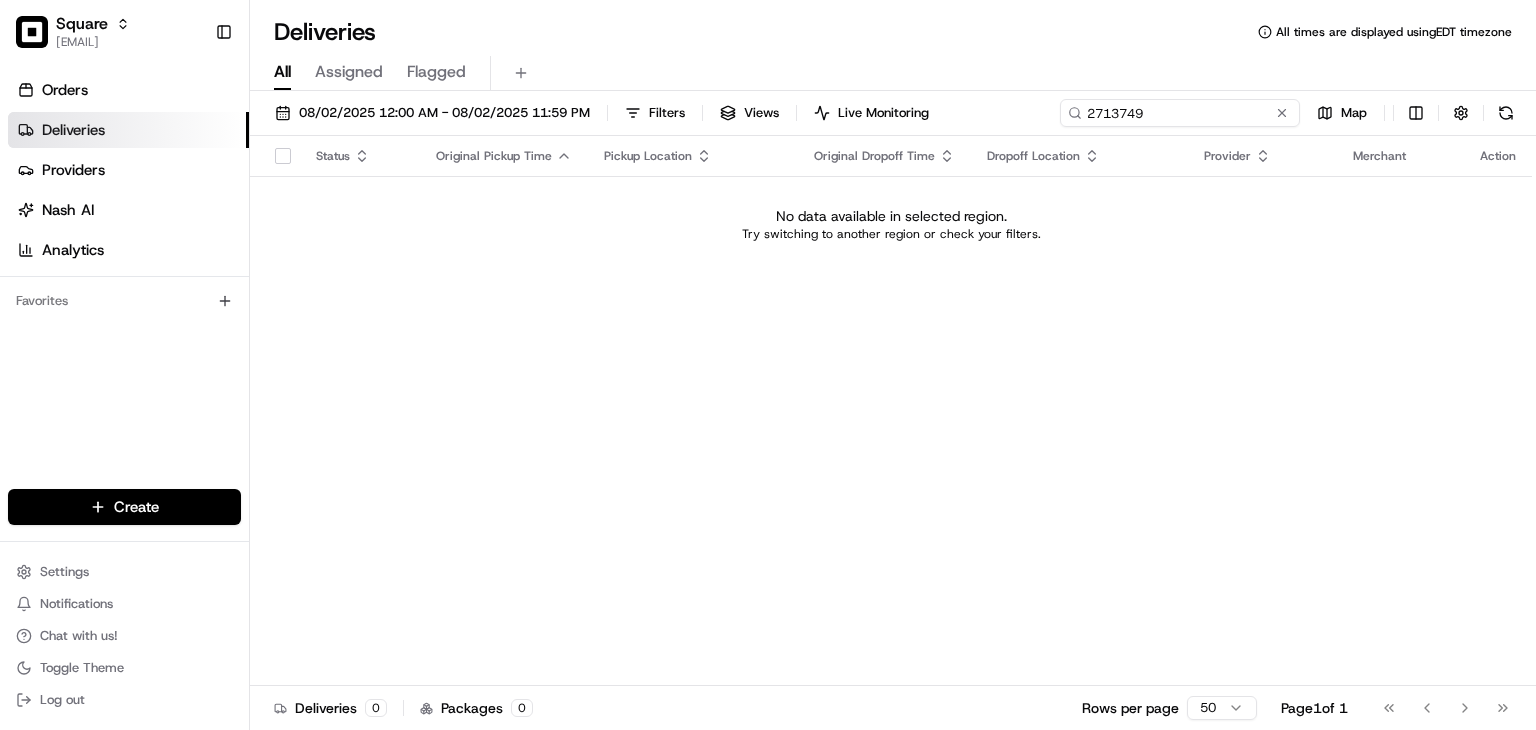 type on "2713749" 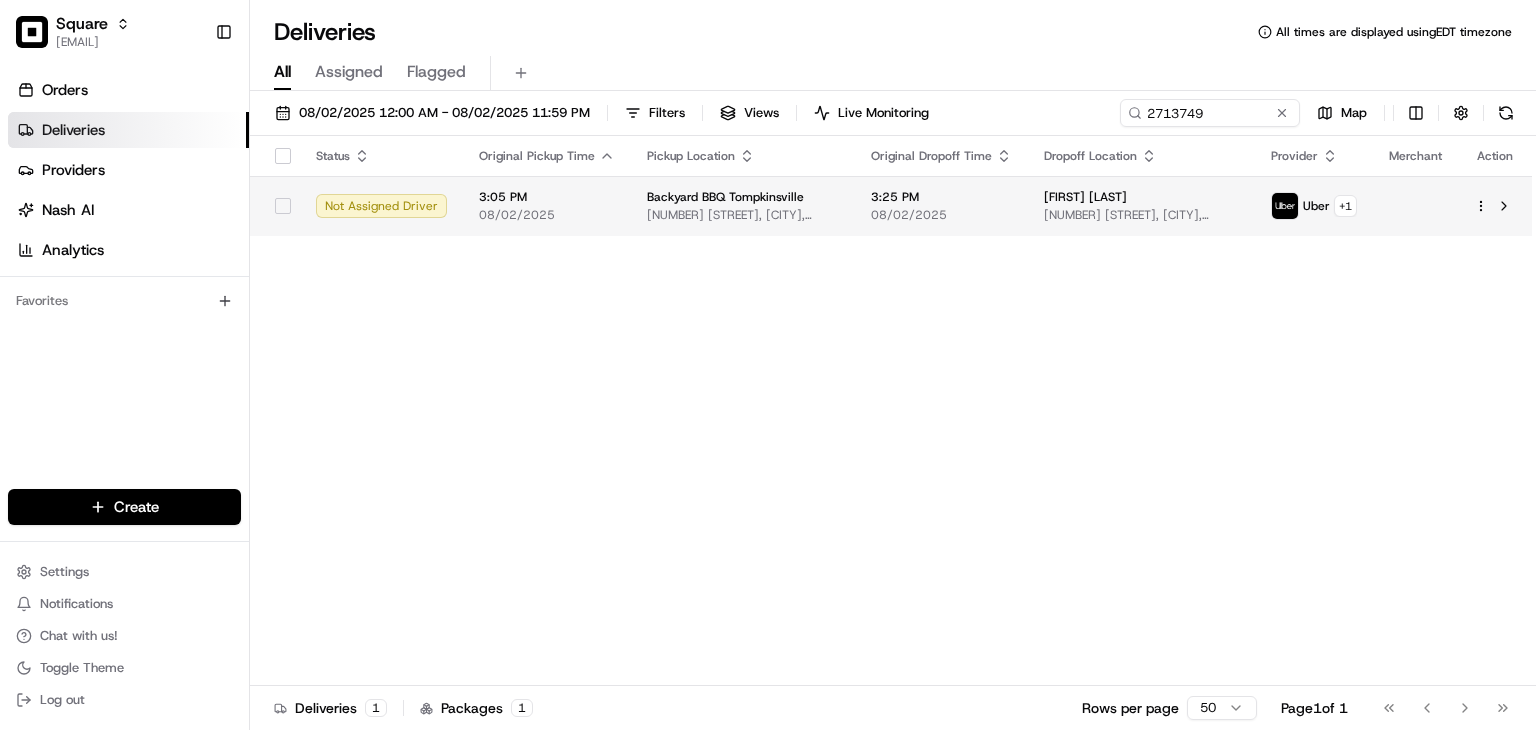 click on "3:25 PM 08/02/2025" at bounding box center (941, 206) 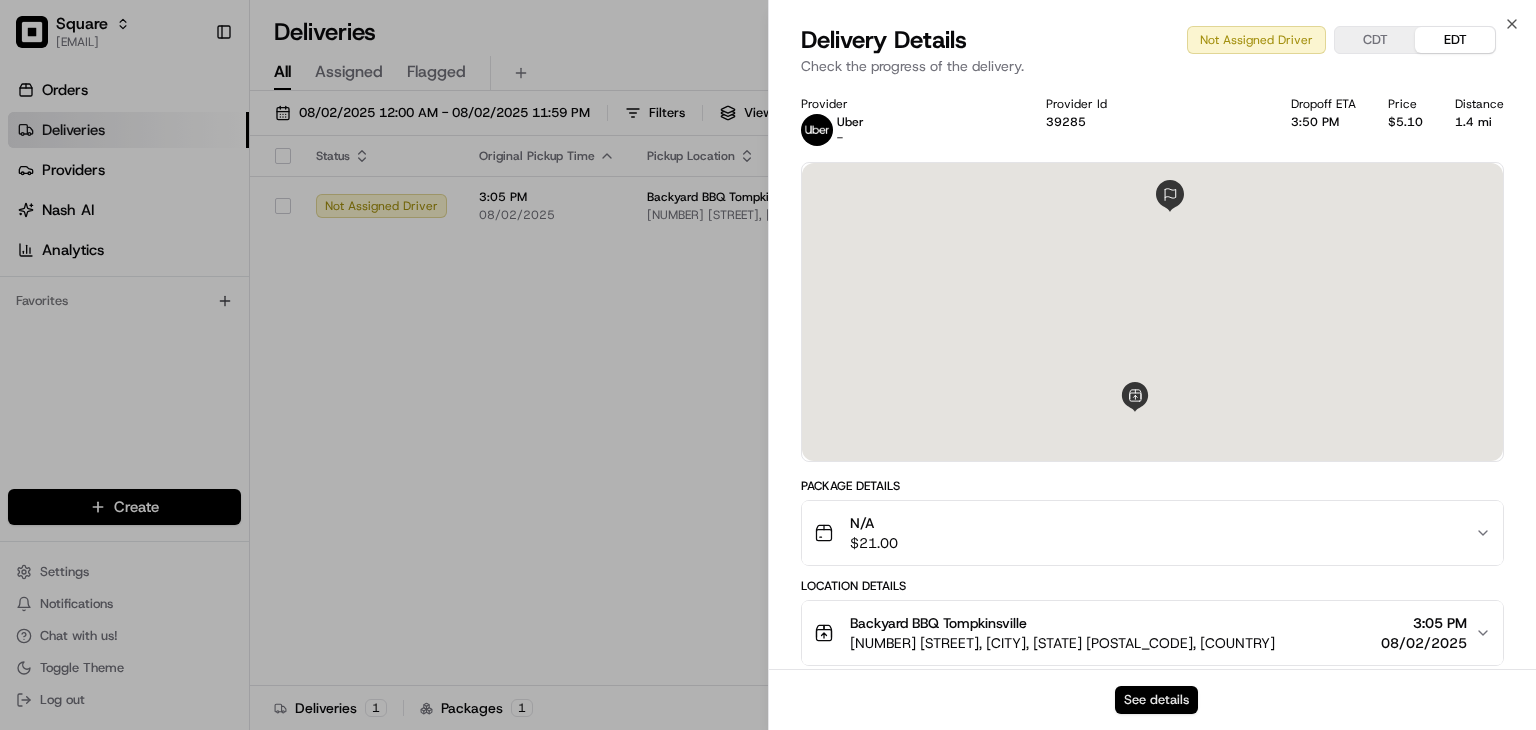 click on "See details" at bounding box center (1156, 700) 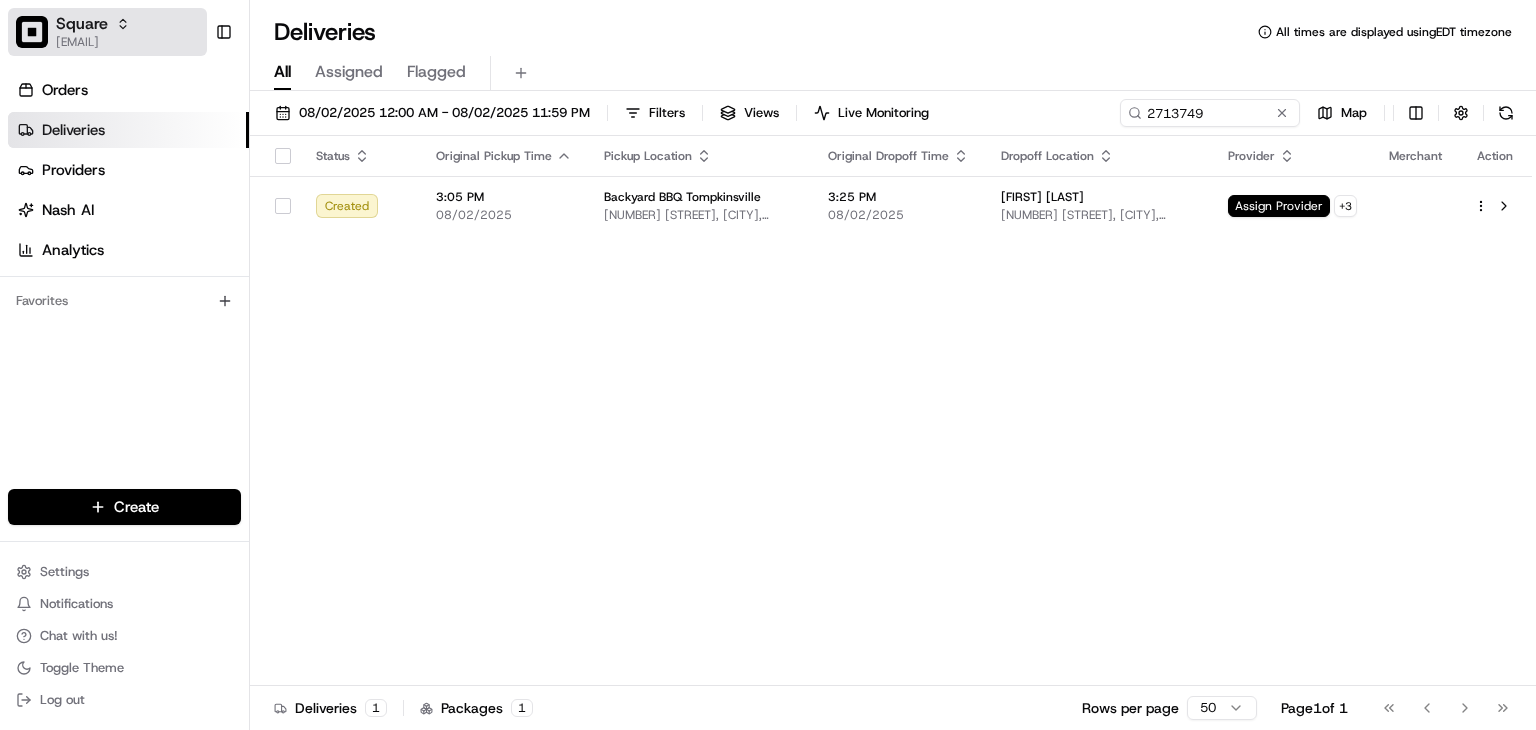 click on "[EMAIL]" at bounding box center (93, 42) 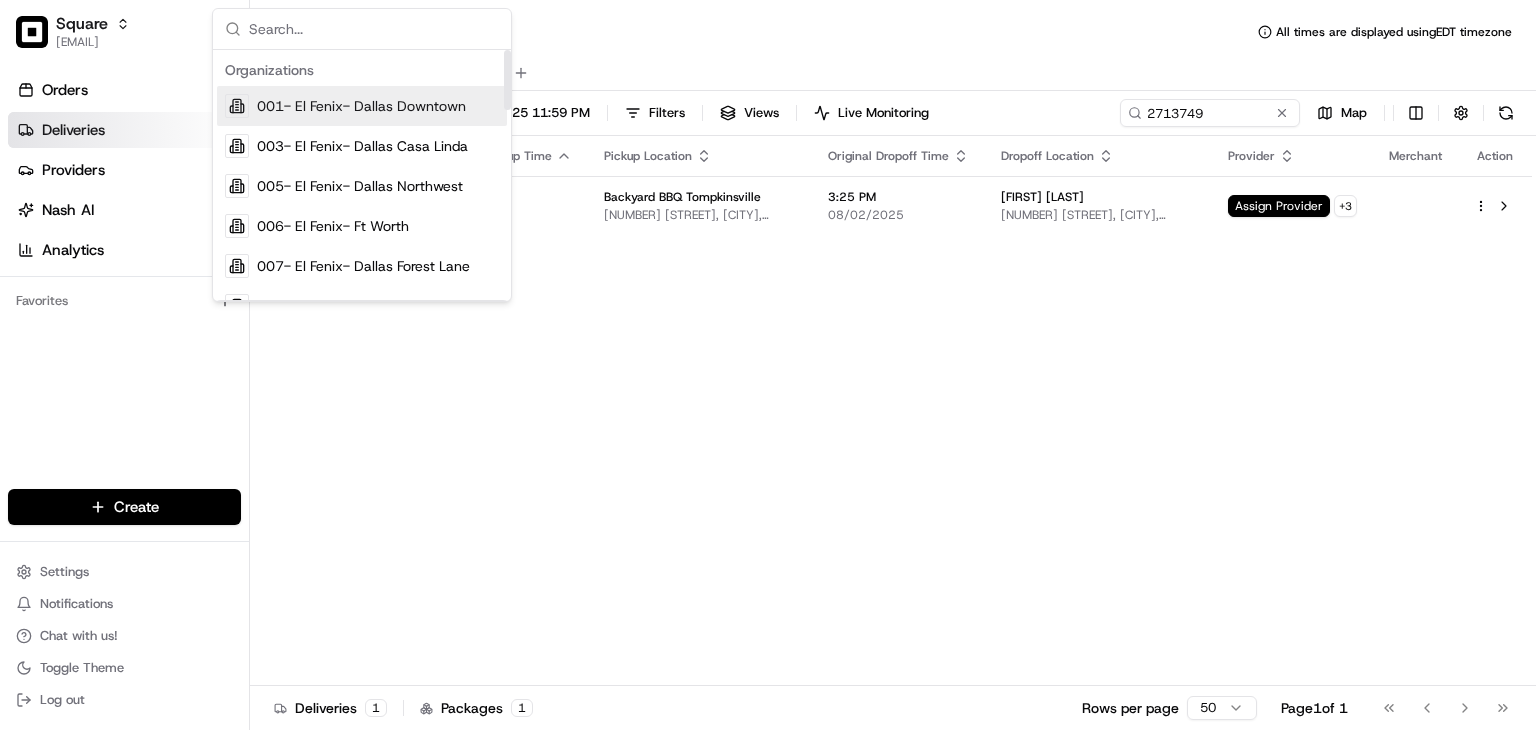 click on "Organizations 001- El Fenix- Dallas Downtown 003- El Fenix- Dallas Casa Linda 005- El Fenix- Dallas Northwest 006- El Fenix- Ft Worth 007- El Fenix- Dallas Forest Lane 008- El Fenix- Plano 010- El Fenix- Mesquite 013- El Fenix- Arlington 015- El Fenix- Mckinney 016- El Fenix- Irving 019- El Fenix- Waxahachie 020- El Fenix- Burleson 022- El Fenix- Weatherford 024- El Fenix- Greenville TX 082561217 082561217 101- Twisted Root Burger - Carrollton 102- Twisted Root Burger - Deep Ellum 103 - DiBella's Subs - Williamsville 103- Twisted Root Burger - Waco 104- Twisted Root Burger - Coppell 105- Twisted Root Burger - Bedford 106 - DiBella's Subs - CityGate Plaza 106- Twisted Root Burger - Lubbock 107- Twisted Root Burger - Arlington" at bounding box center (362, 570) 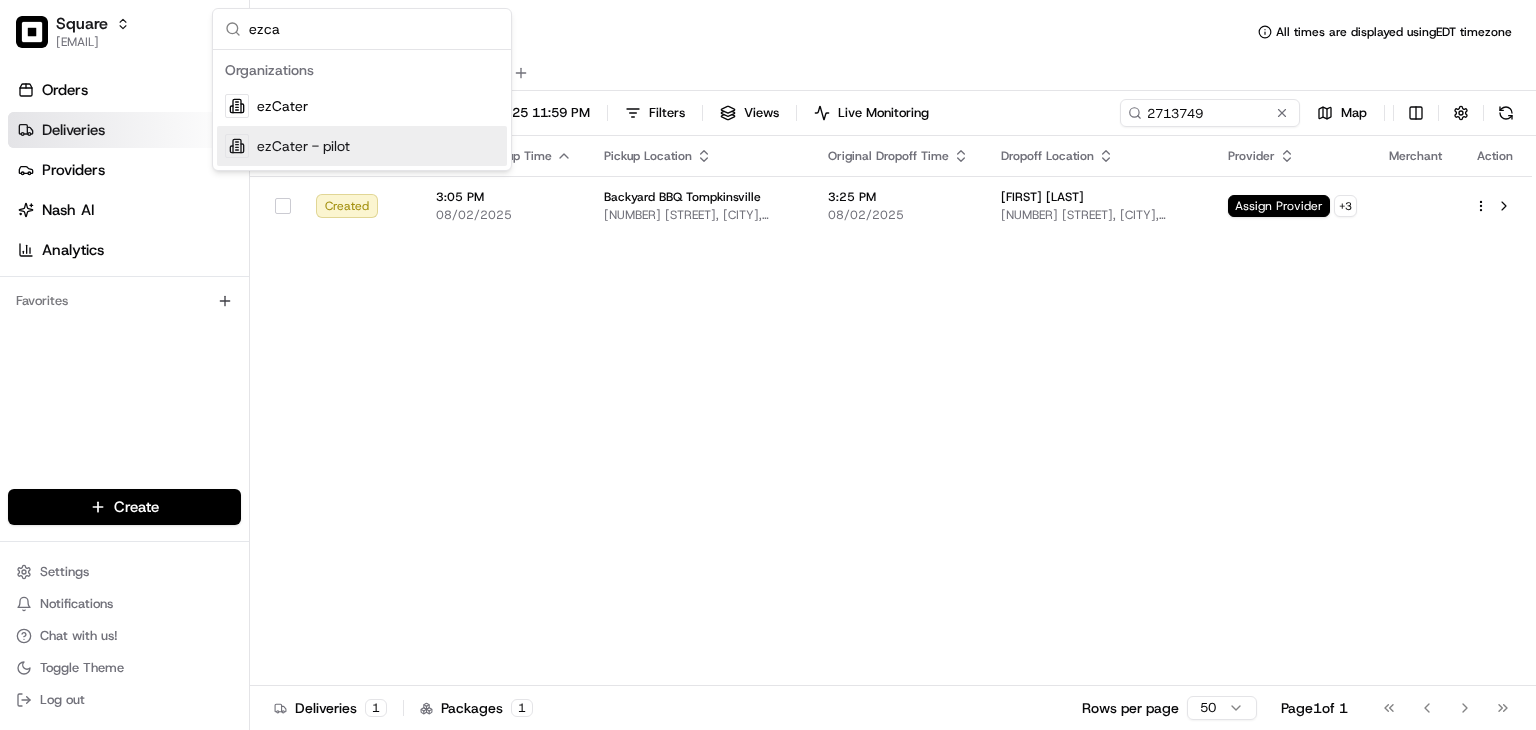 type on "ezca" 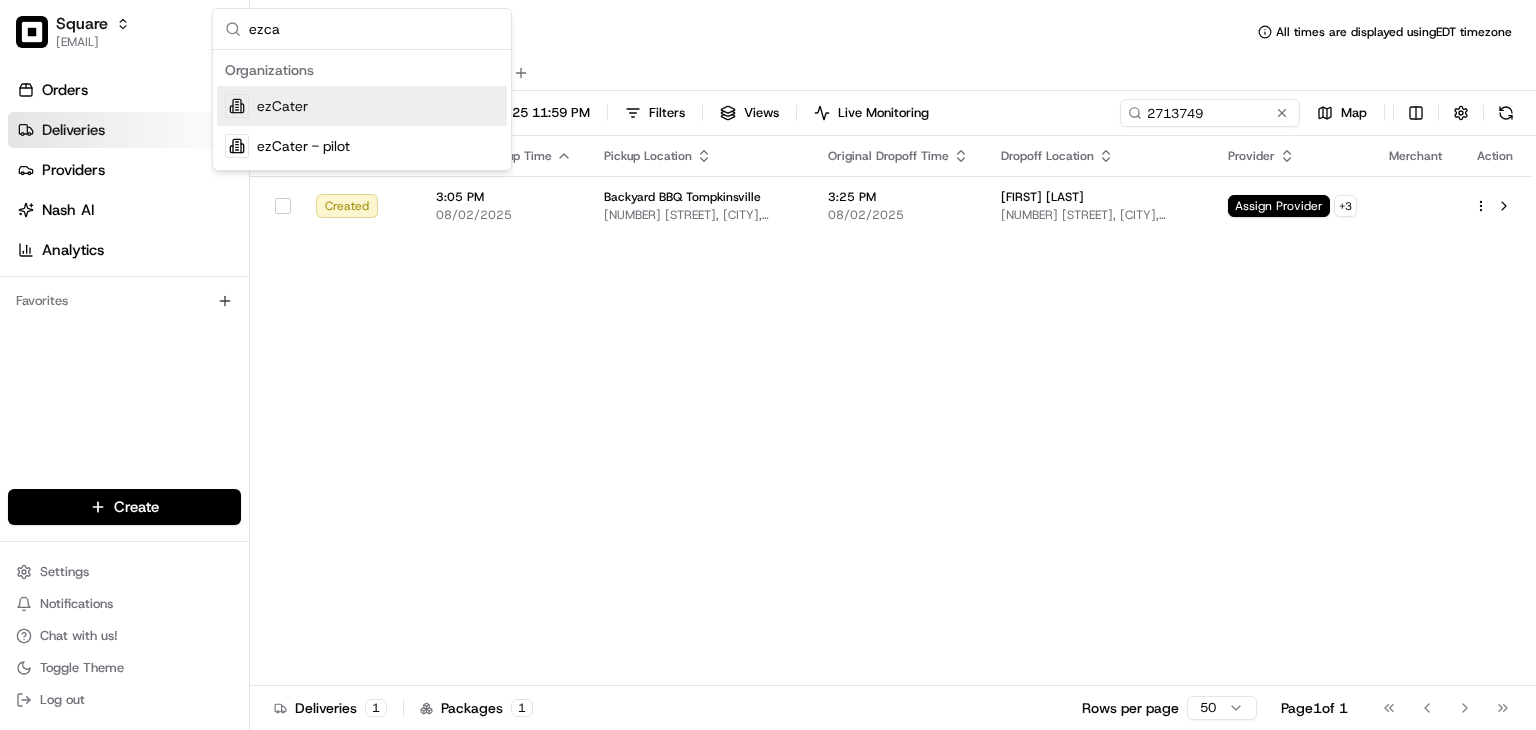 click on "ezCater" at bounding box center [362, 106] 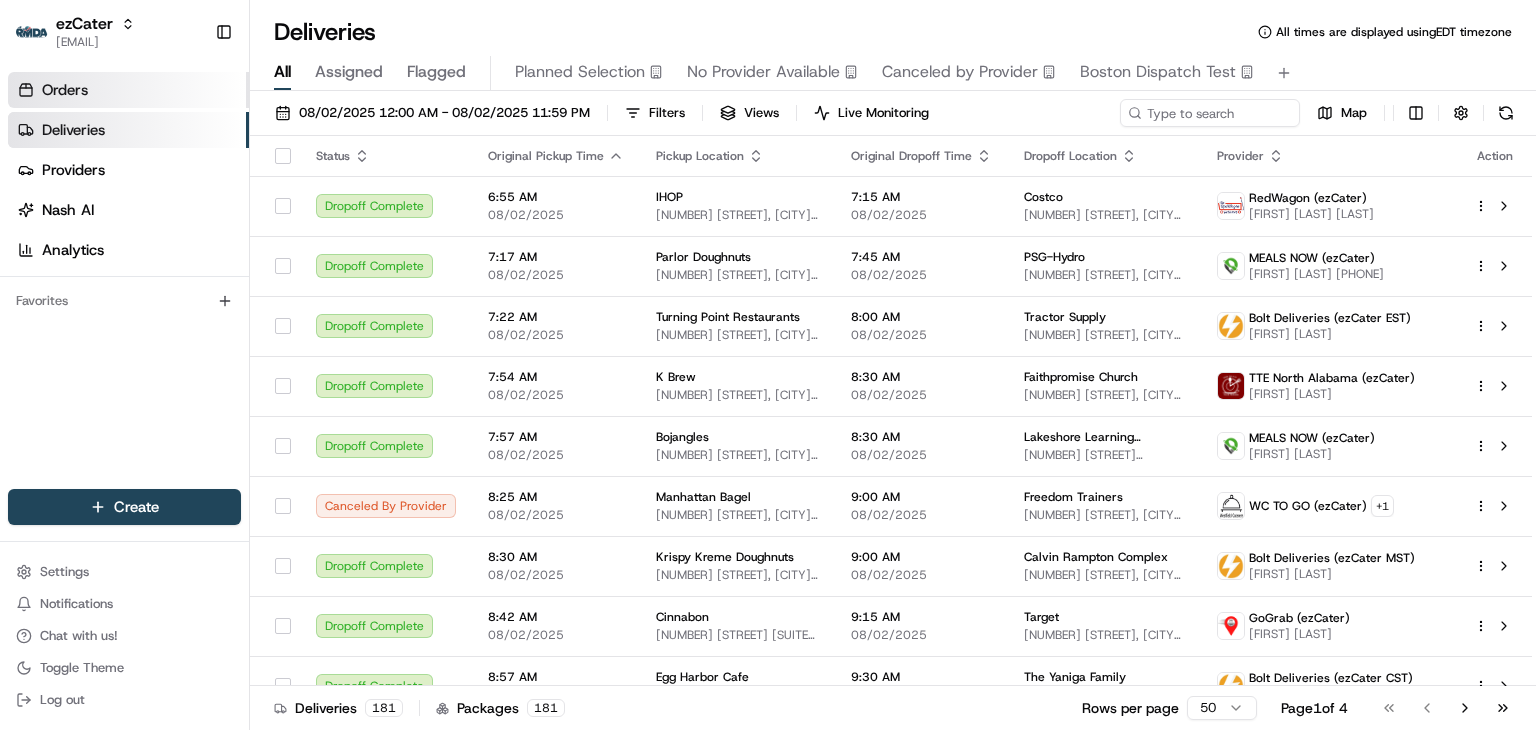 click on "Orders" at bounding box center [65, 90] 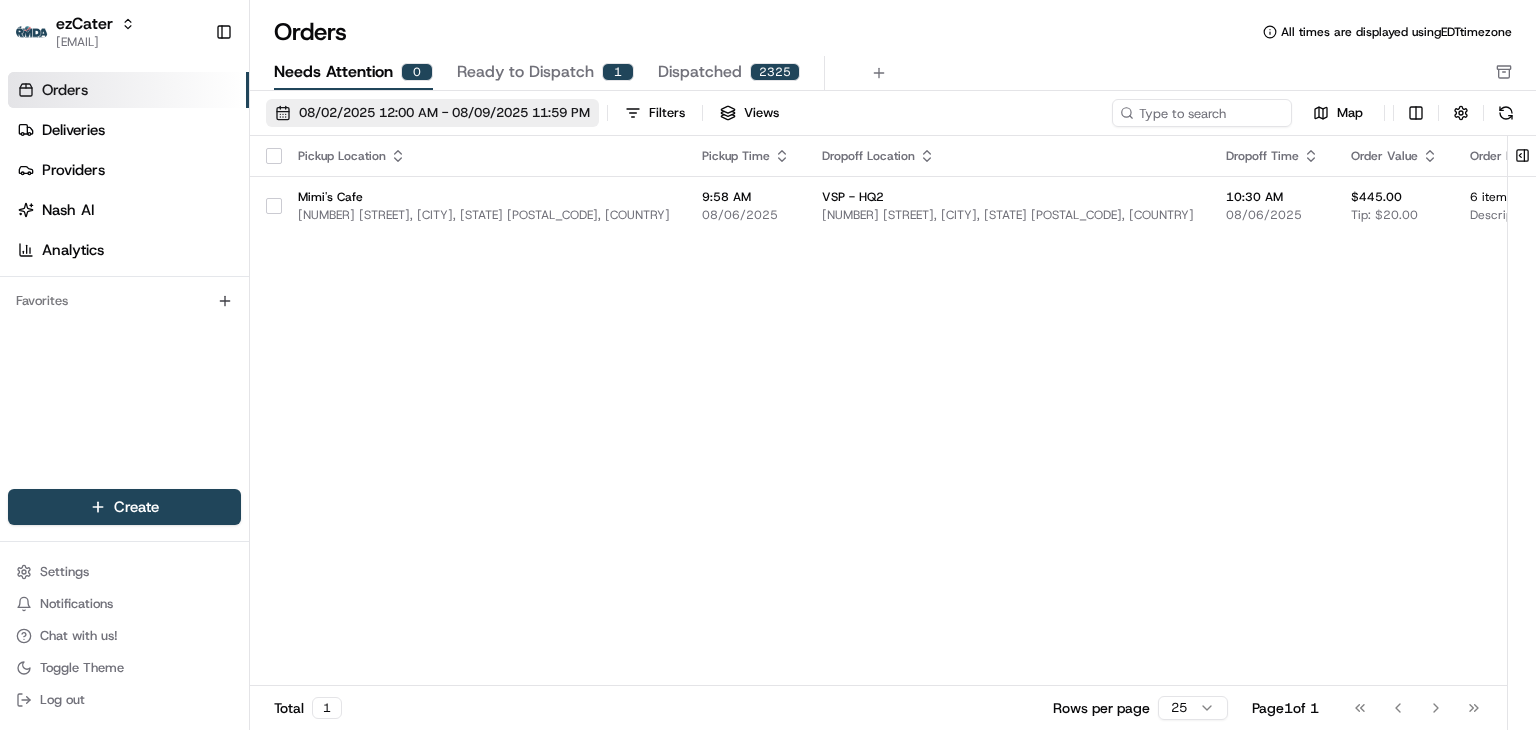 click on "08/02/2025 12:00 AM - 08/09/2025 11:59 PM" at bounding box center (444, 113) 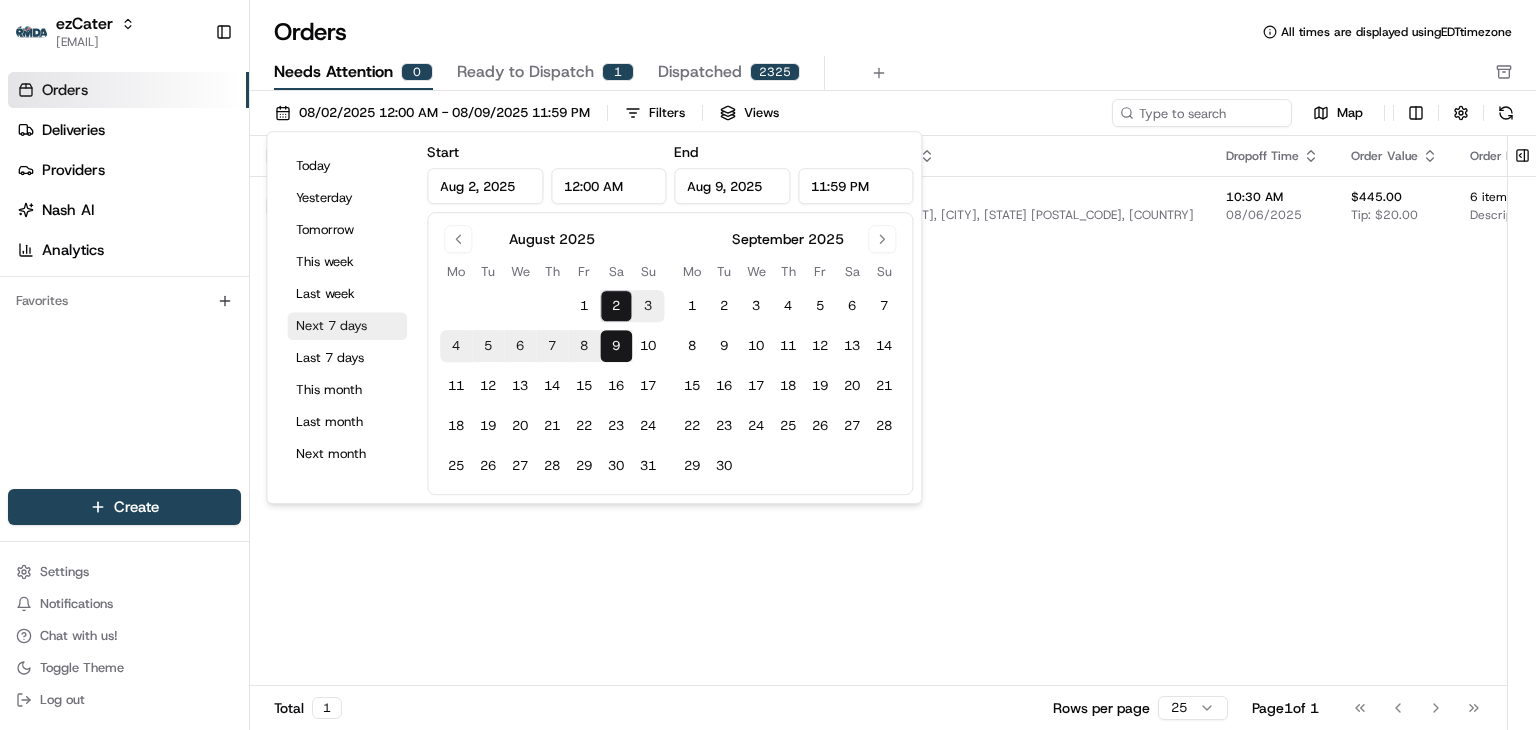 click on "Next 7 days" at bounding box center [347, 326] 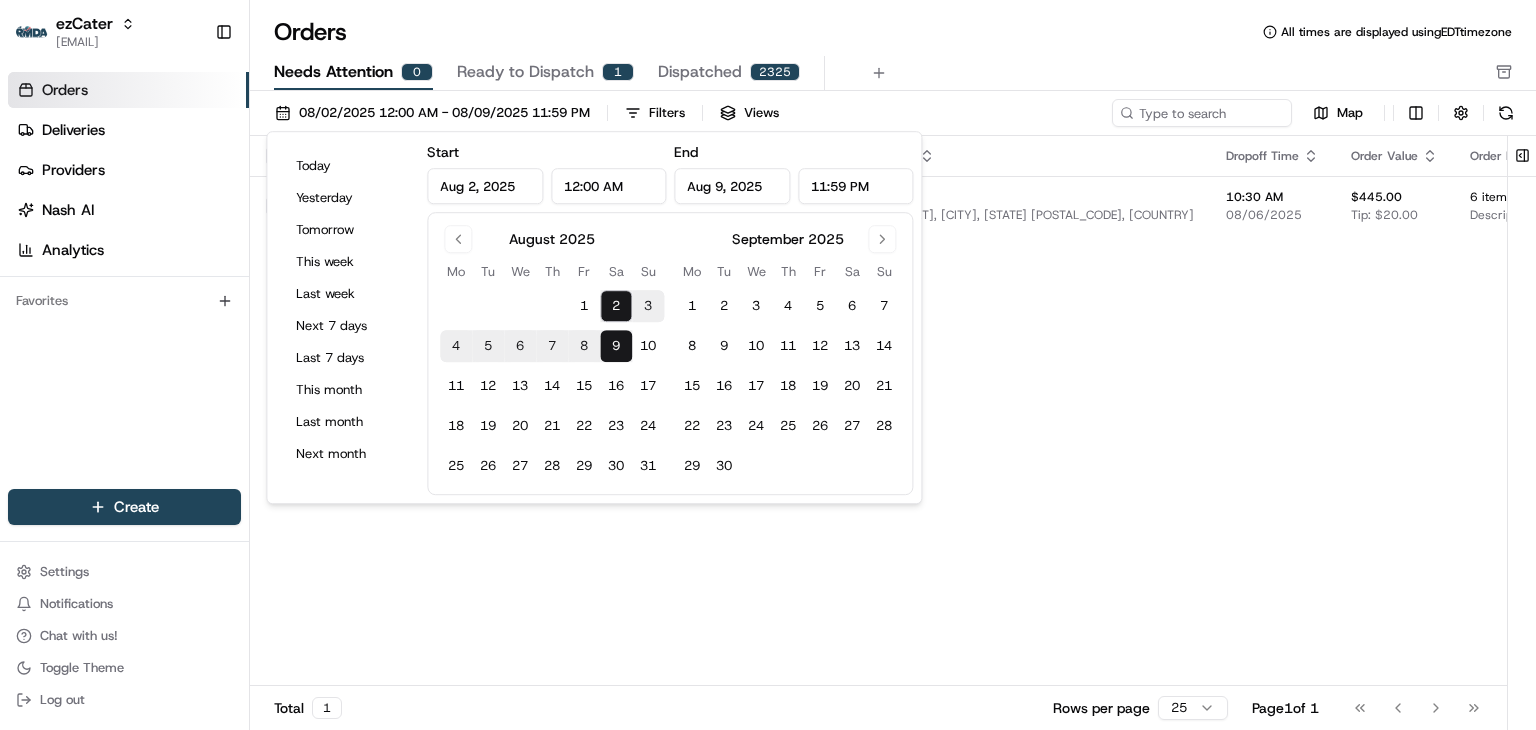 drag, startPoint x: 507, startPoint y: 541, endPoint x: 546, endPoint y: 505, distance: 53.075417 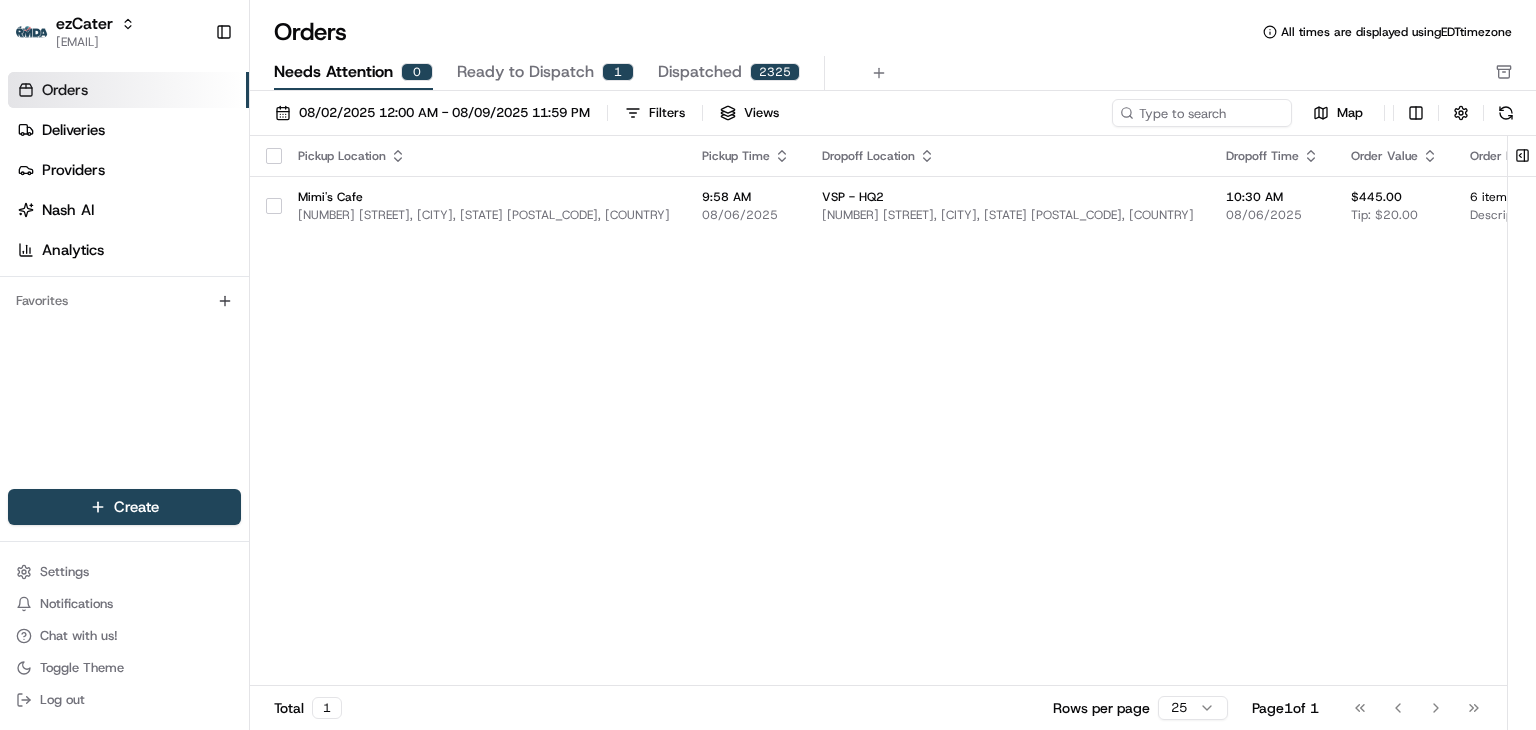 click on "Ready to Dispatch" at bounding box center [525, 72] 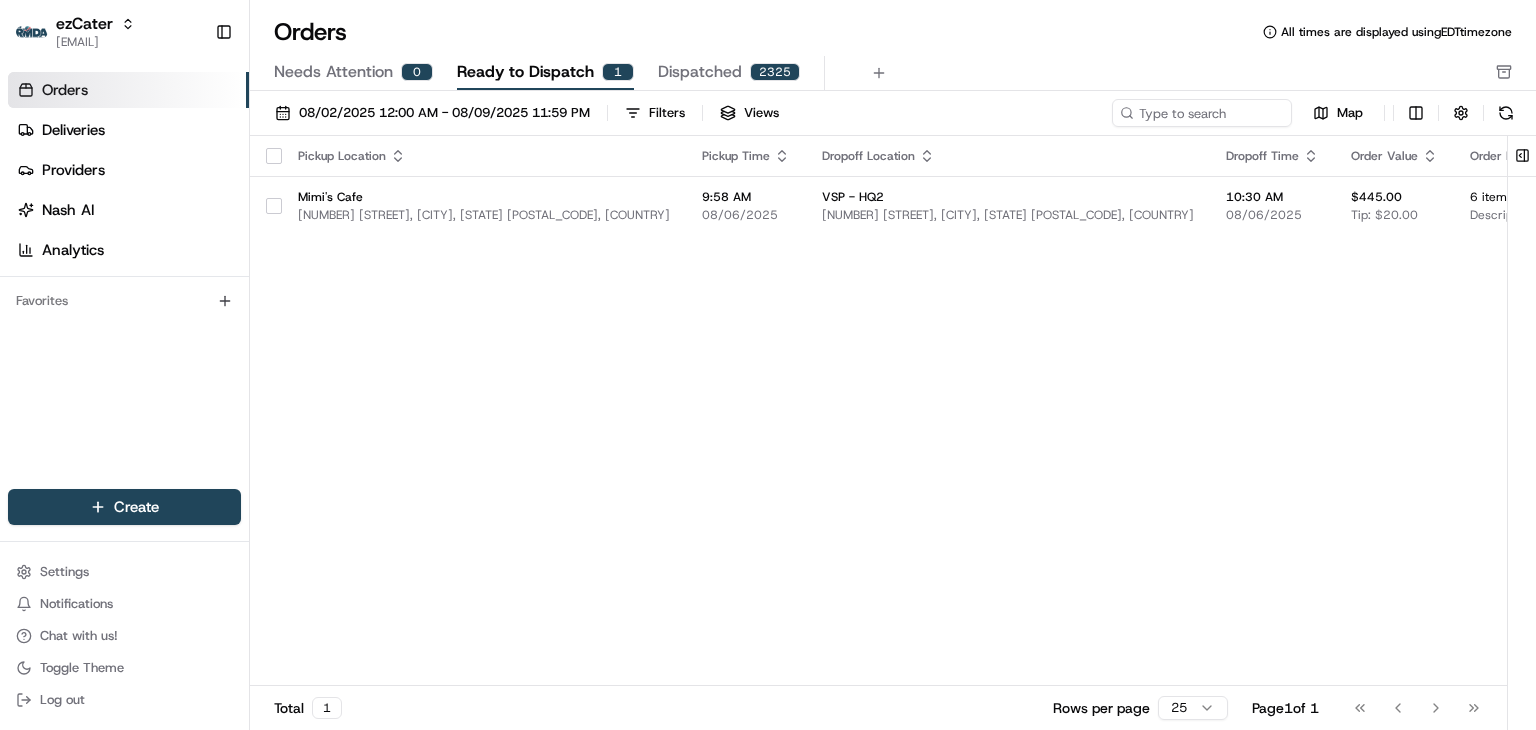click on "Needs Attention" at bounding box center (333, 72) 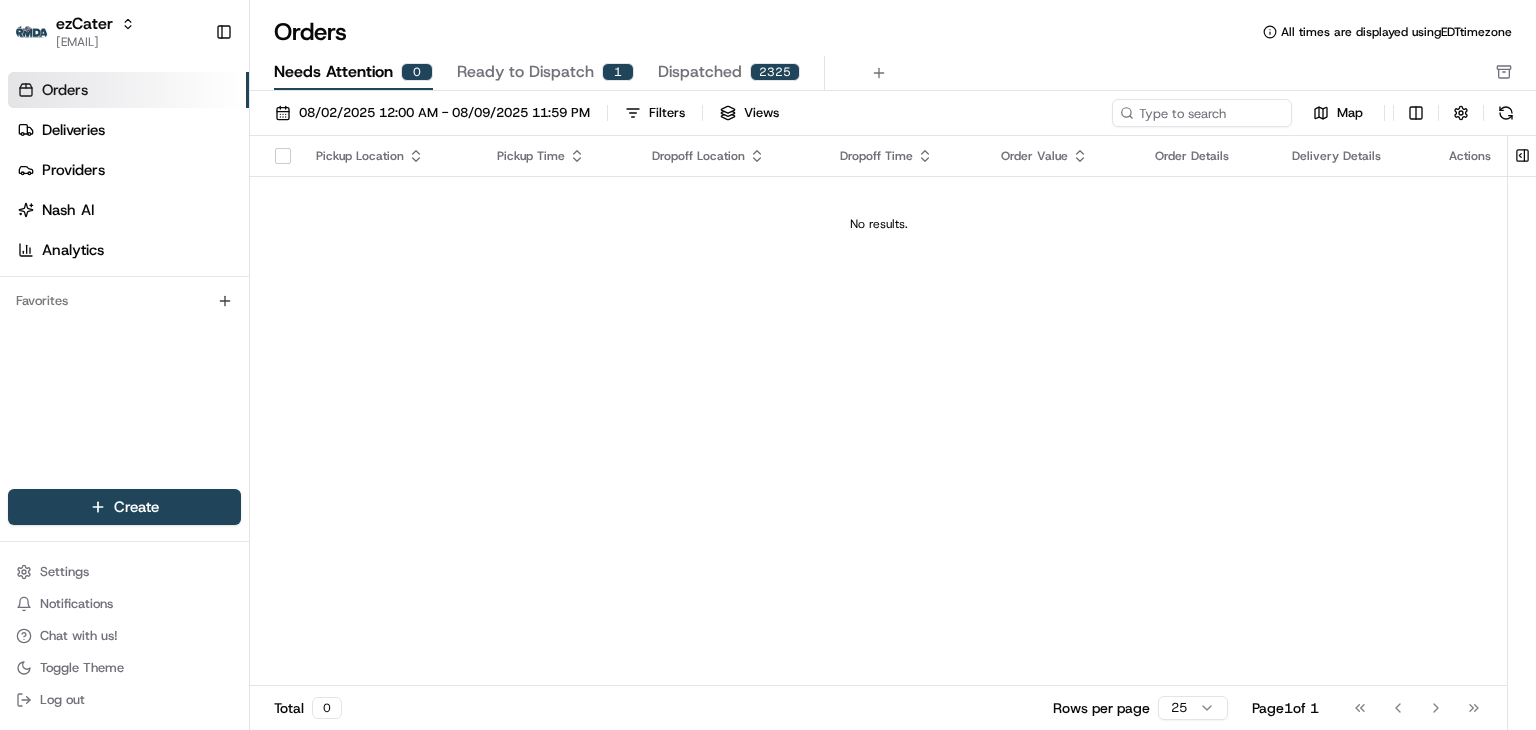 drag, startPoint x: 552, startPoint y: 302, endPoint x: 635, endPoint y: 466, distance: 183.80696 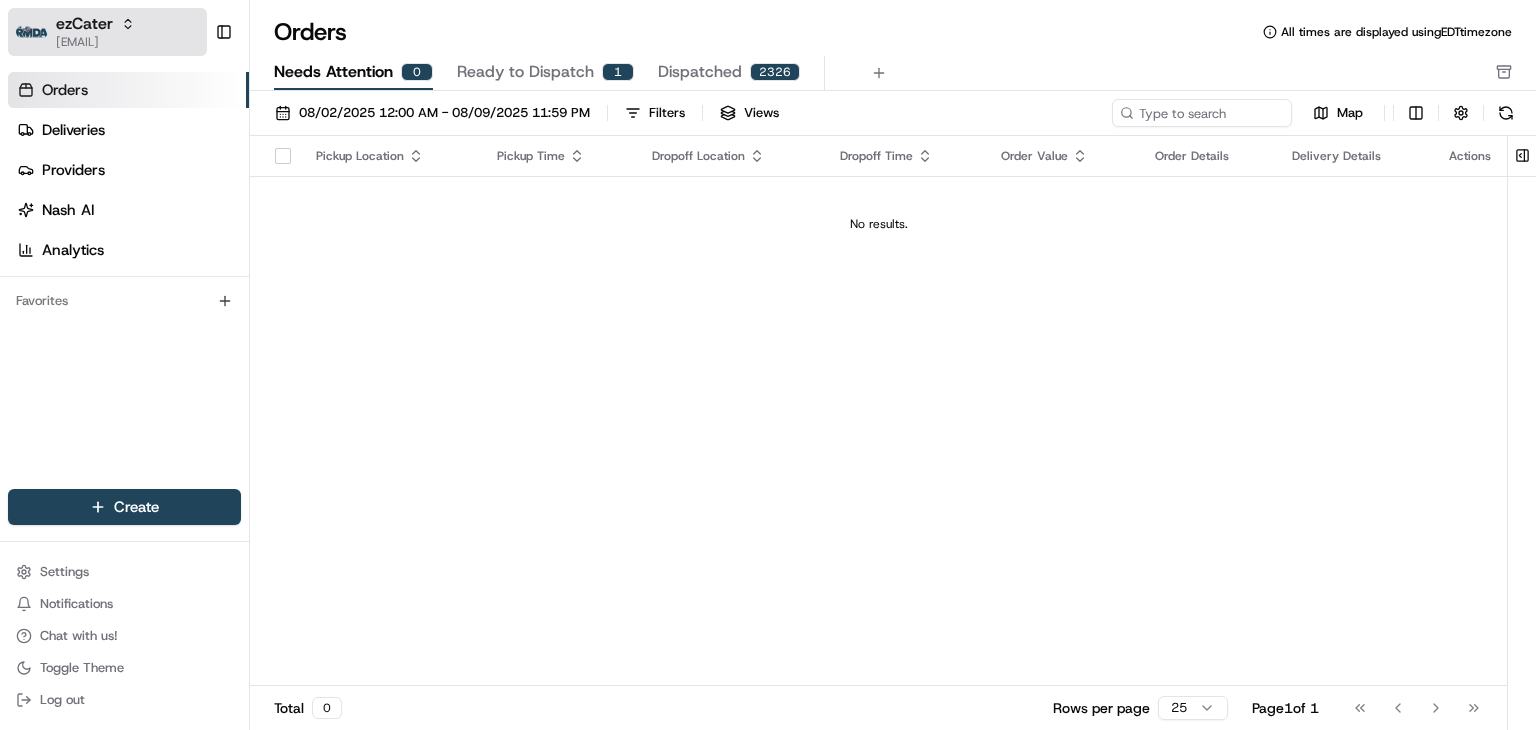 click on "[EMAIL]" at bounding box center [95, 42] 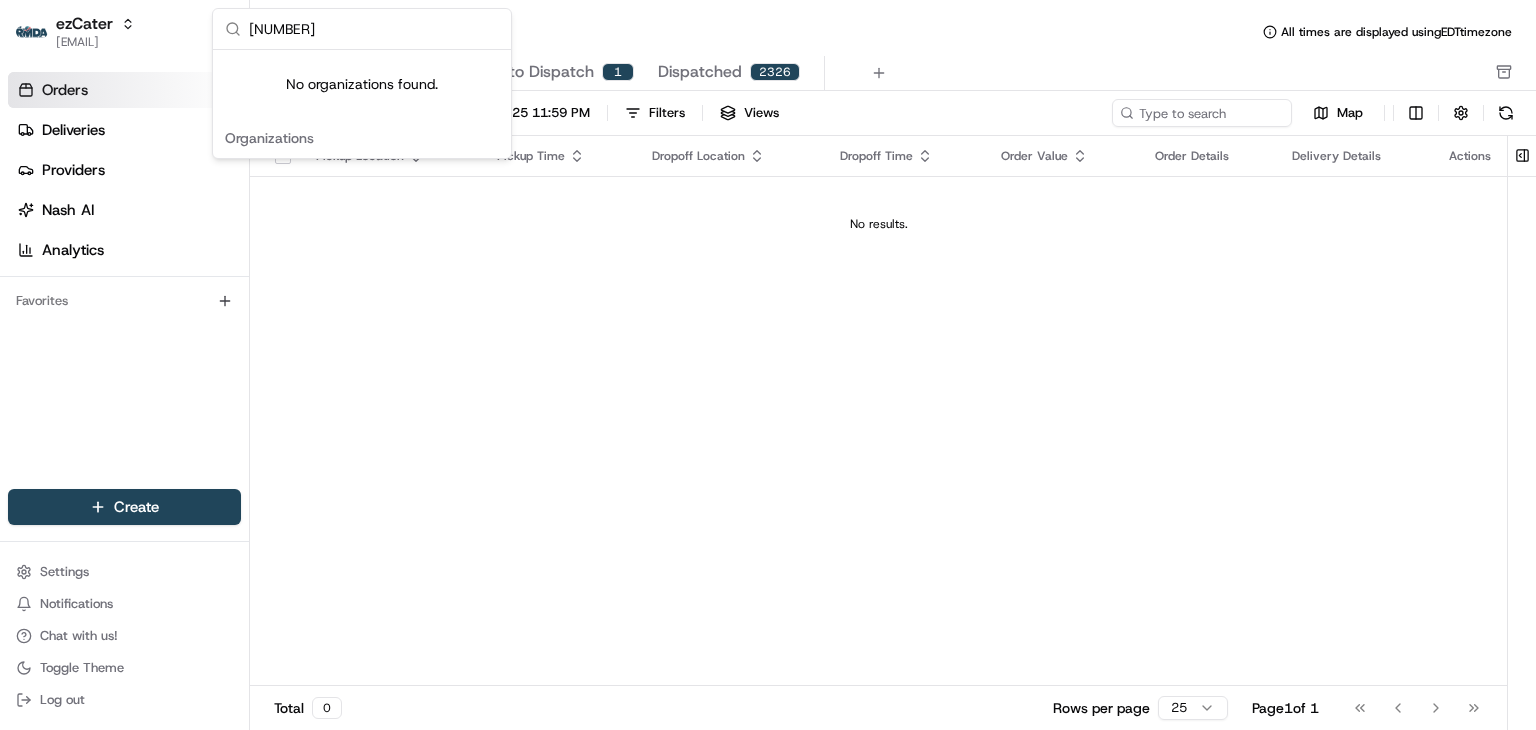 type on "6958363" 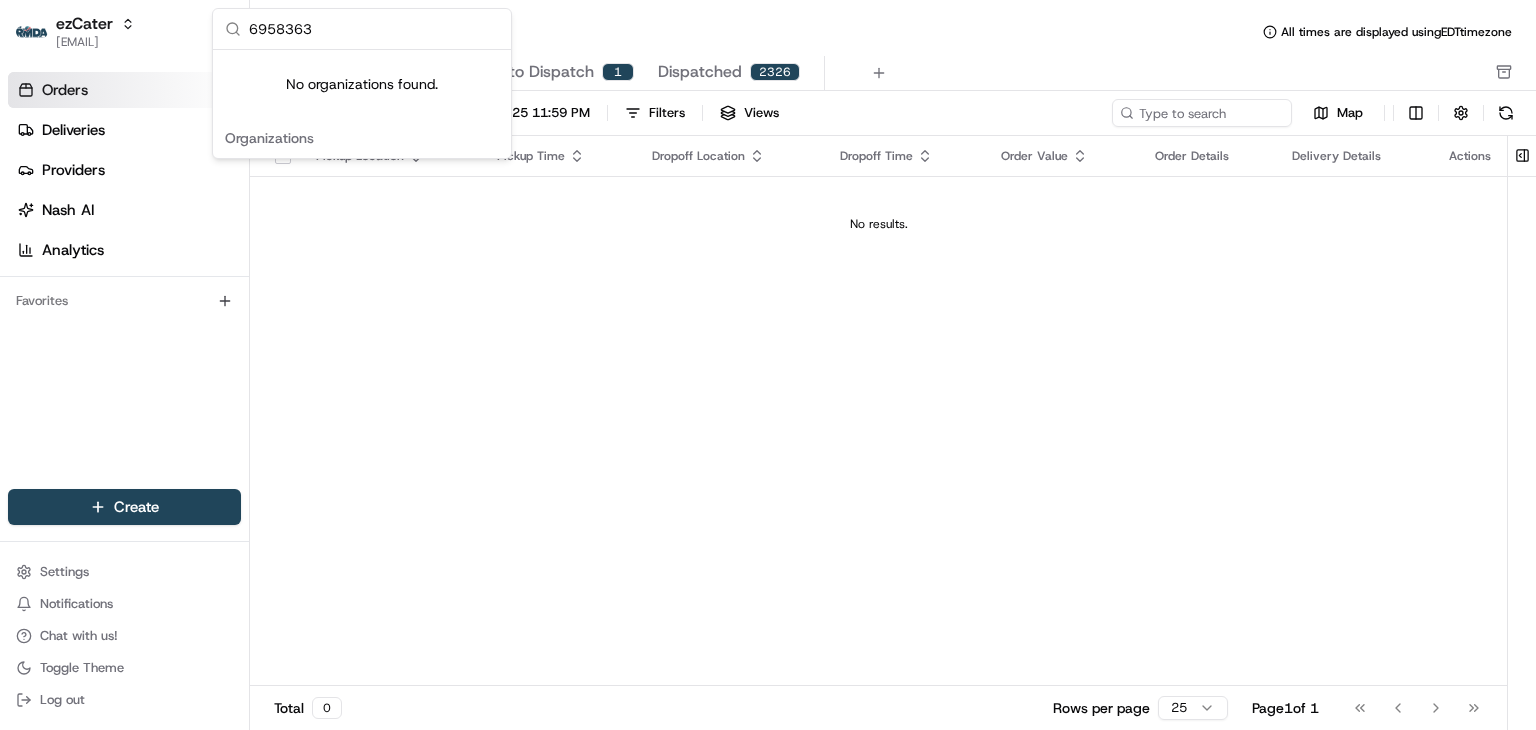 click on "6958363" at bounding box center [374, 29] 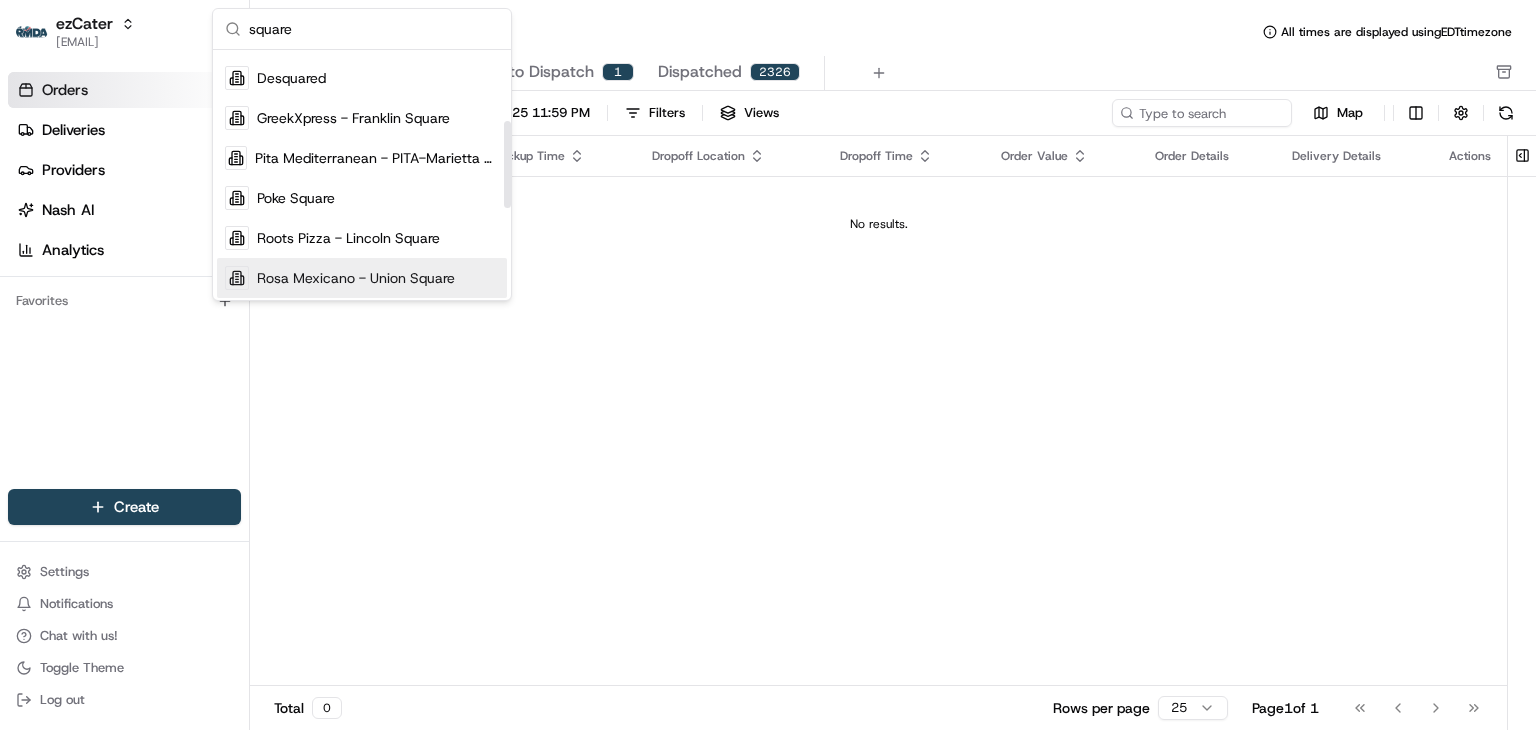 scroll, scrollTop: 228, scrollLeft: 0, axis: vertical 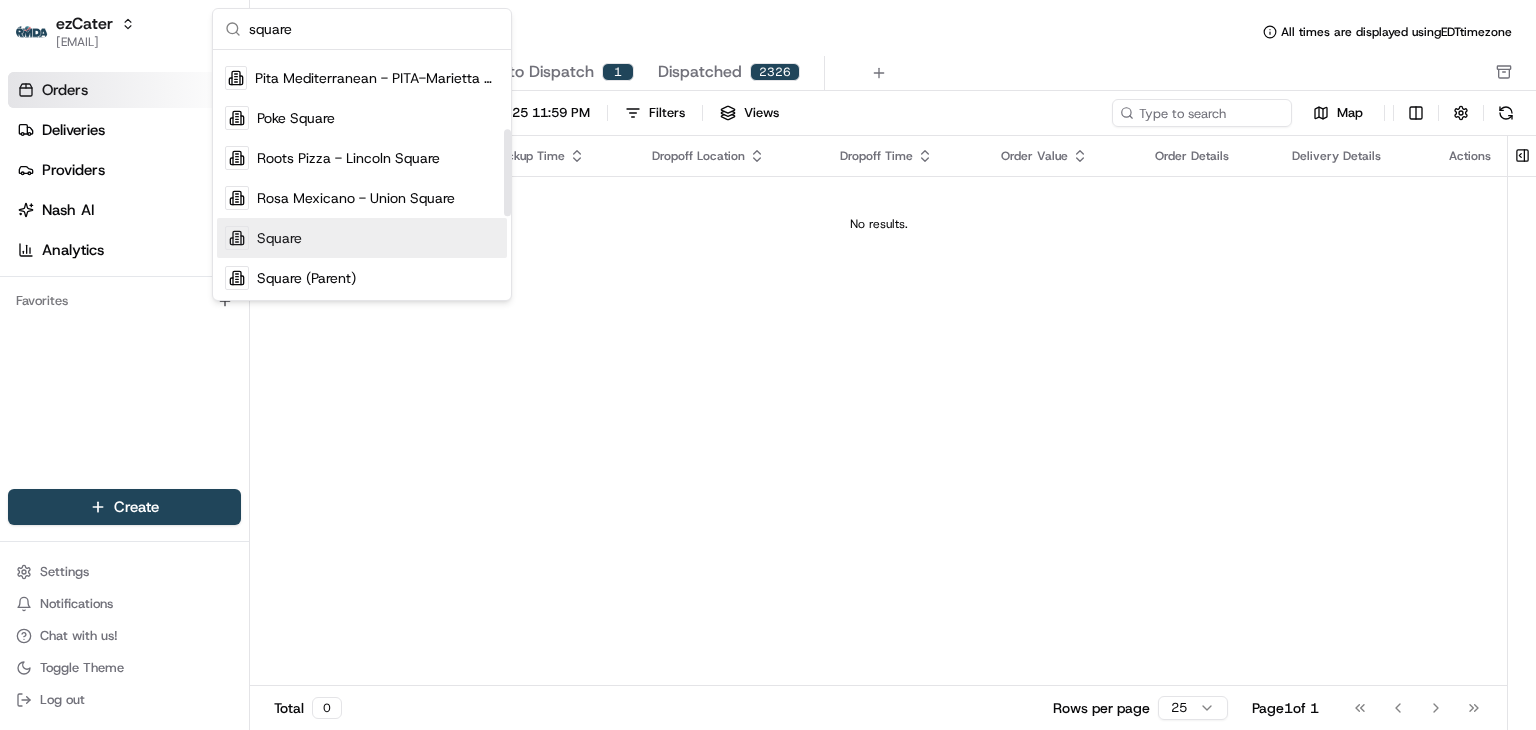 type on "square" 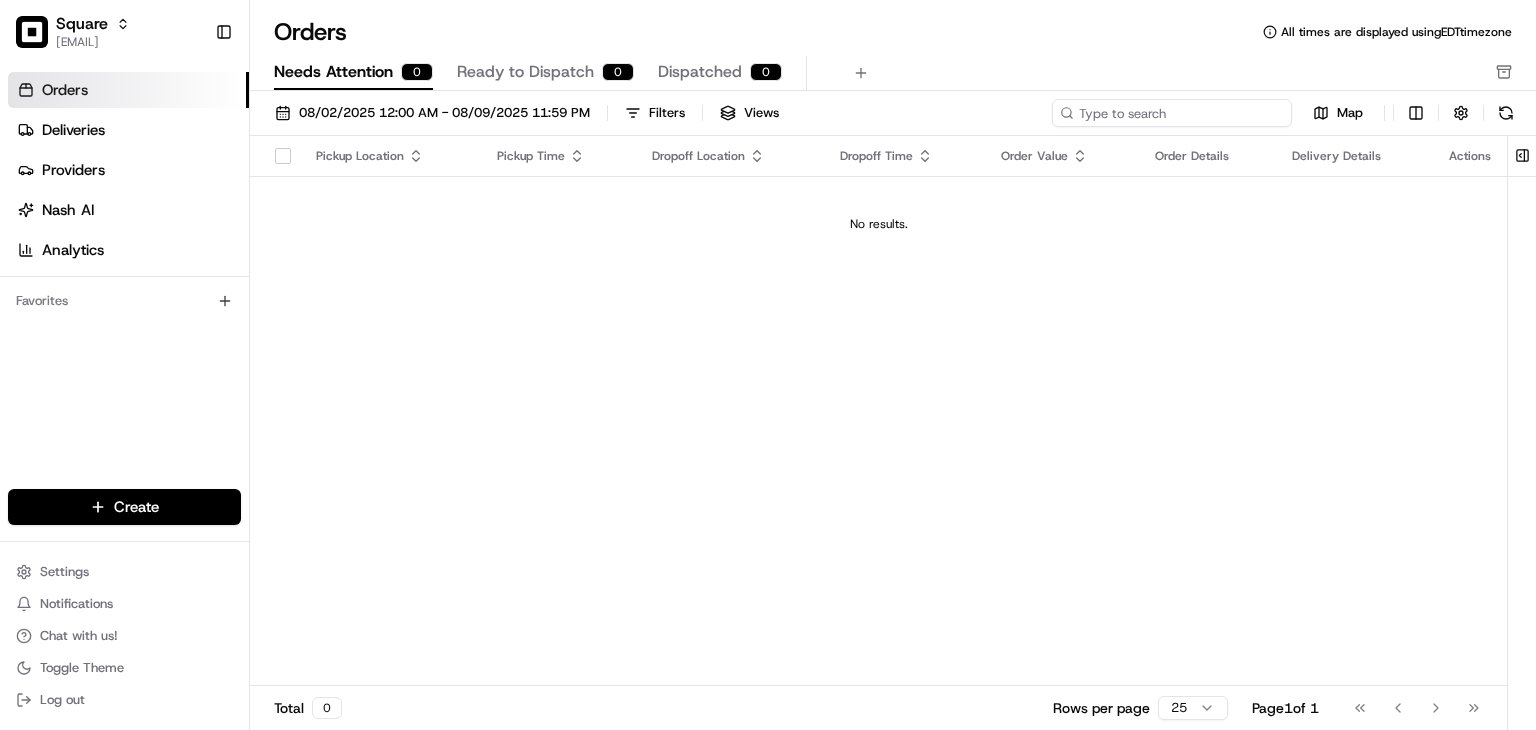click at bounding box center (1172, 113) 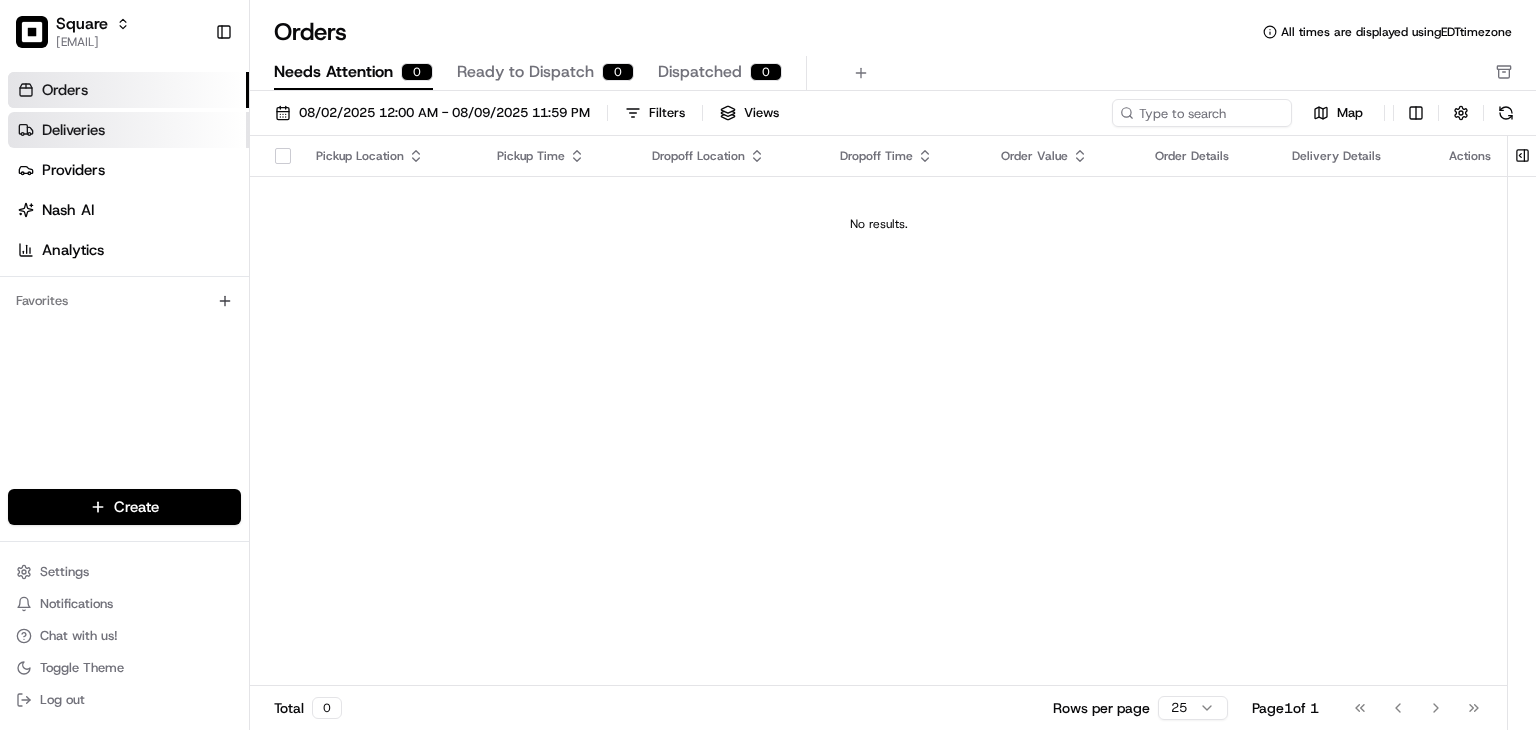 click on "Deliveries" at bounding box center [73, 130] 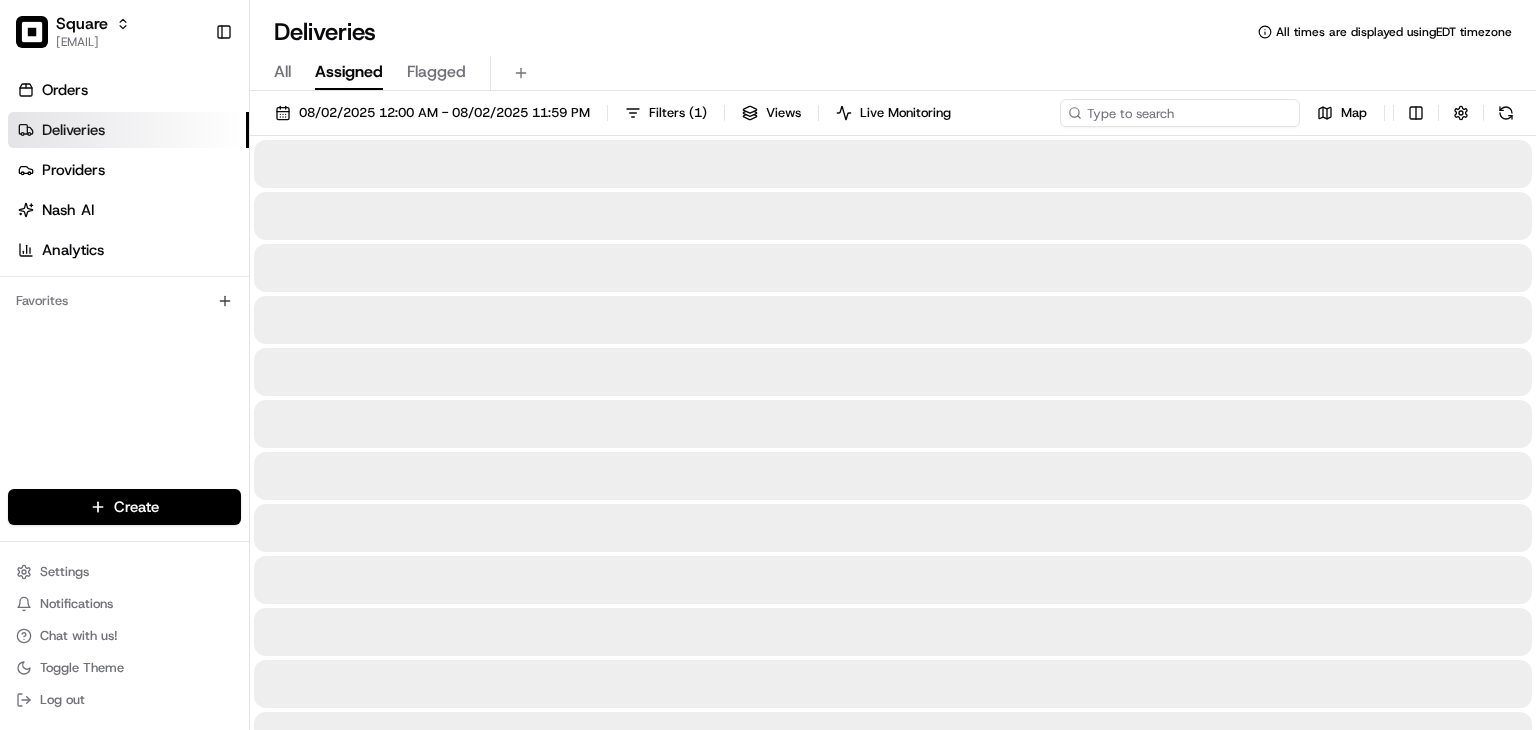 click at bounding box center [1180, 113] 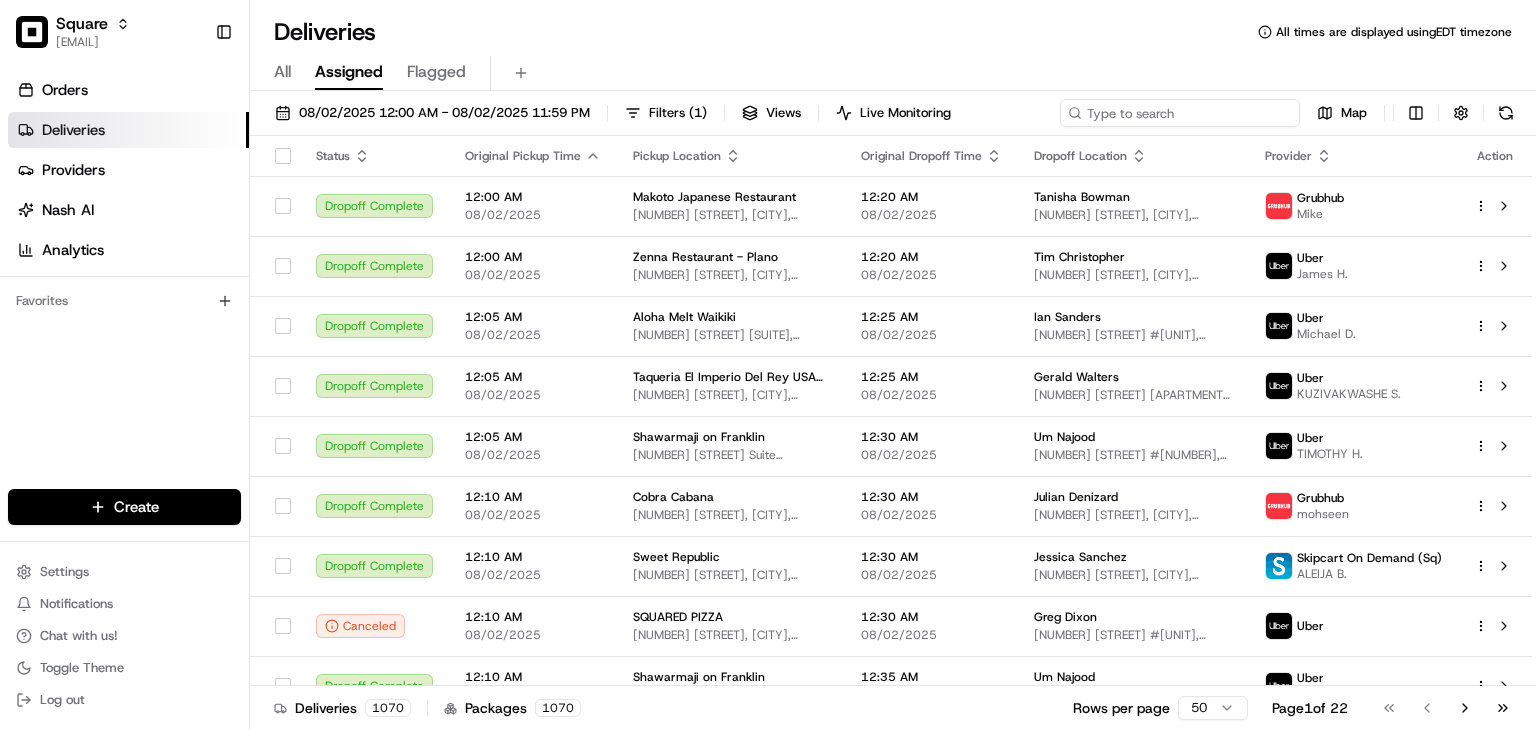 paste on "6958363" 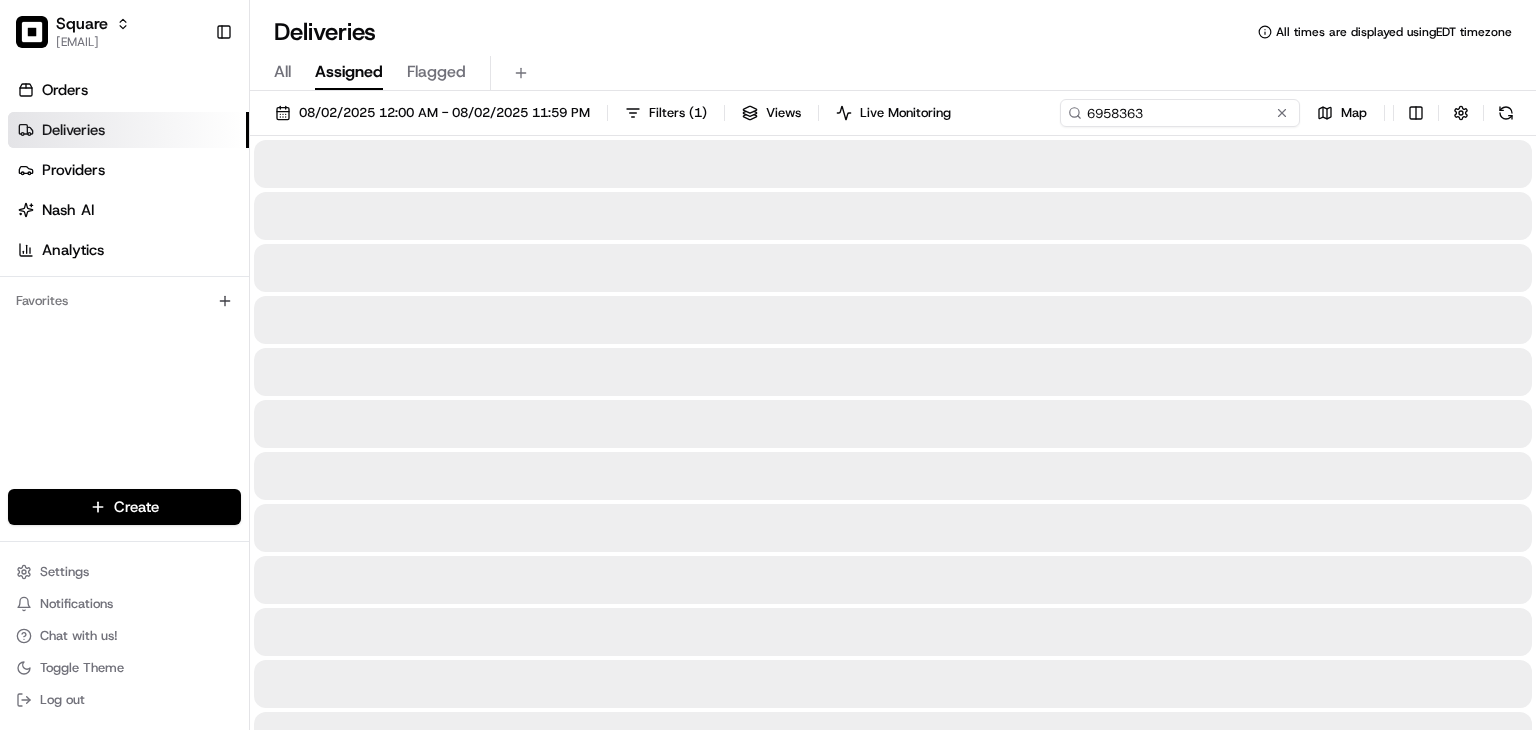 type on "6958363" 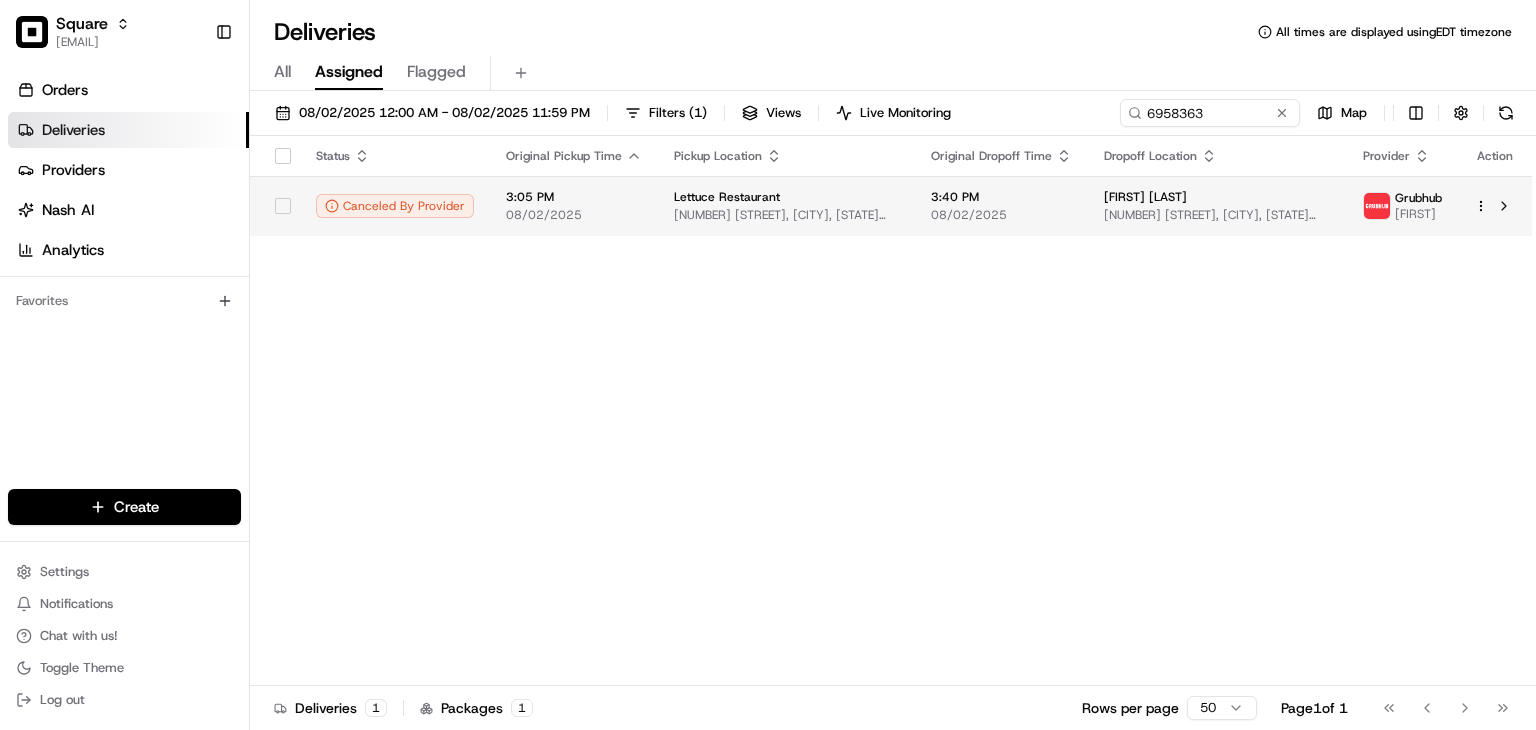 click on "3:40 PM" at bounding box center (1001, 197) 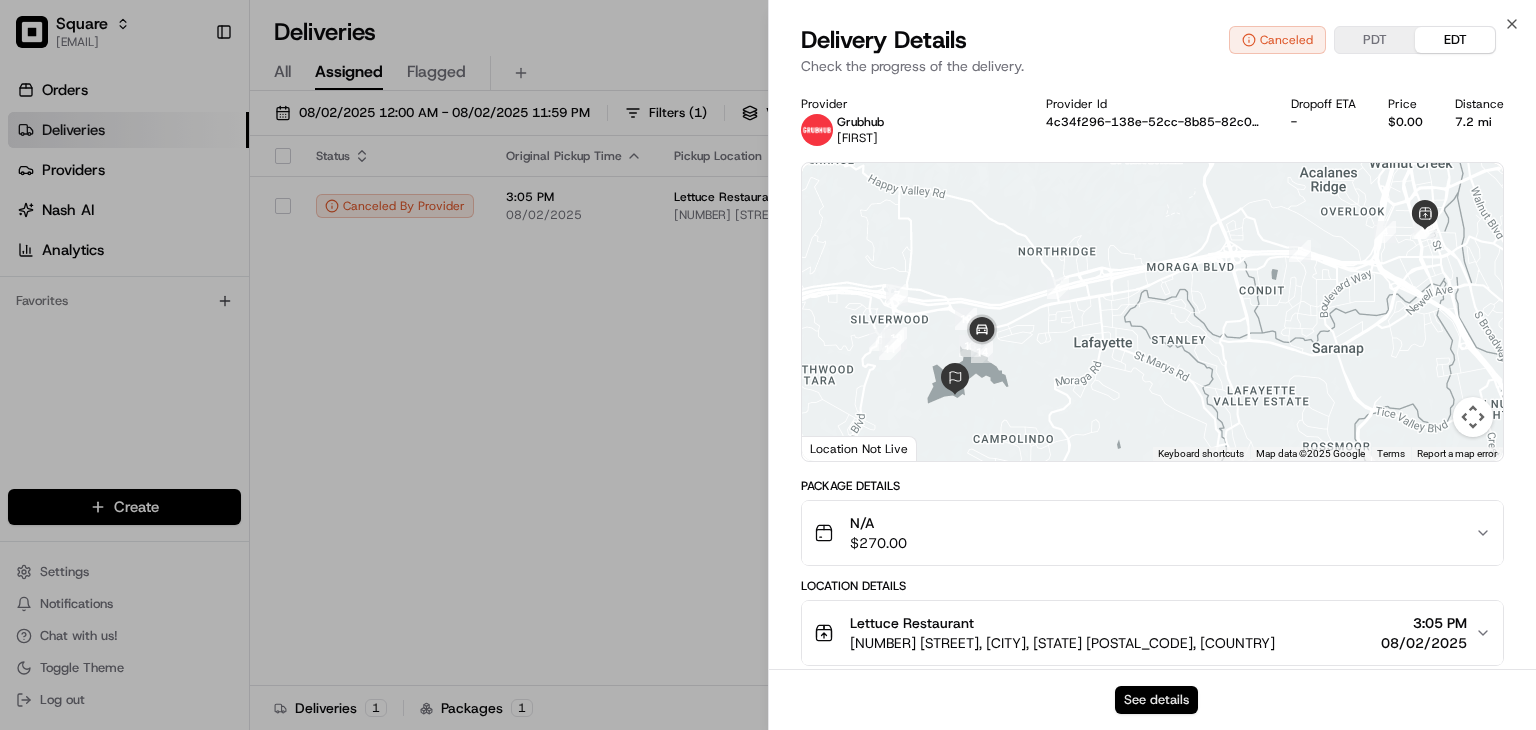 click on "See details" at bounding box center (1156, 700) 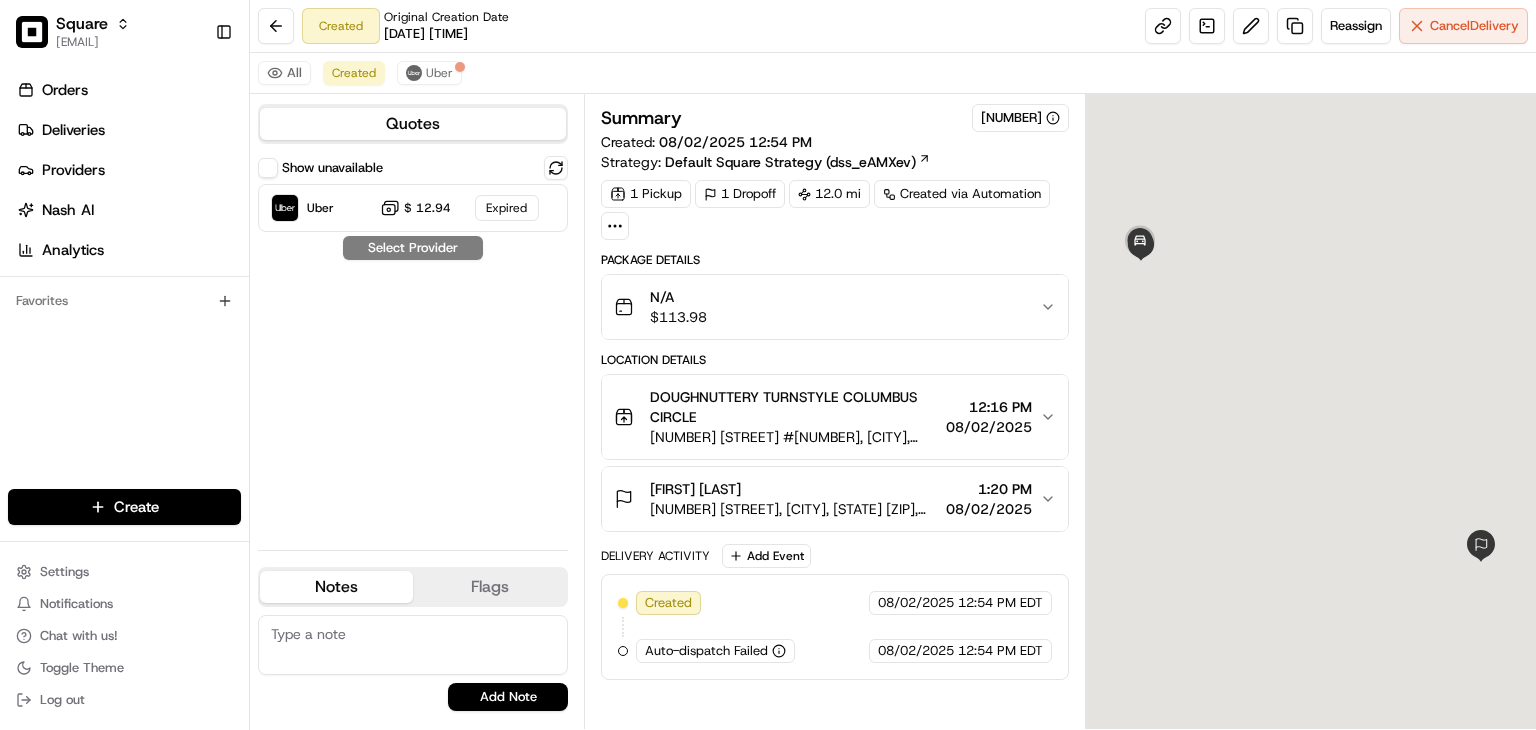 scroll, scrollTop: 0, scrollLeft: 0, axis: both 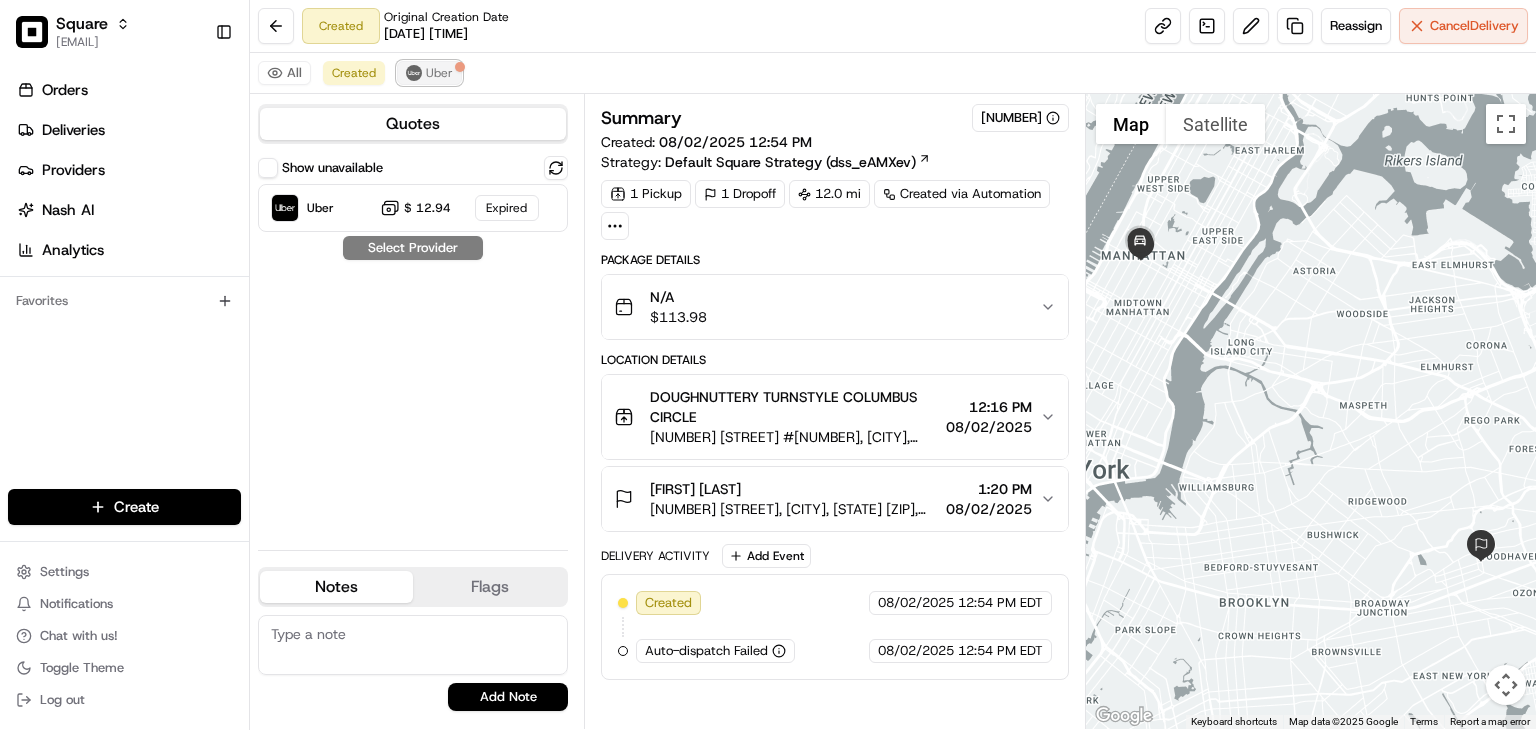 click on "Uber" at bounding box center (439, 73) 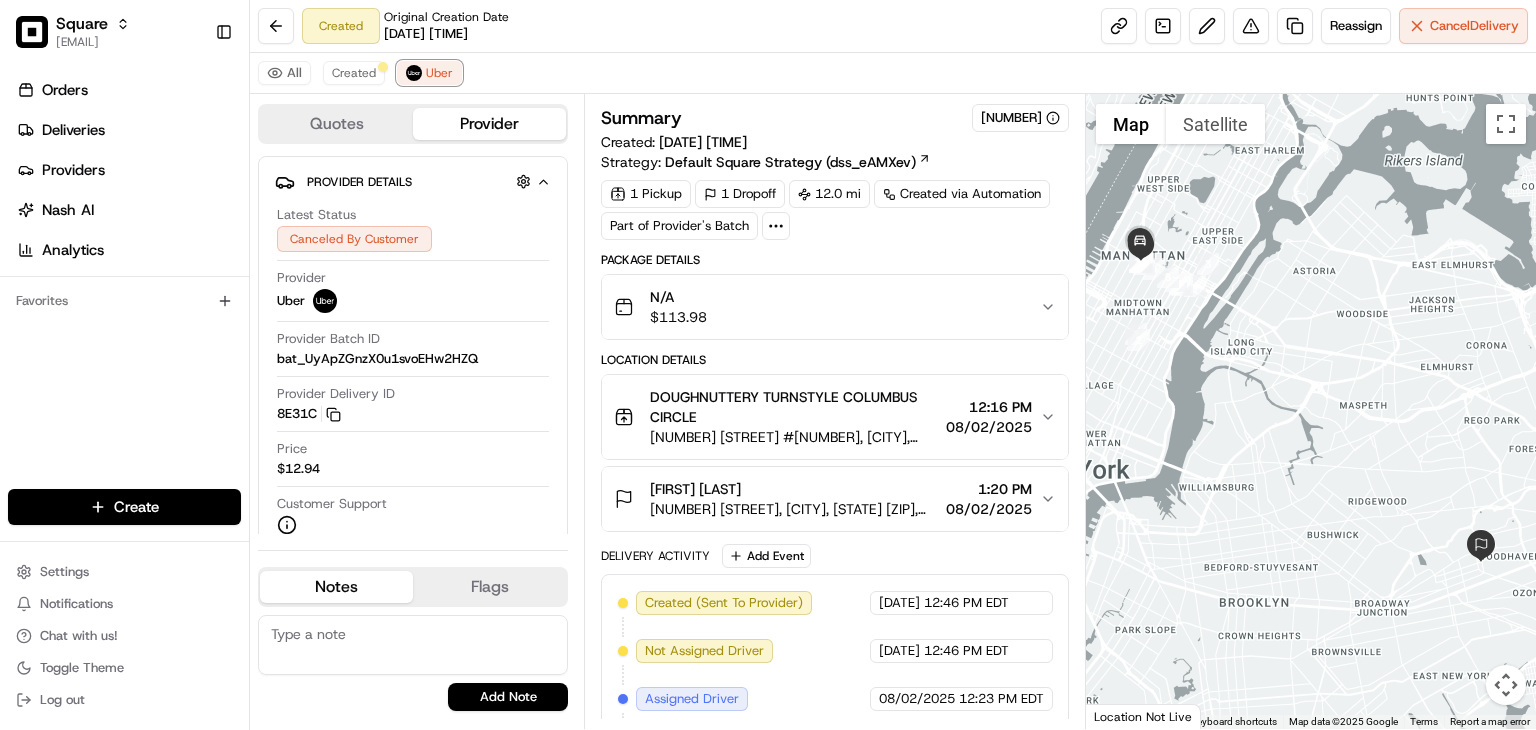 scroll, scrollTop: 243, scrollLeft: 0, axis: vertical 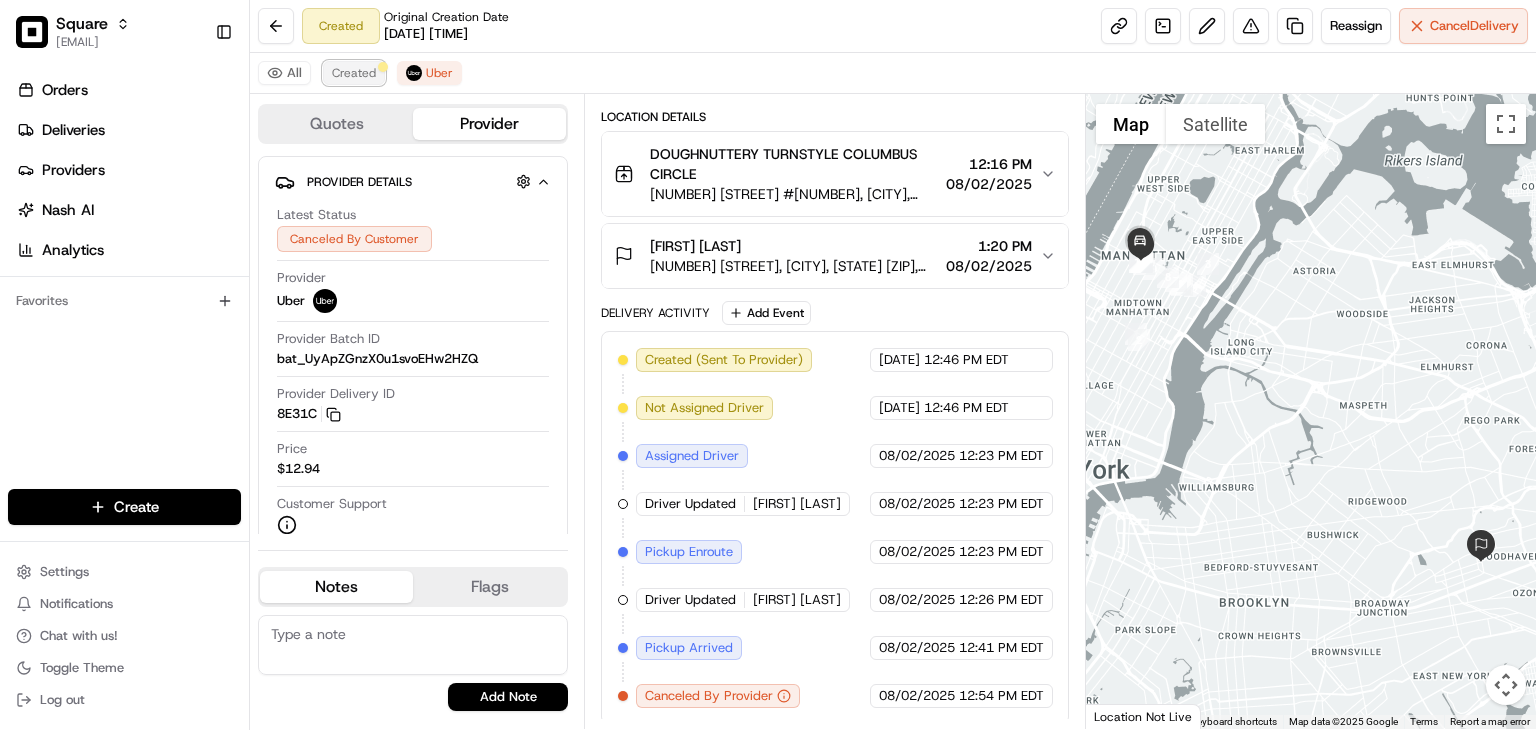 click on "Created" at bounding box center [354, 73] 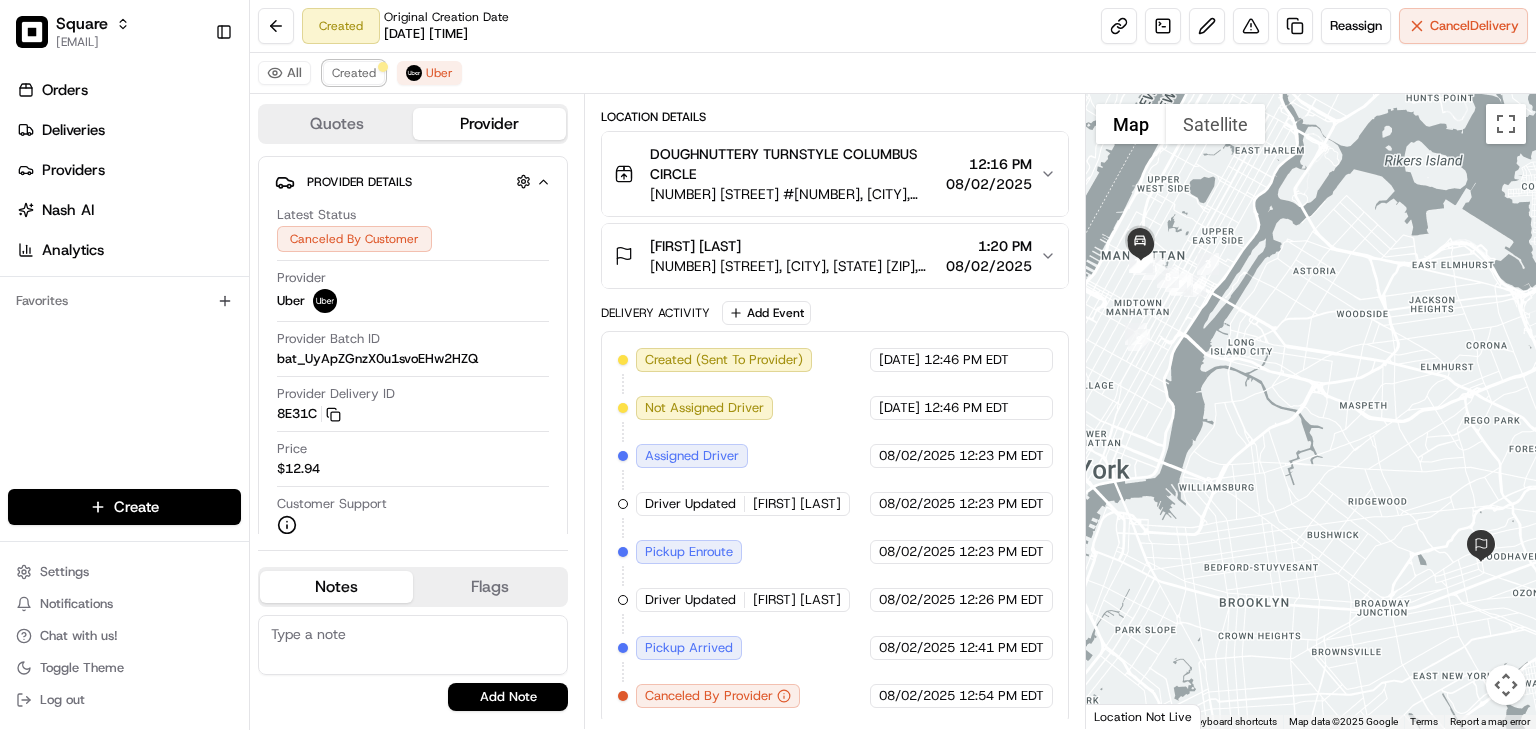 scroll, scrollTop: 0, scrollLeft: 0, axis: both 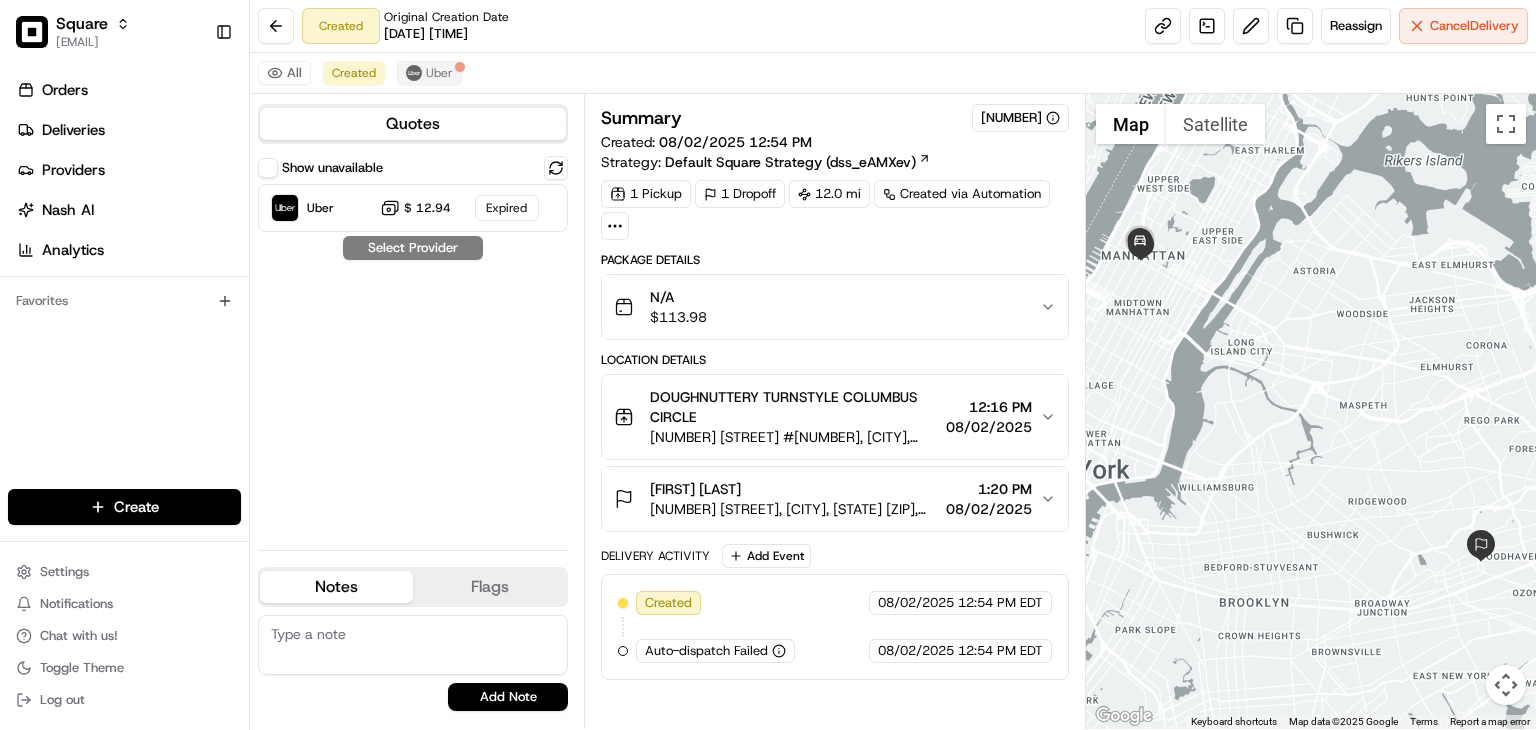 click at bounding box center [414, 73] 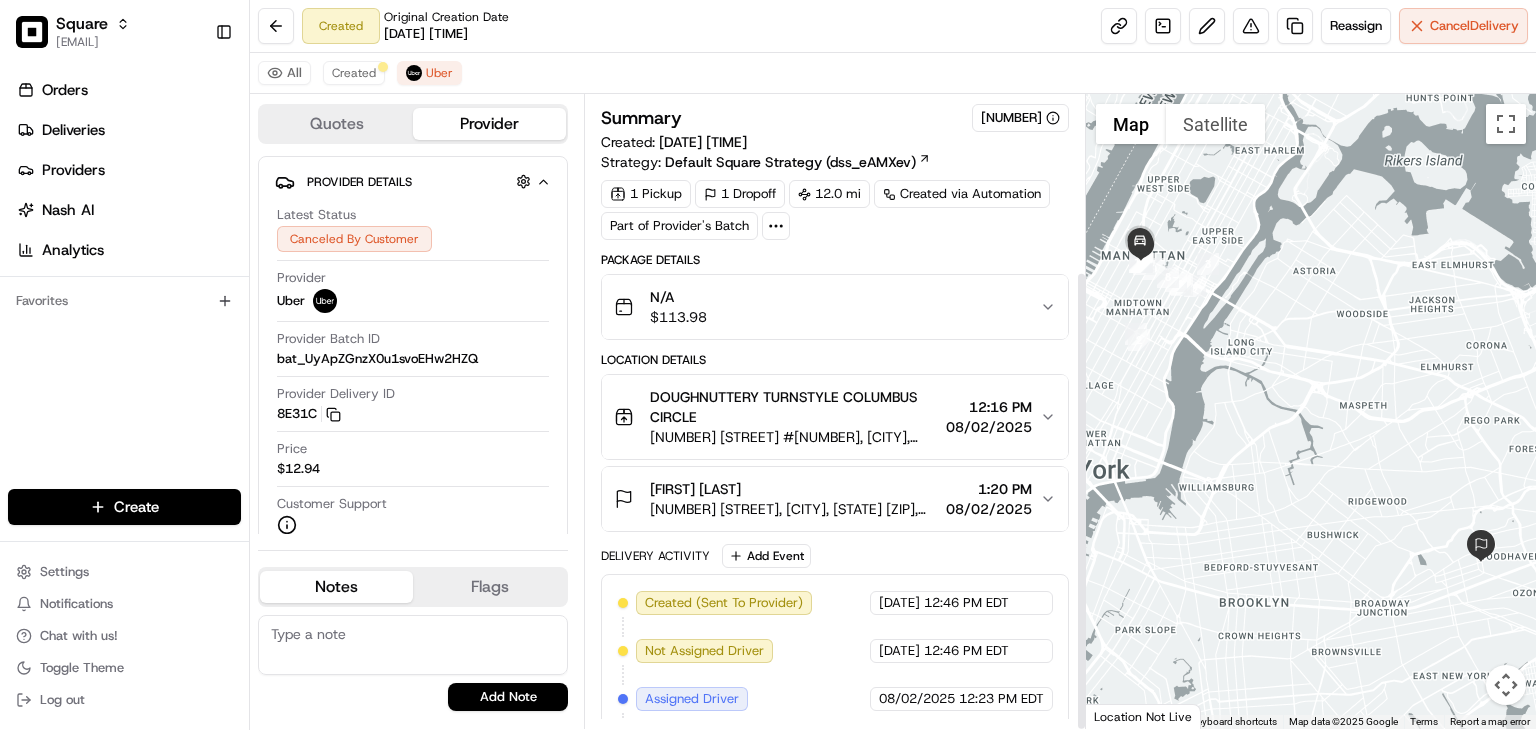 scroll, scrollTop: 243, scrollLeft: 0, axis: vertical 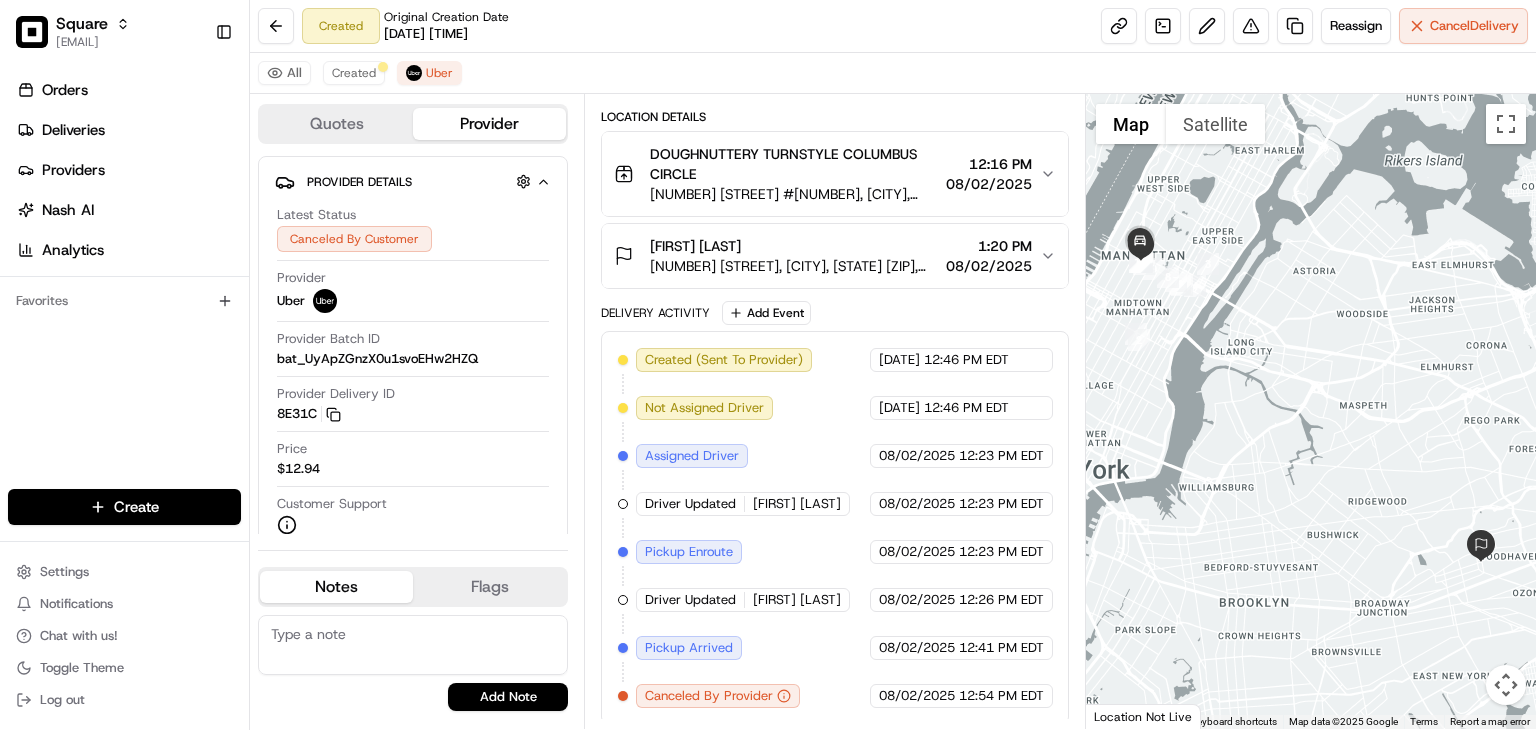 click on "08/02/2025" at bounding box center (989, 184) 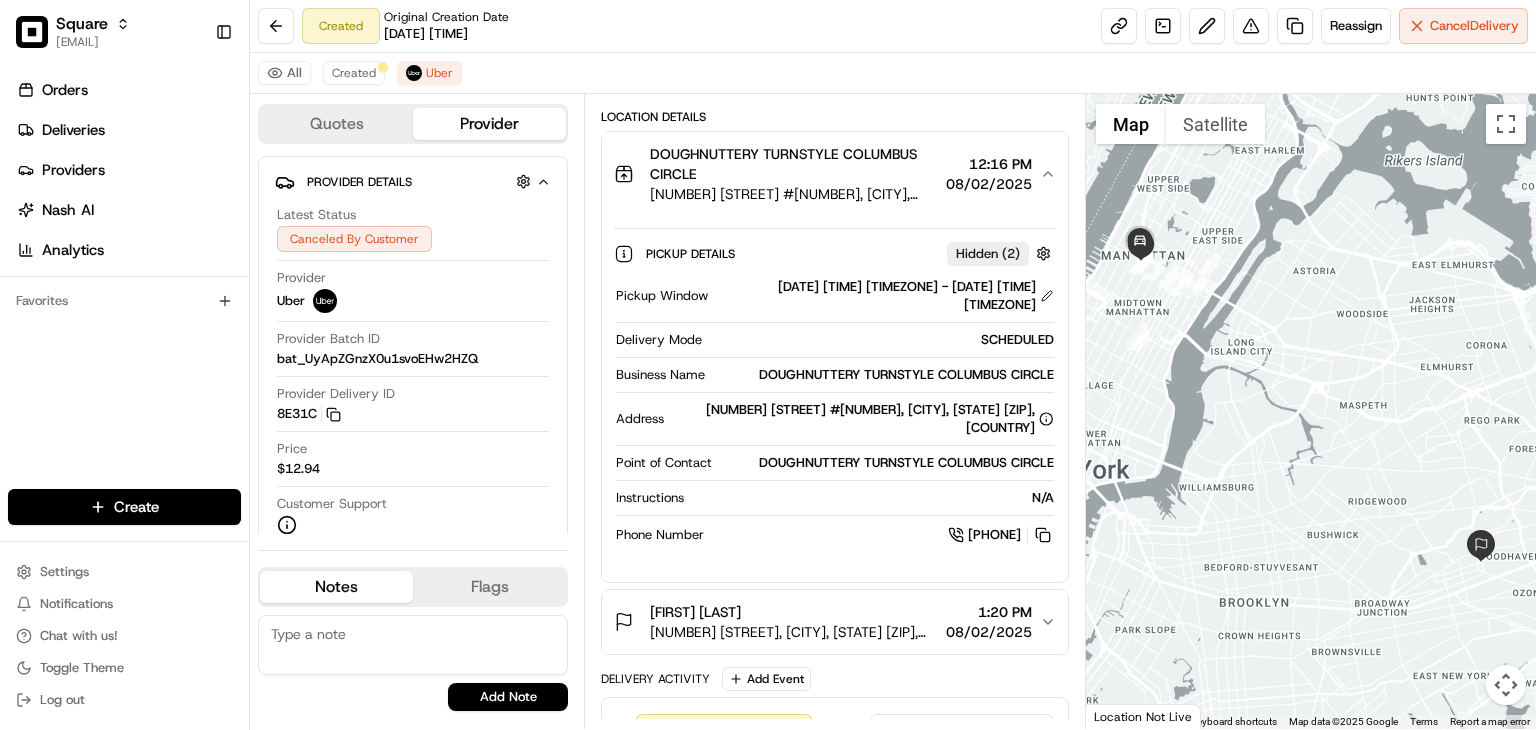 click on "08/02/2025" at bounding box center [989, 184] 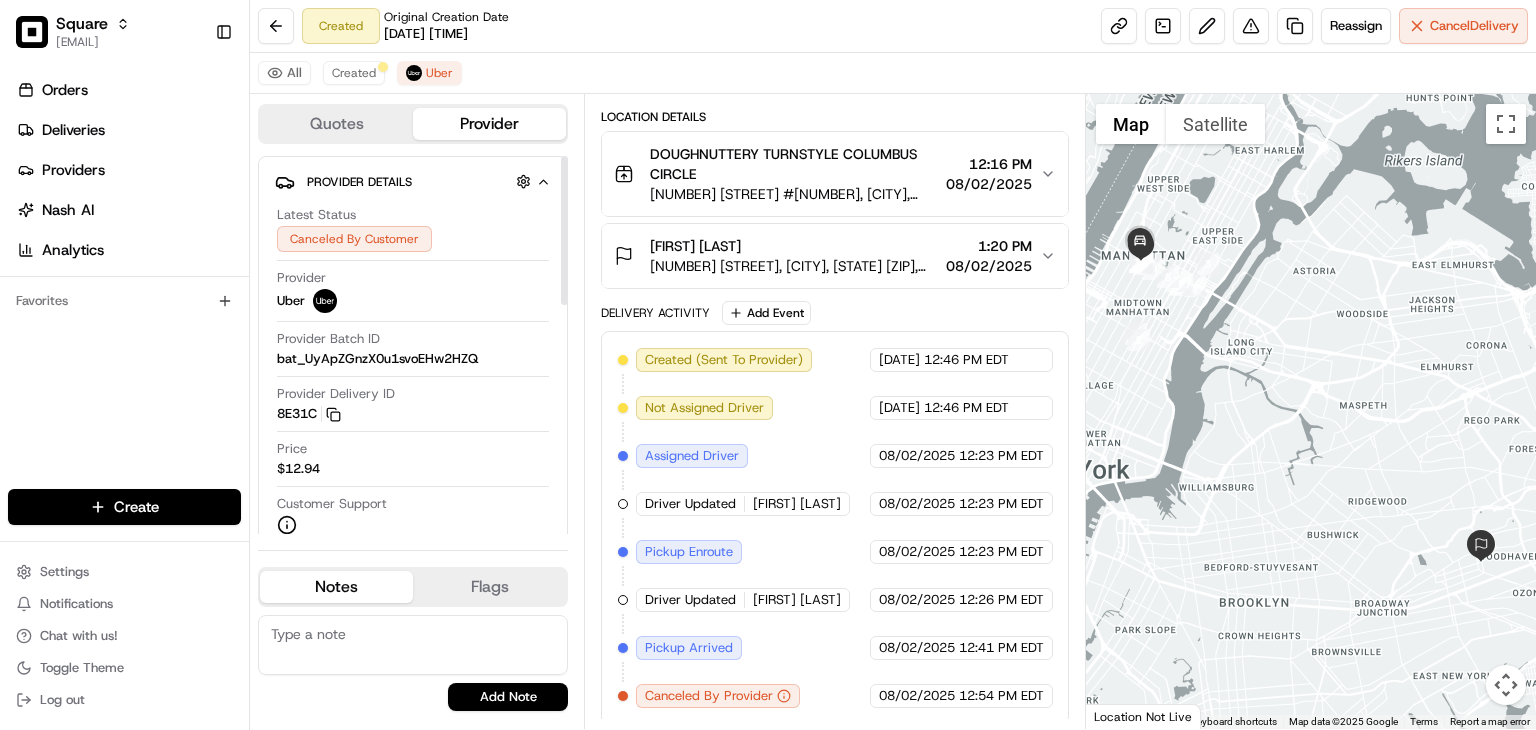 click on "Orders Deliveries Providers Nash AI Analytics Favorites" at bounding box center (124, 284) 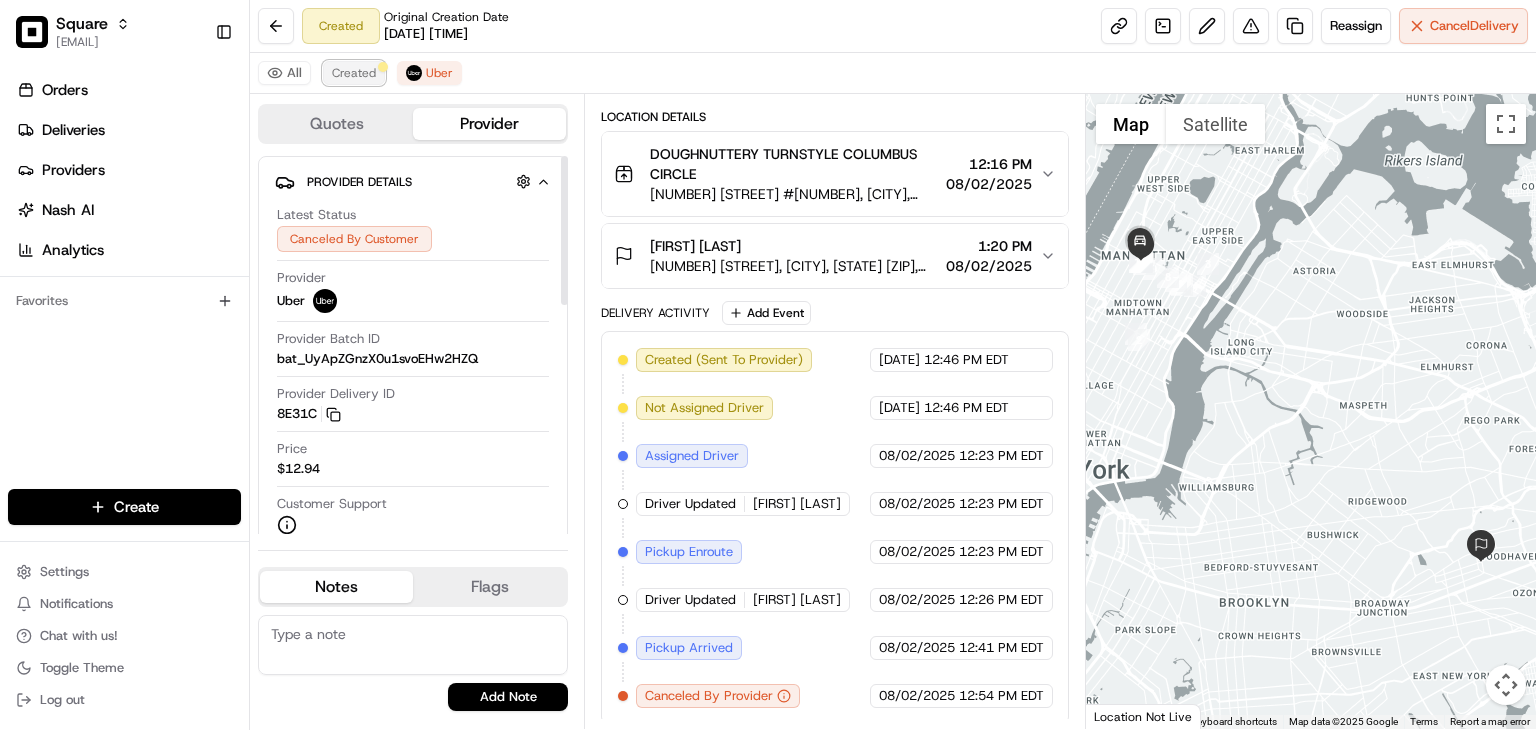 click on "Created" at bounding box center [354, 73] 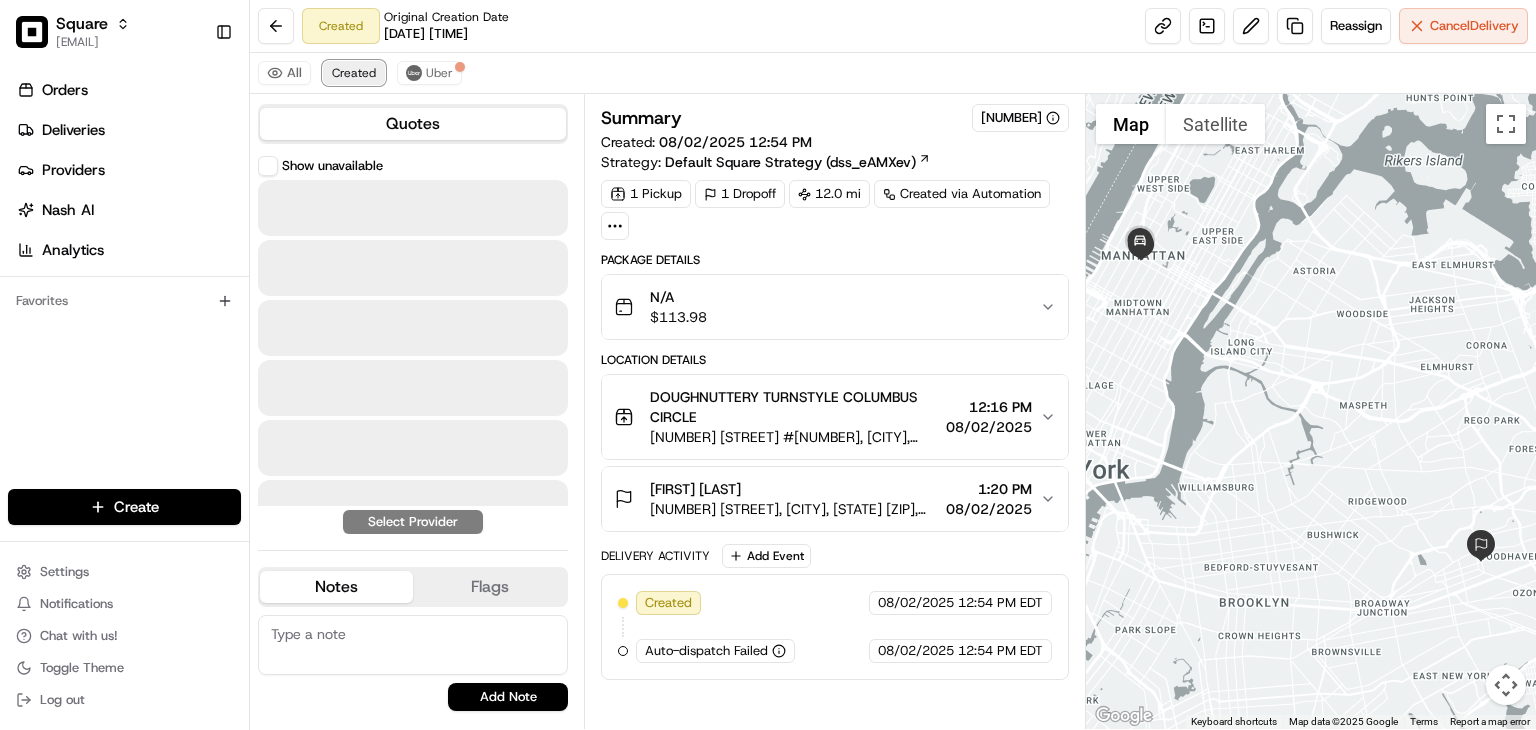 scroll, scrollTop: 0, scrollLeft: 0, axis: both 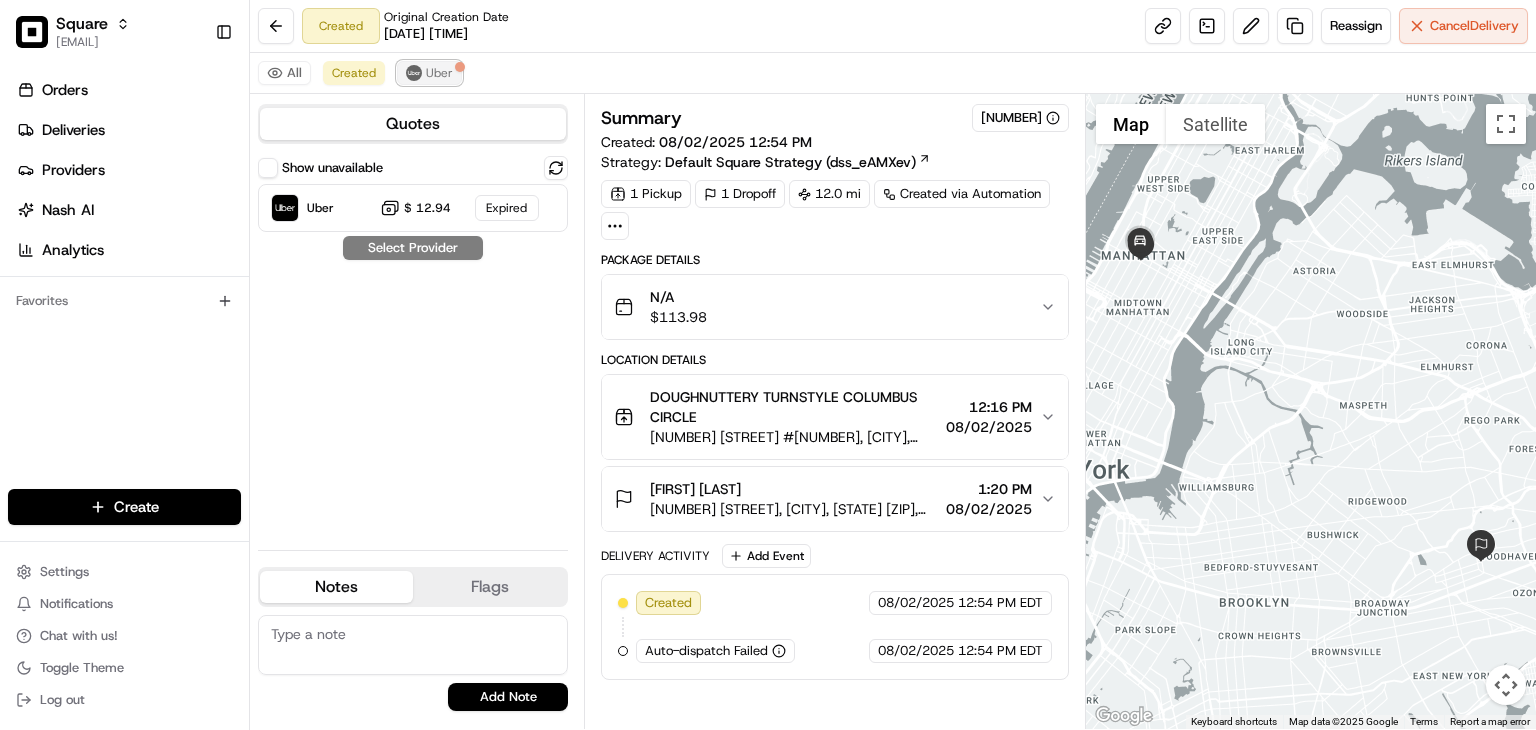 click on "Uber" at bounding box center [429, 73] 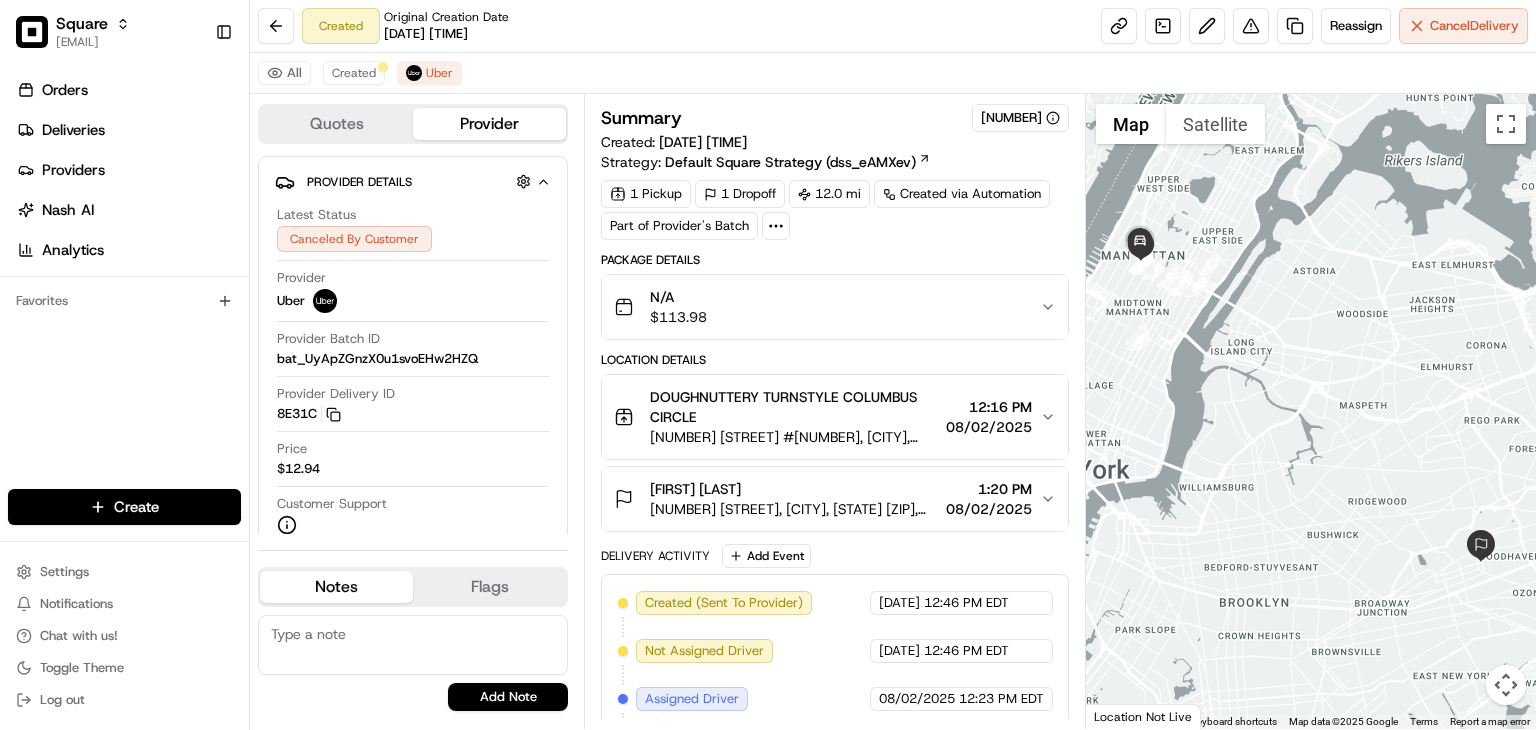 click on "All Created Uber" at bounding box center [893, 73] 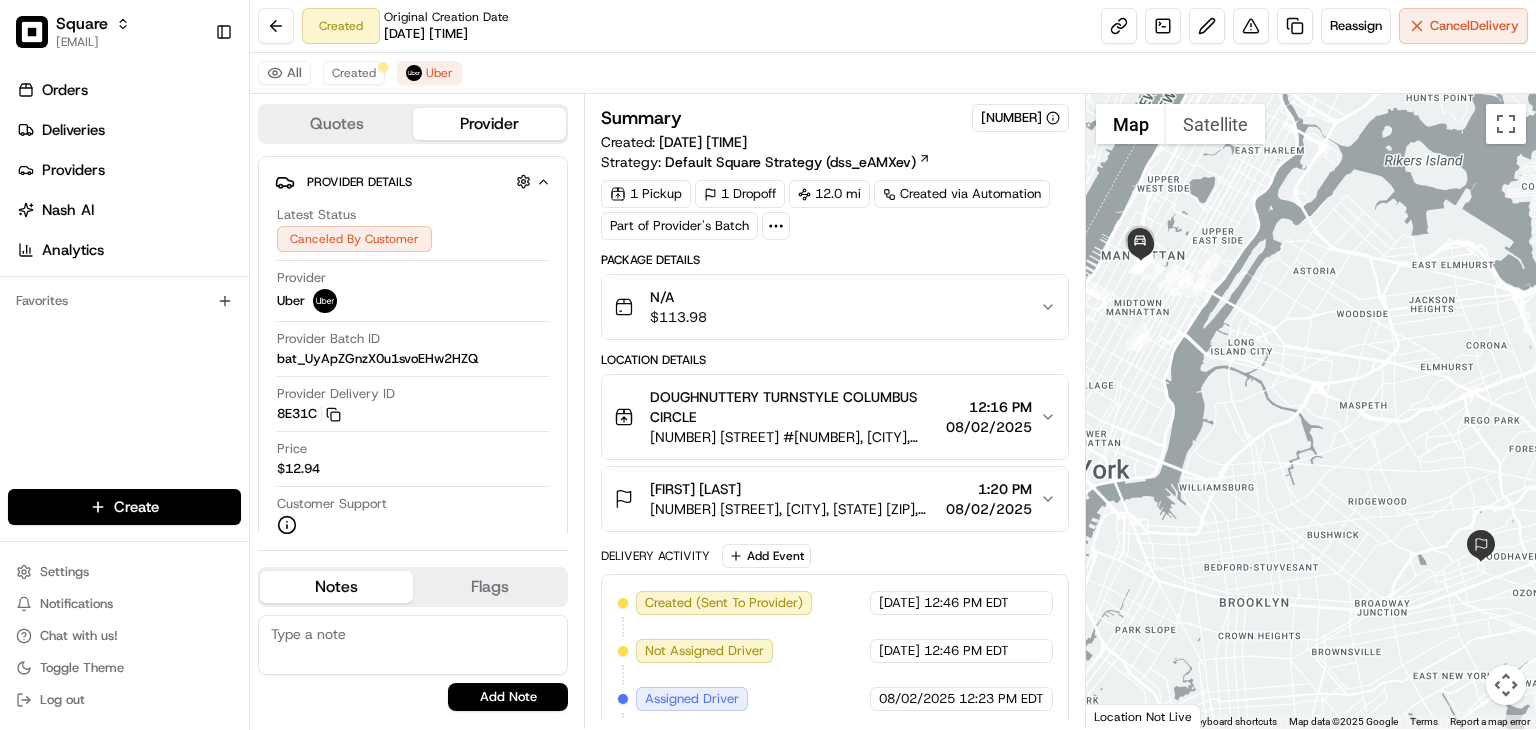 click on "All Created Uber" at bounding box center [893, 73] 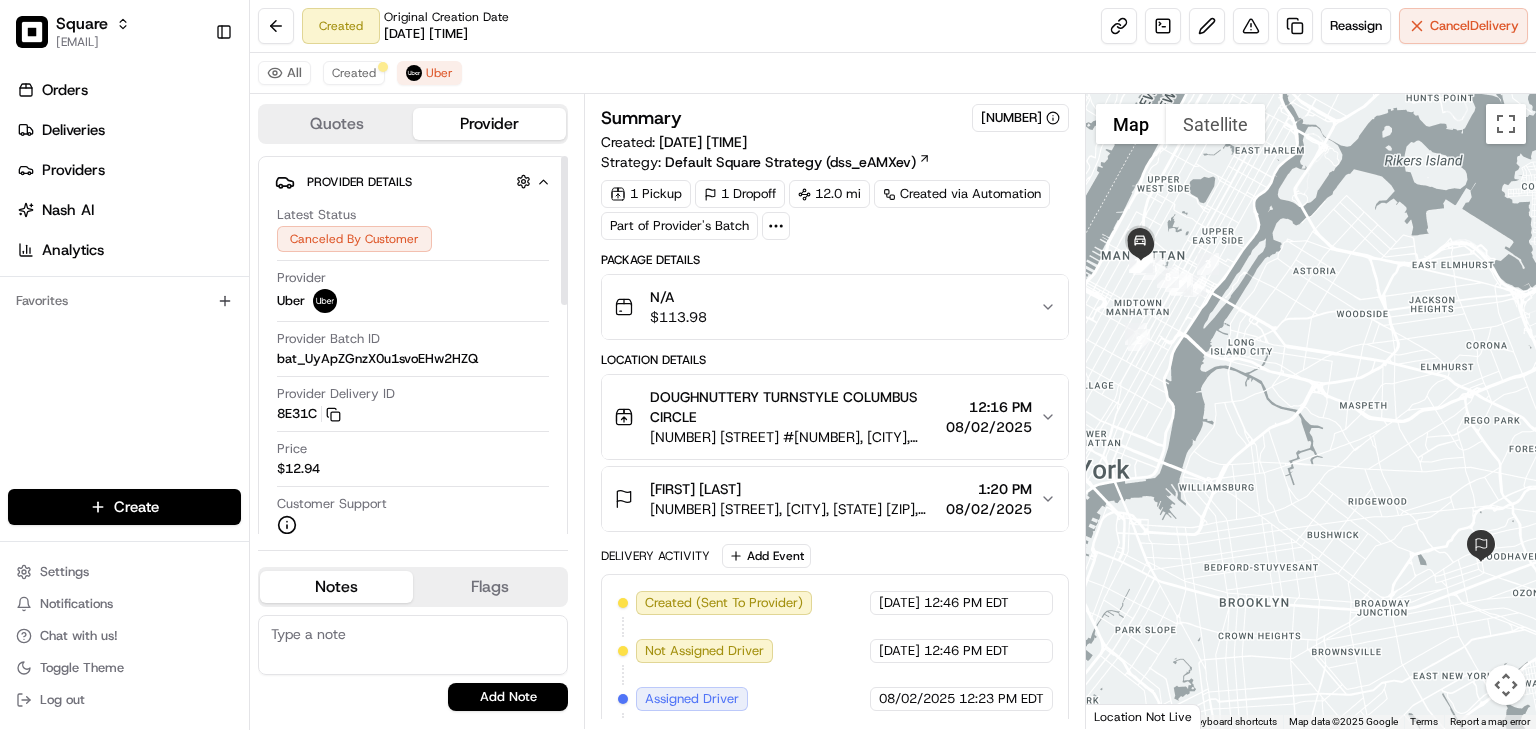 click on "Orders Deliveries Providers Nash AI Analytics Favorites" at bounding box center [124, 284] 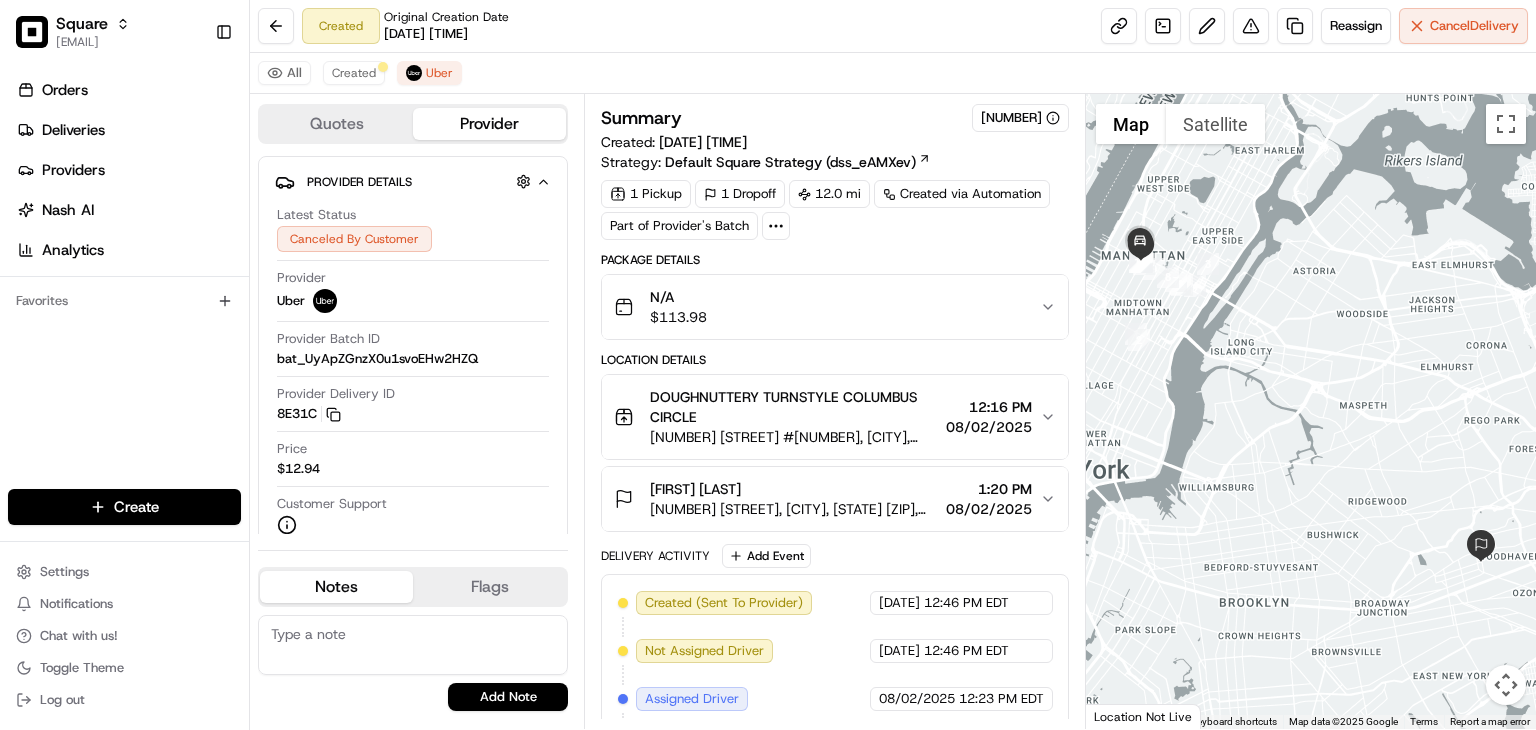 click on "Orders Deliveries Providers Nash AI Analytics Favorites" at bounding box center [124, 284] 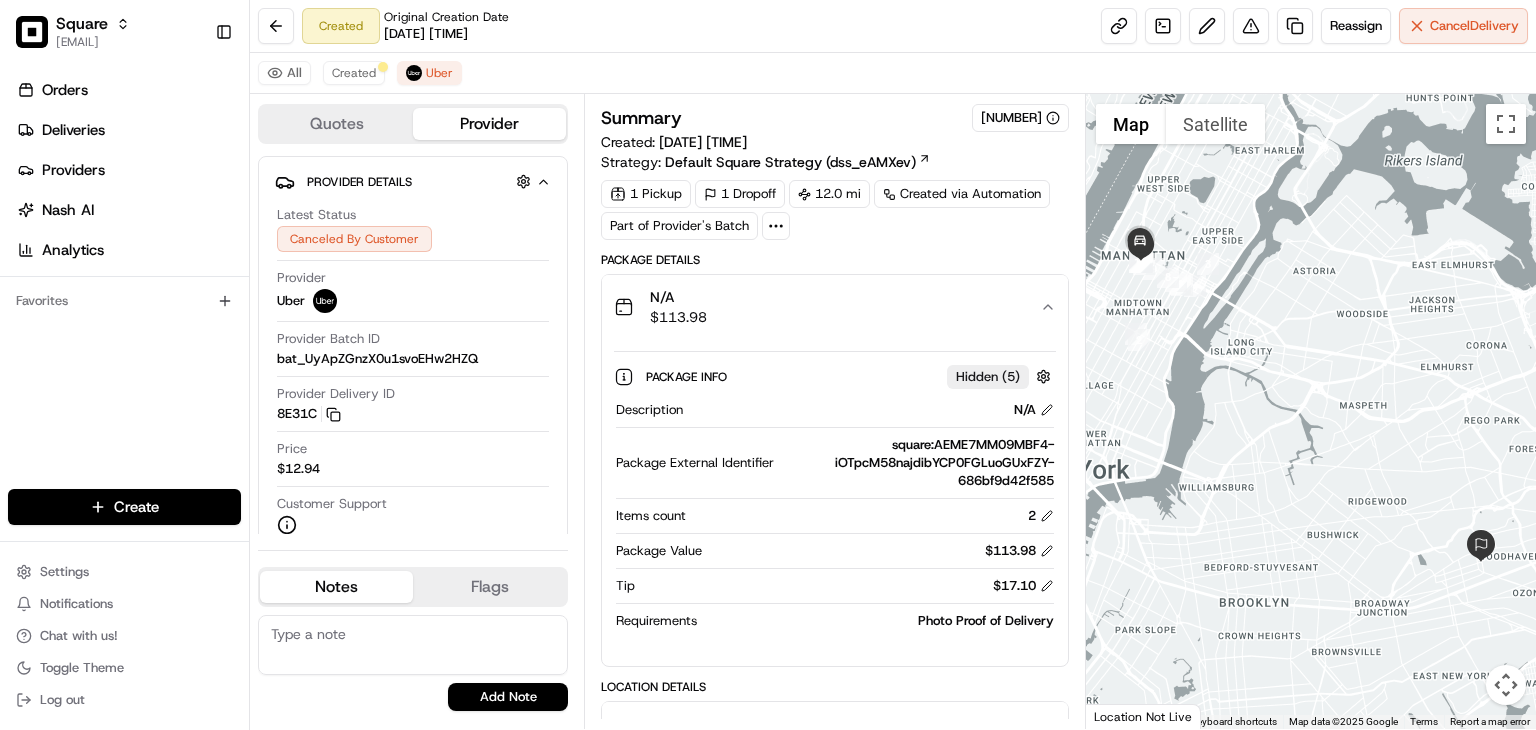 click on "N/A $ 113.98" at bounding box center (827, 307) 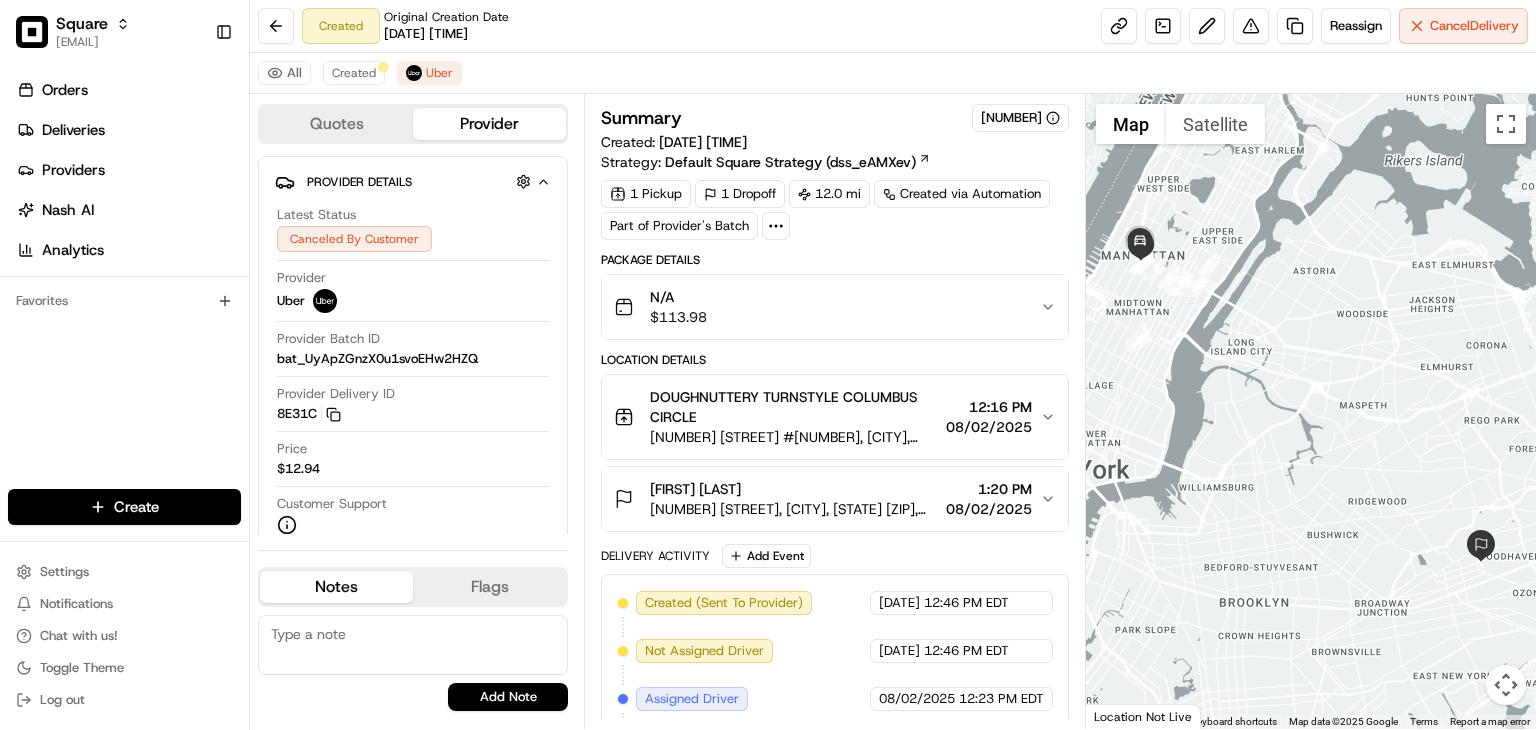 click 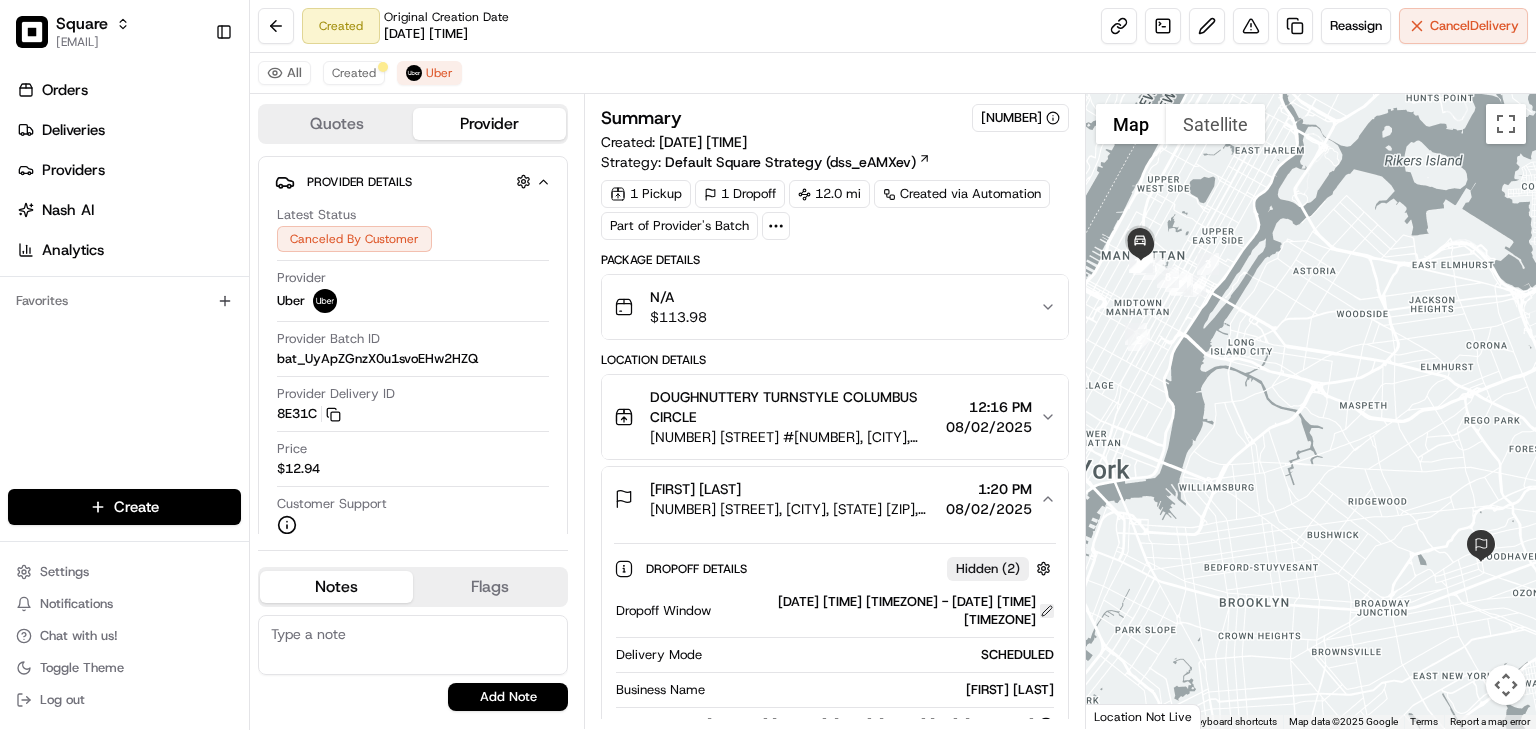 click at bounding box center [1047, 611] 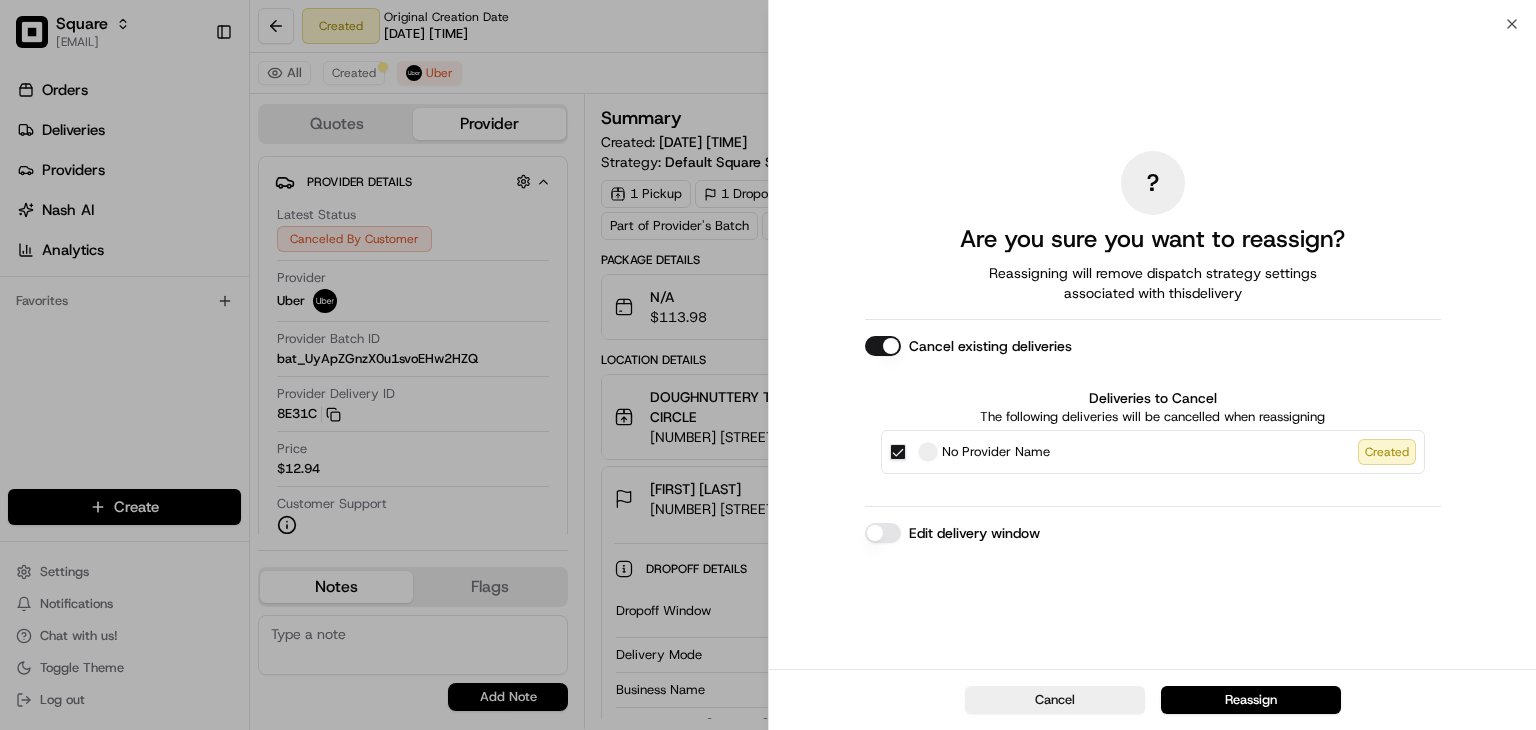 click on "Edit delivery window" at bounding box center [883, 533] 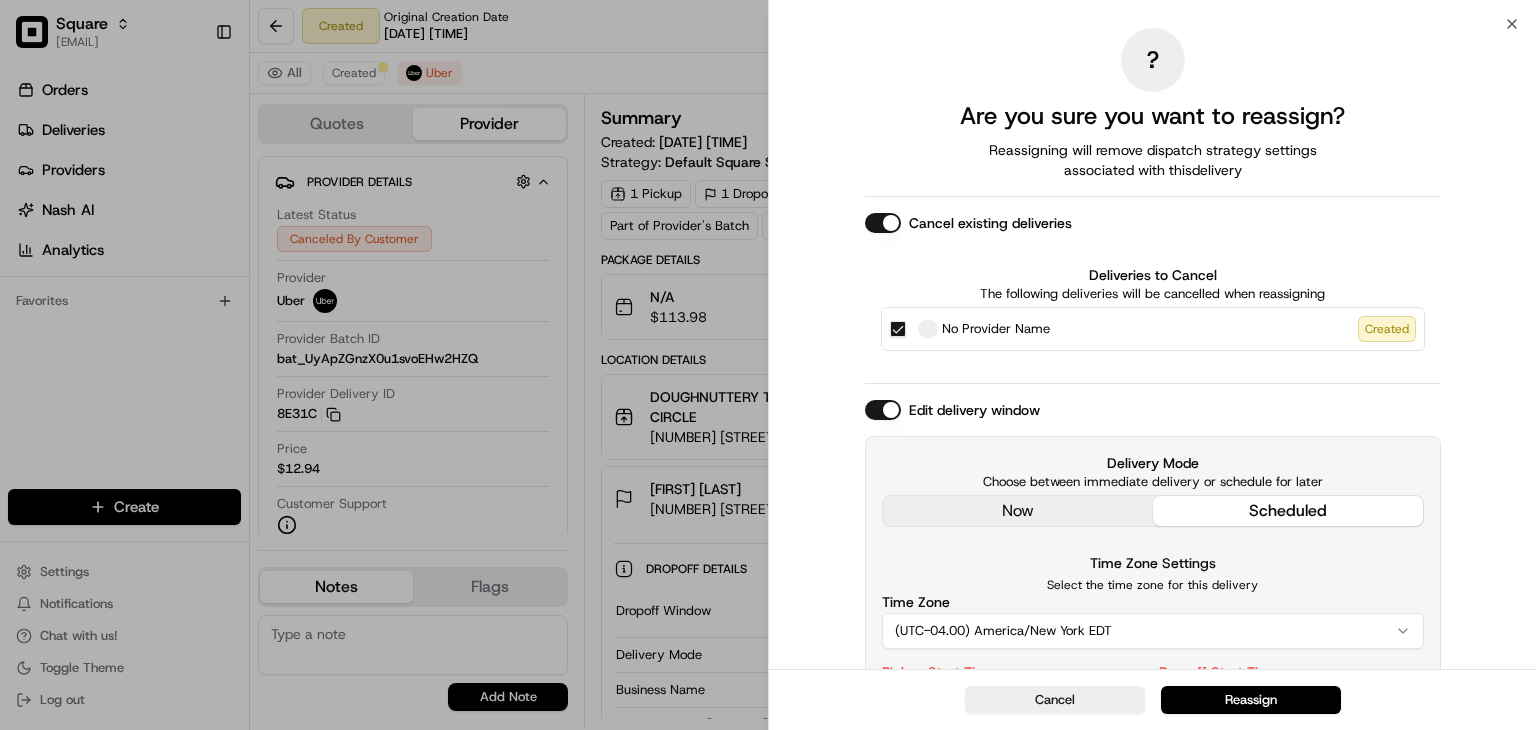 click on "Delivery Mode Choose between immediate delivery or schedule for later now scheduled Time Zone Settings Select the time zone for this delivery Time Zone (UTC-04.00) America/New York EDT Pickup Start Time Cannot be in the past Pickup End Time Cannot be in the past Dropoff Start Time Cannot be in the past Dropoff End Time Cannot be in the past" at bounding box center (1153, 640) 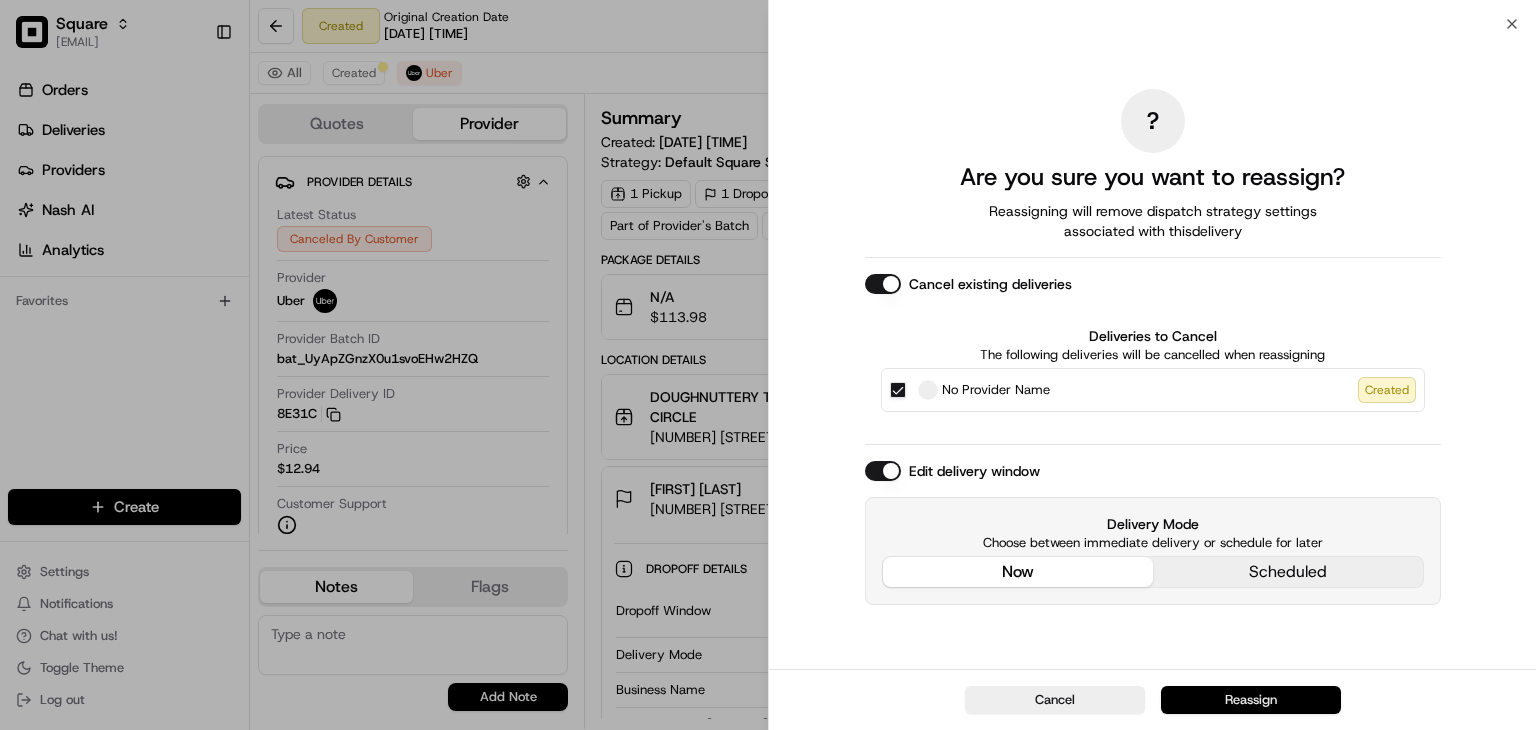 click on "Reassign" at bounding box center [1251, 700] 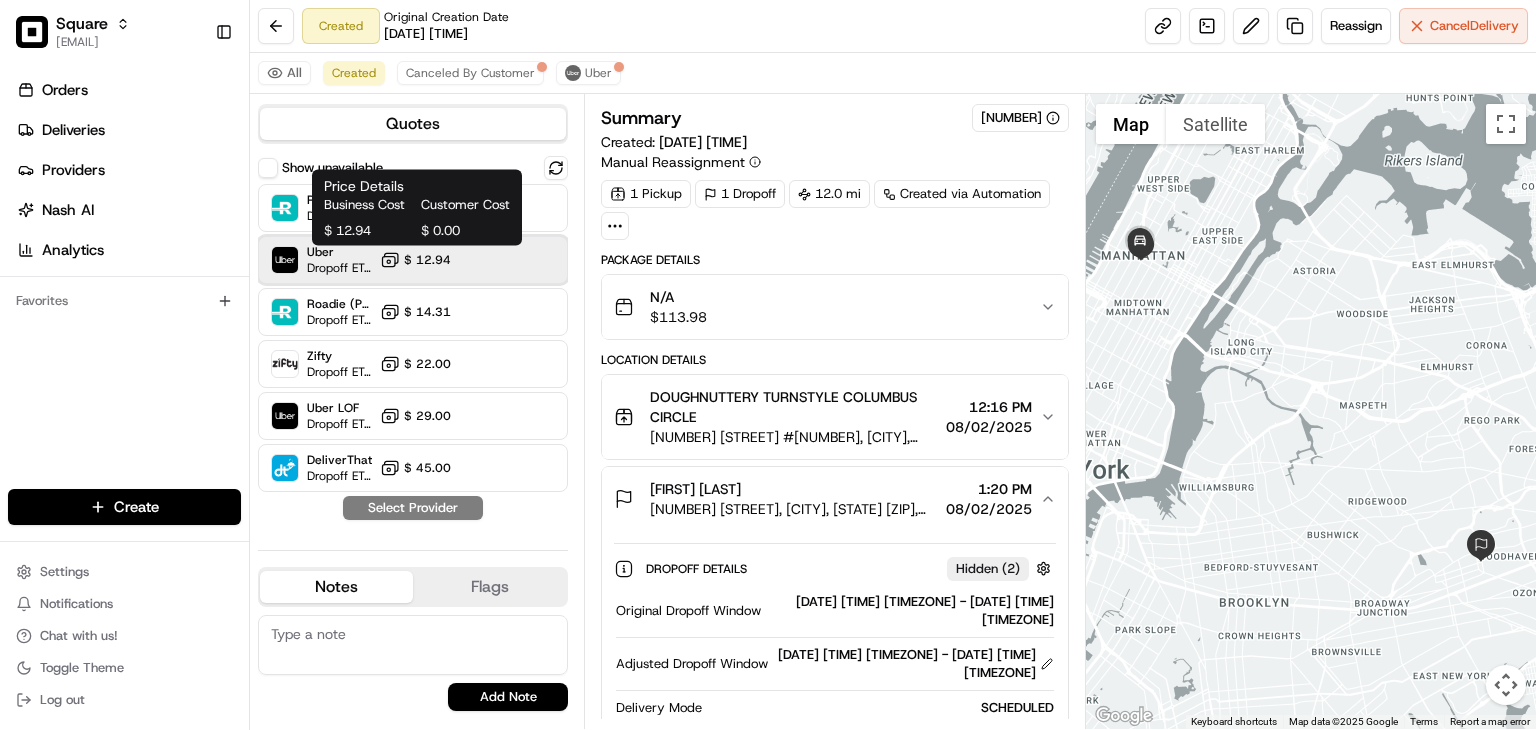 click on "Uber Dropoff ETA   1 hour $   12.94" at bounding box center (413, 260) 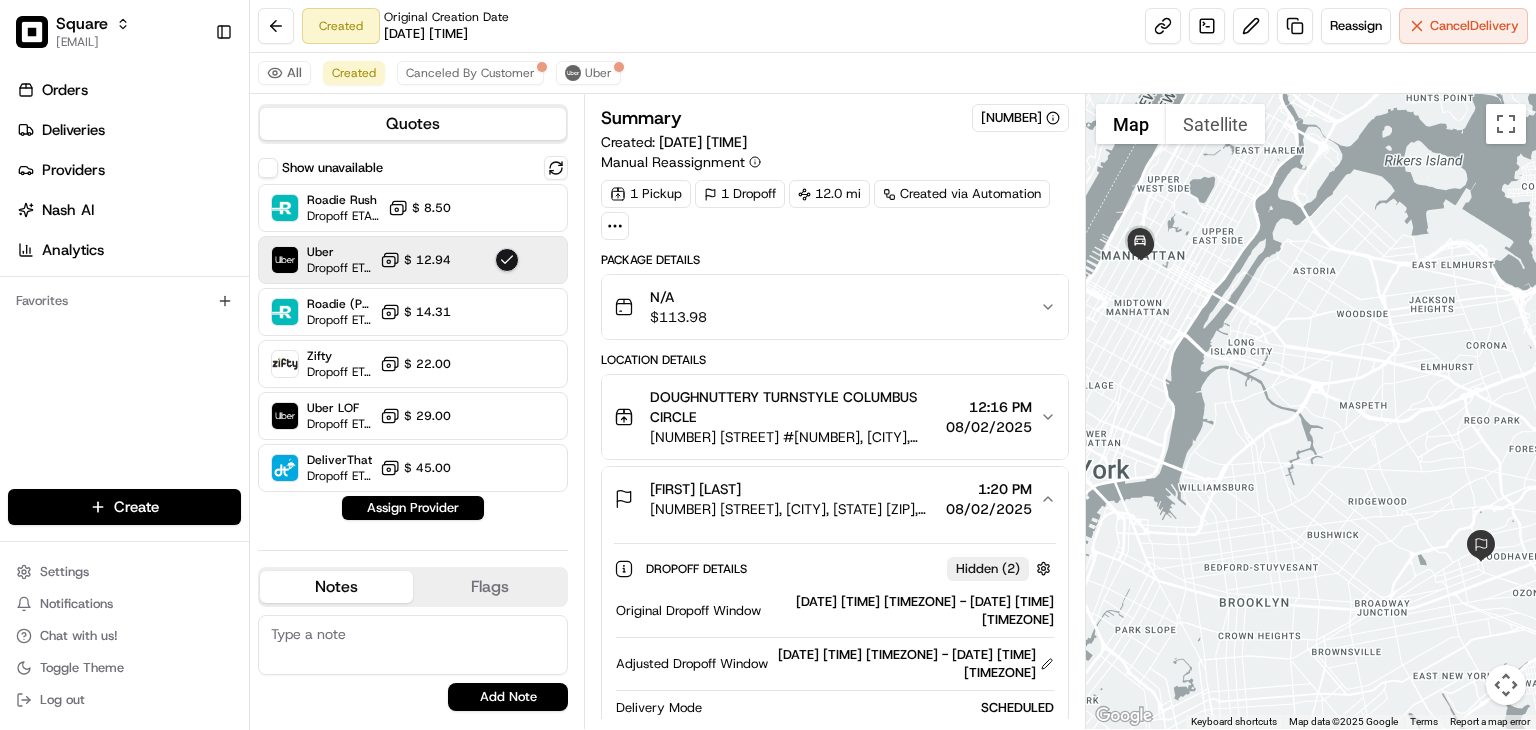click on "N/A $ 113.98" at bounding box center [827, 307] 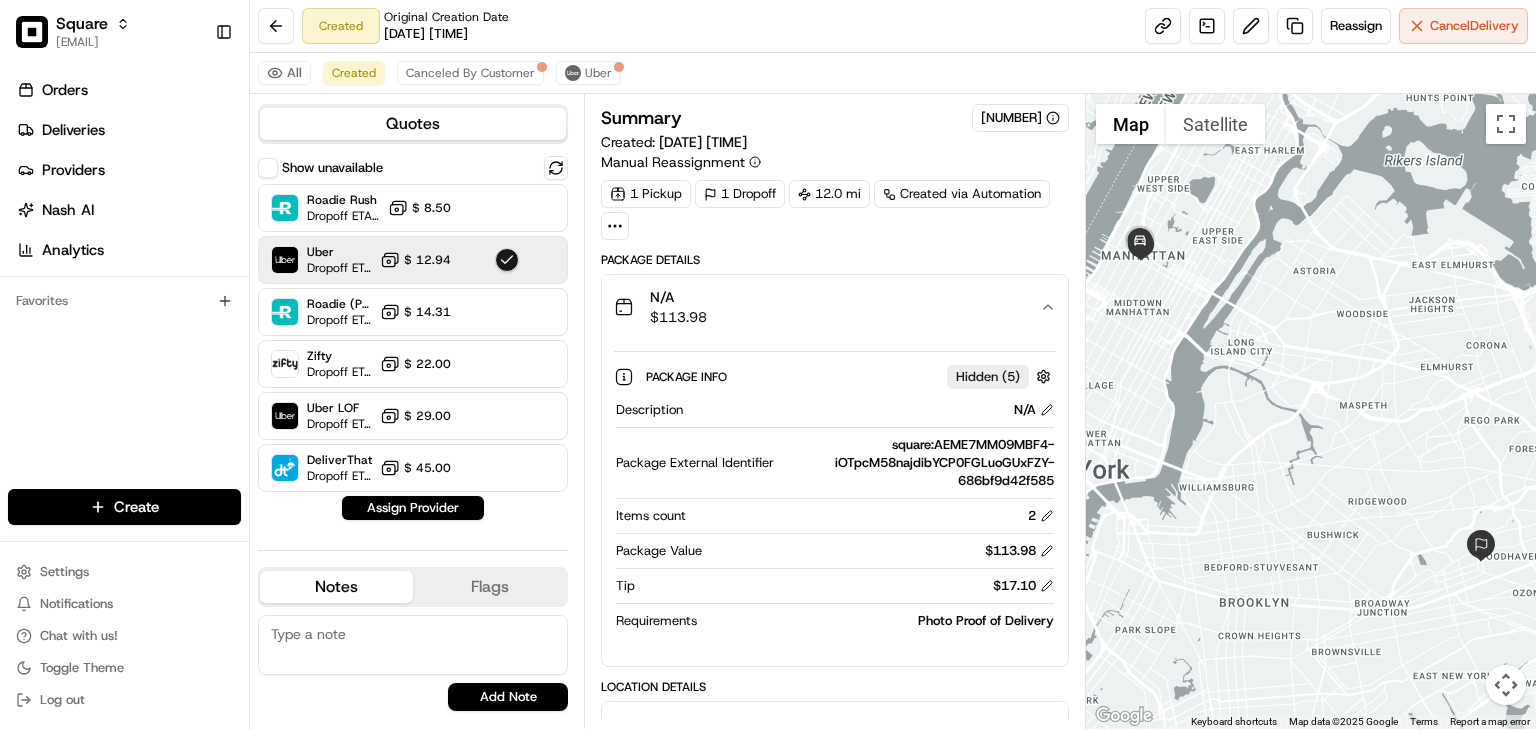 click on "N/A $ 113.98" at bounding box center (827, 307) 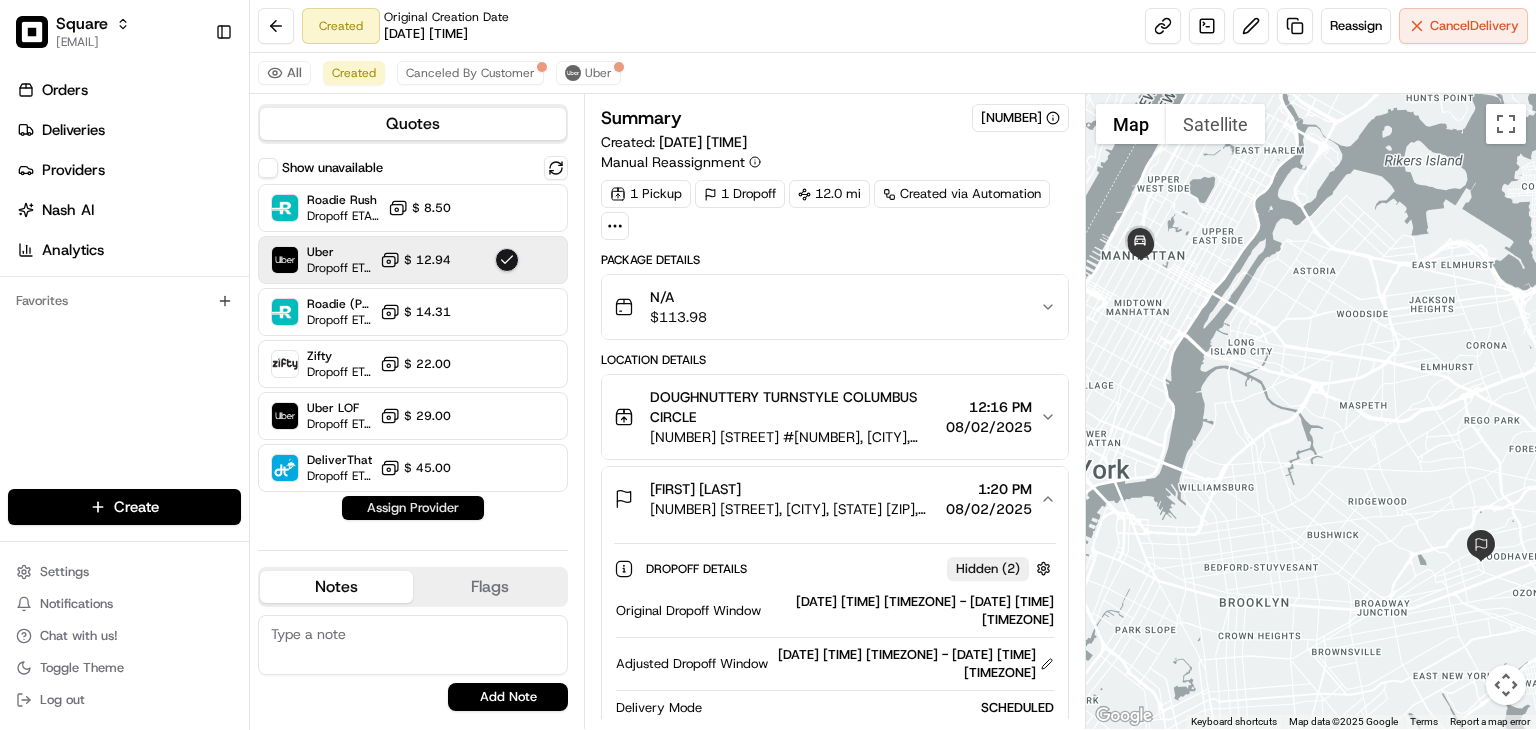 click on "Assign Provider" at bounding box center [413, 508] 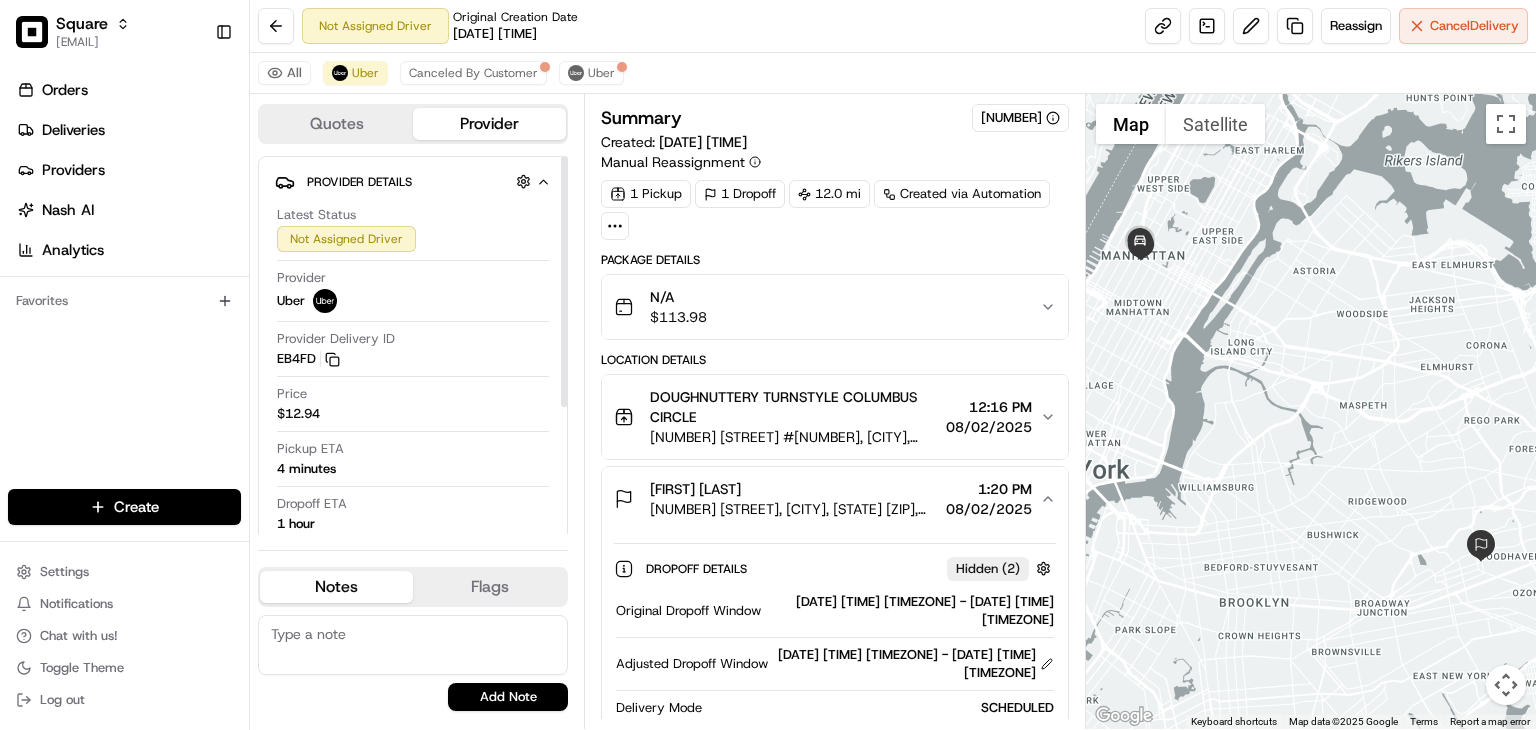 click 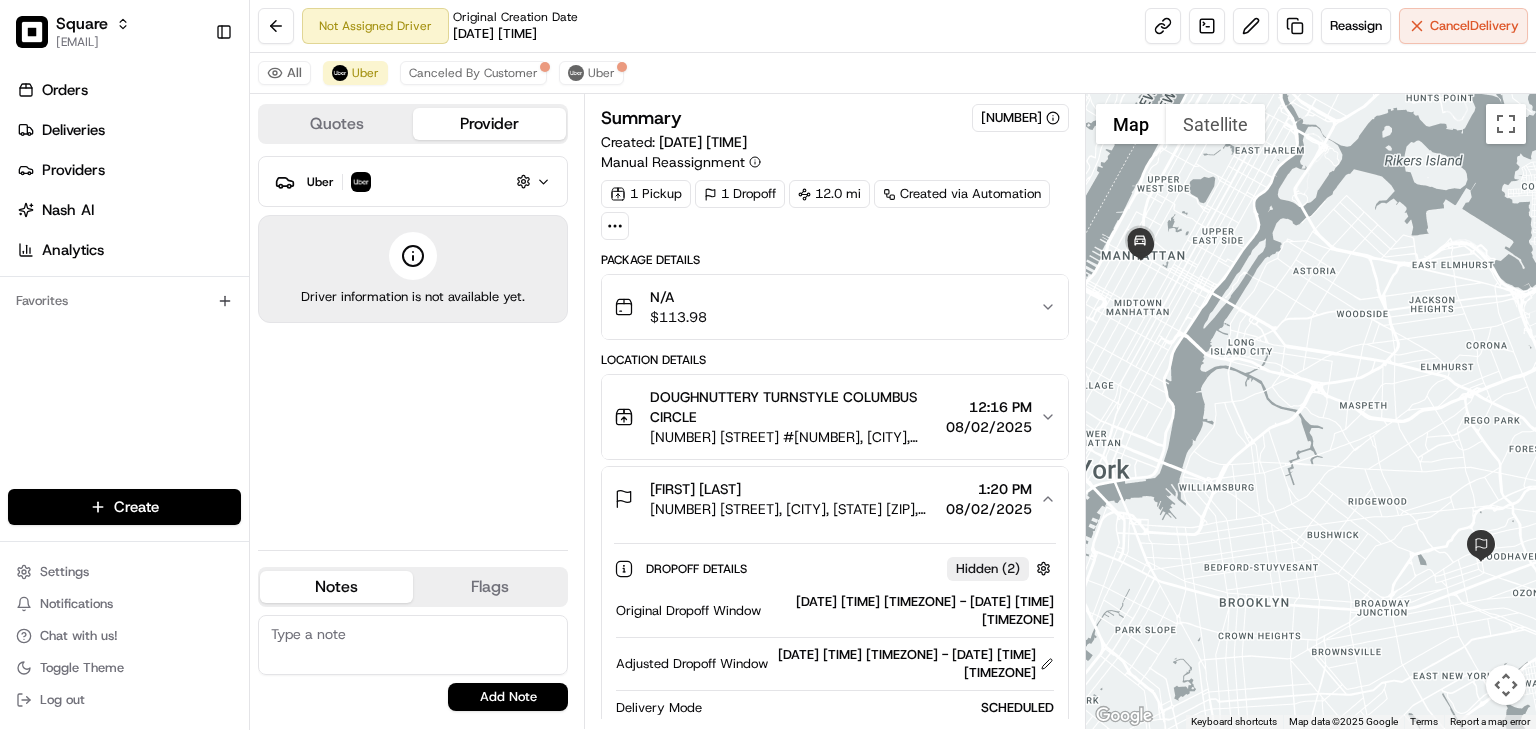 click 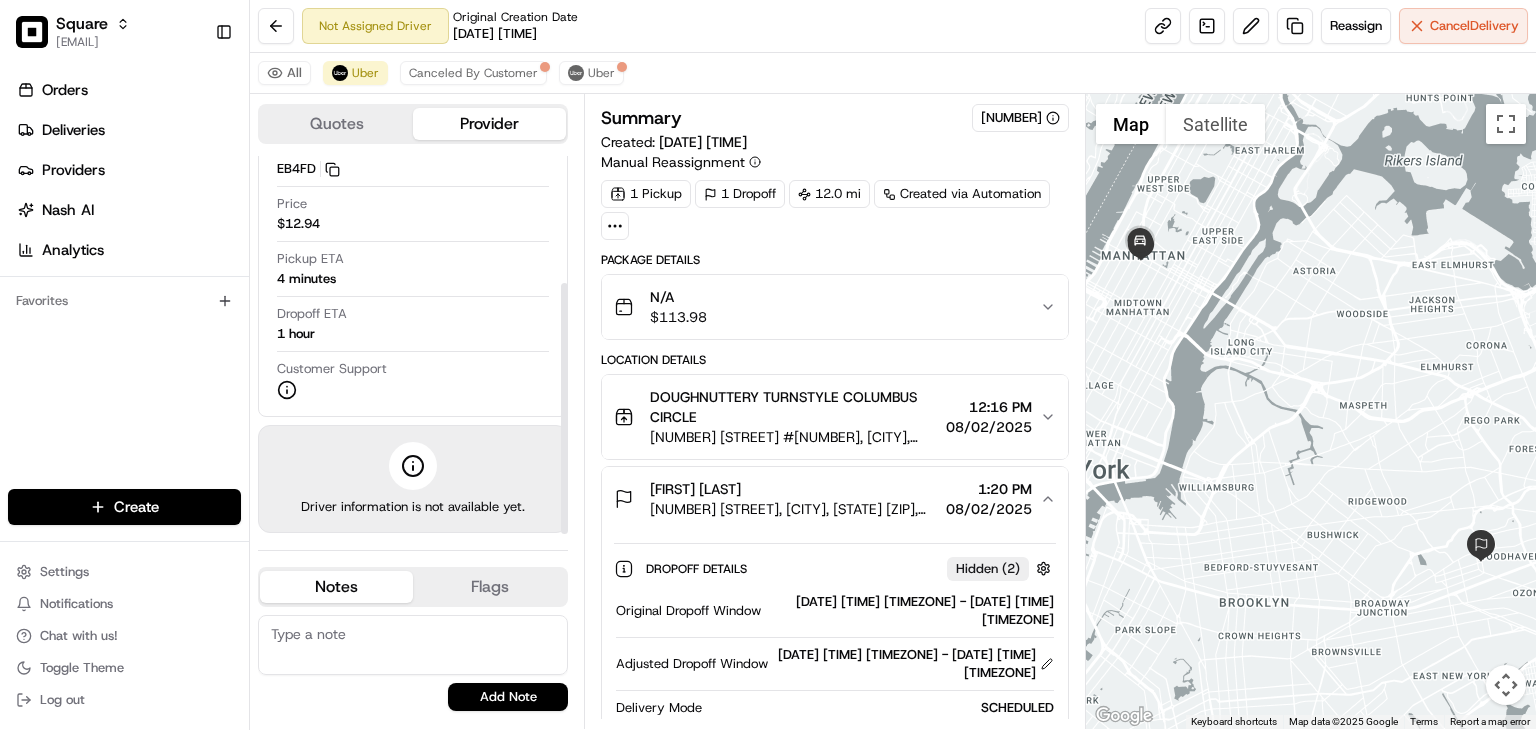 scroll, scrollTop: 191, scrollLeft: 0, axis: vertical 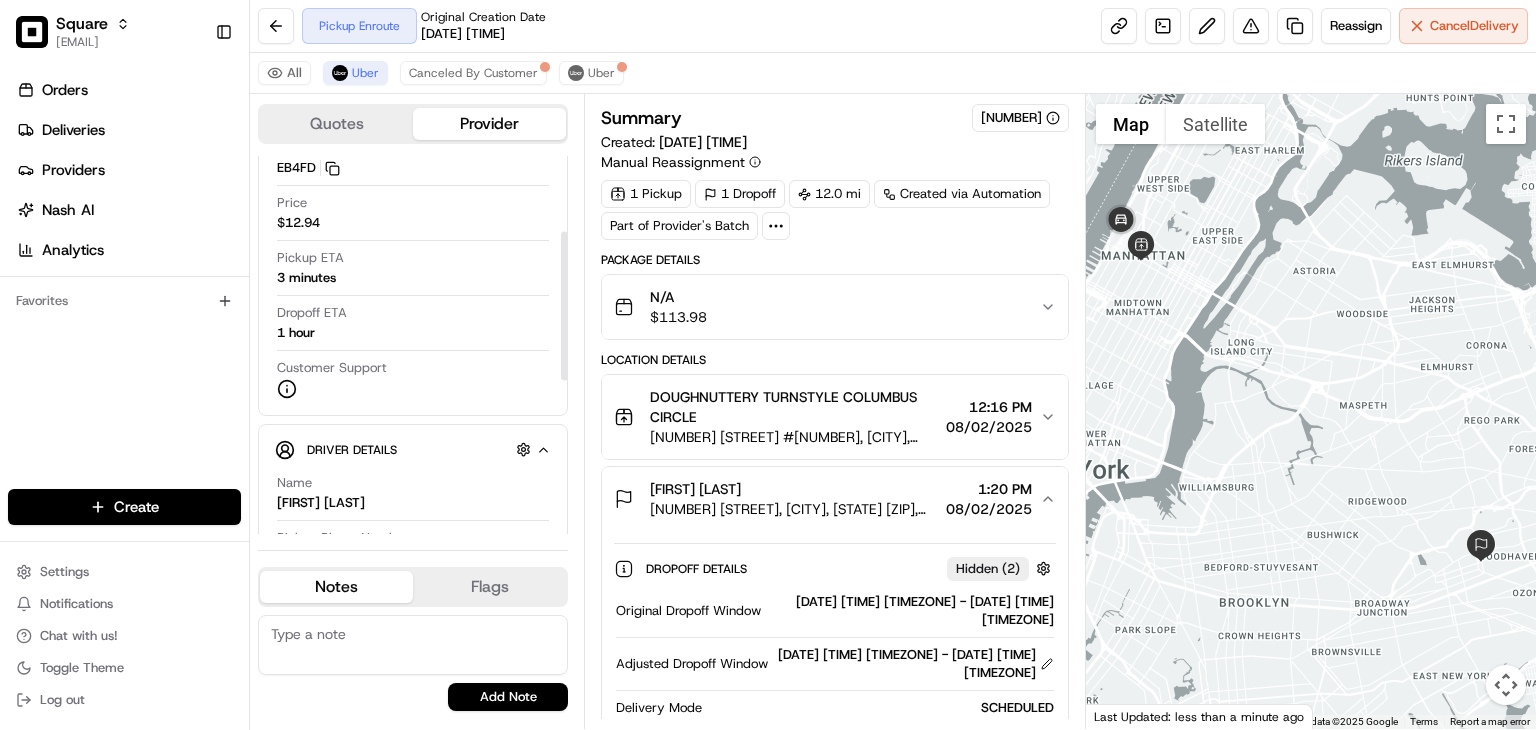 click at bounding box center [413, 645] 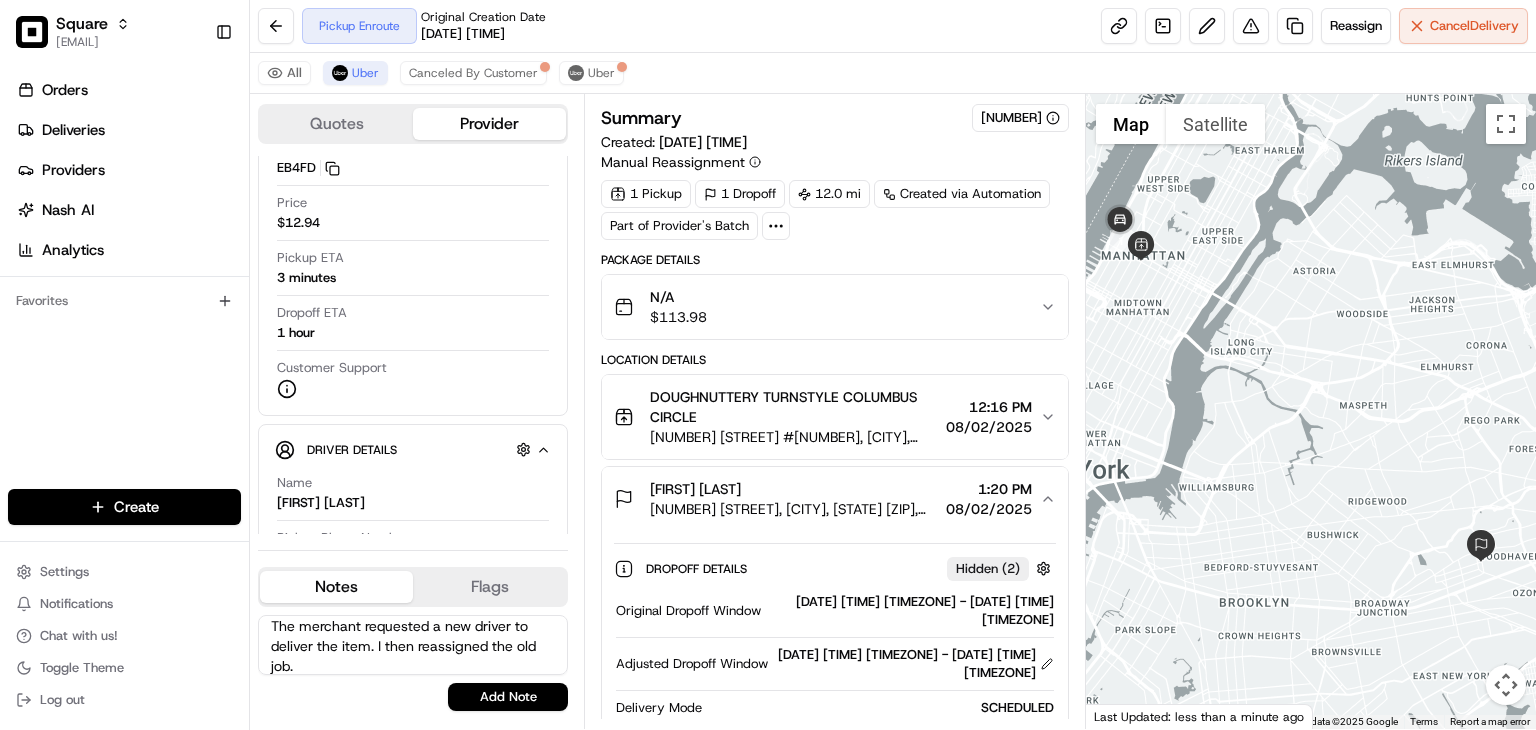 scroll, scrollTop: 17, scrollLeft: 0, axis: vertical 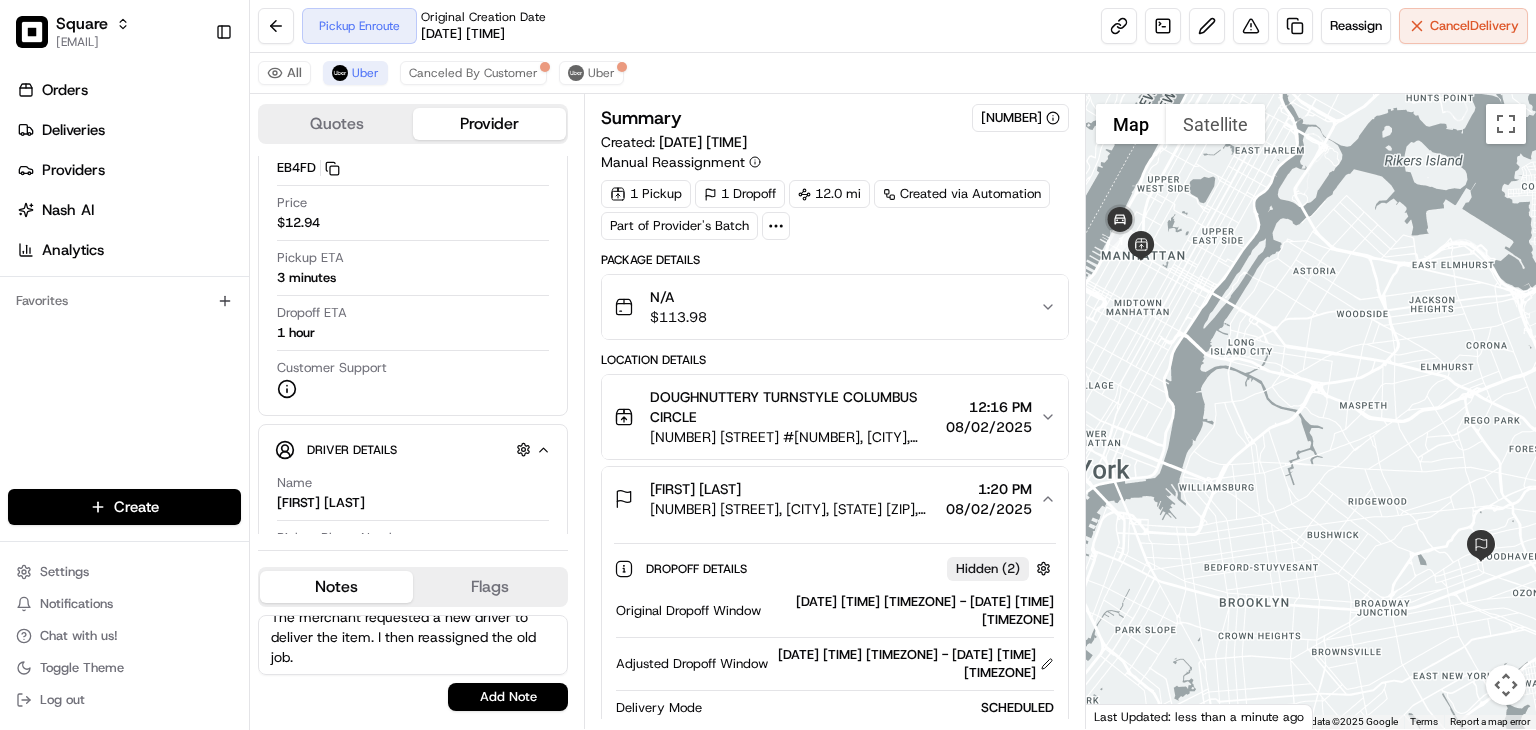 click on "The merchant requested a new driver to deliver the item. I then reassigned the old job." at bounding box center [413, 645] 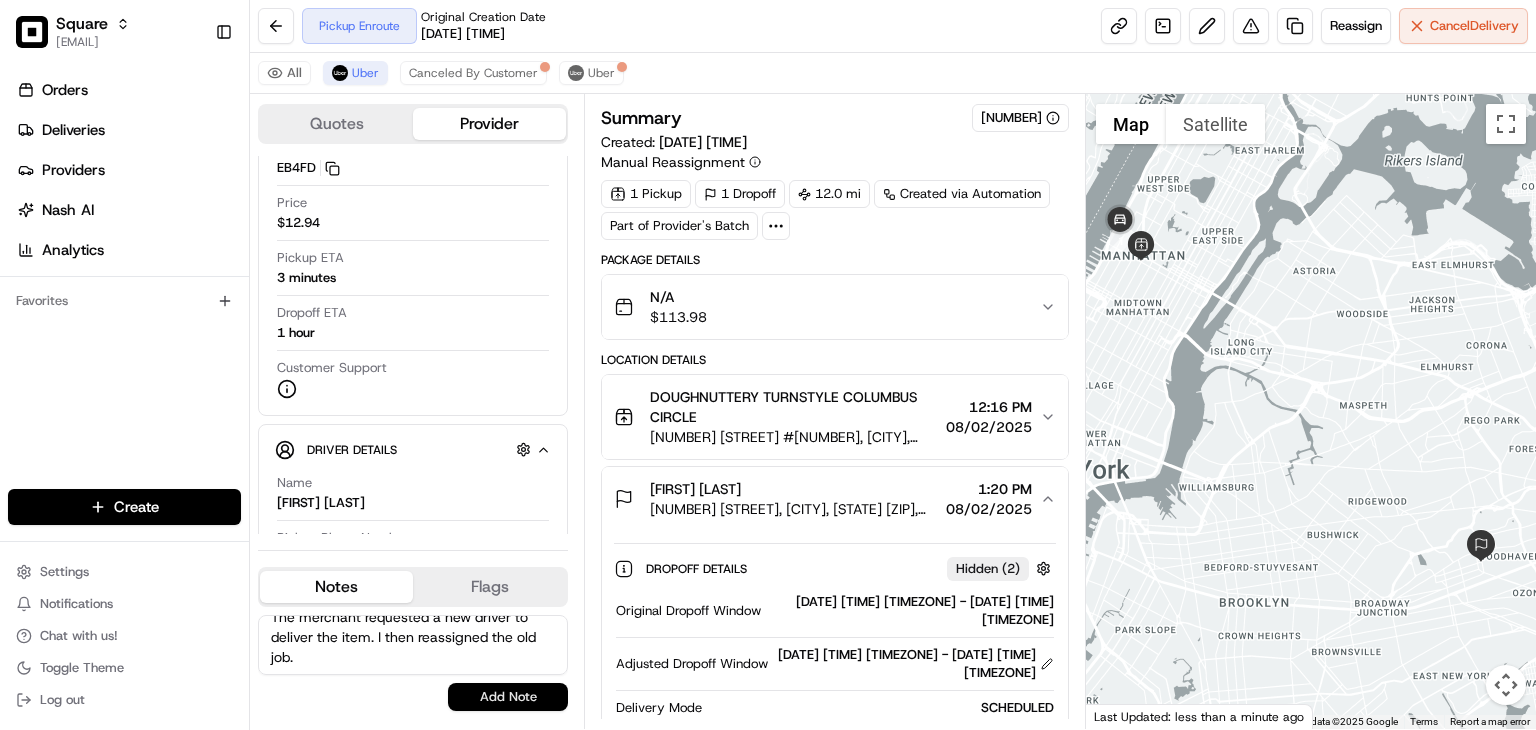 type on "The merchant requested a new driver to deliver the item. I then reassigned the old job." 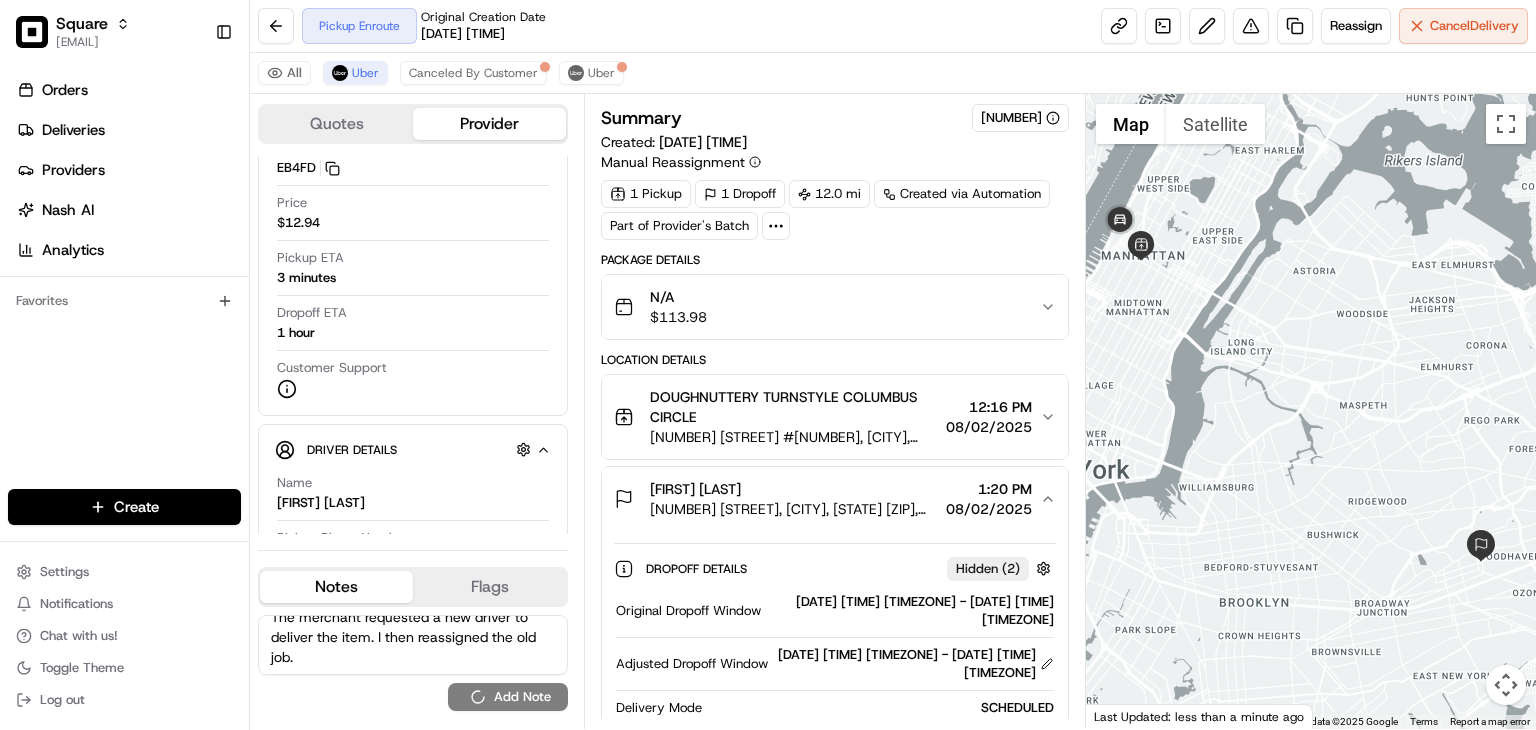 type 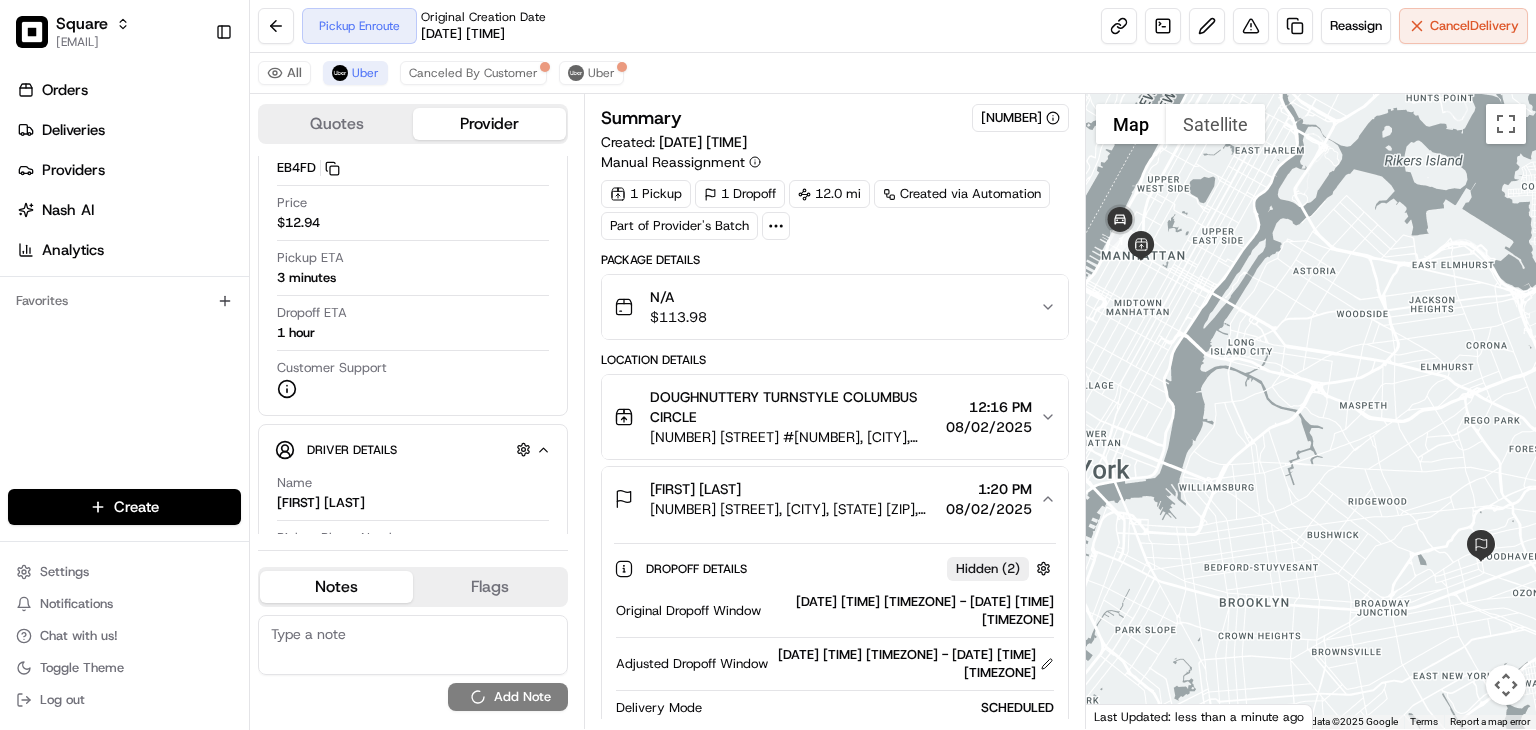 scroll, scrollTop: 0, scrollLeft: 0, axis: both 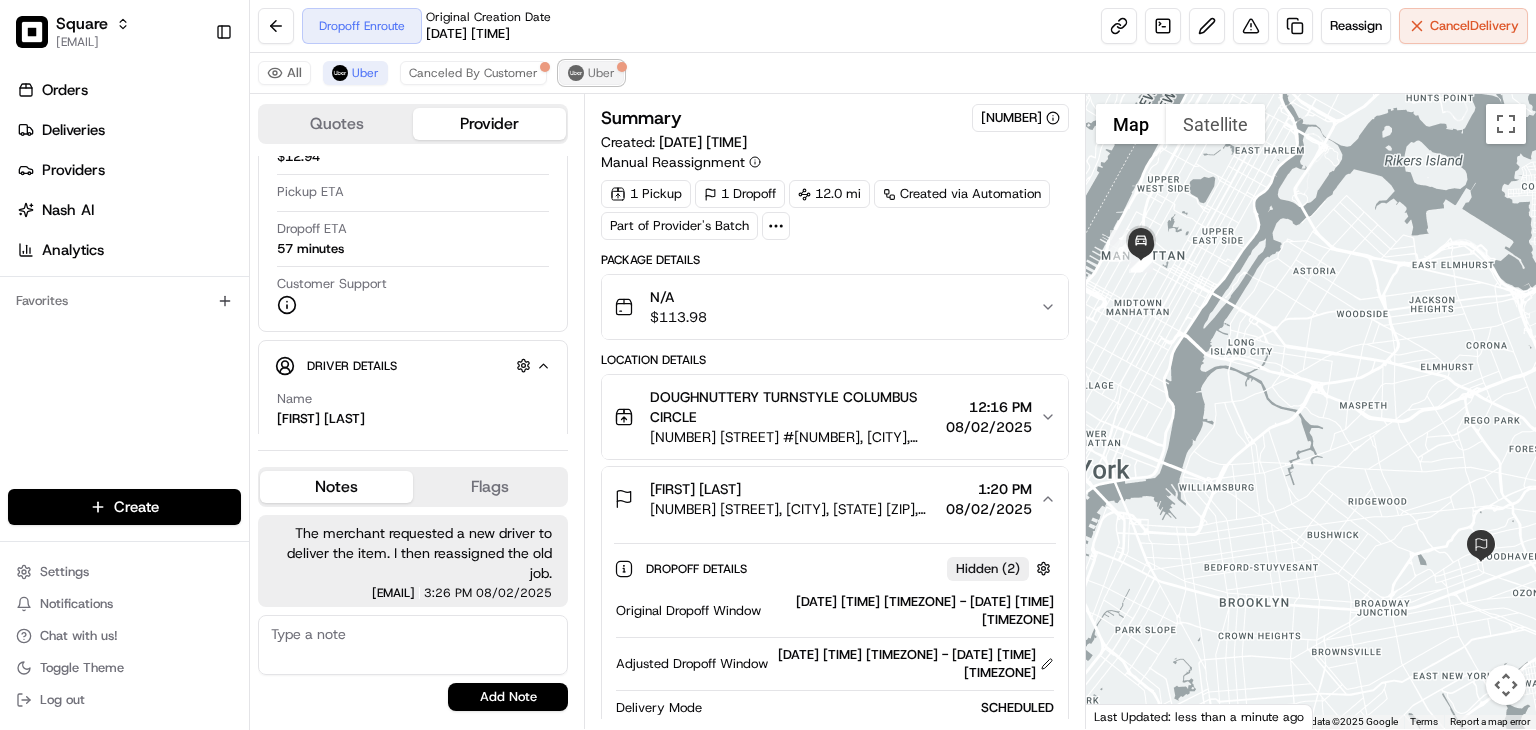 click on "Uber" at bounding box center (601, 73) 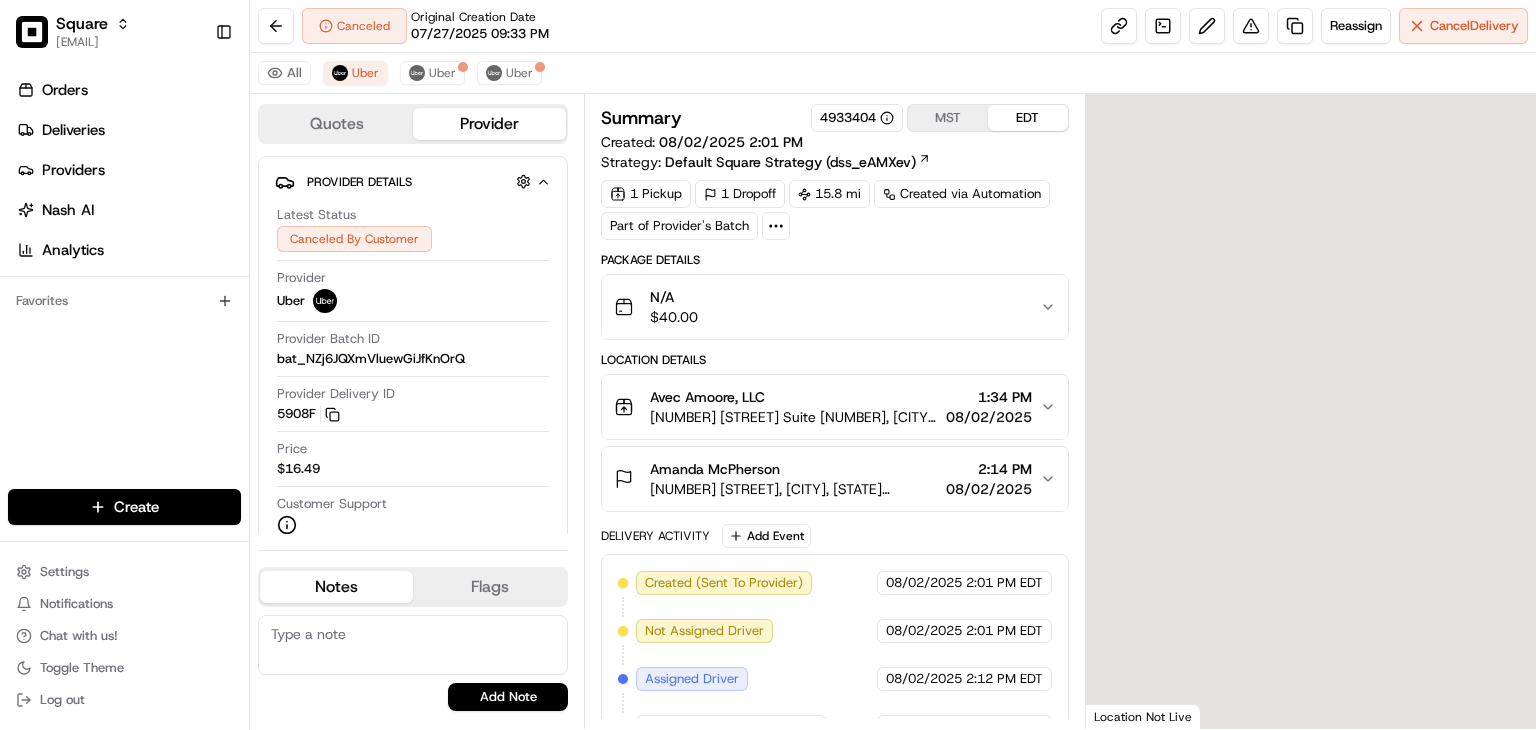 scroll, scrollTop: 0, scrollLeft: 0, axis: both 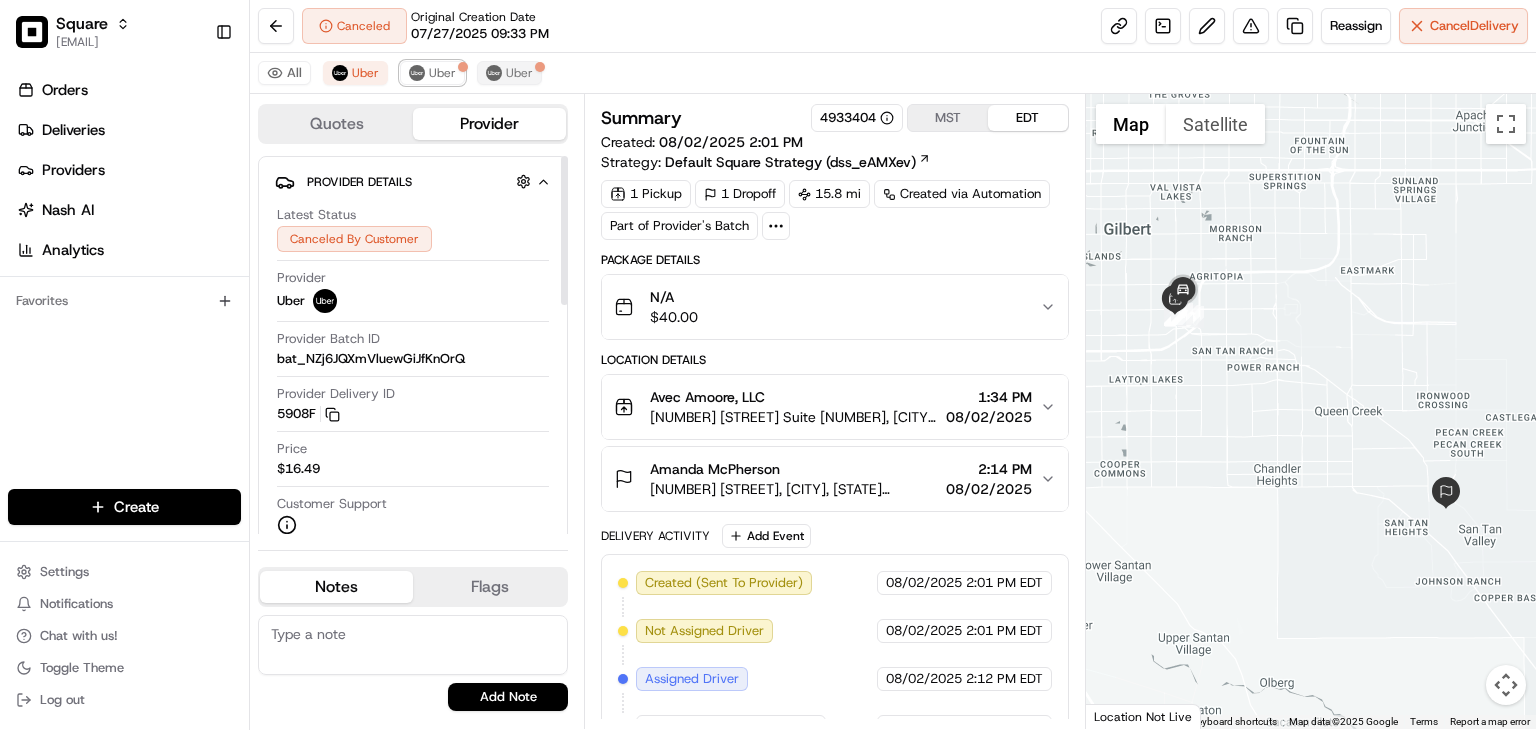 drag, startPoint x: 443, startPoint y: 72, endPoint x: 495, endPoint y: 72, distance: 52 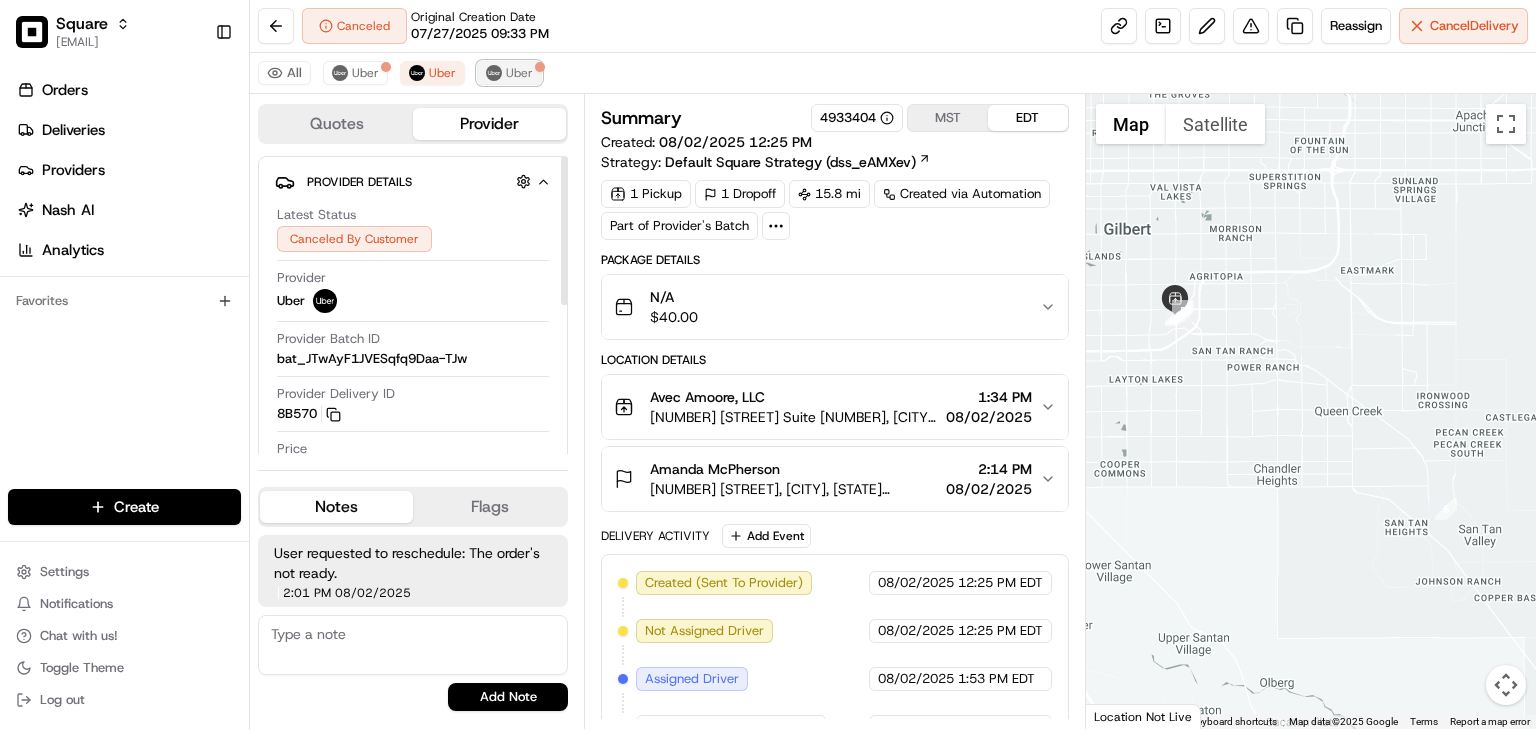 click at bounding box center [494, 73] 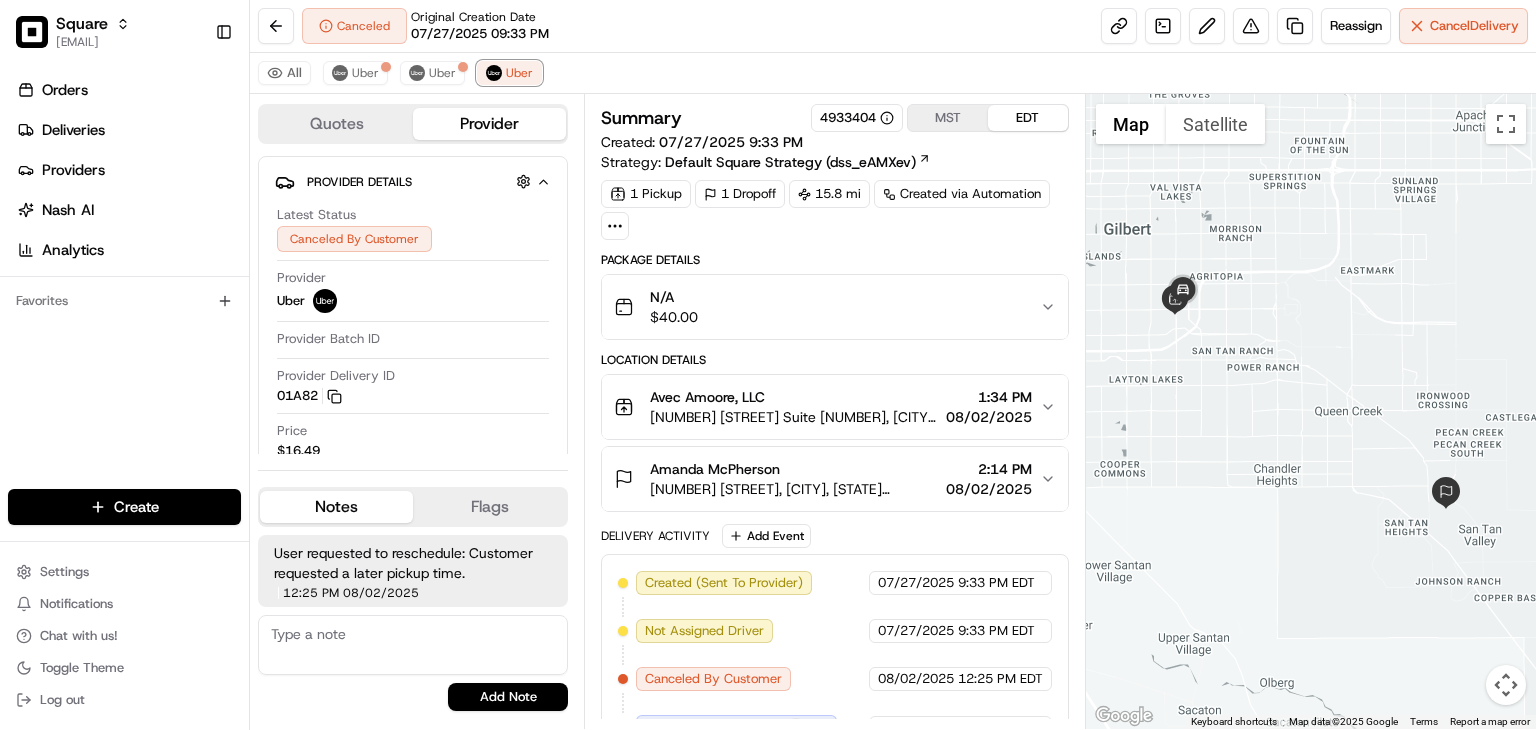 scroll, scrollTop: 35, scrollLeft: 0, axis: vertical 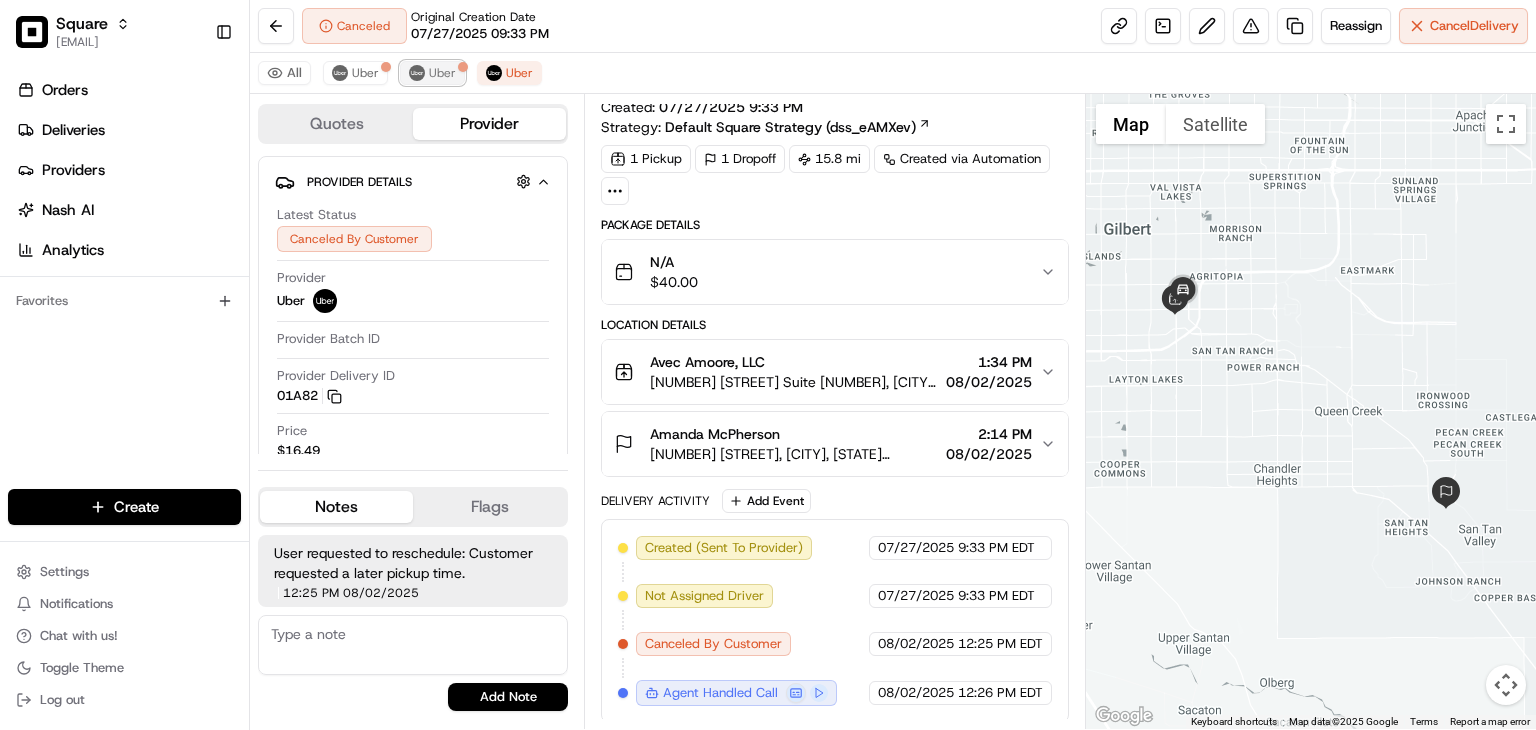 click on "Uber" at bounding box center [442, 73] 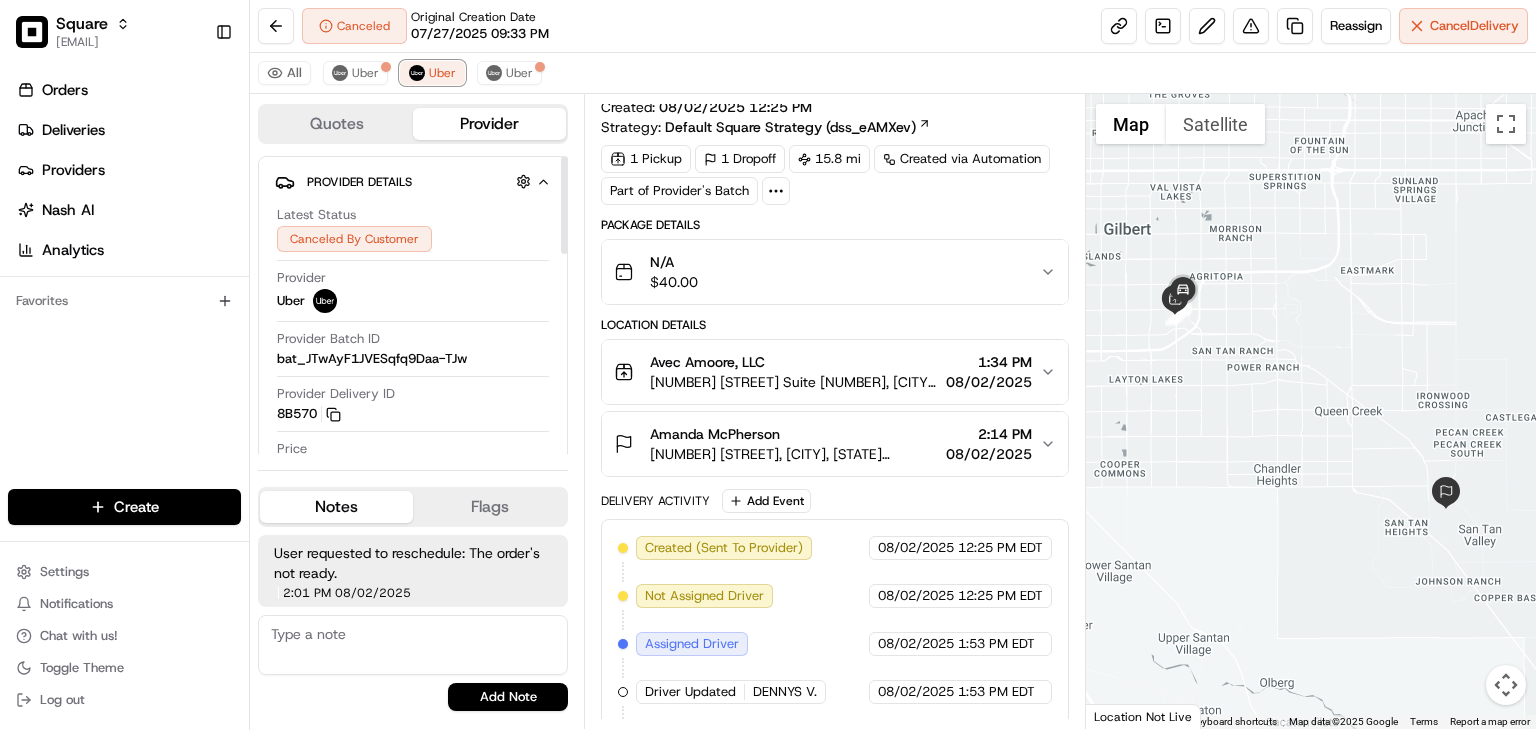 scroll, scrollTop: 225, scrollLeft: 0, axis: vertical 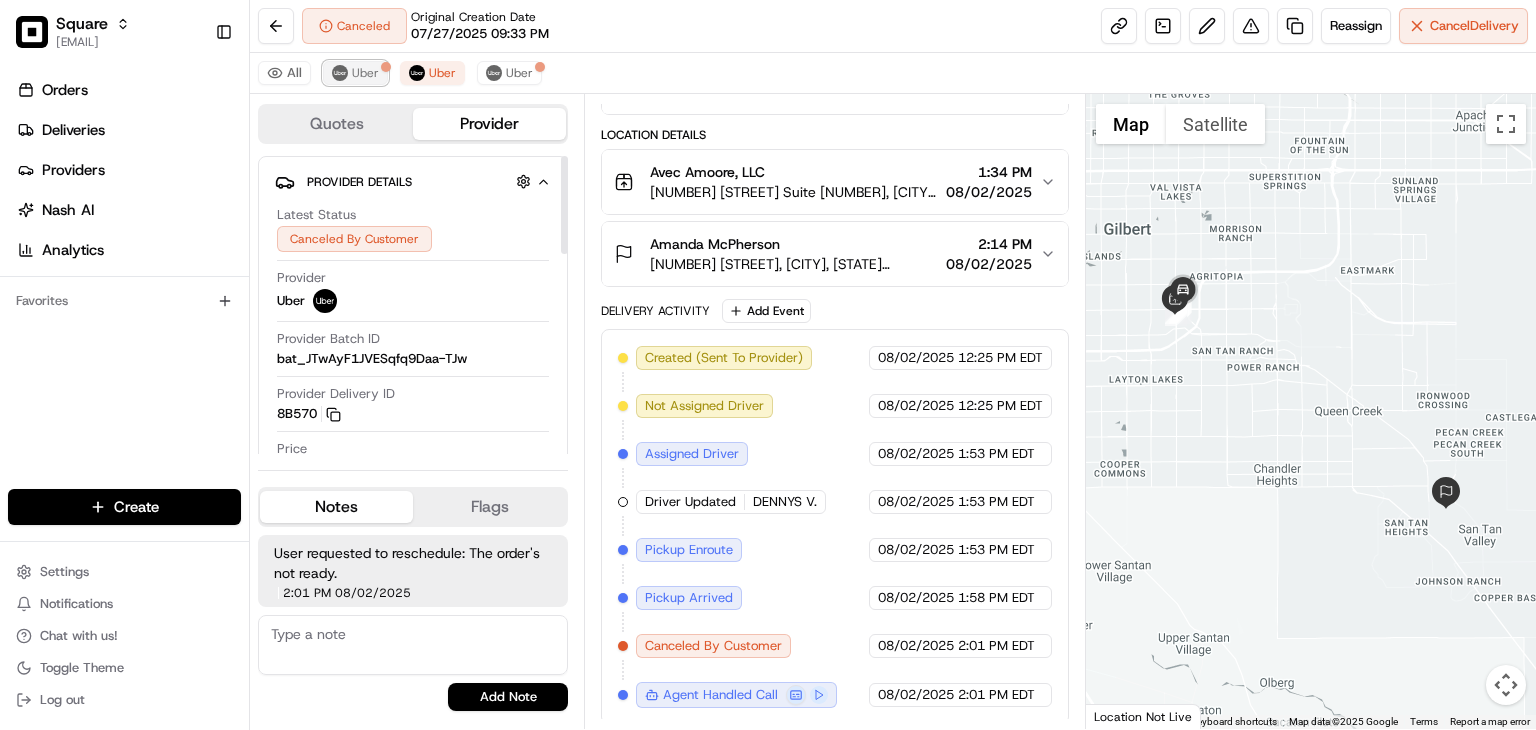 click on "Uber" at bounding box center [365, 73] 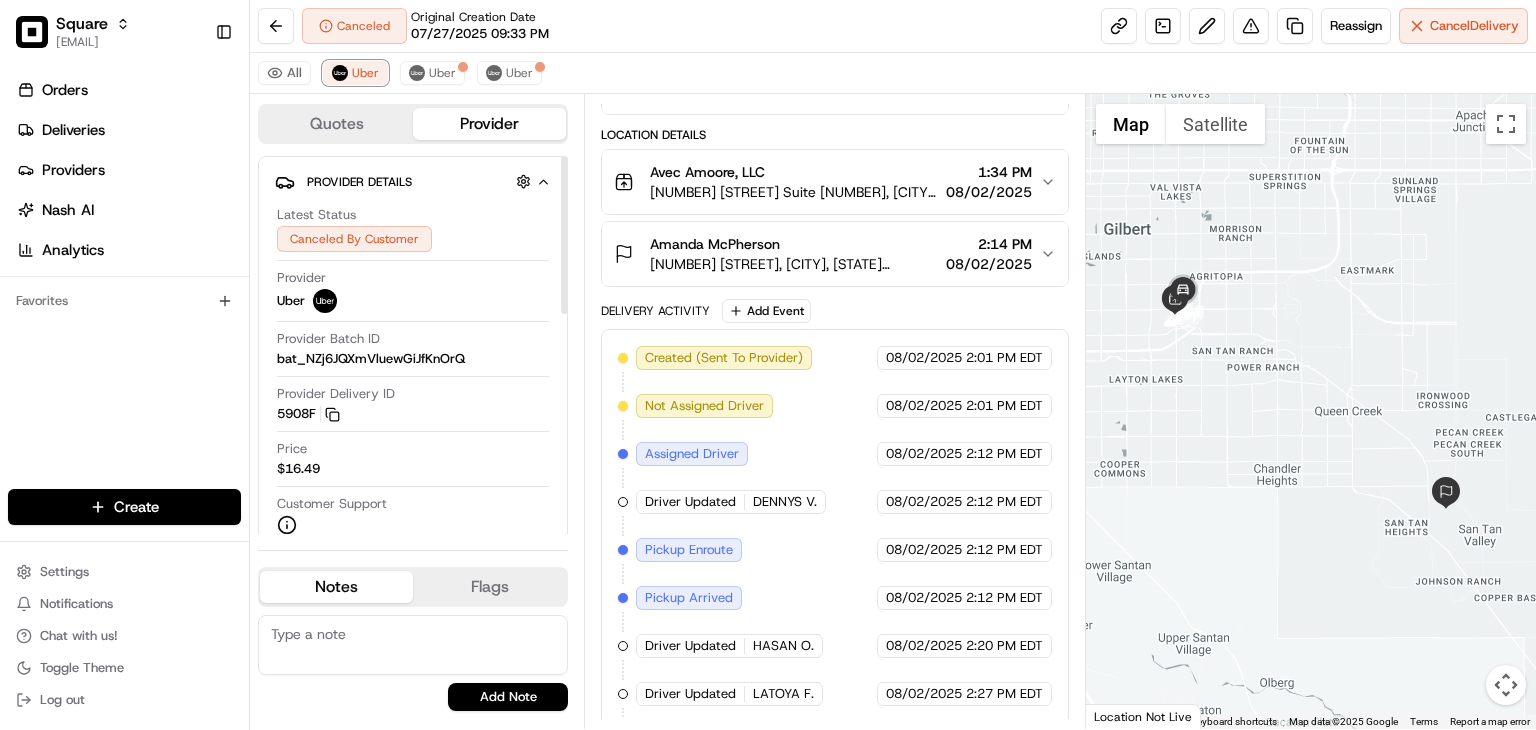 scroll, scrollTop: 319, scrollLeft: 0, axis: vertical 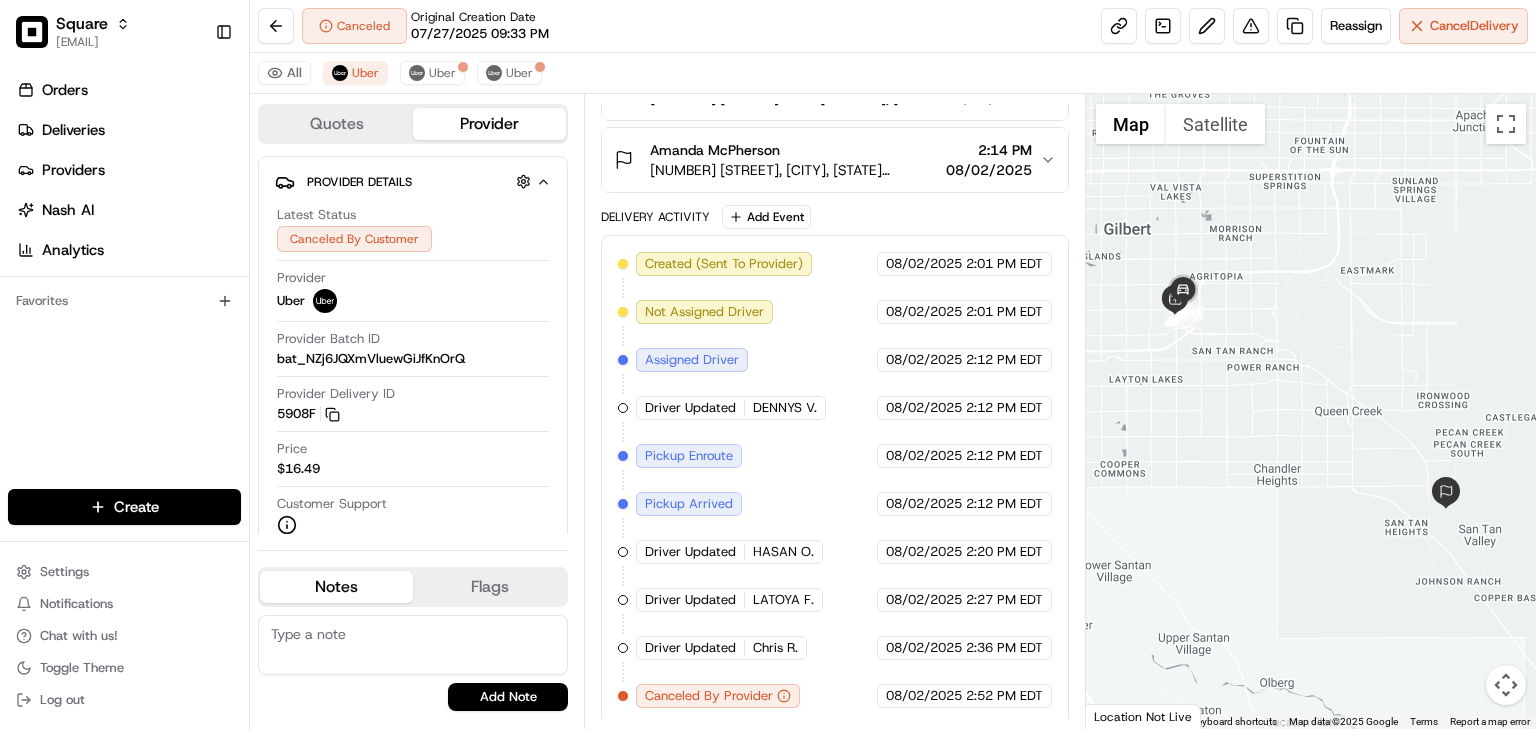 click 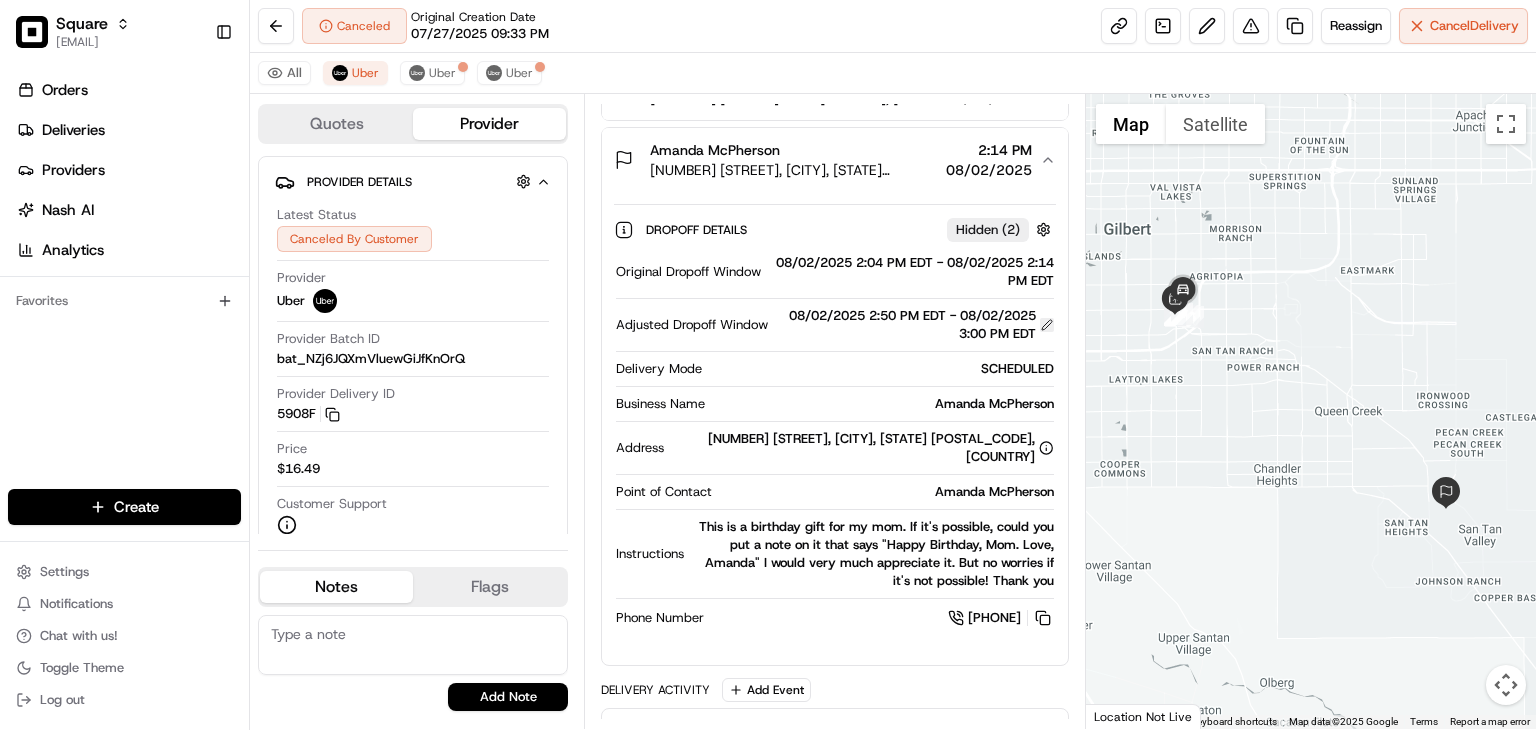 click at bounding box center (1047, 325) 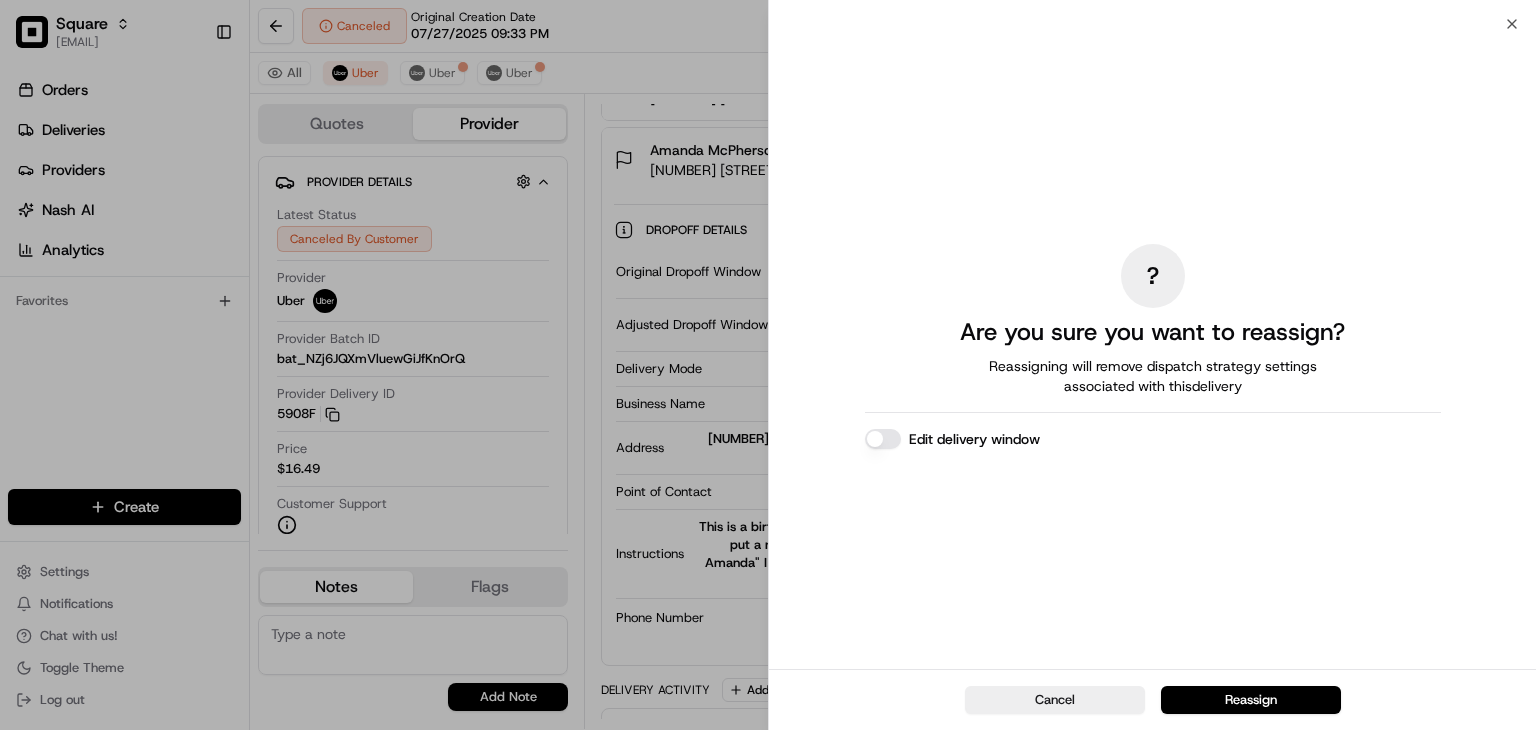 click on "Edit delivery window" at bounding box center [883, 439] 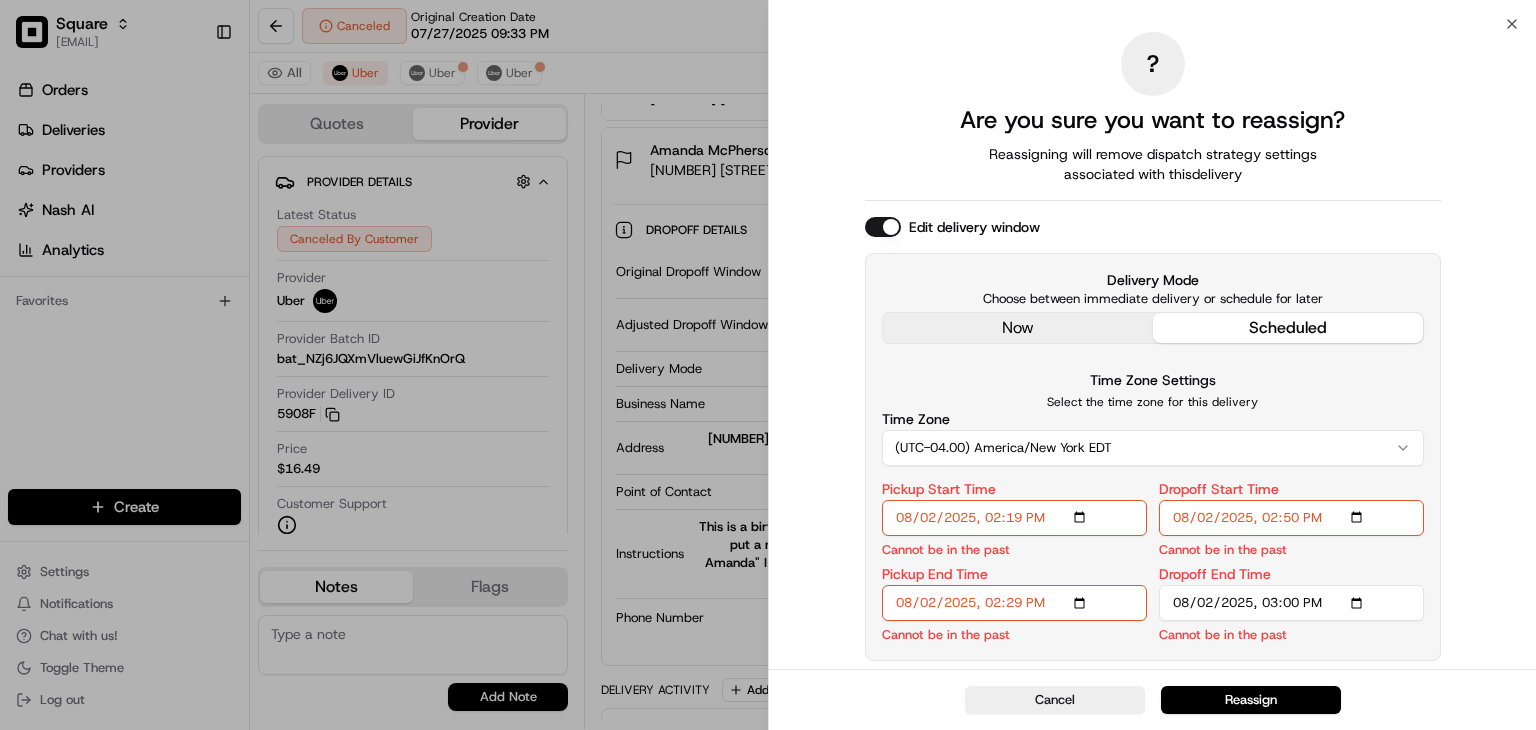 click on "? Are you sure you want to reassign? Reassigning will remove dispatch strategy settings associated with this  delivery Edit delivery window Delivery Mode Choose between immediate delivery or schedule for later now scheduled Time Zone Settings Select the time zone for this delivery Time Zone (UTC-04.00) America/New York EDT Pickup Start Time Cannot be in the past Pickup End Time Cannot be in the past Dropoff Start Time Cannot be in the past Dropoff End Time Cannot be in the past" at bounding box center [1153, 346] 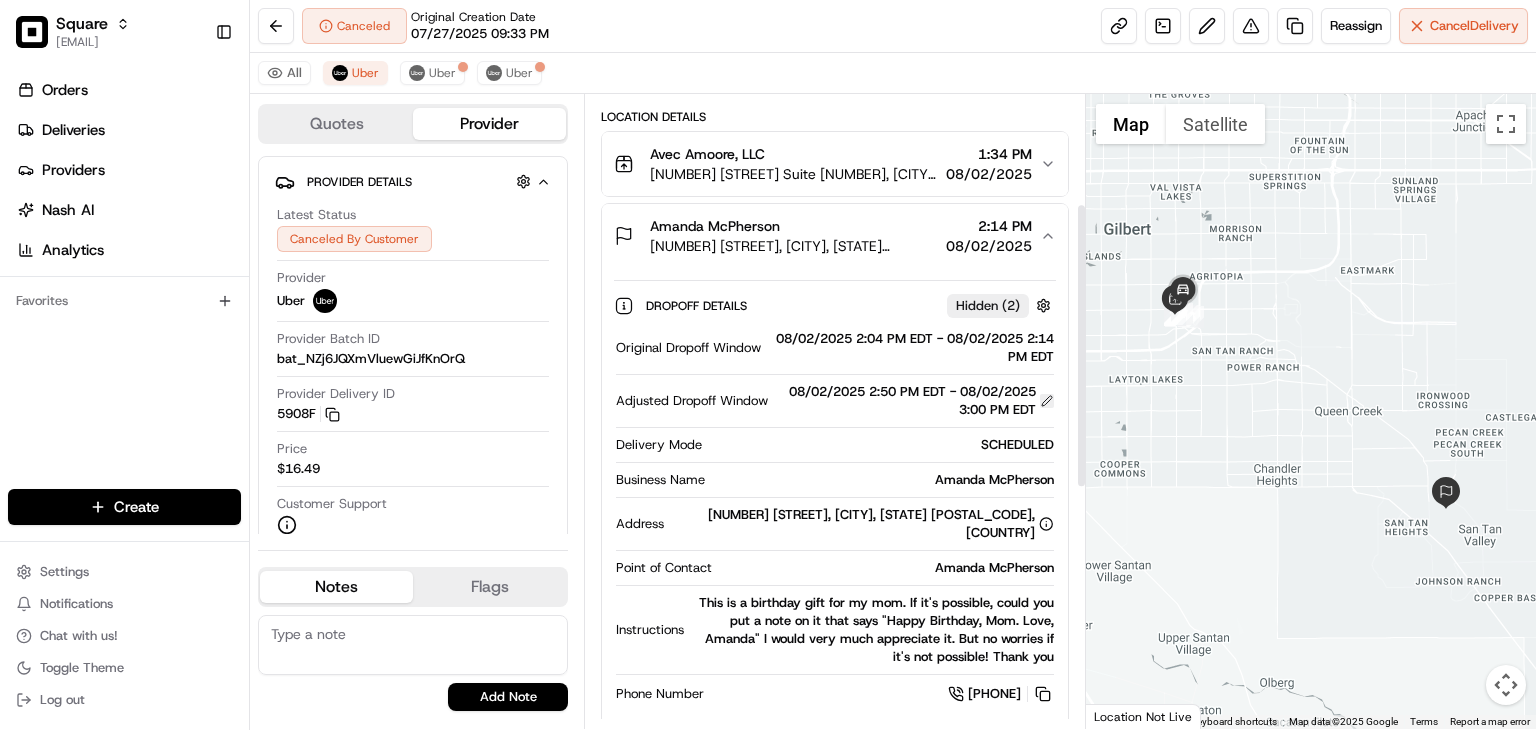 scroll, scrollTop: 242, scrollLeft: 0, axis: vertical 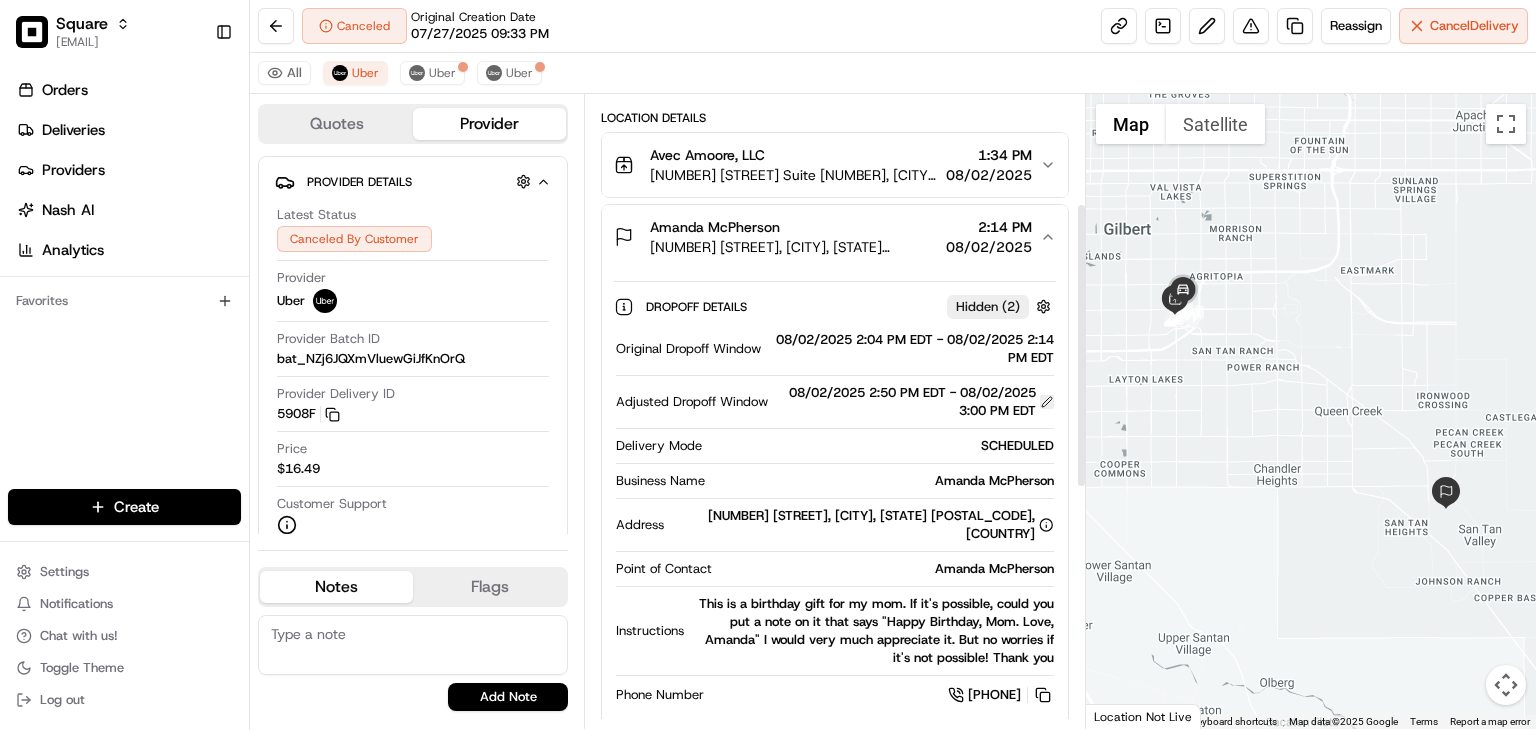 click at bounding box center (1047, 402) 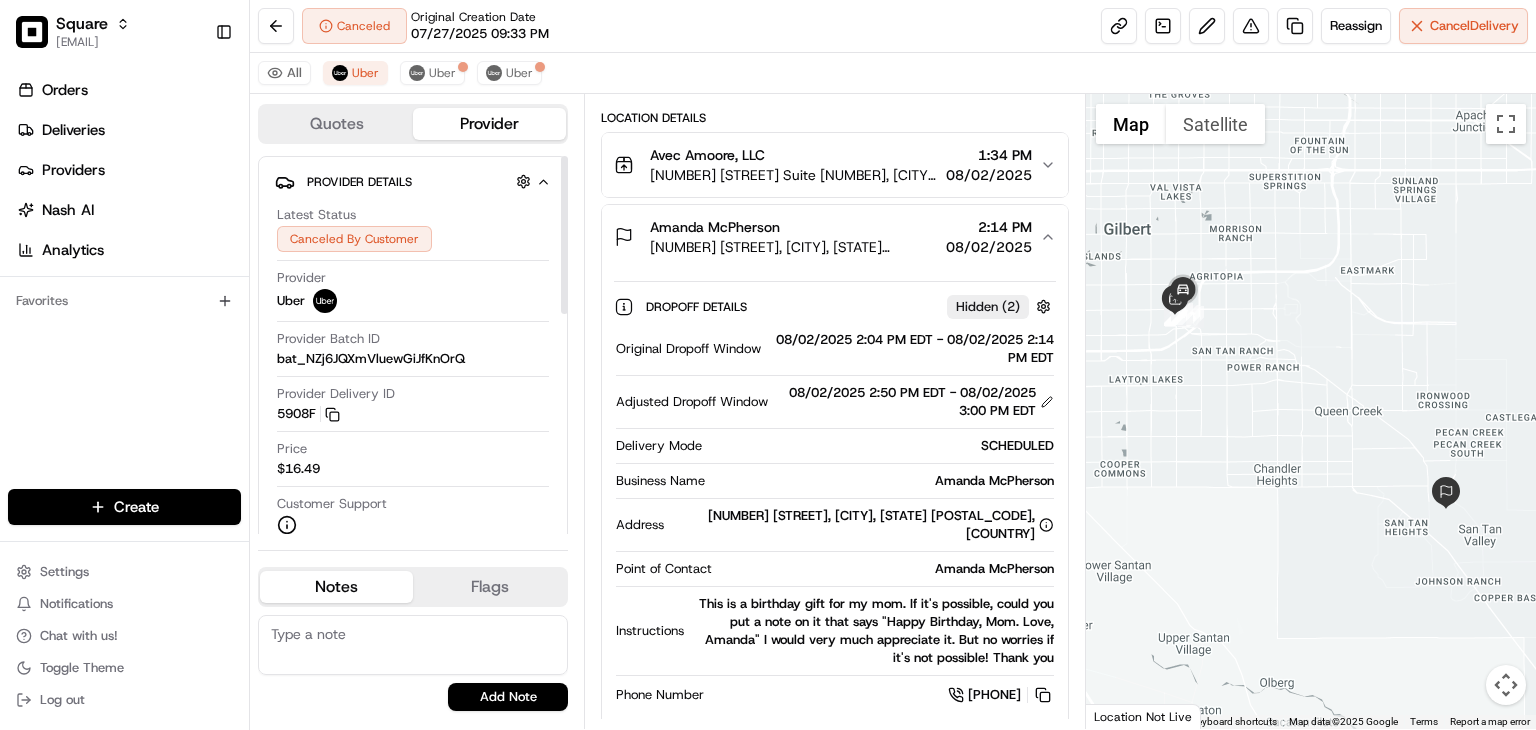 scroll, scrollTop: 0, scrollLeft: 0, axis: both 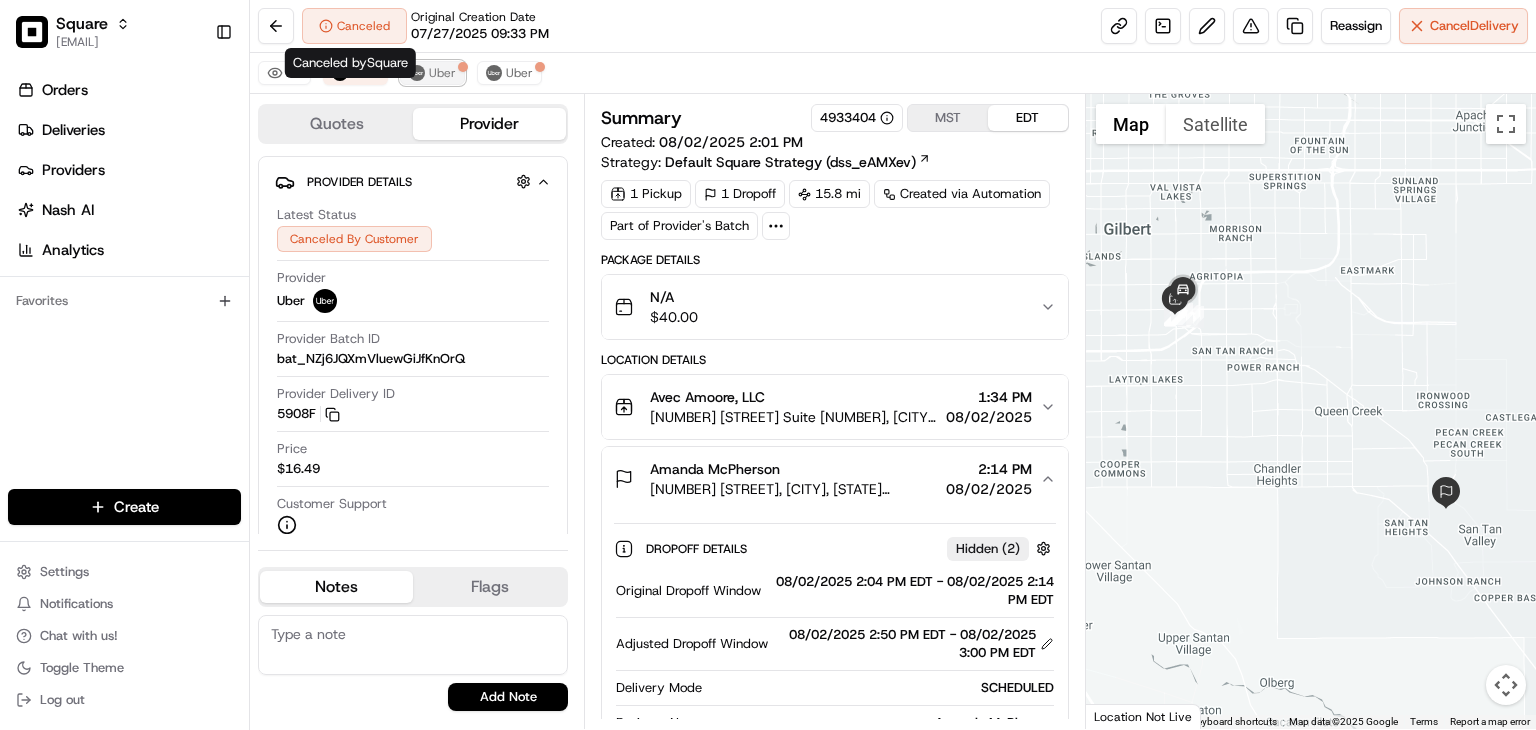 click on "Uber" at bounding box center [442, 73] 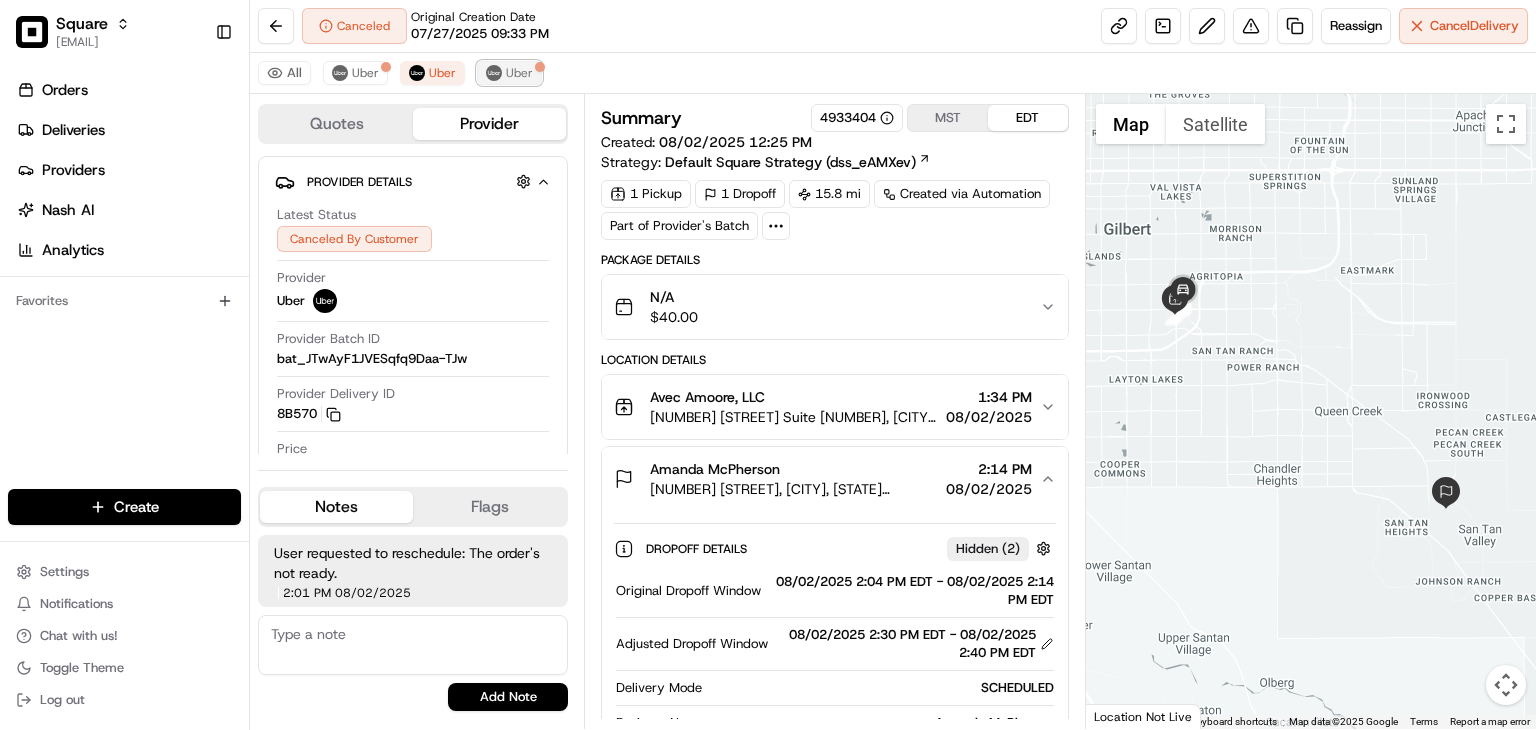 click on "Uber" at bounding box center [519, 73] 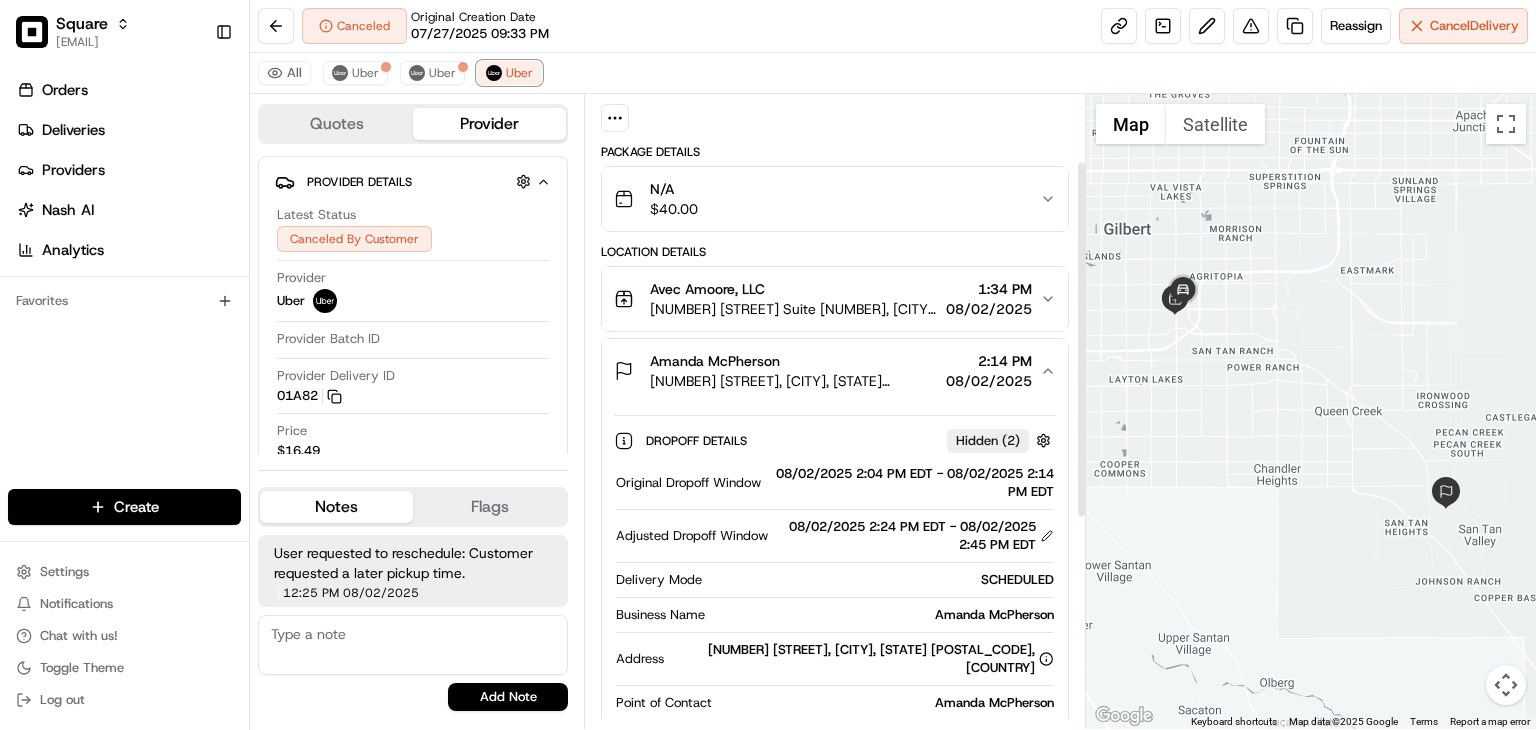 scroll, scrollTop: 104, scrollLeft: 0, axis: vertical 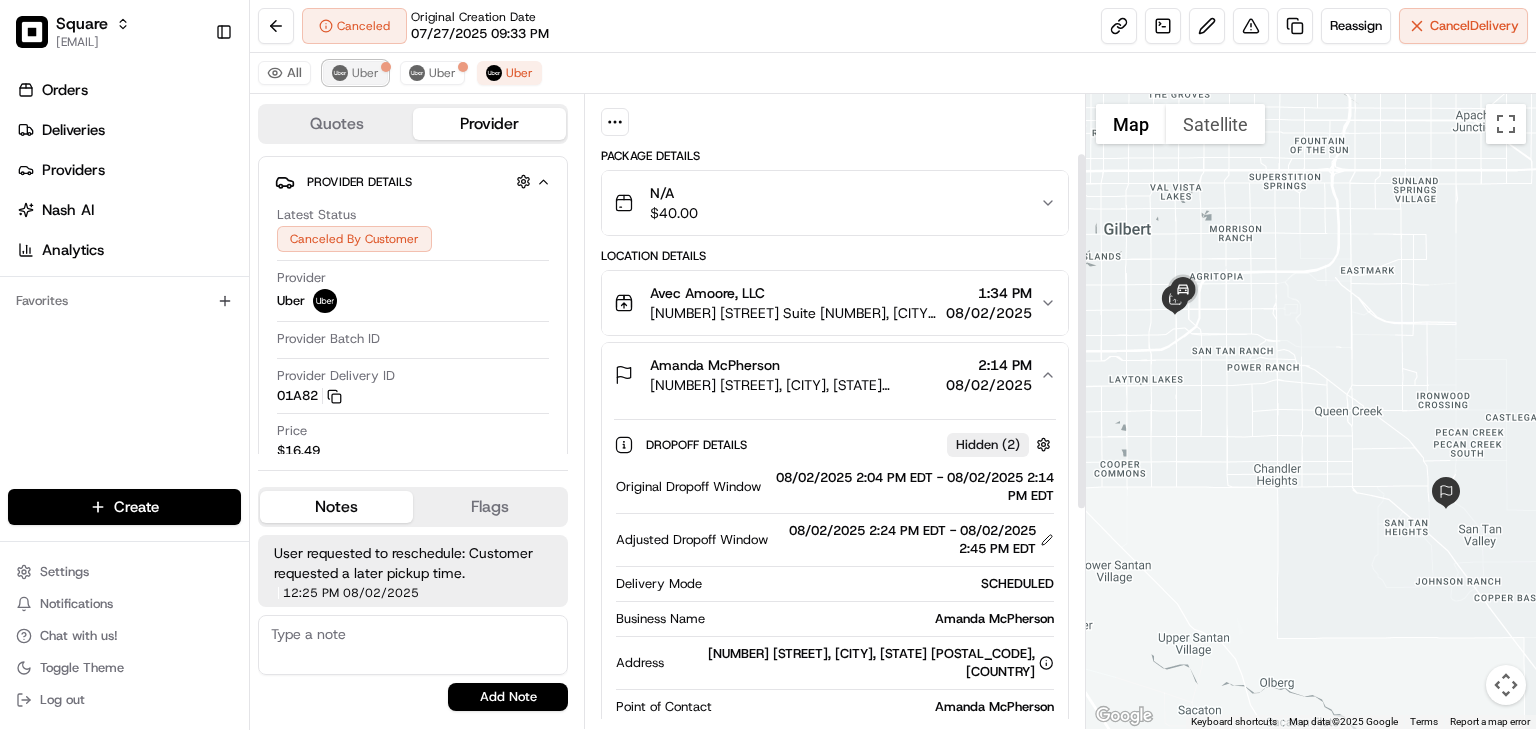 click on "Uber" at bounding box center [365, 73] 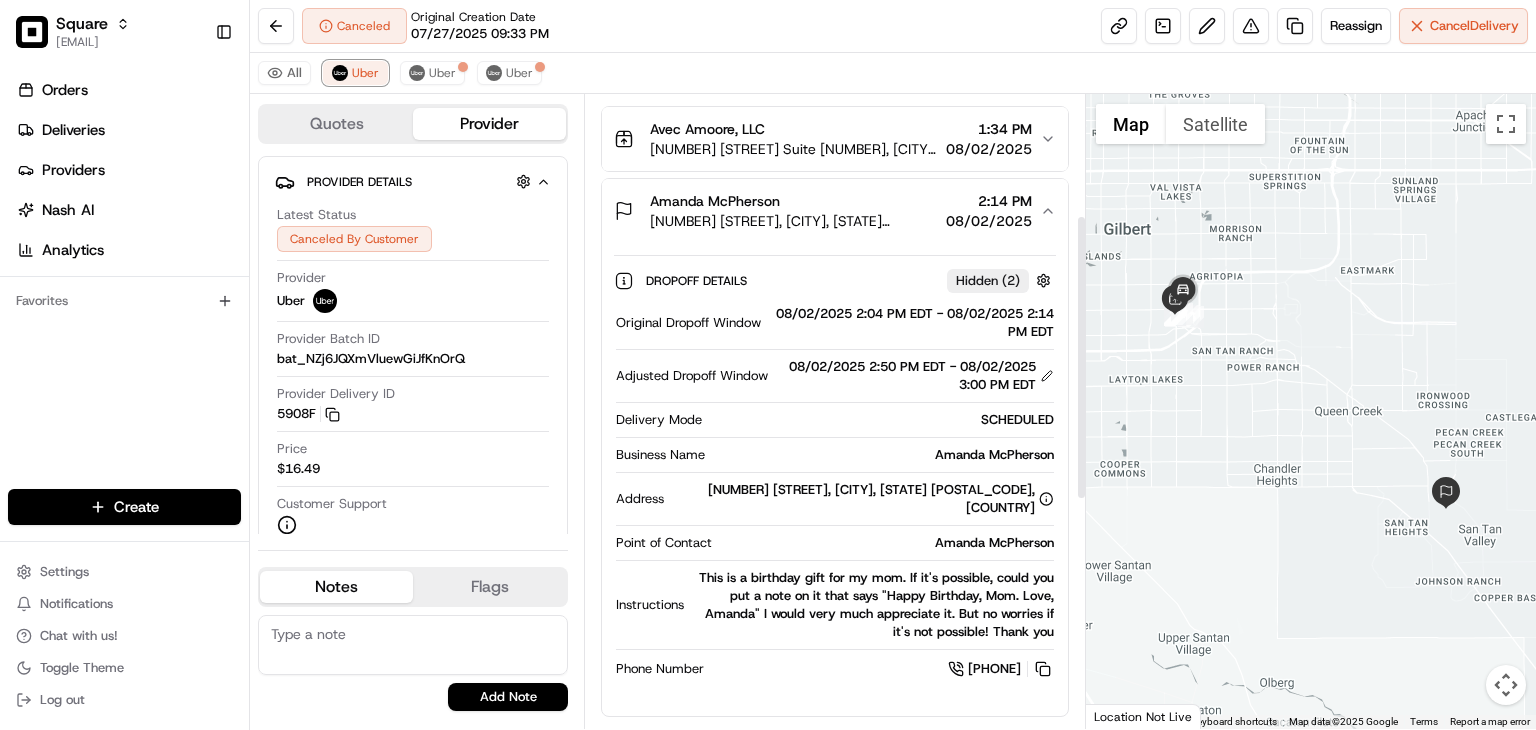 scroll, scrollTop: 268, scrollLeft: 0, axis: vertical 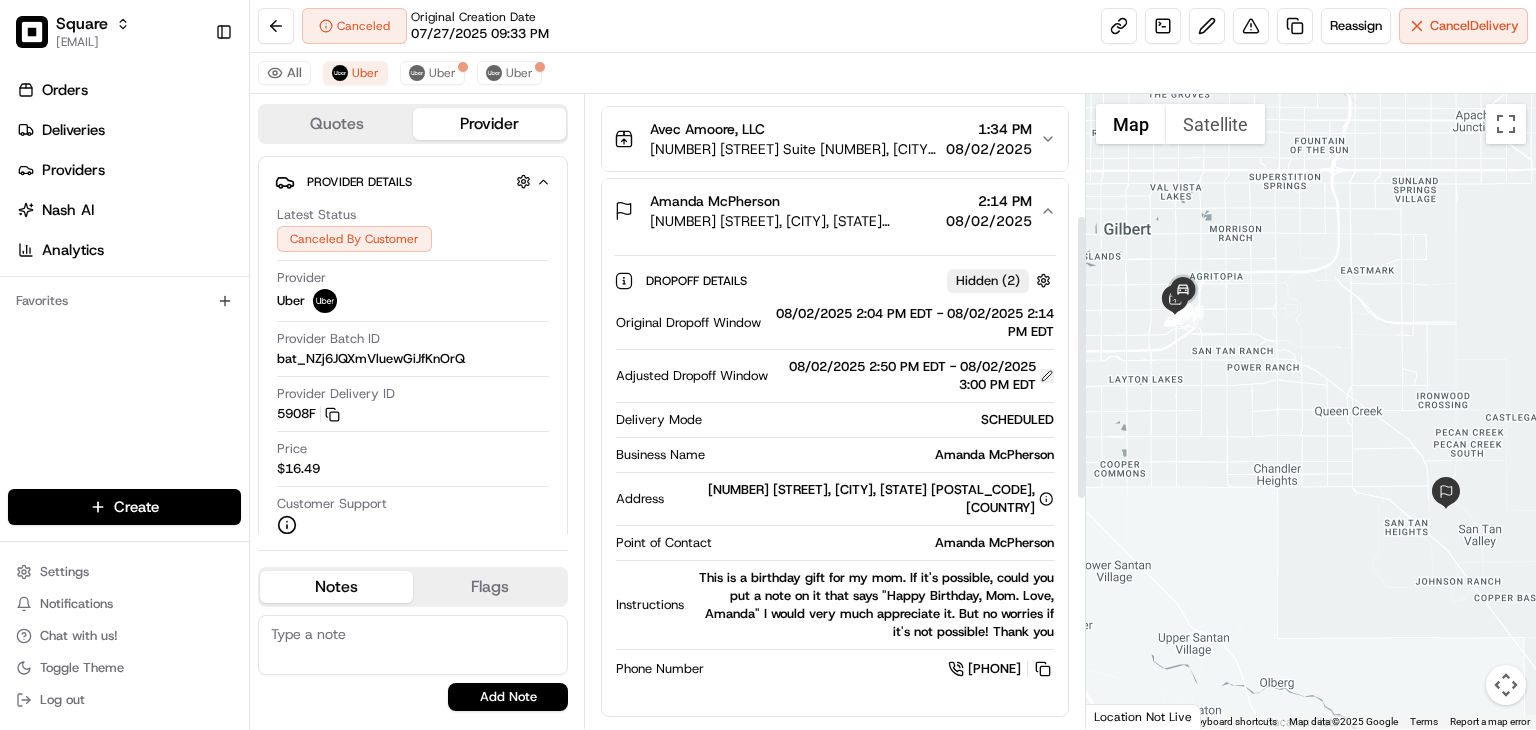 click at bounding box center [1047, 376] 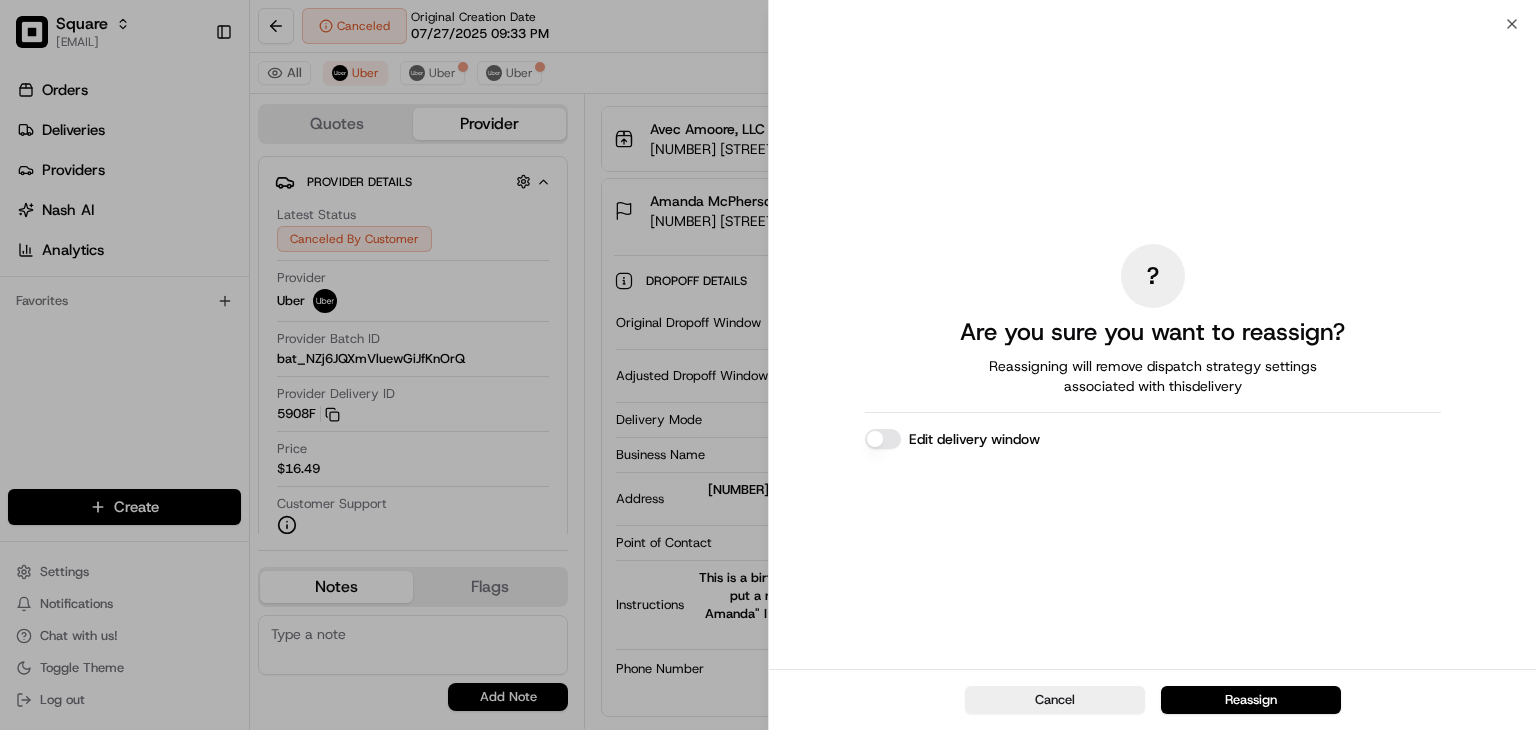 click on "Edit delivery window" at bounding box center [883, 439] 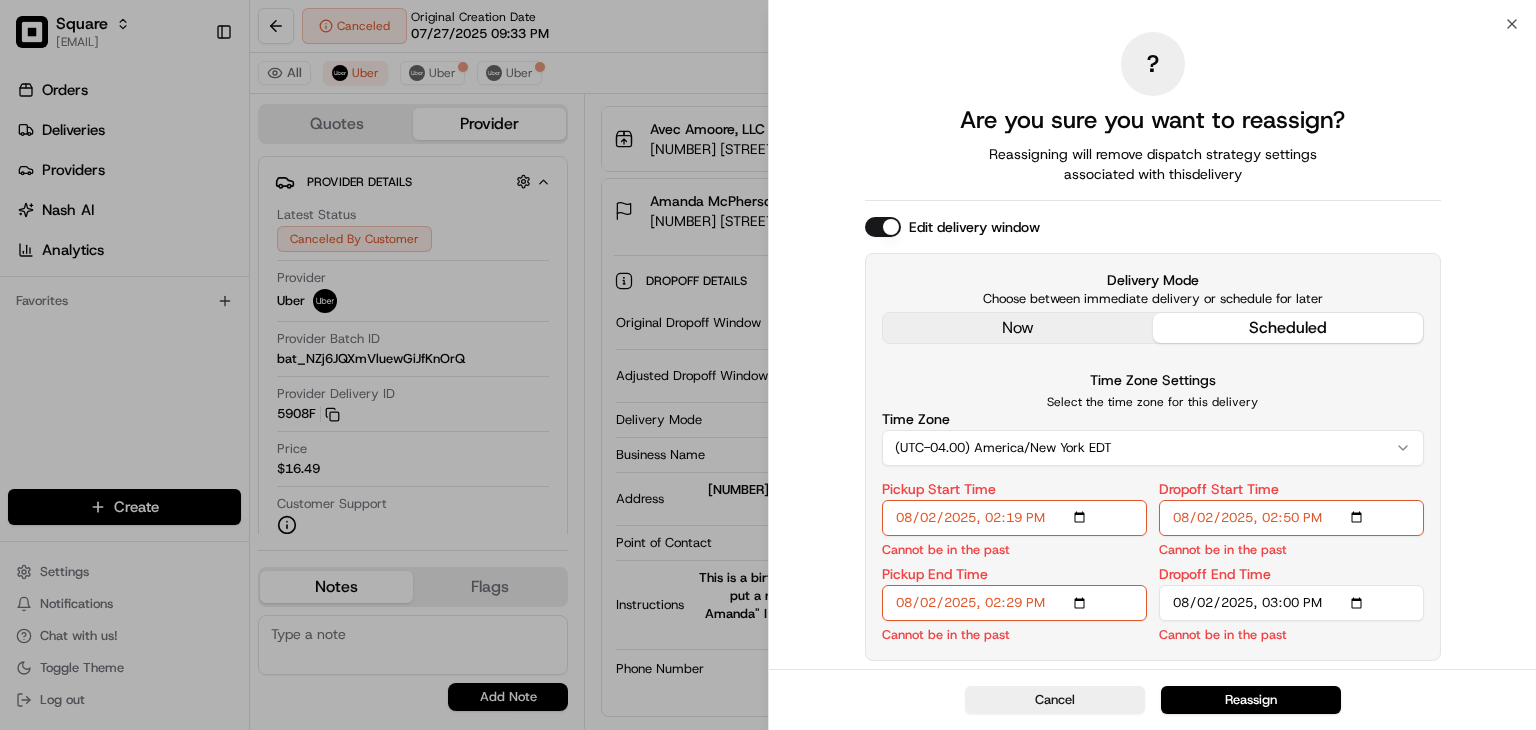 click on "? Are you sure you want to reassign? Reassigning will remove dispatch strategy settings associated with this  delivery Edit delivery window Delivery Mode Choose between immediate delivery or schedule for later now scheduled Time Zone Settings Select the time zone for this delivery Time Zone (UTC-04.00) America/New York EDT Pickup Start Time Cannot be in the past Pickup End Time Cannot be in the past Dropoff Start Time Cannot be in the past Dropoff End Time Cannot be in the past" at bounding box center (1153, 346) 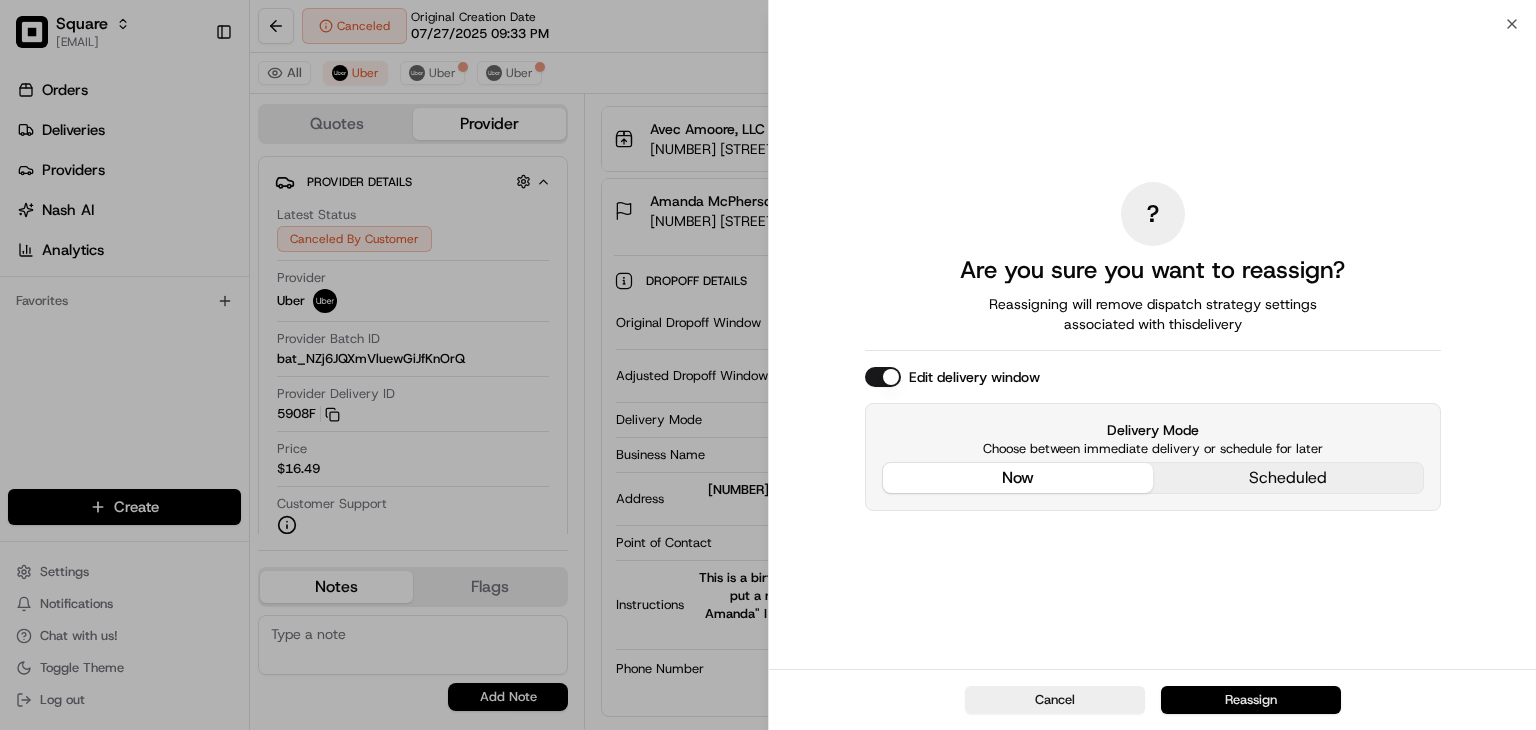 click on "Reassign" at bounding box center [1251, 700] 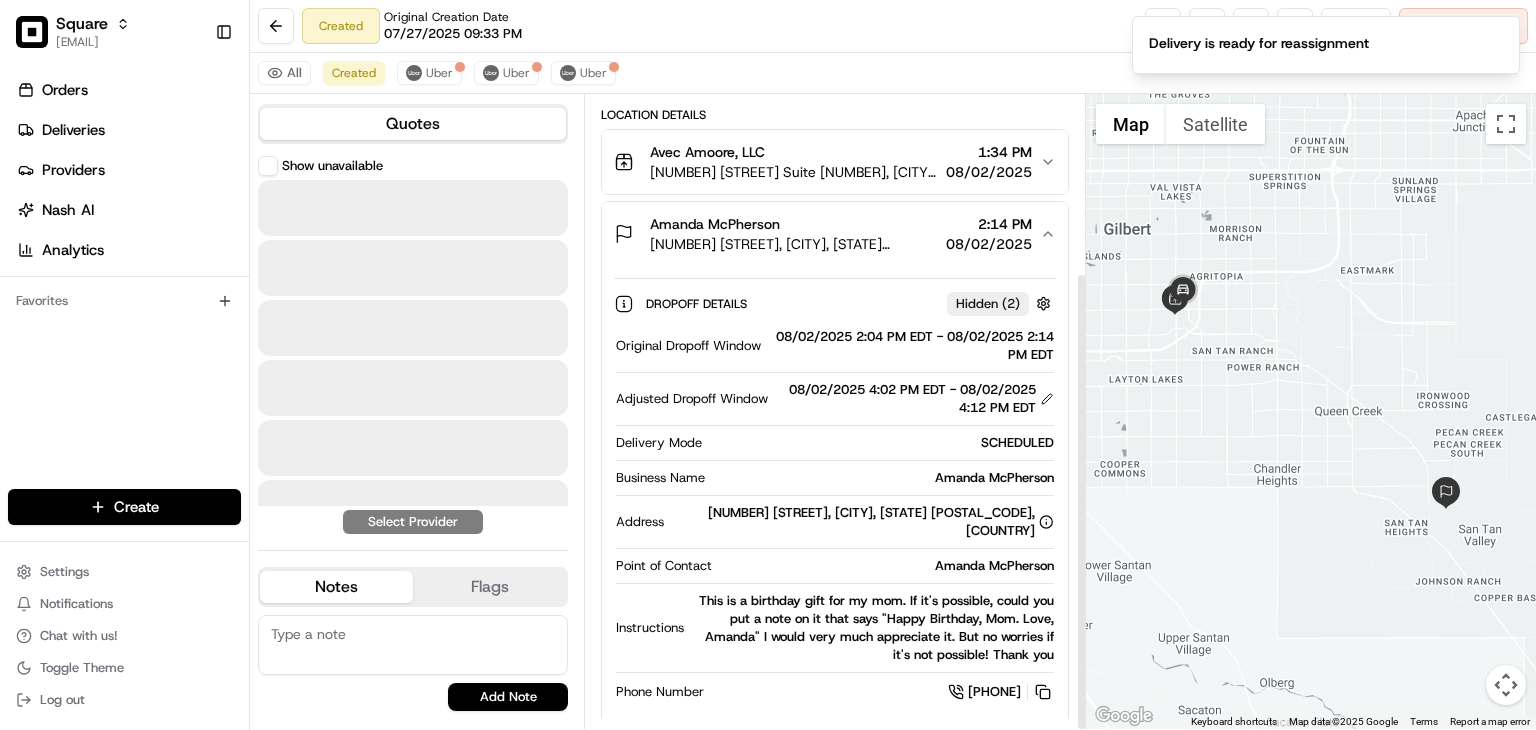 scroll, scrollTop: 268, scrollLeft: 0, axis: vertical 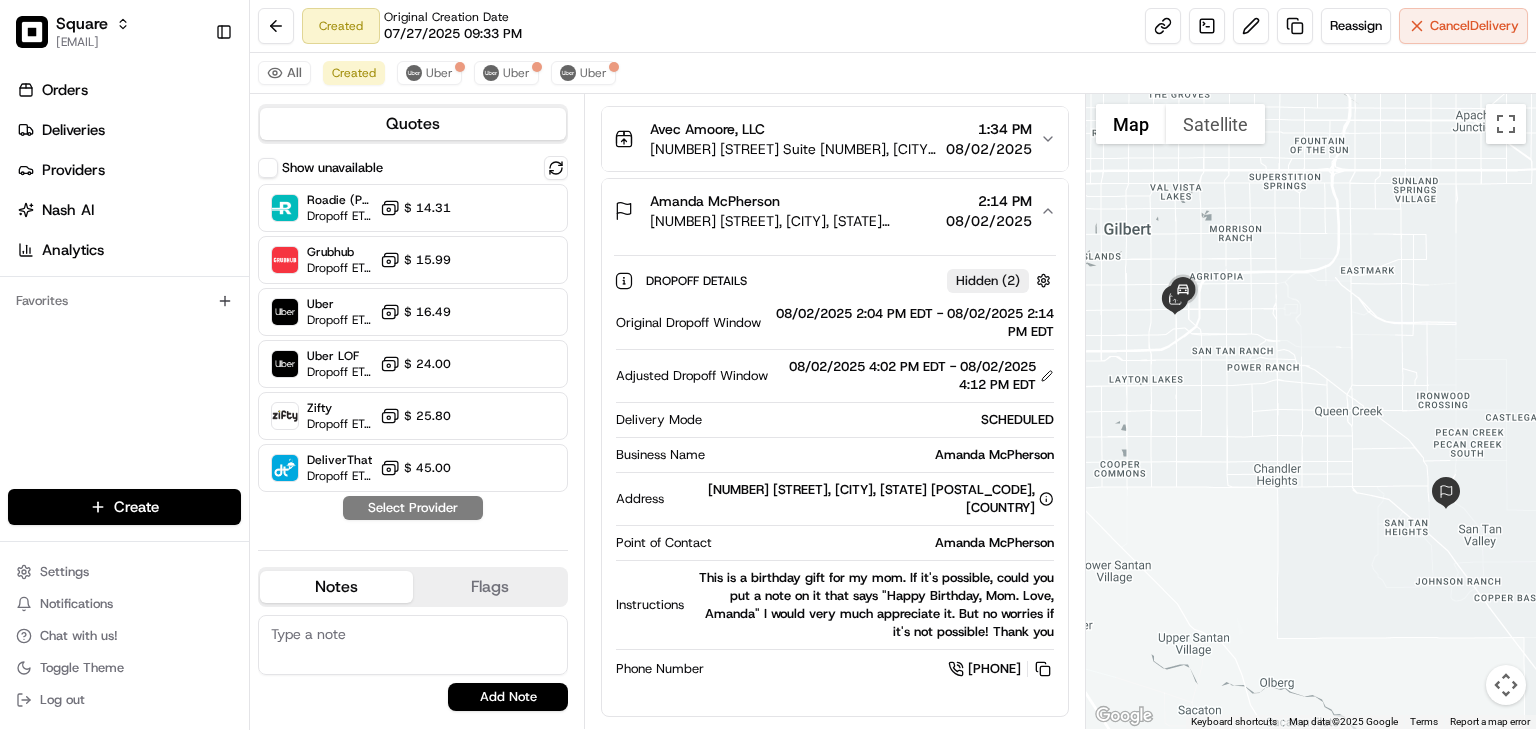 click on "All Created Uber Uber Uber" at bounding box center [893, 73] 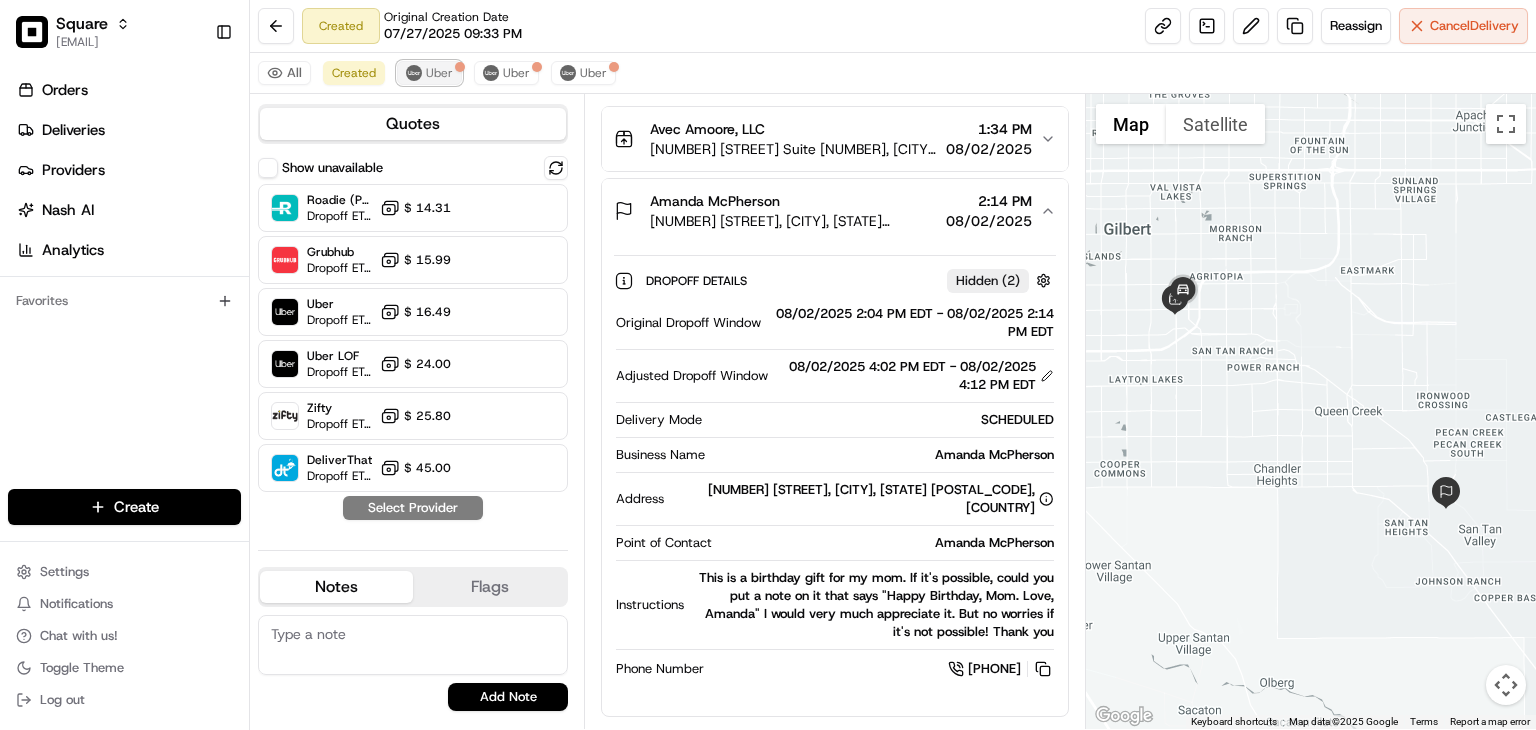 click at bounding box center [460, 67] 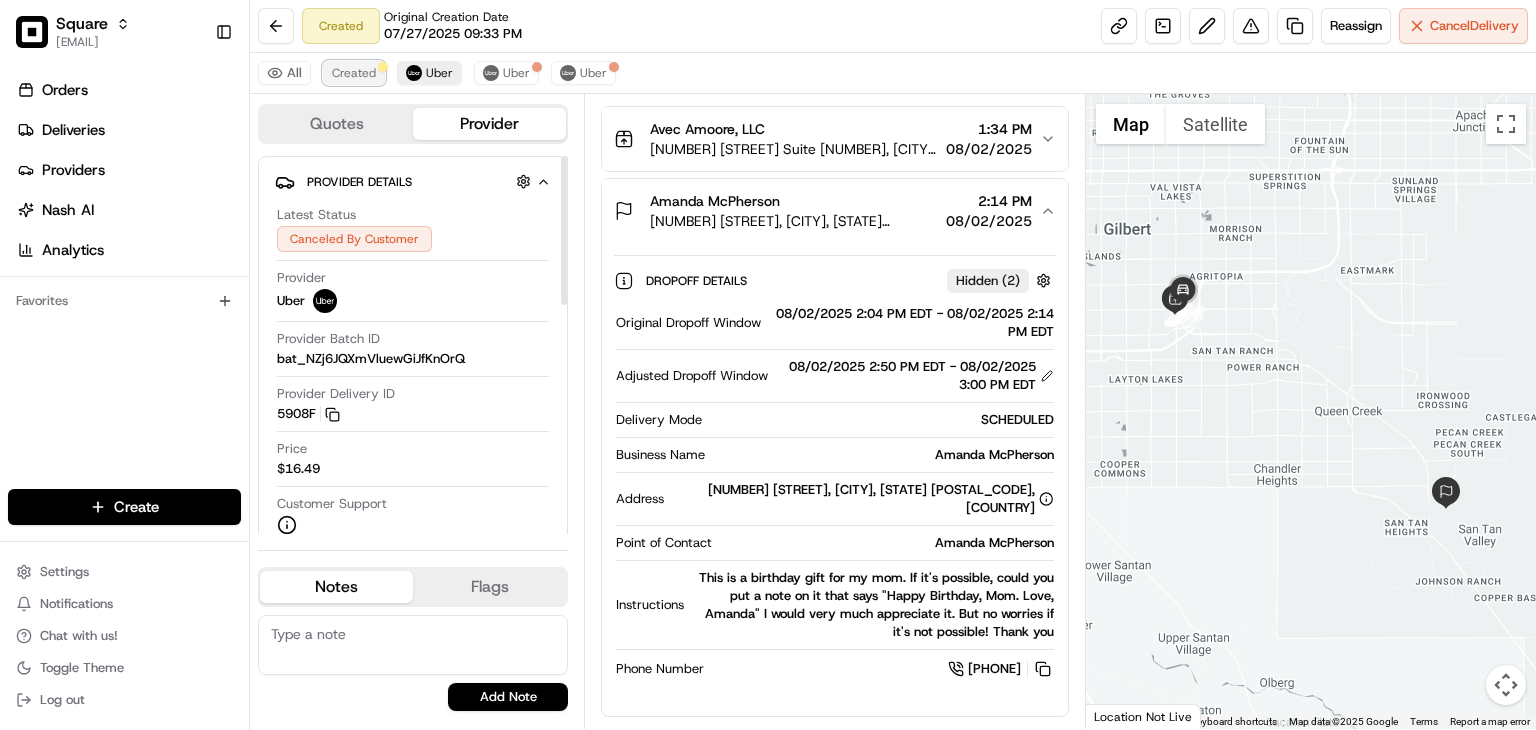 click on "Created" at bounding box center [354, 73] 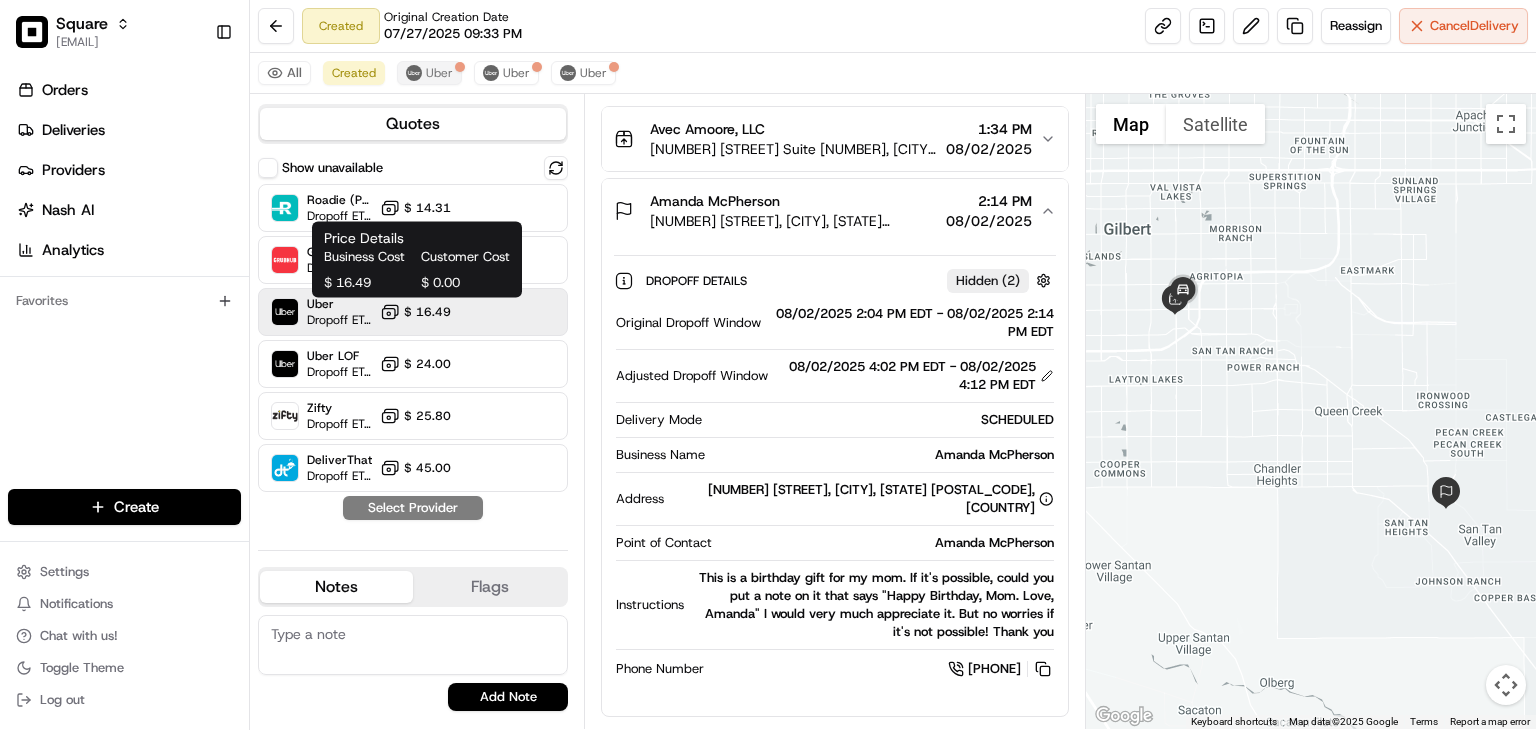 click on "$   16.49" at bounding box center (427, 312) 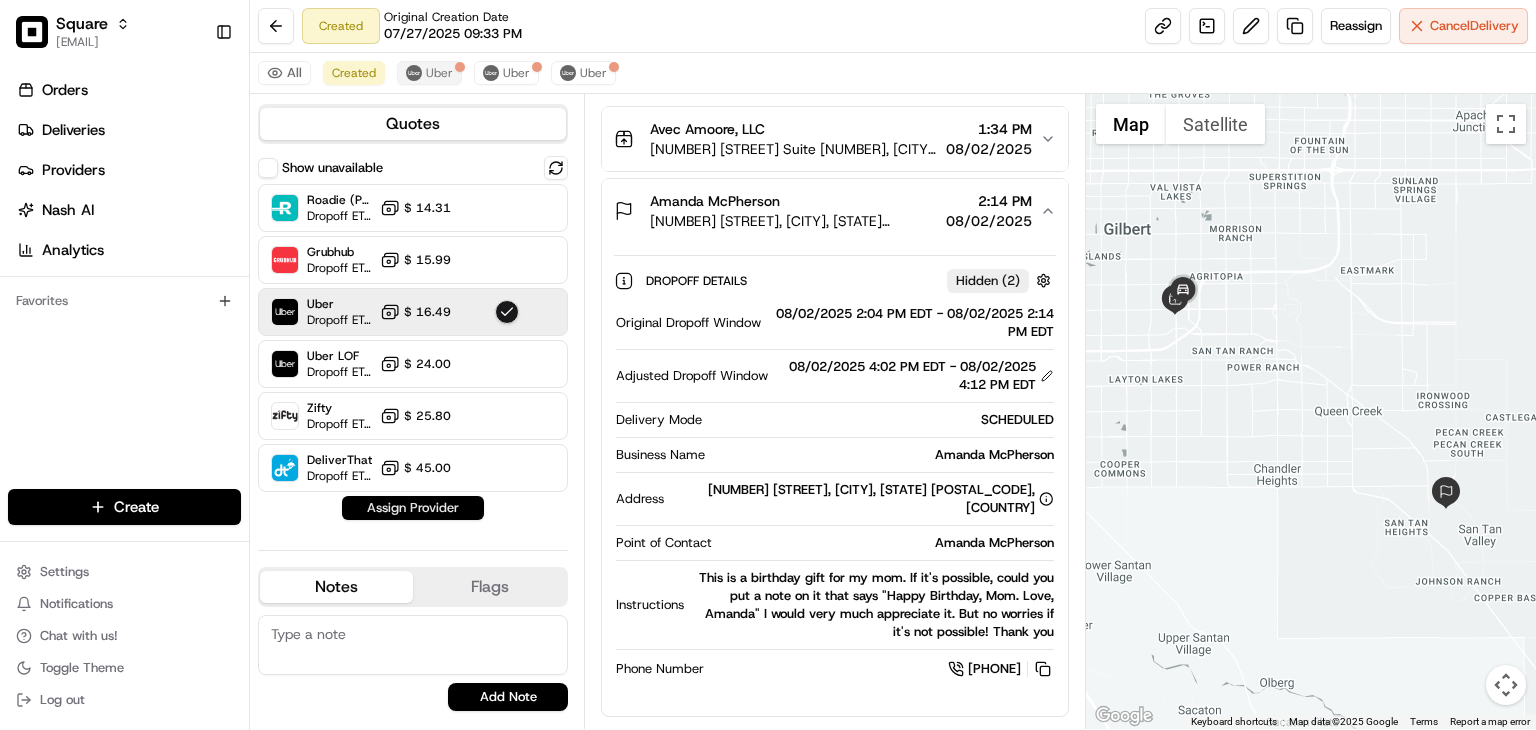click on "Assign Provider" at bounding box center (413, 508) 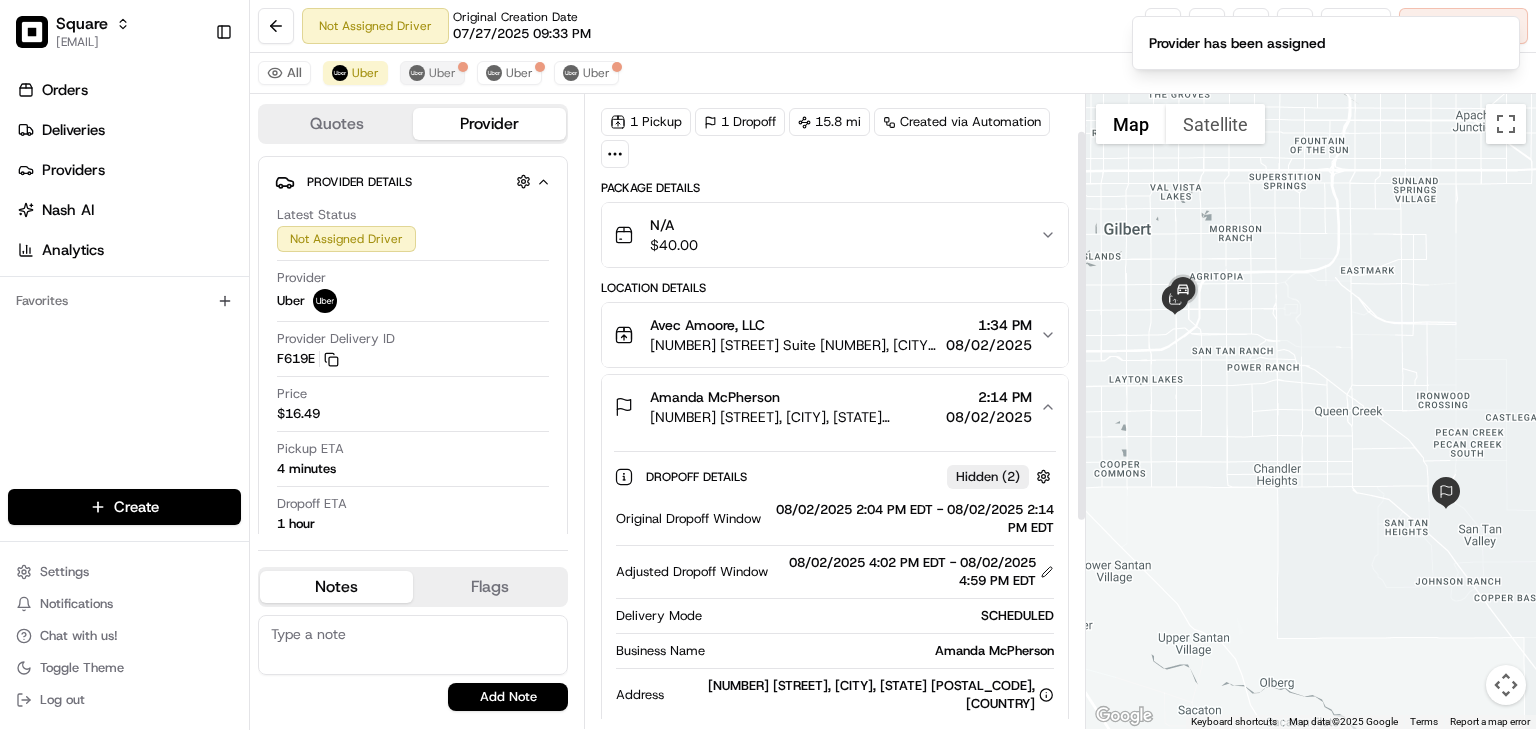 scroll, scrollTop: 60, scrollLeft: 0, axis: vertical 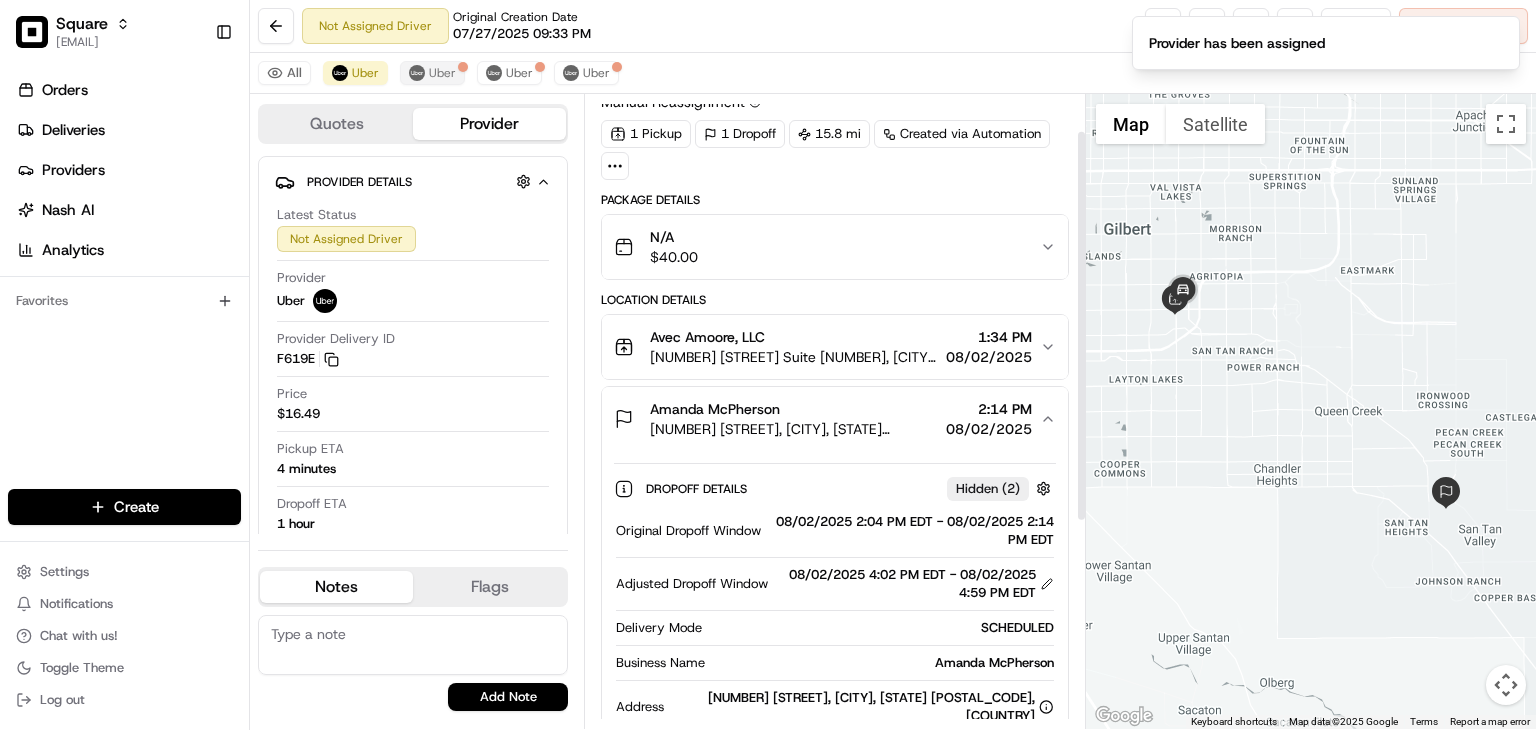 click on "N/A $ 40.00" at bounding box center [827, 247] 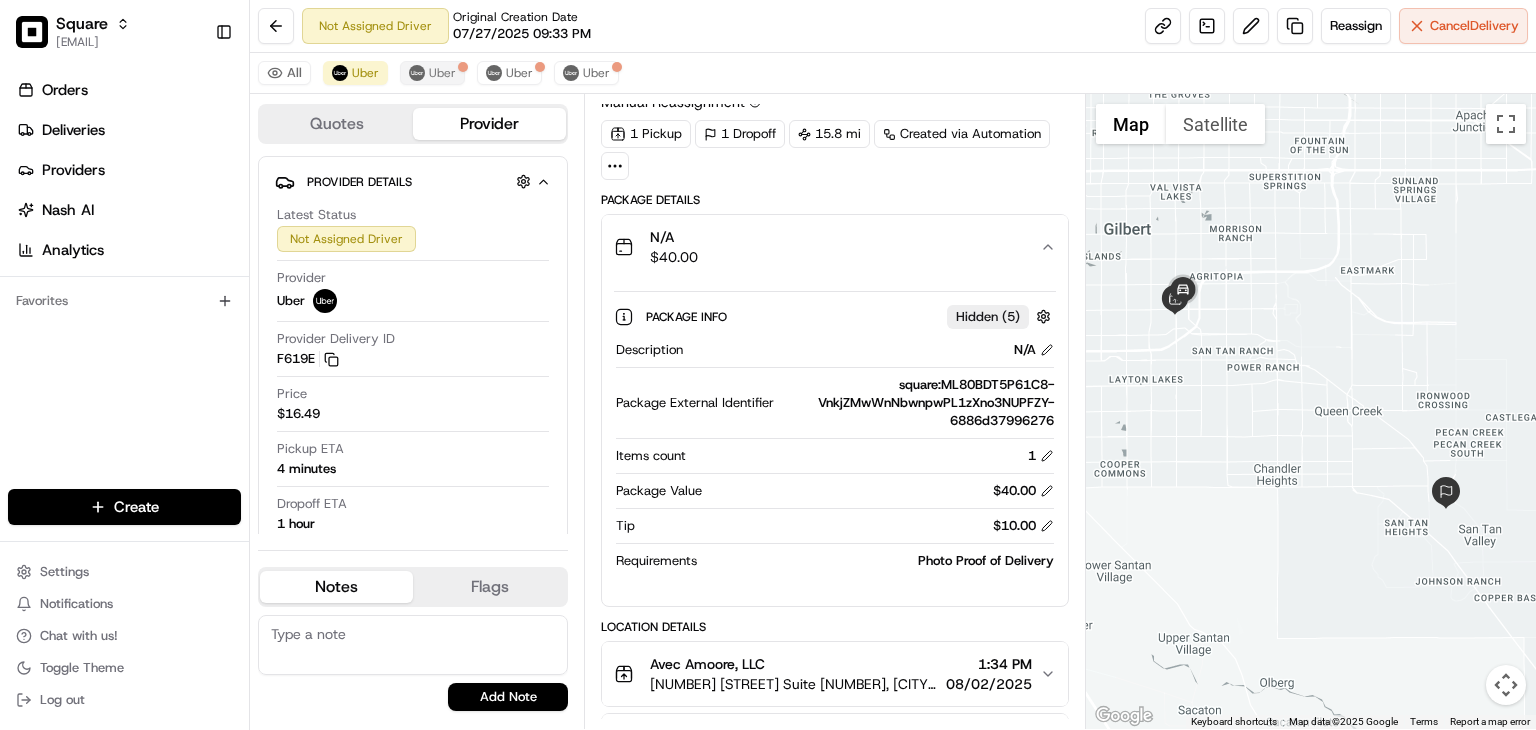 click on "N/A $ 40.00" at bounding box center (827, 247) 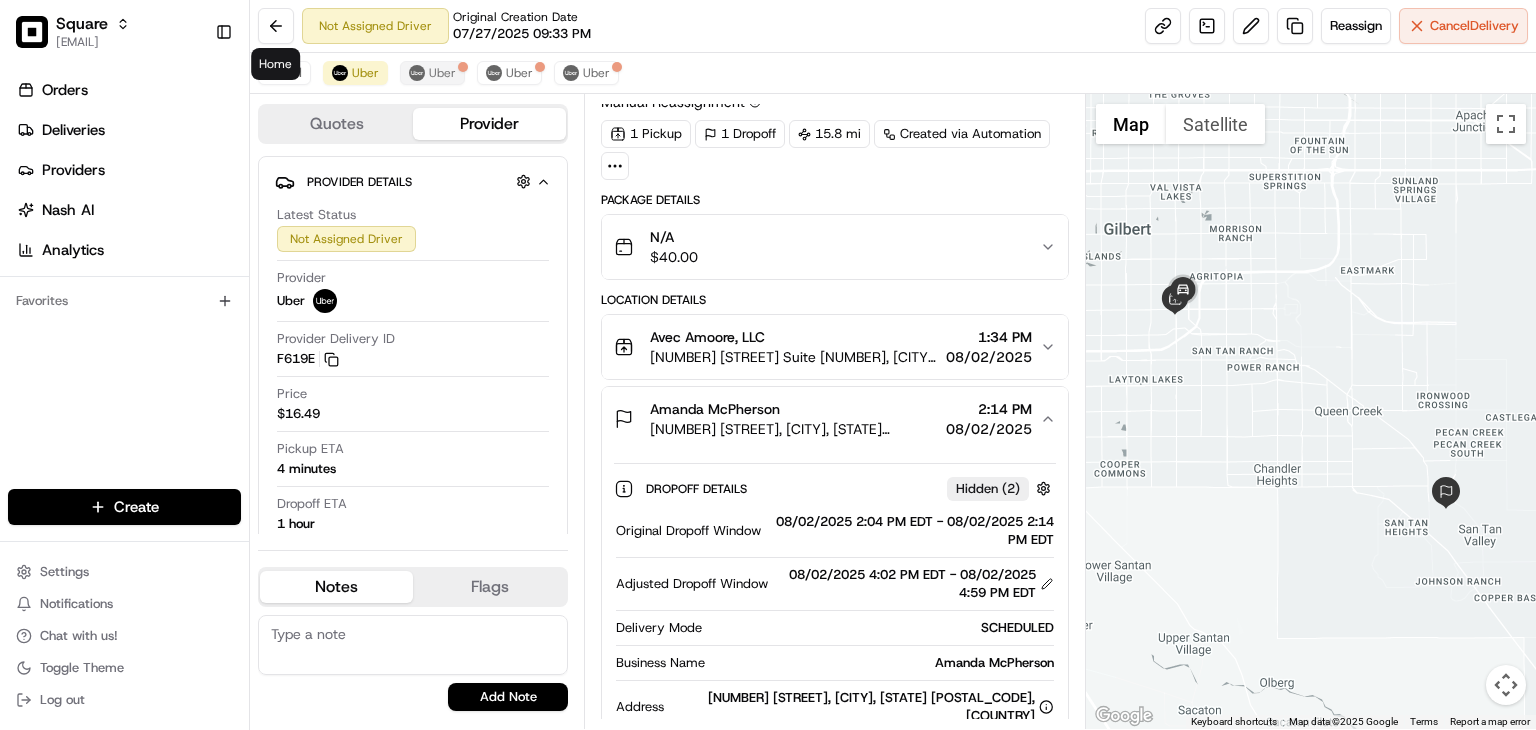 click on "Orders Deliveries Providers Nash AI Analytics Favorites" at bounding box center [124, 284] 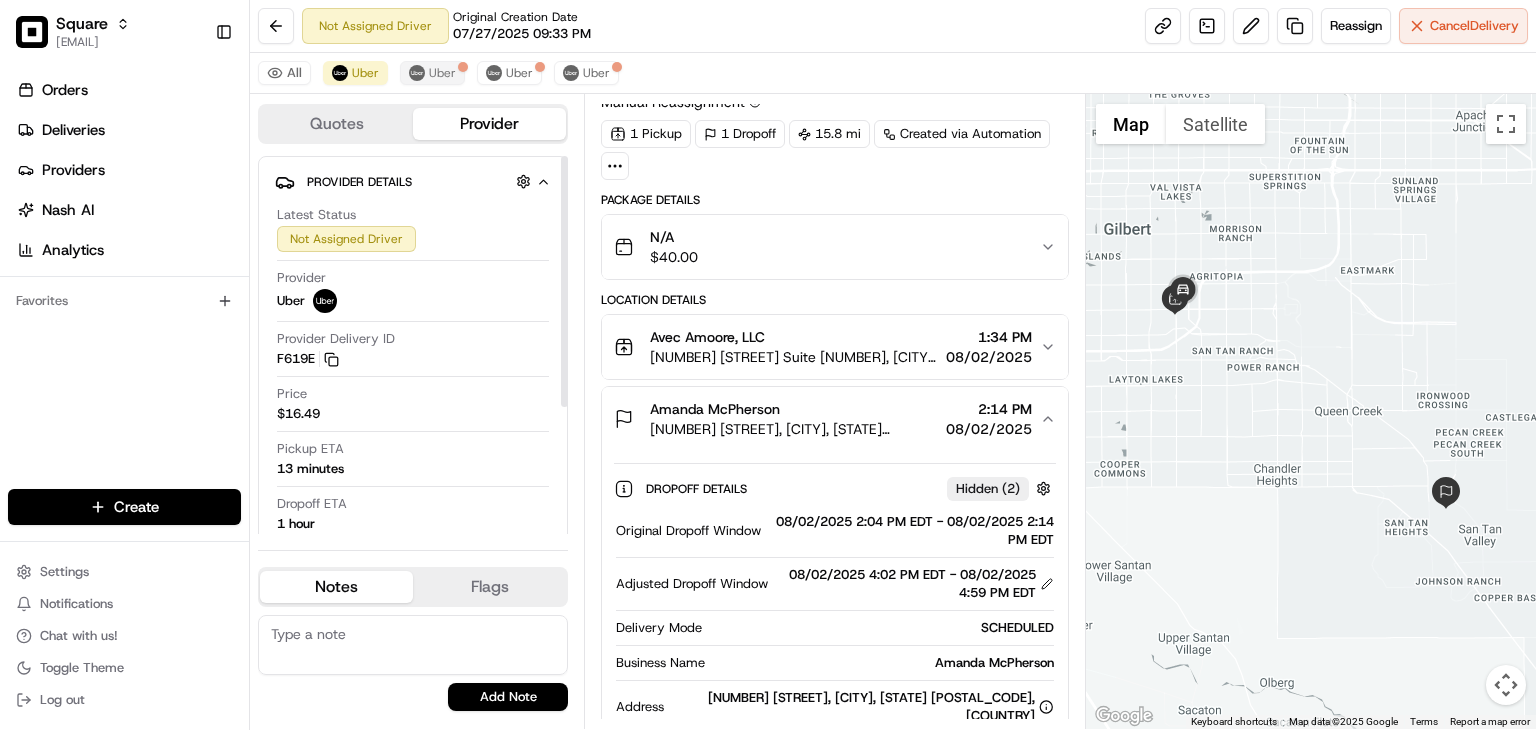 click at bounding box center (413, 645) 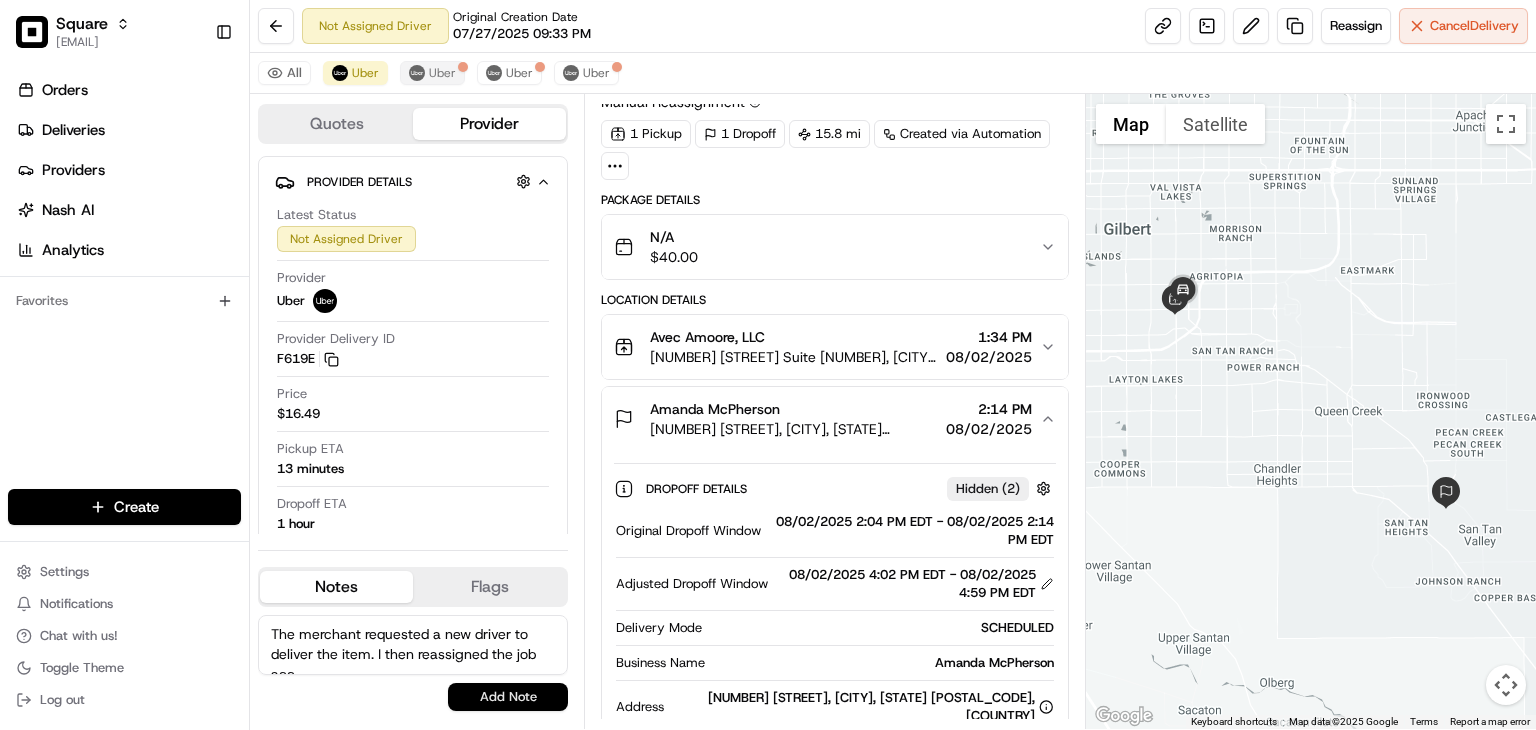 scroll, scrollTop: 8, scrollLeft: 0, axis: vertical 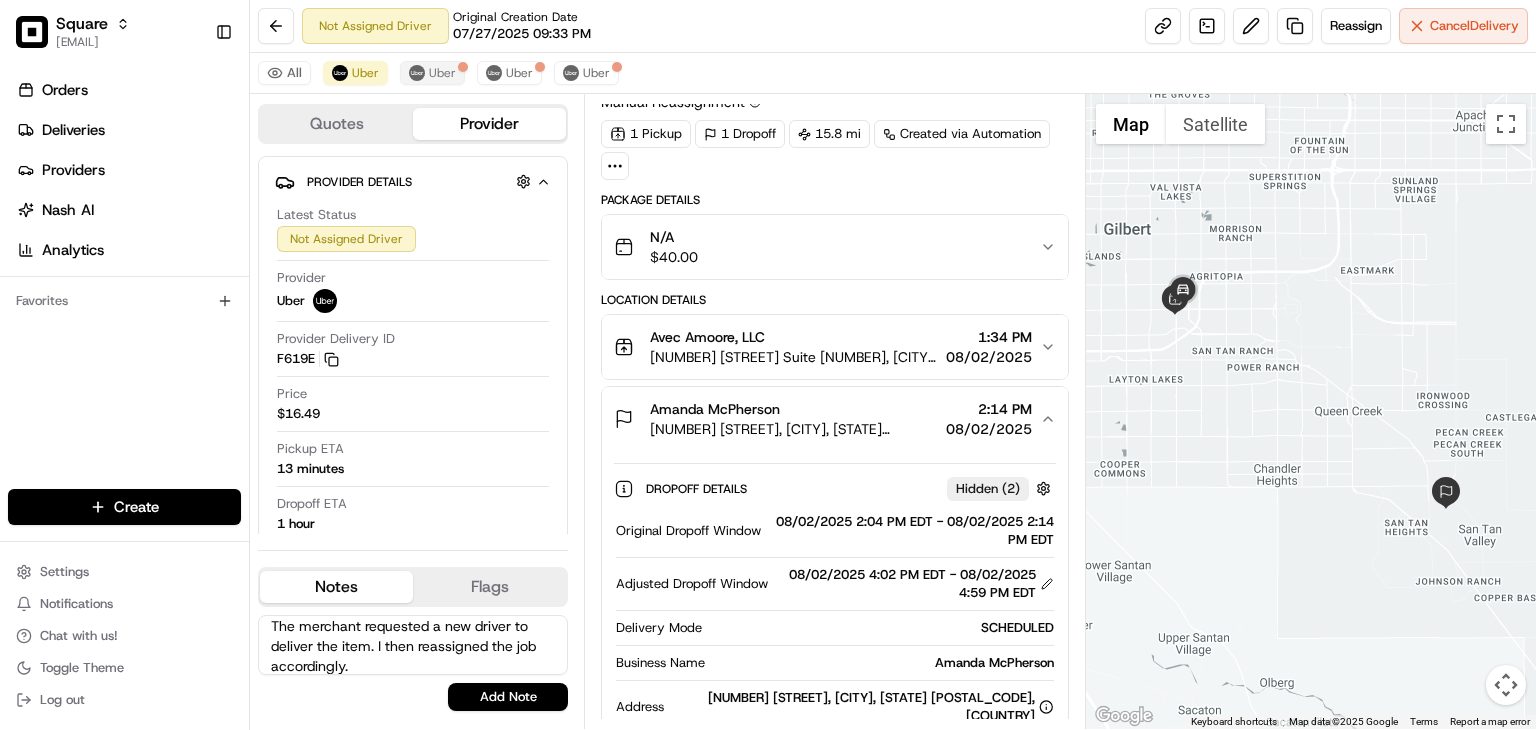 click on "The merchant requested a new driver to deliver the item. I then reassigned the job accordingly." at bounding box center (413, 645) 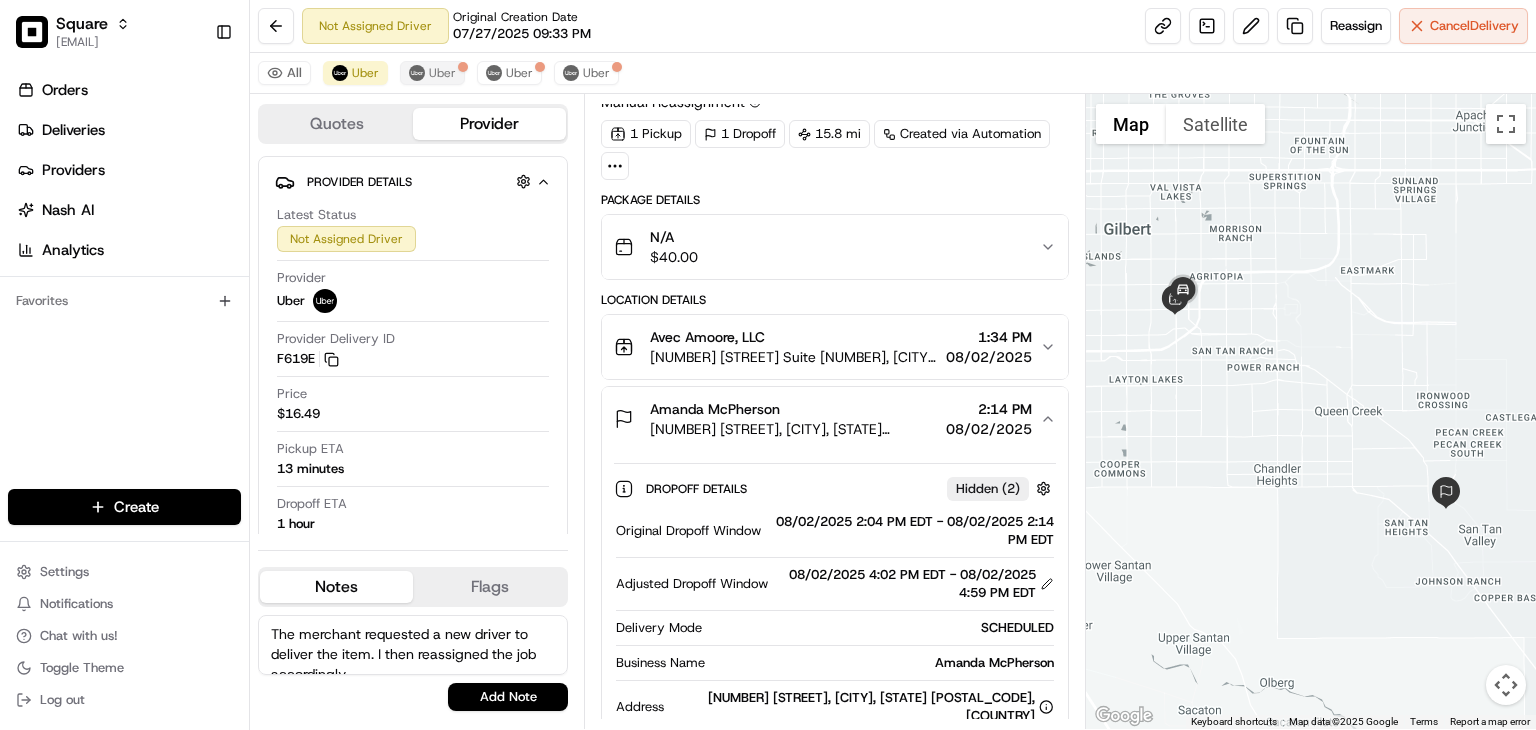scroll, scrollTop: 17, scrollLeft: 0, axis: vertical 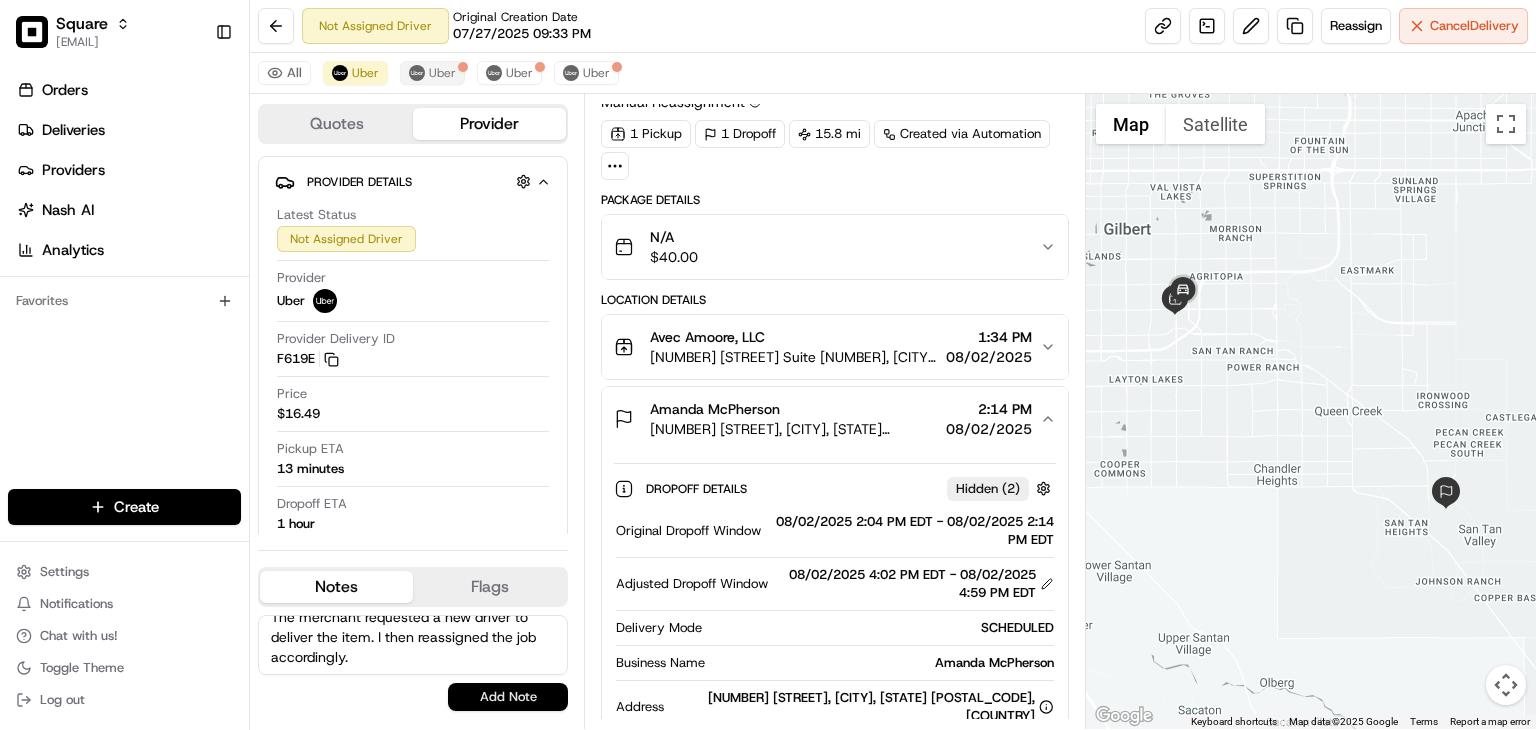type on "The merchant requested a new driver to deliver the item. I then reassigned the job accordingly." 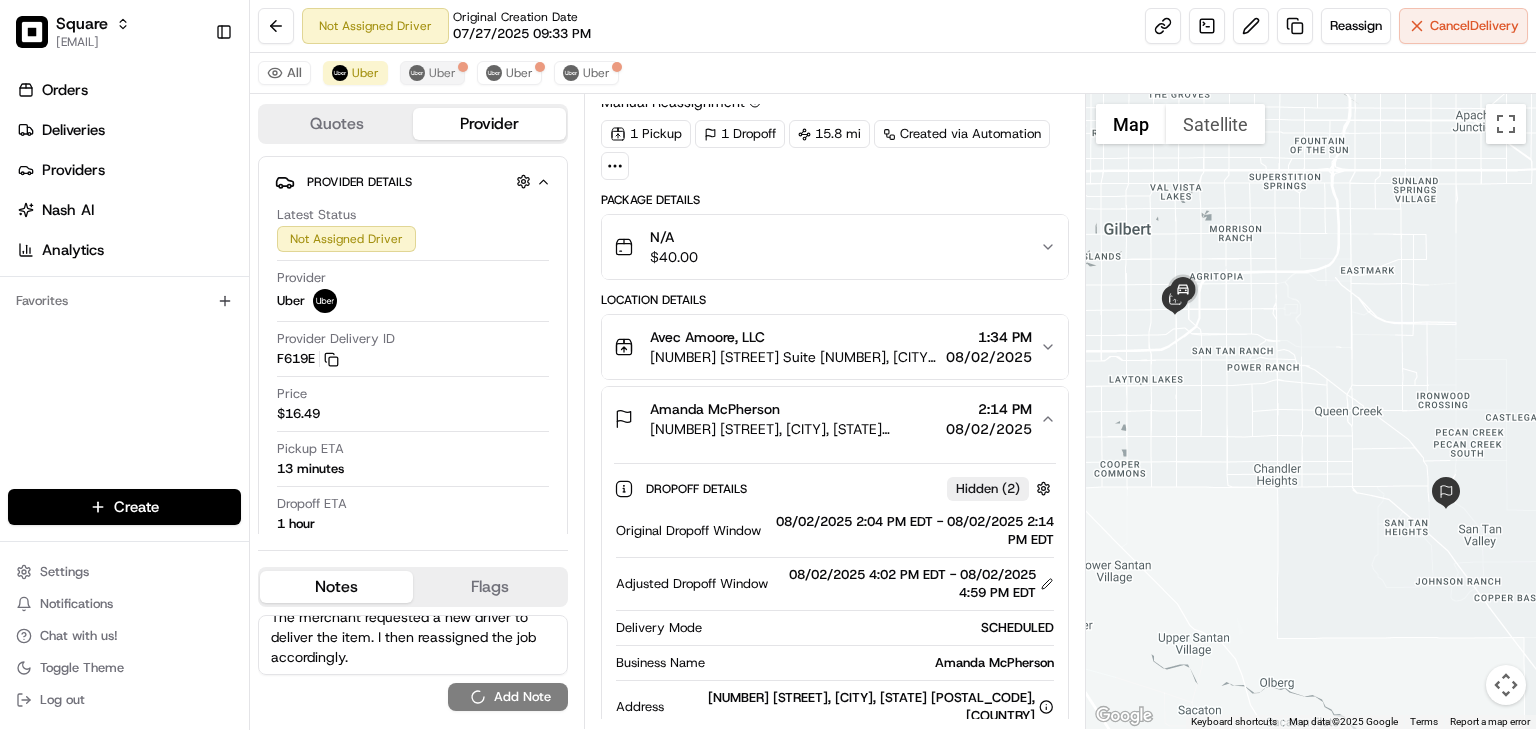 type 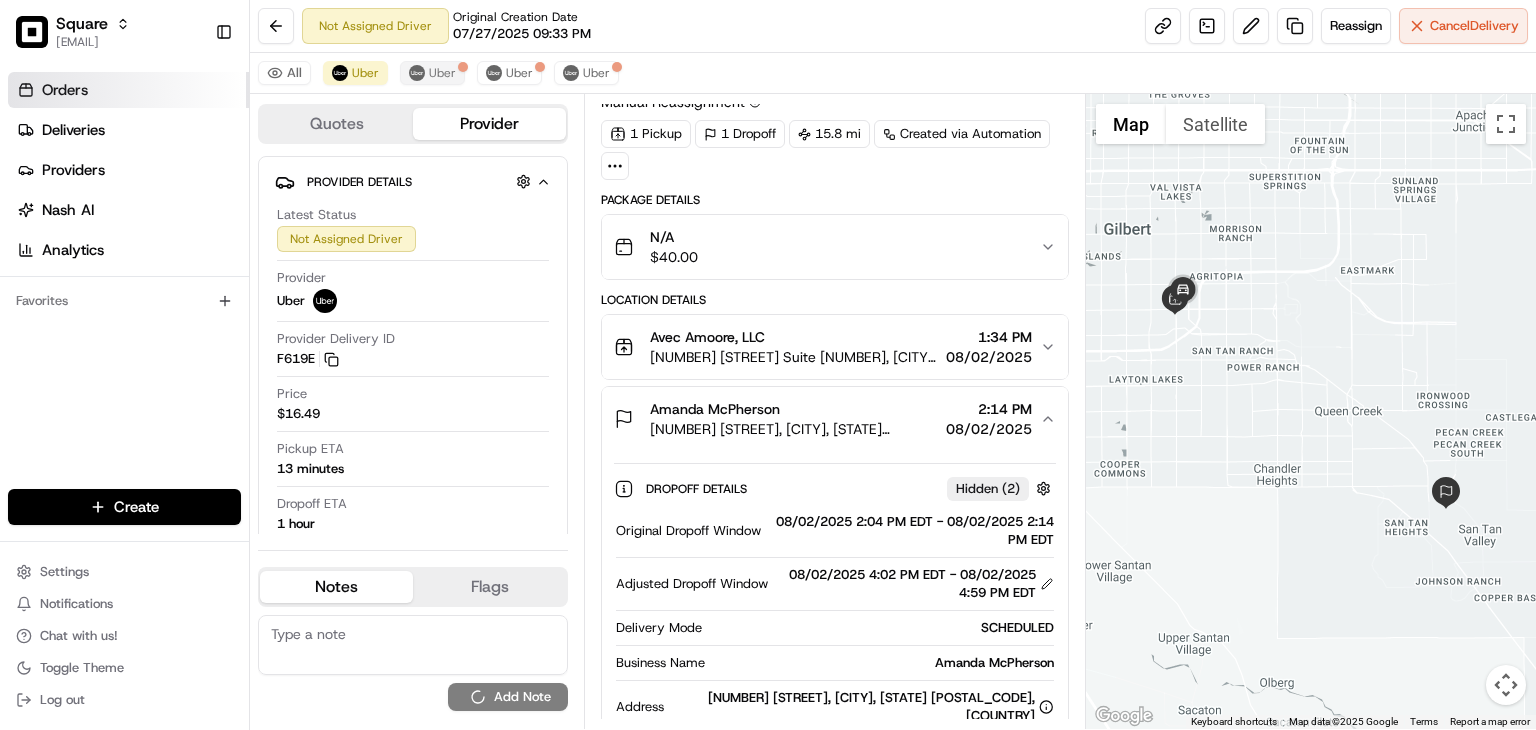 scroll, scrollTop: 0, scrollLeft: 0, axis: both 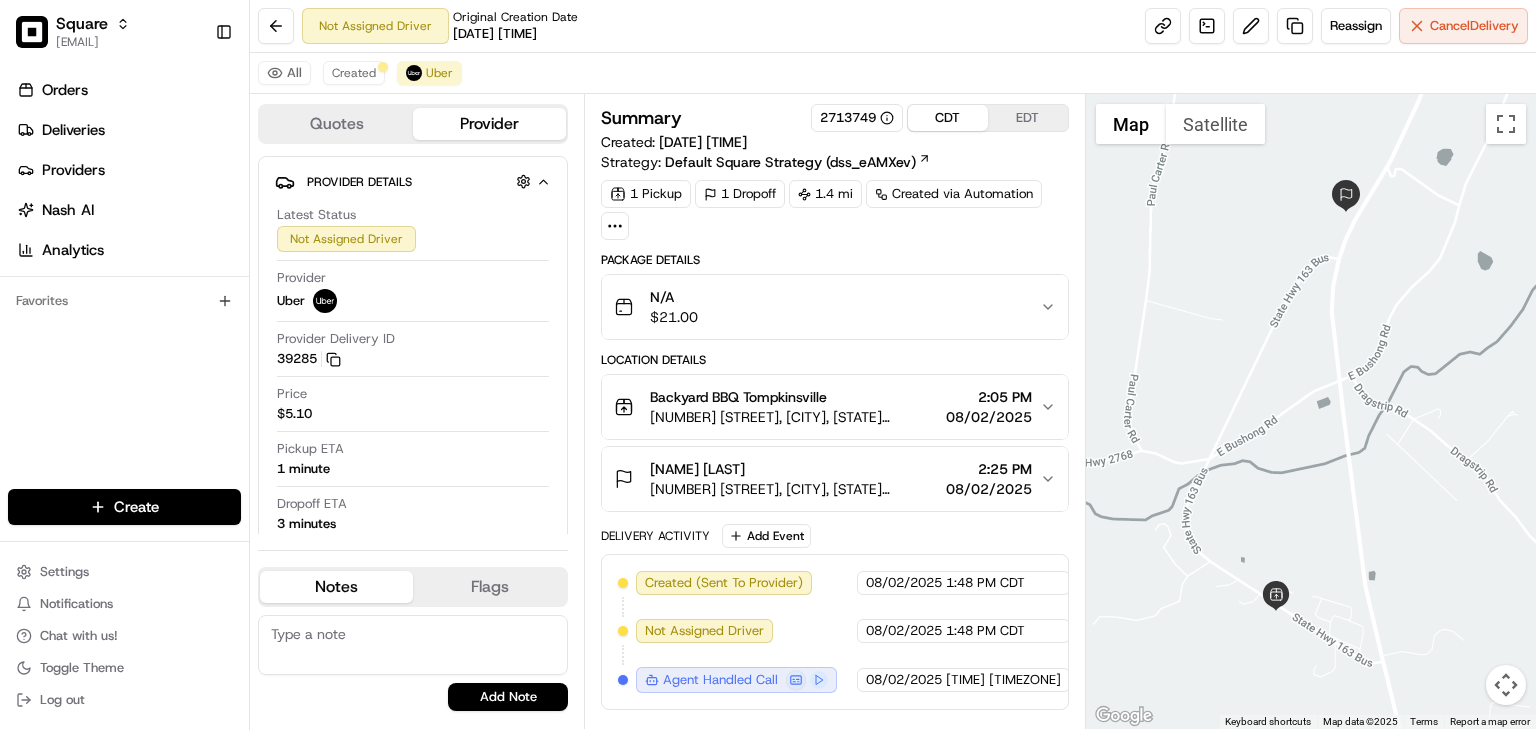 click on "CDT" at bounding box center [948, 118] 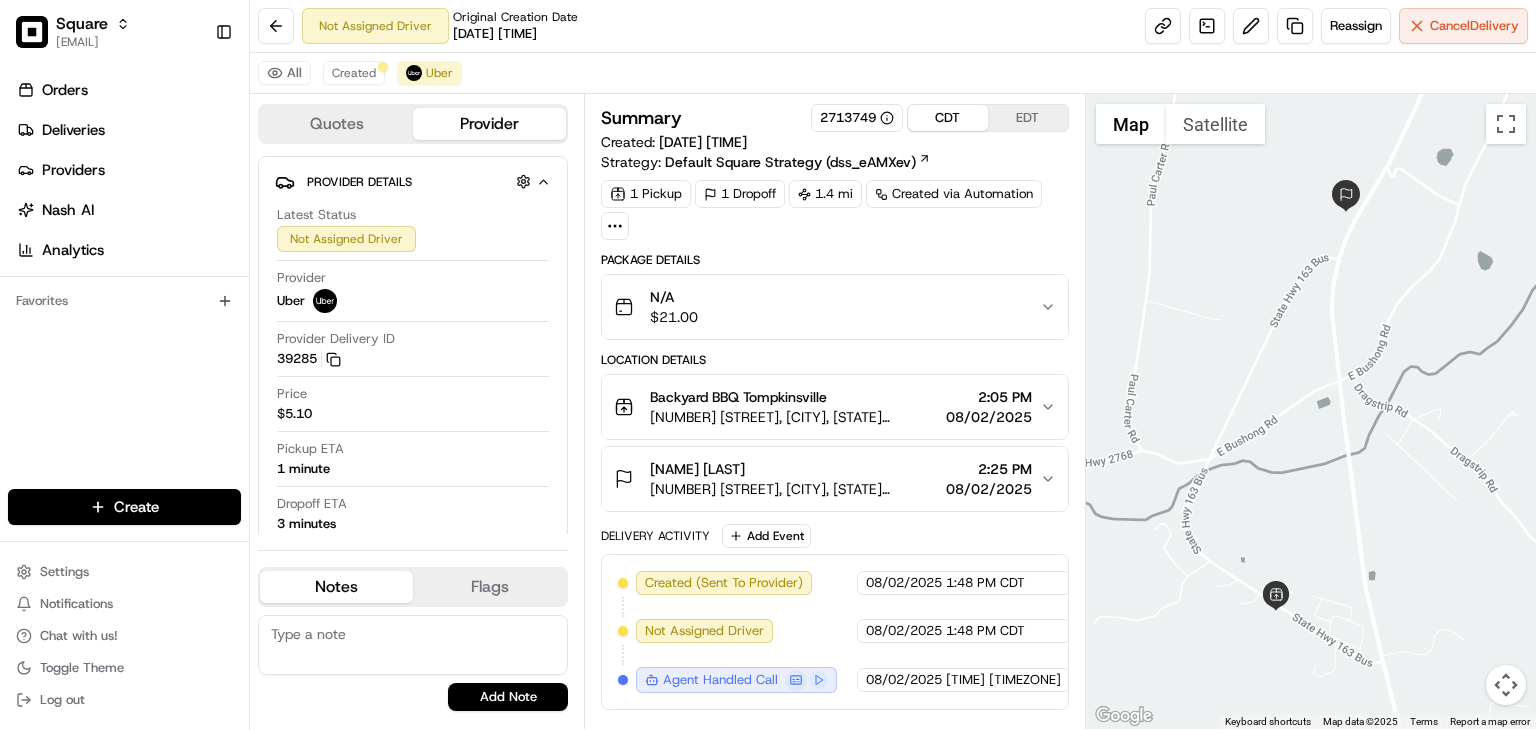 click on "EDT" at bounding box center (1028, 118) 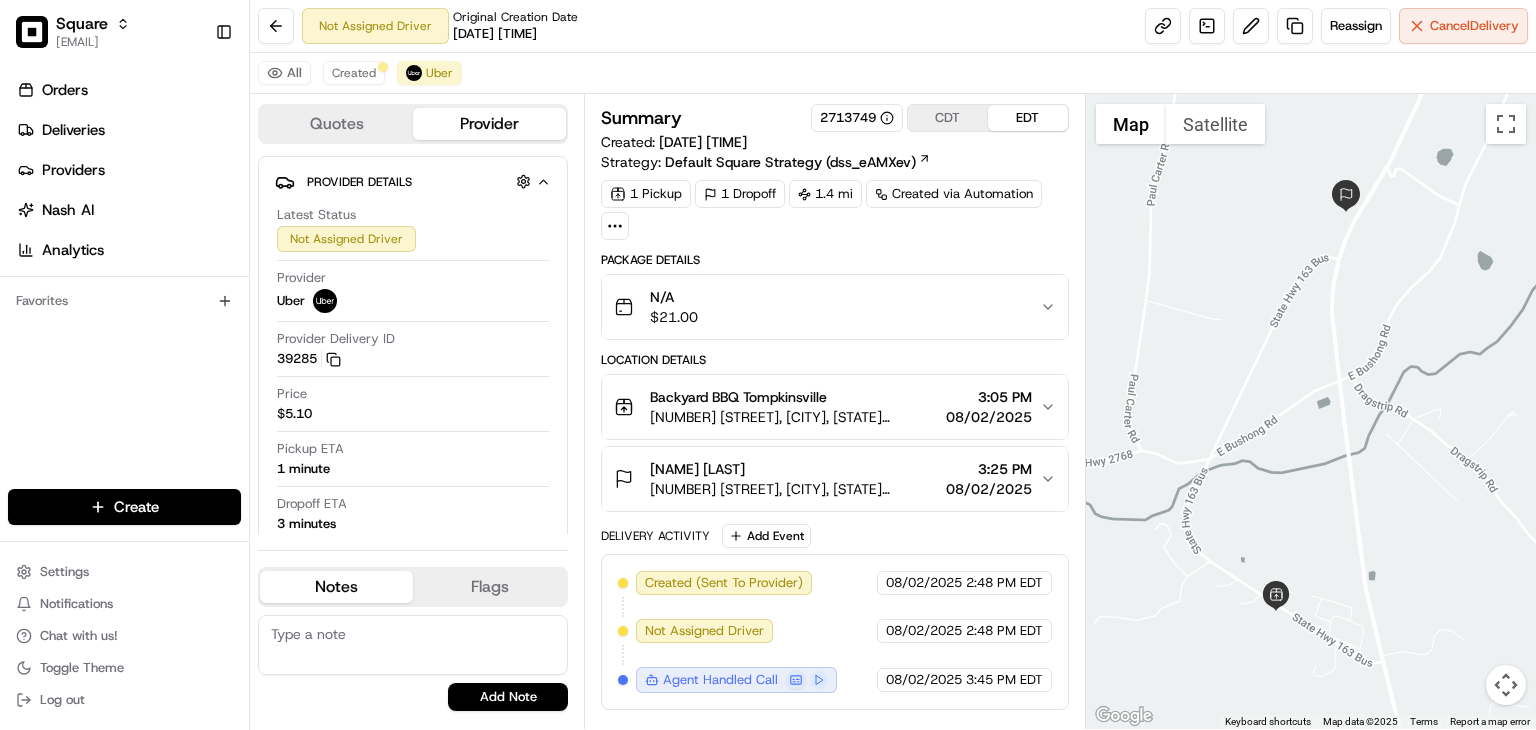 click on "08/02/2025" at bounding box center (989, 489) 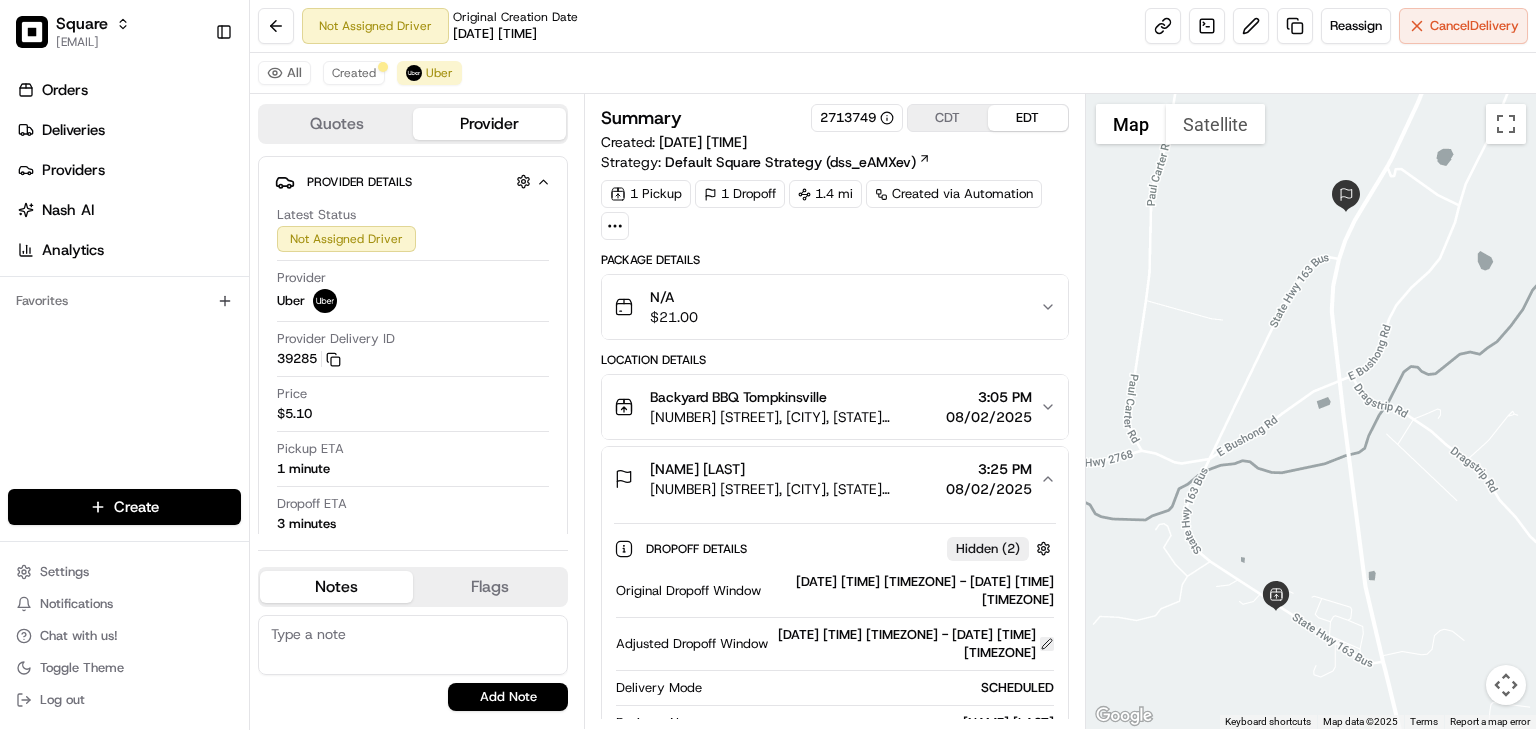 click at bounding box center [1047, 644] 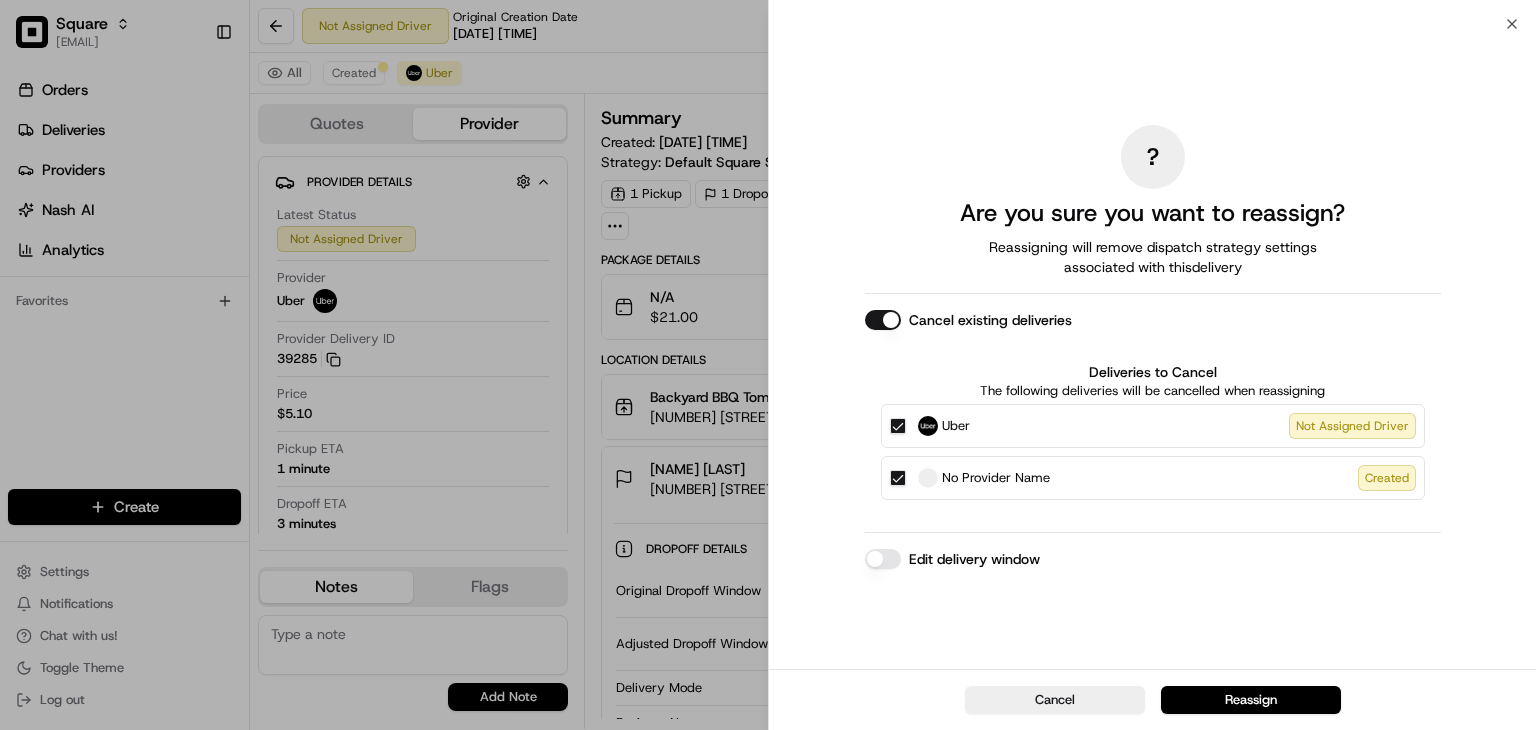 click on "Edit delivery window" at bounding box center [883, 559] 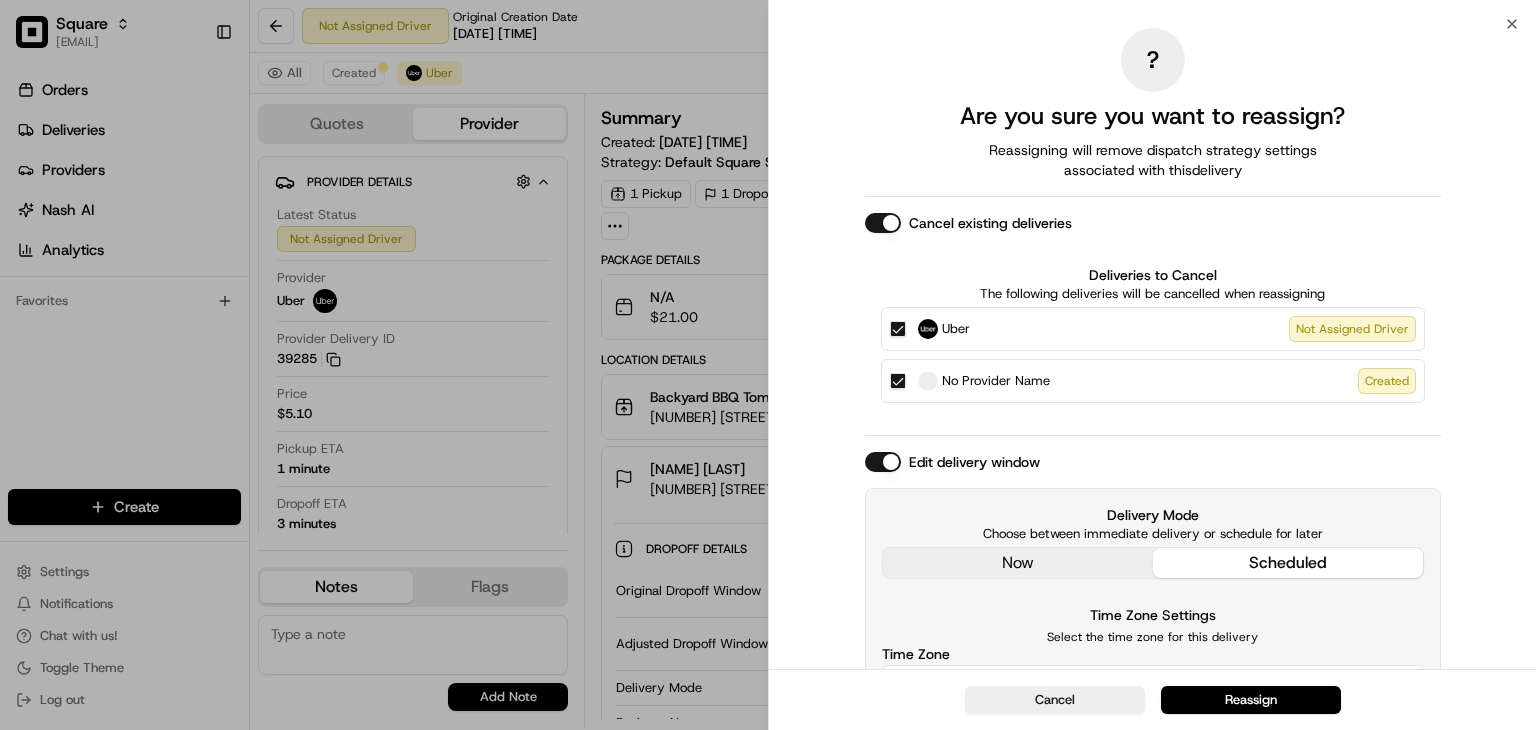 click on "Delivery Mode Choose between immediate delivery or schedule for later now scheduled" at bounding box center [1153, 542] 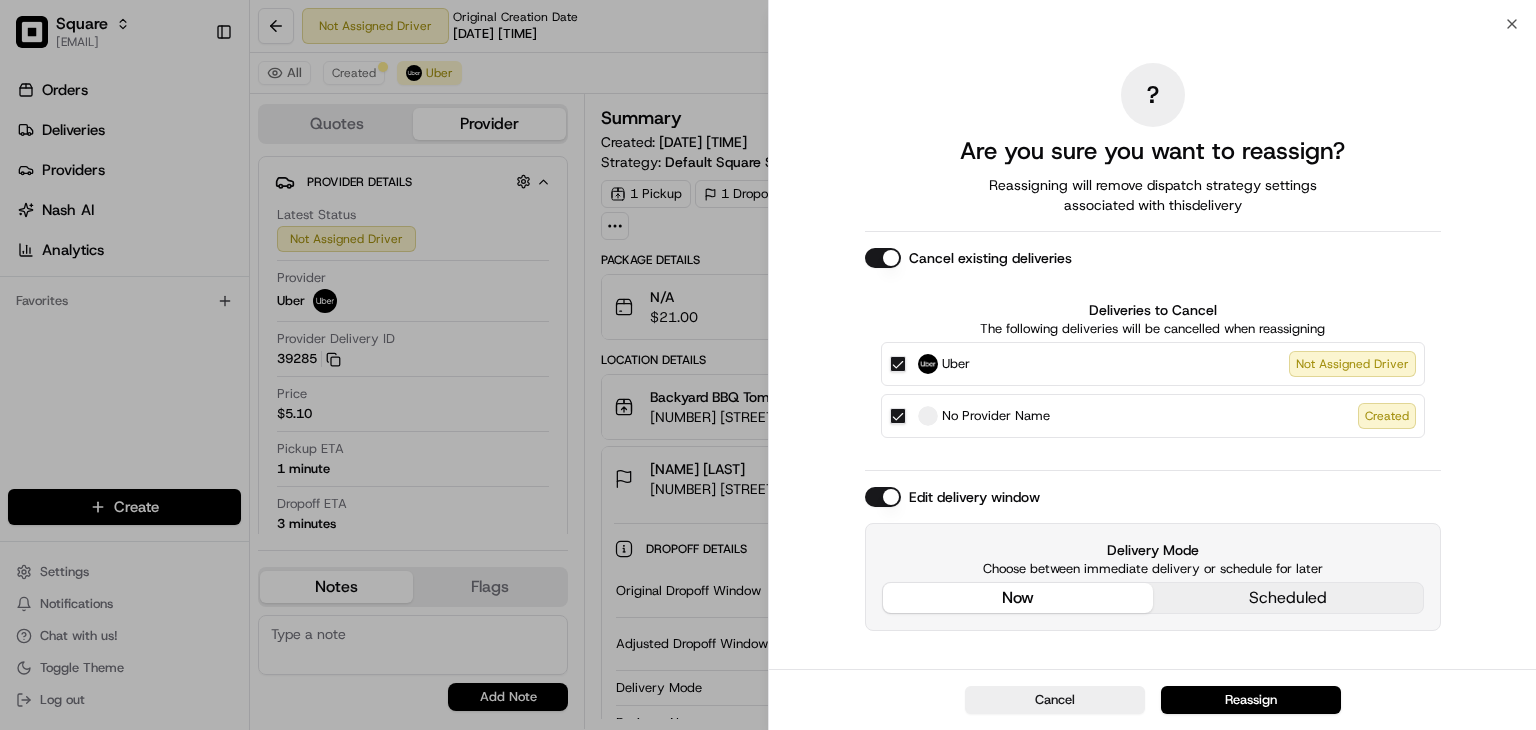 click on "Reassign" at bounding box center (1251, 700) 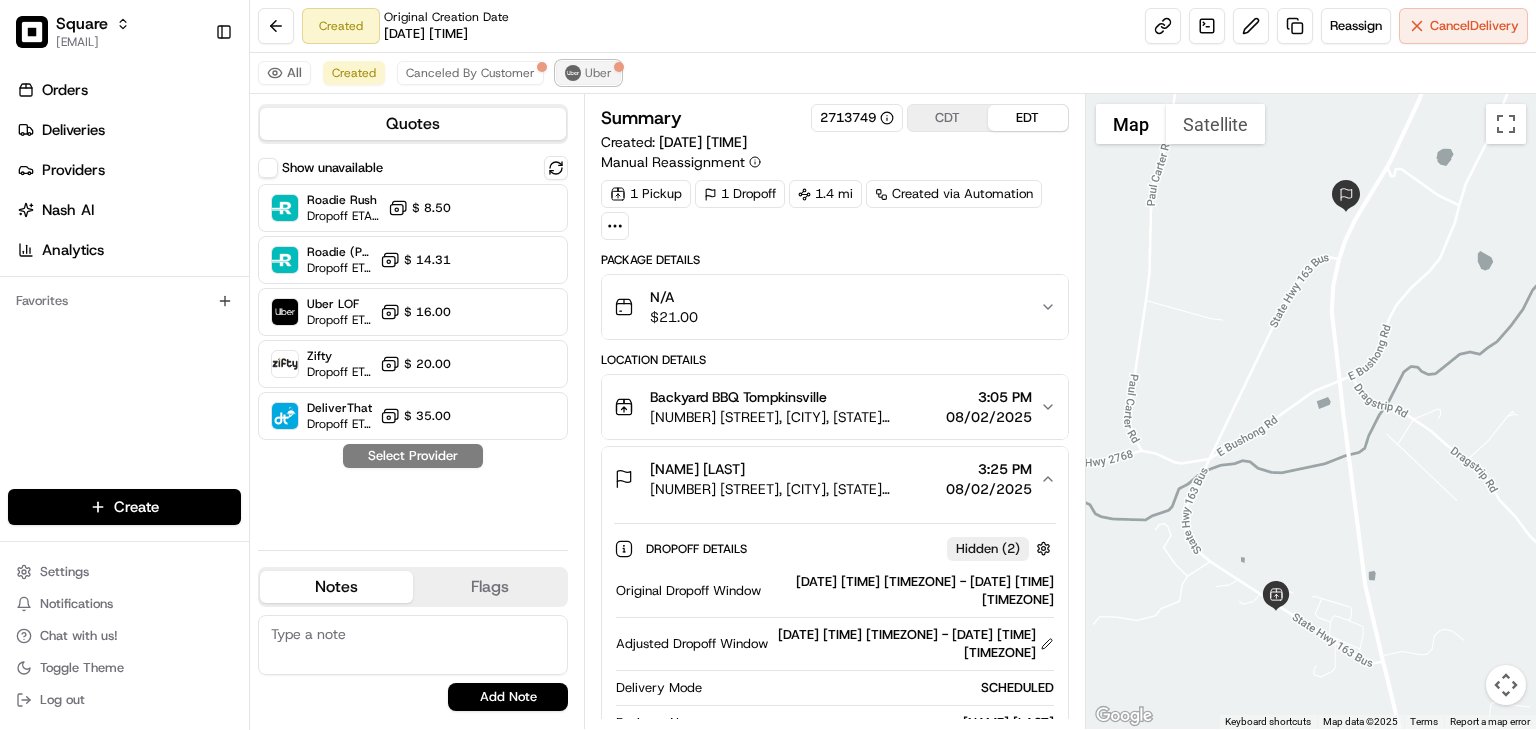 click on "Uber" at bounding box center [598, 73] 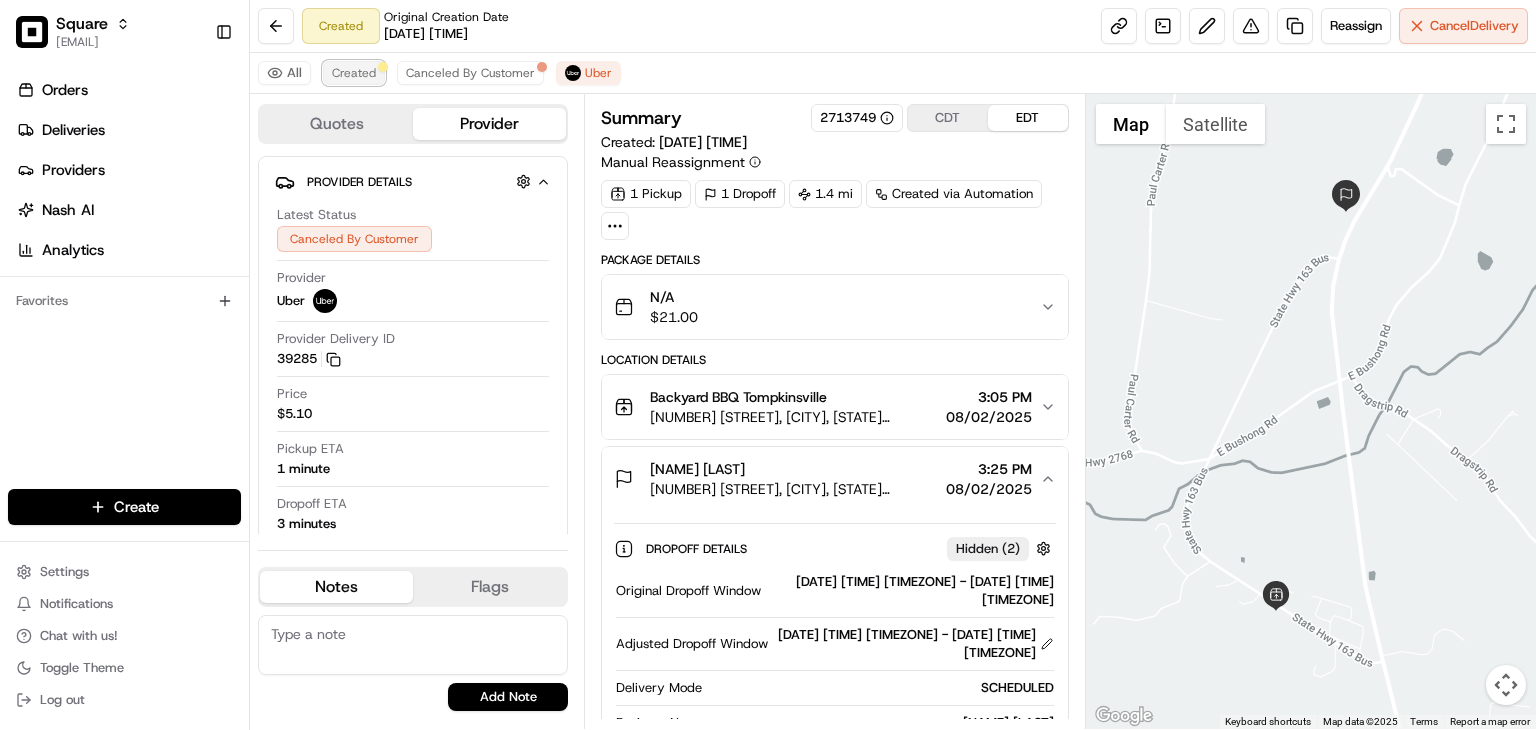 click on "Created" at bounding box center (354, 73) 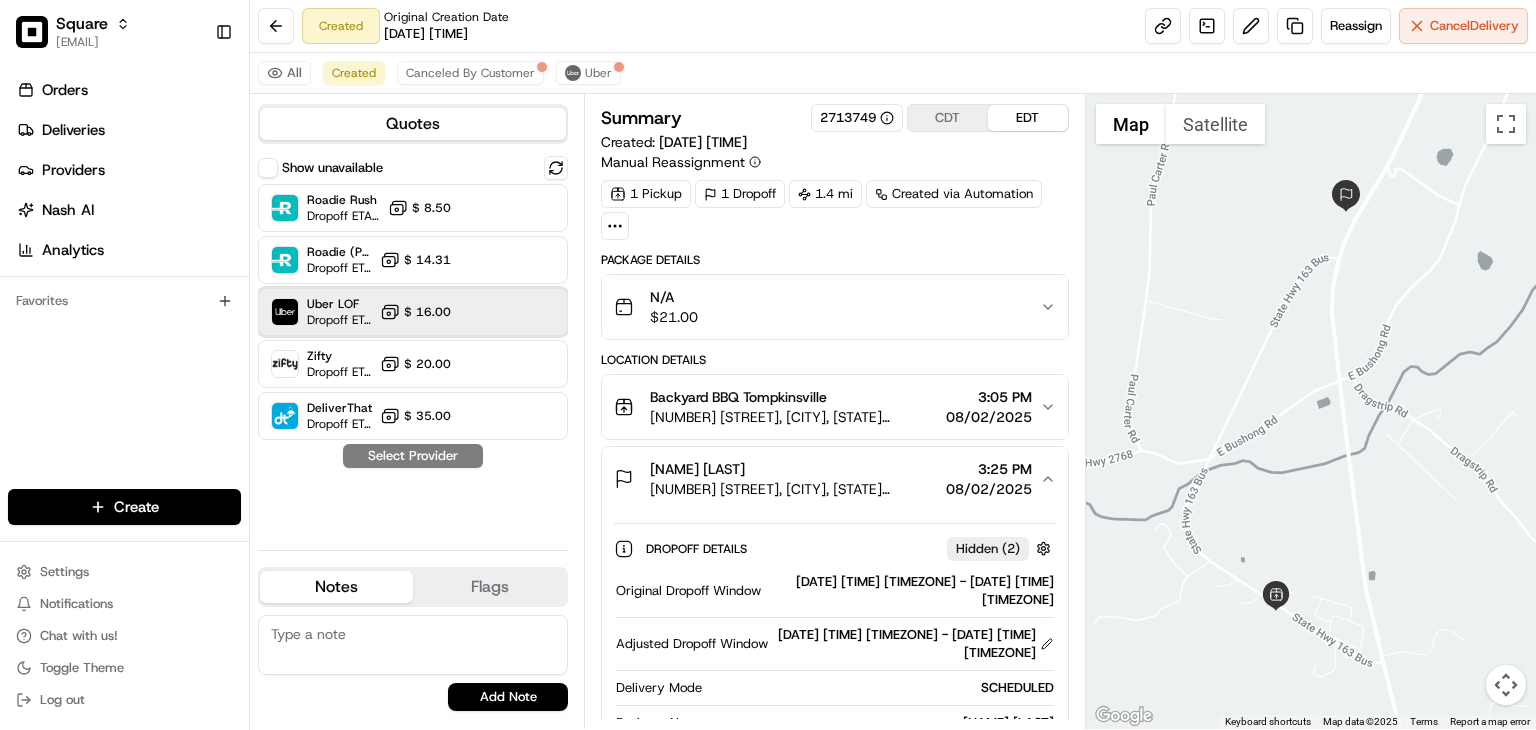 click on "Uber LOF" at bounding box center [339, 304] 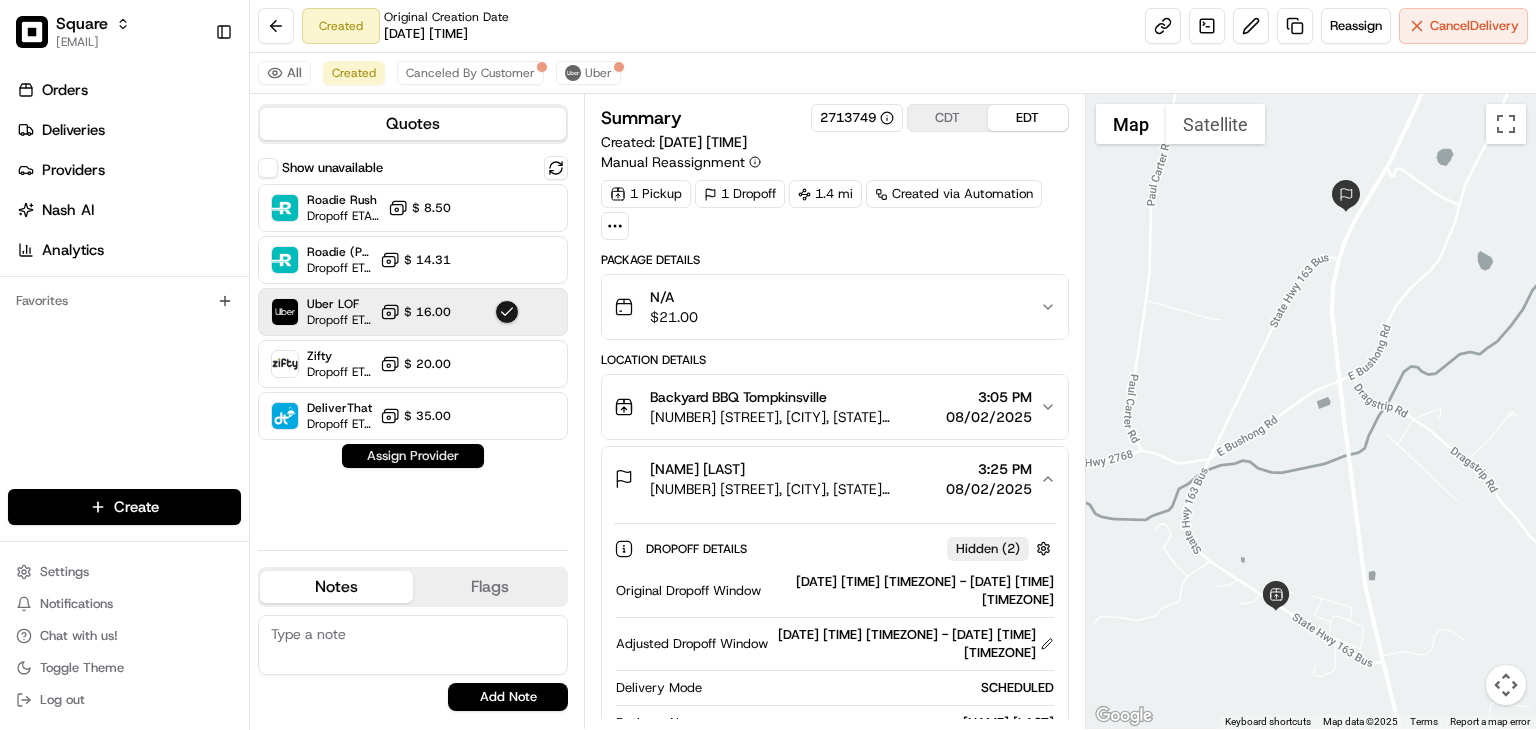 click on "Assign Provider" at bounding box center (413, 456) 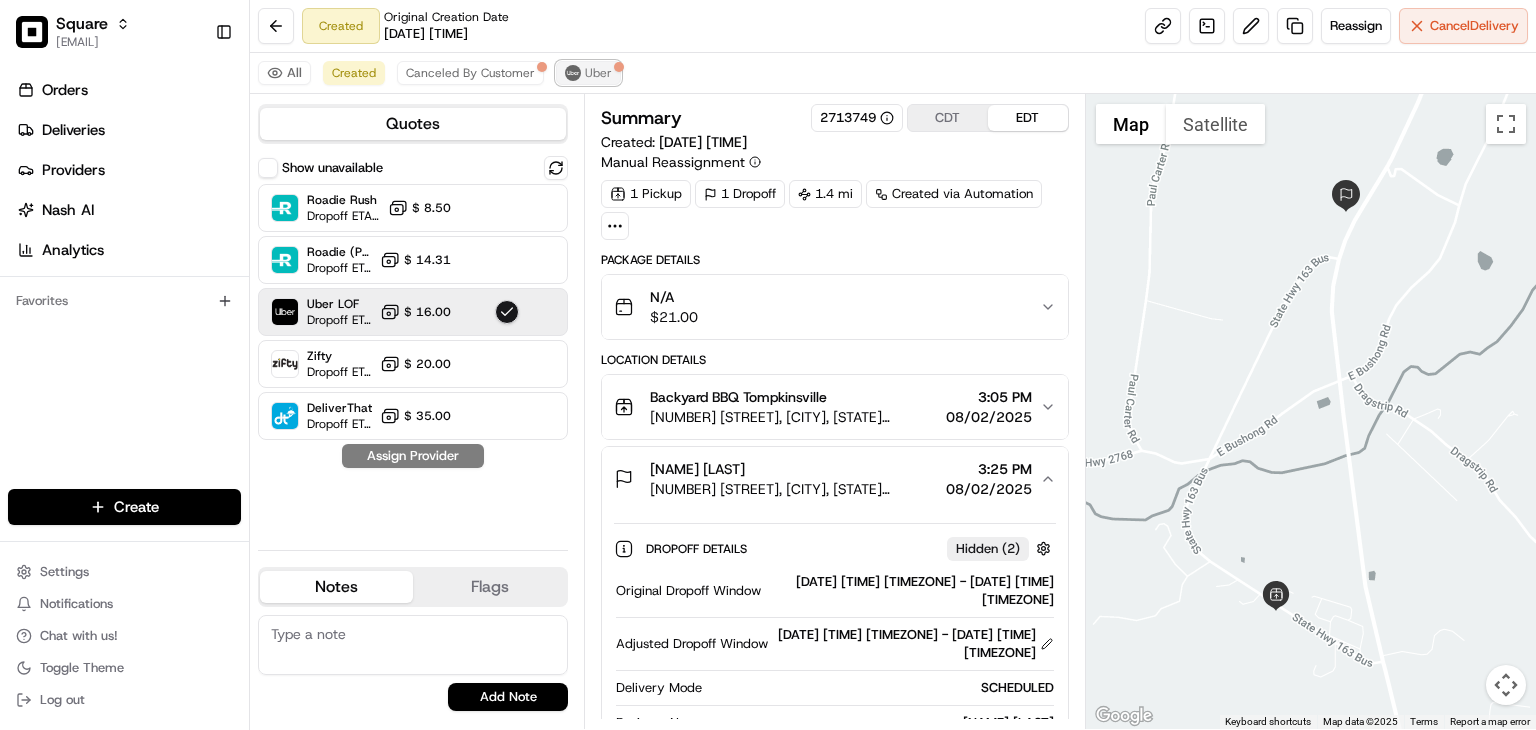 click on "Uber" at bounding box center [598, 73] 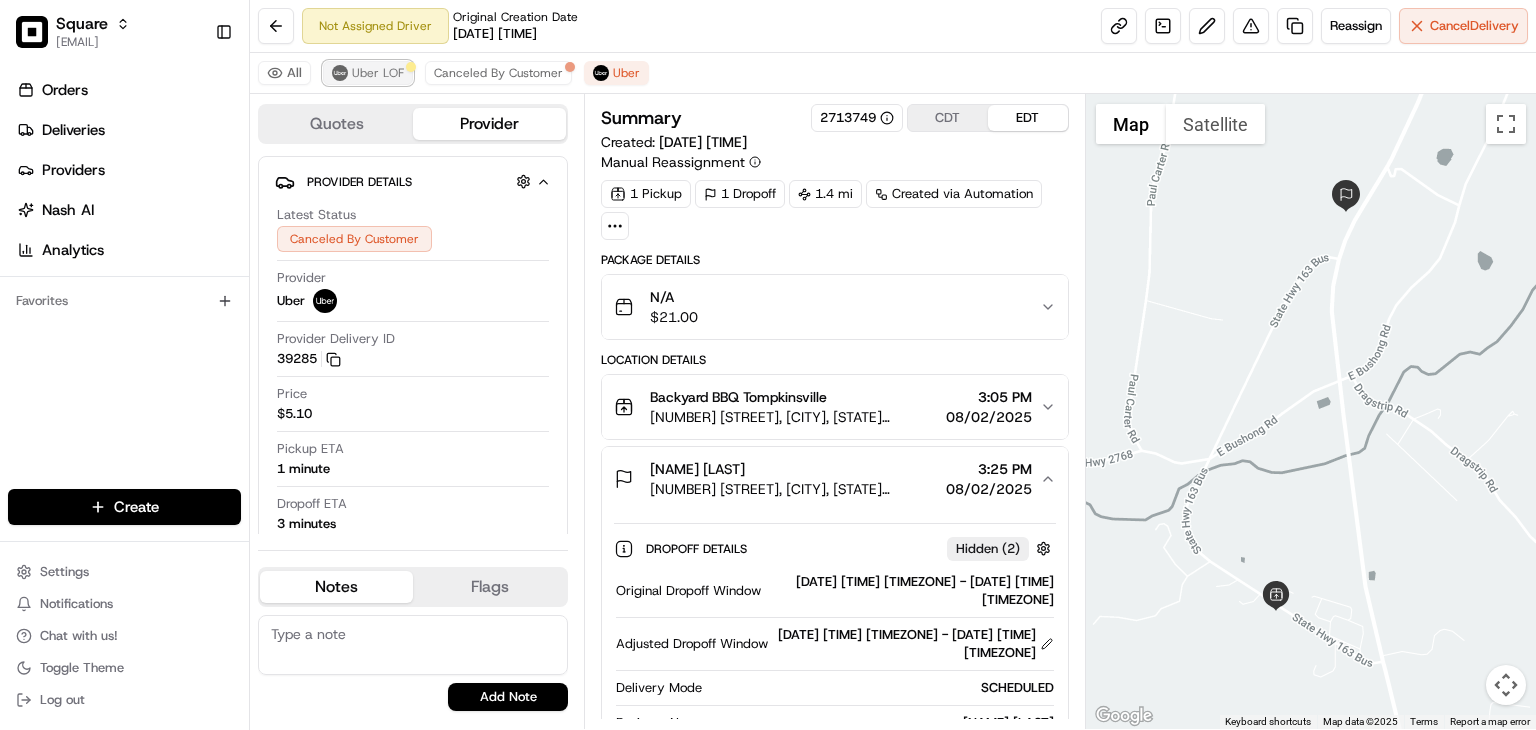 click on "Uber LOF" at bounding box center [378, 73] 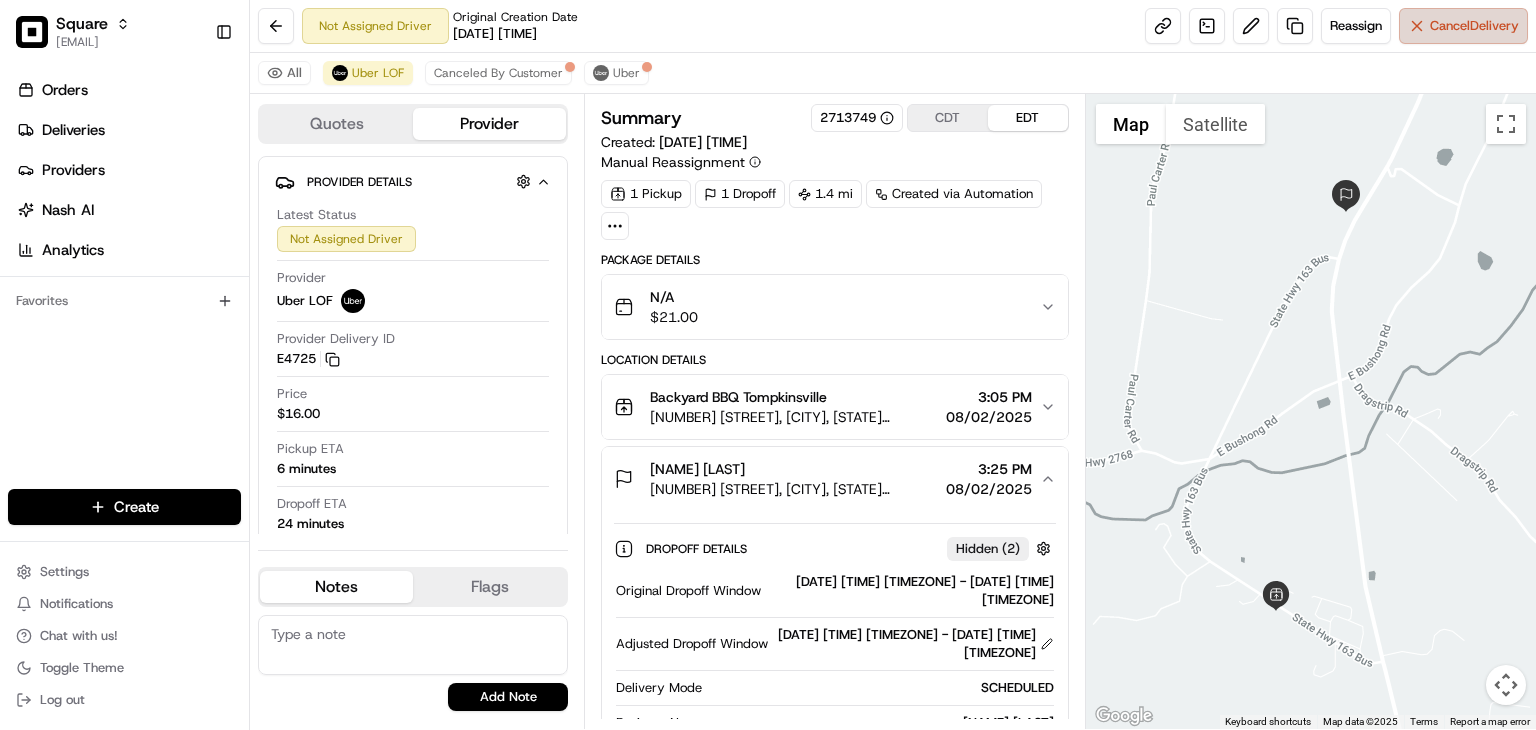 click on "Cancel  Delivery" at bounding box center [1463, 26] 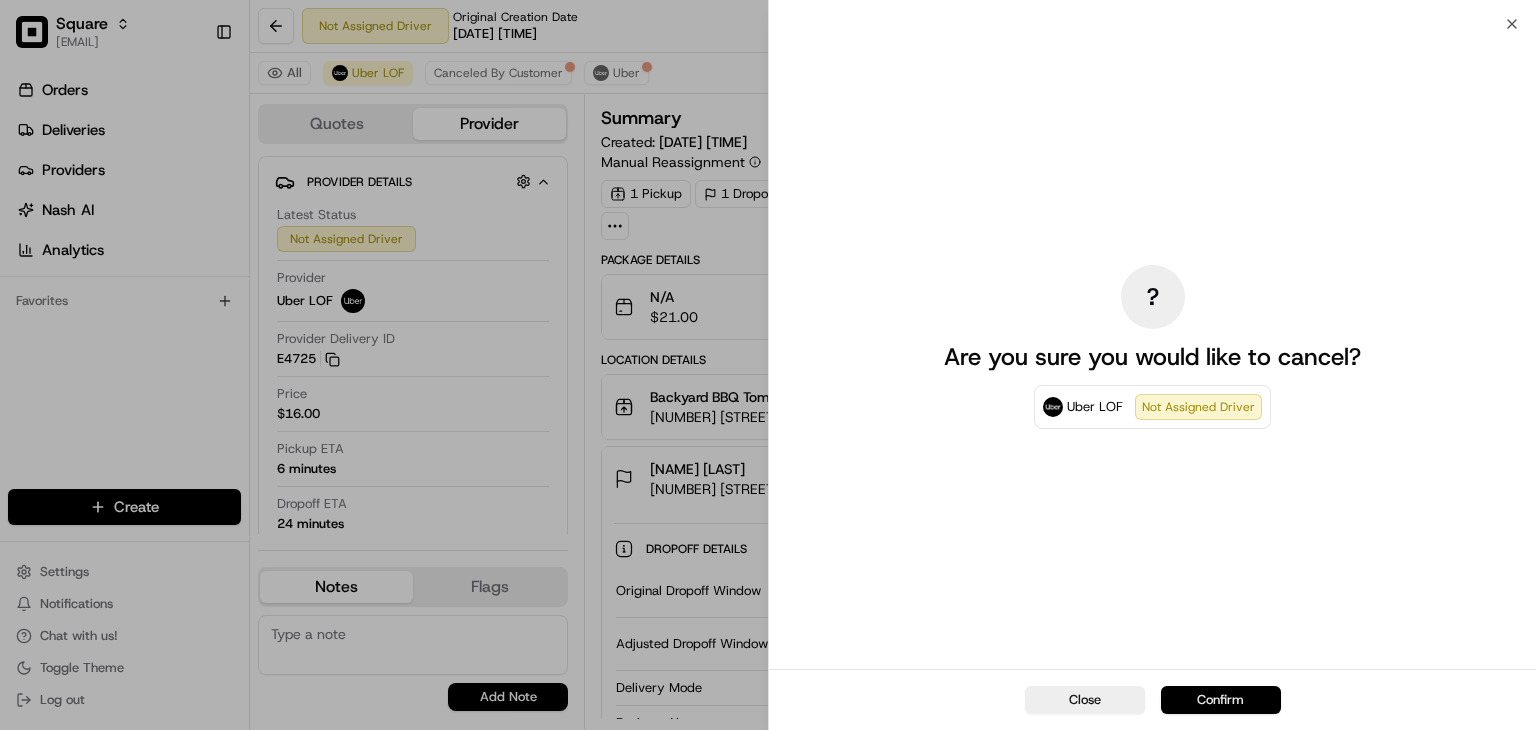 drag, startPoint x: 1233, startPoint y: 701, endPoint x: 1048, endPoint y: 669, distance: 187.74718 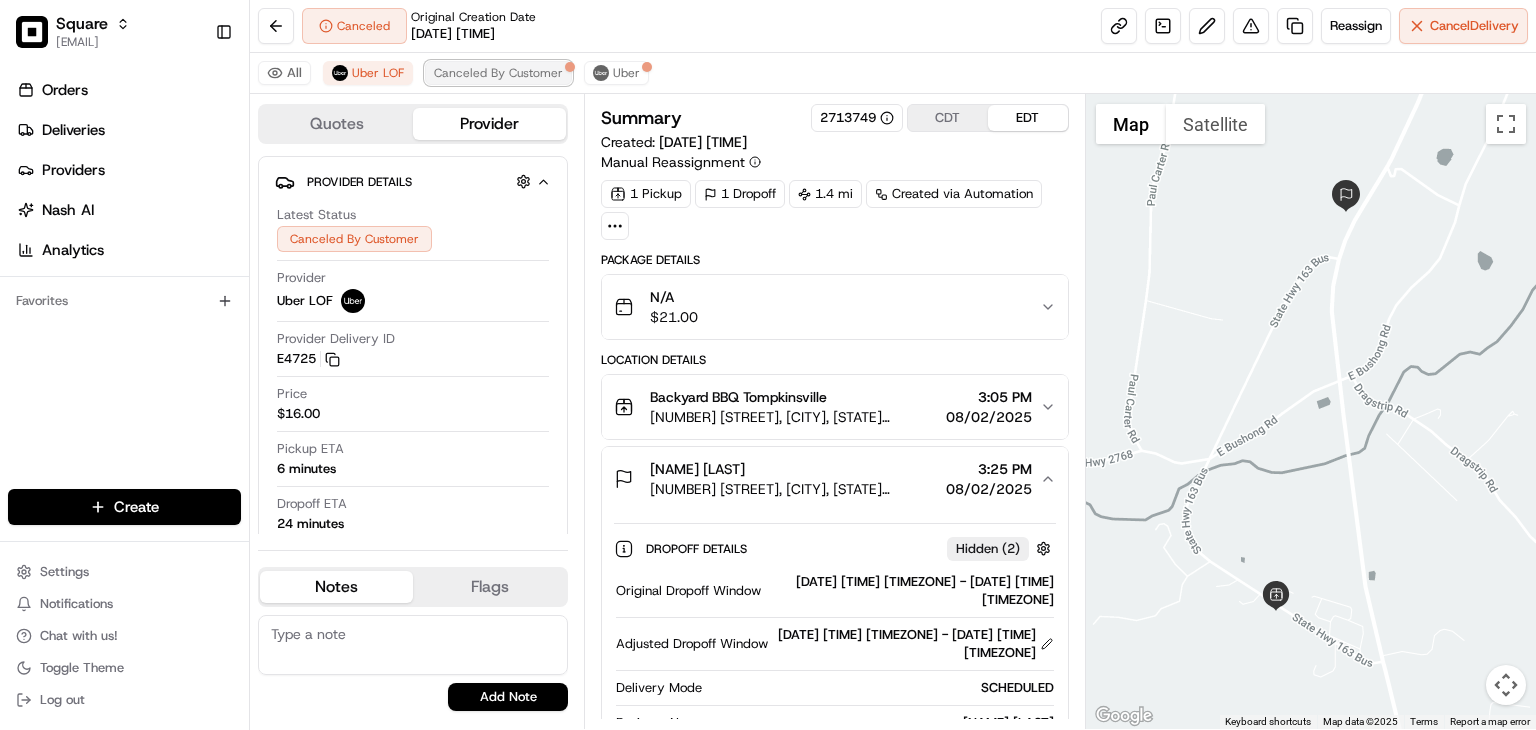 click on "Canceled By Customer" at bounding box center [498, 73] 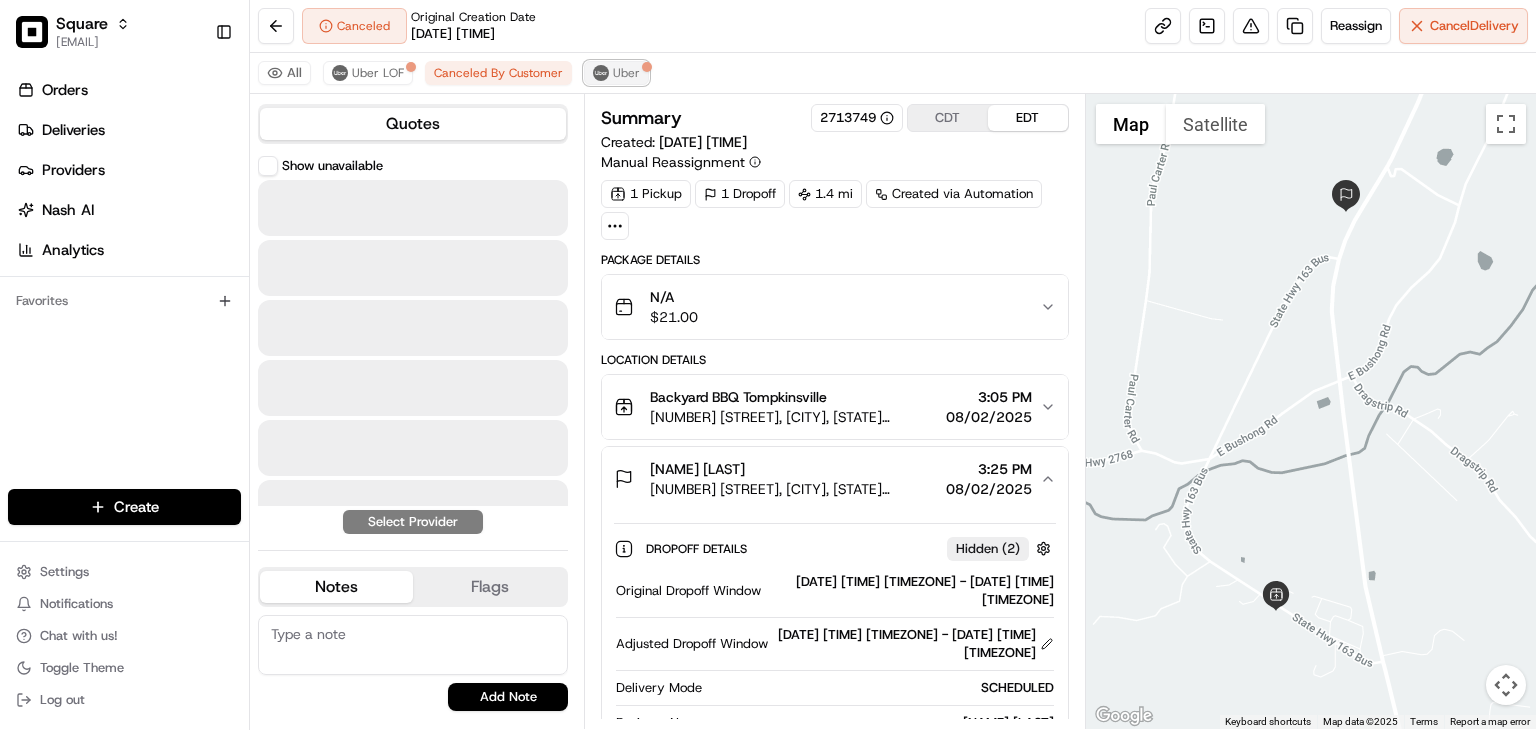 click on "Uber" at bounding box center (626, 73) 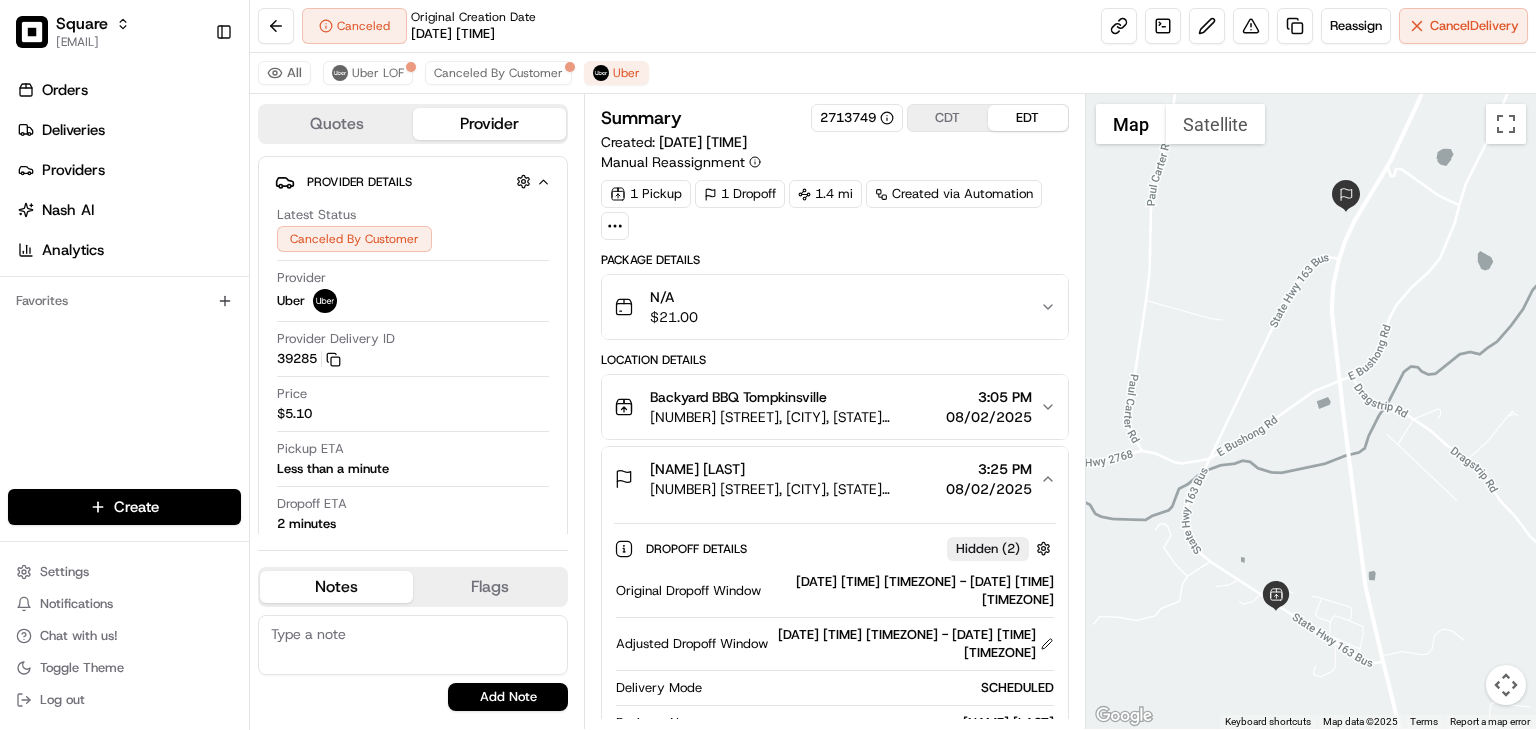 click 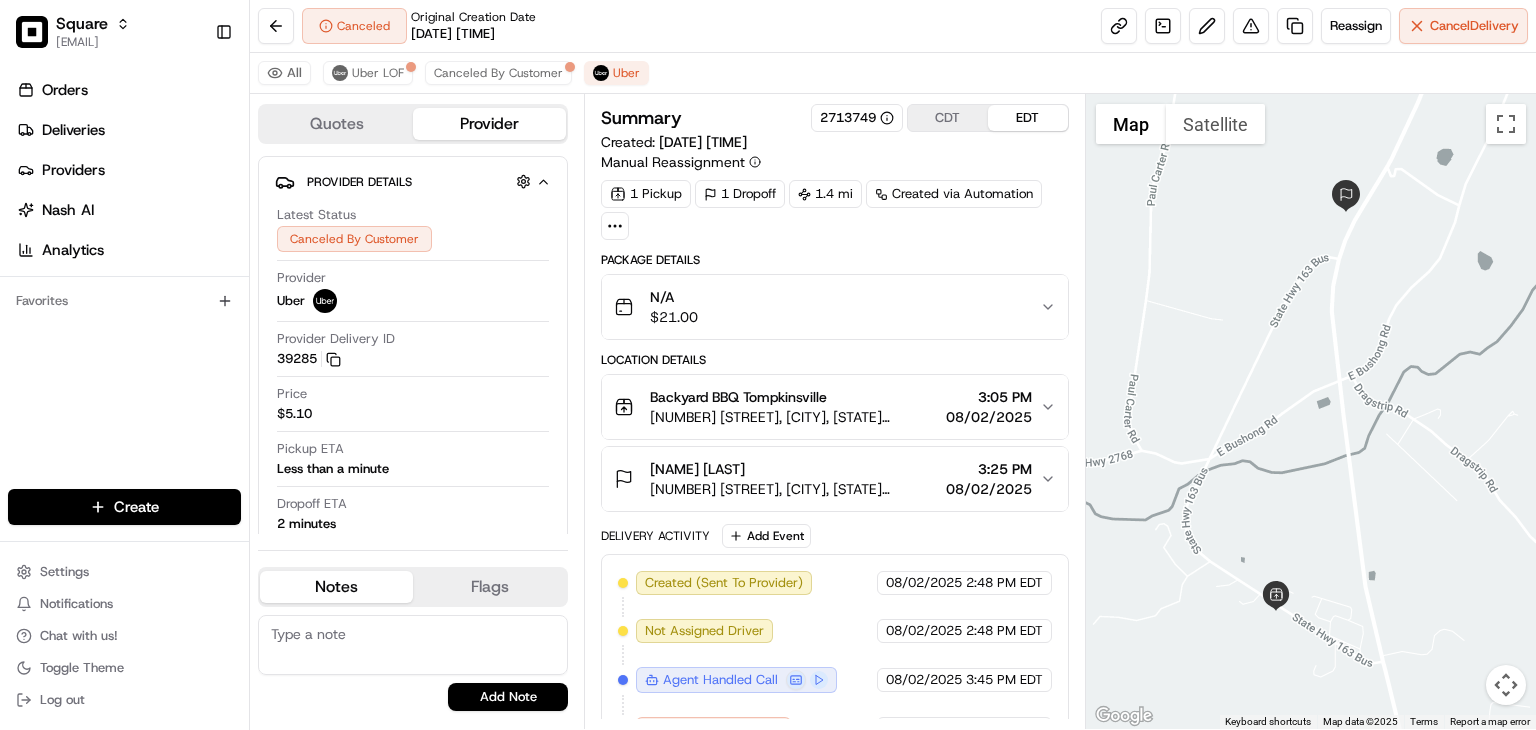 click 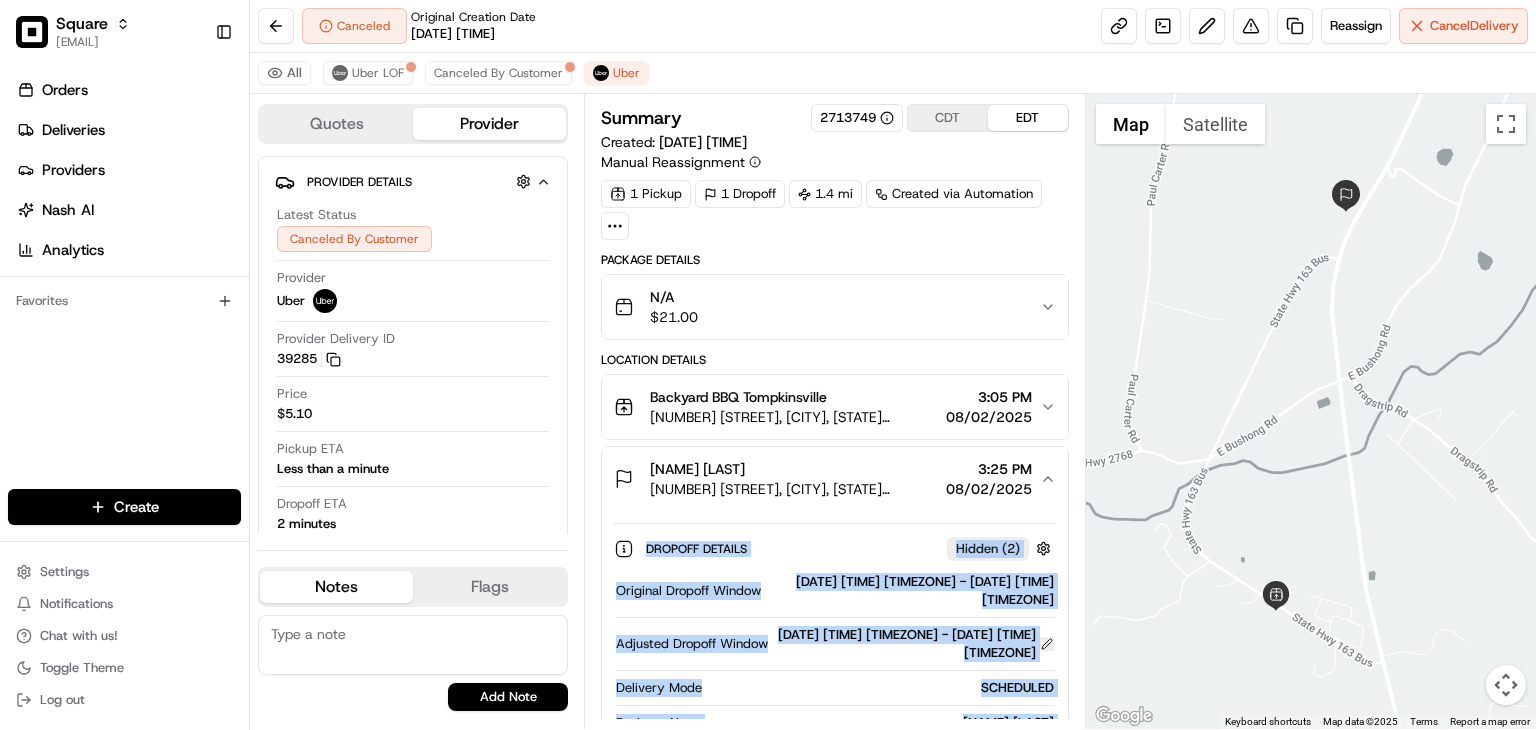 click at bounding box center (1047, 644) 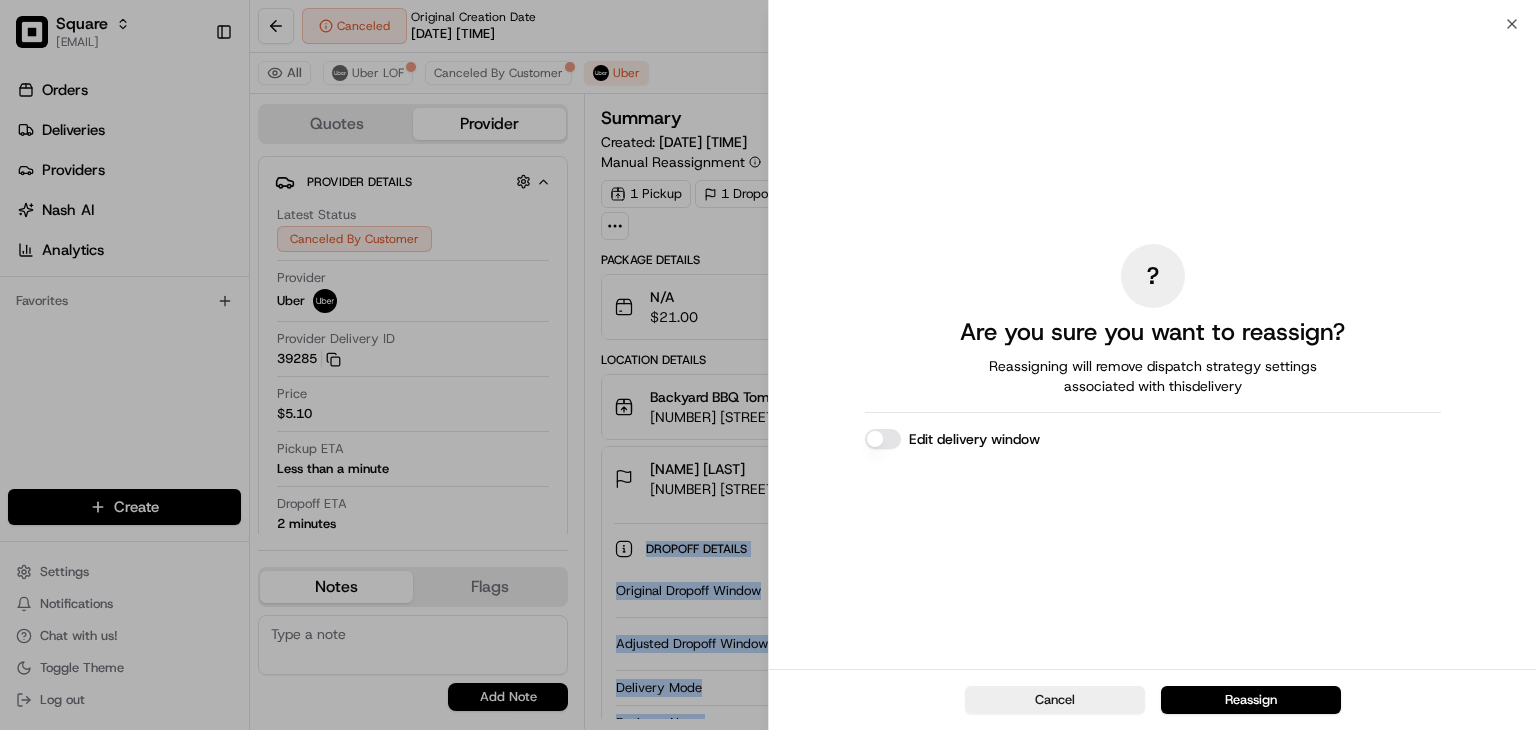 click on "Edit delivery window" at bounding box center (883, 439) 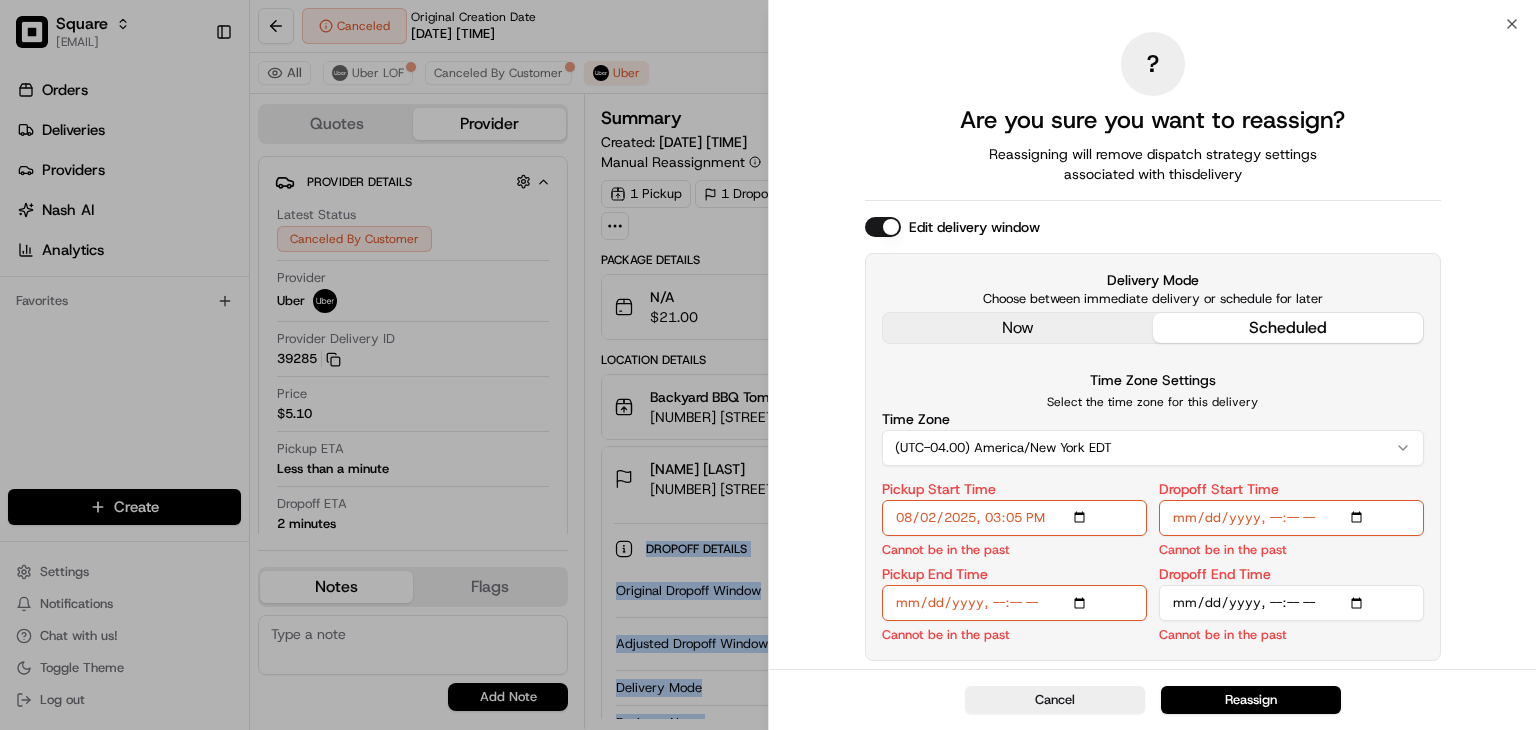 click on "? Are you sure you want to reassign? Reassigning will remove dispatch strategy settings associated with this  delivery Edit delivery window Delivery Mode Choose between immediate delivery or schedule for later now scheduled Time Zone Settings Select the time zone for this delivery Time Zone (UTC-04.00) America/New York EDT Pickup Start Time Cannot be in the past Pickup End Time Cannot be in the past Dropoff Start Time Cannot be in the past Dropoff End Time Cannot be in the past" at bounding box center [1153, 346] 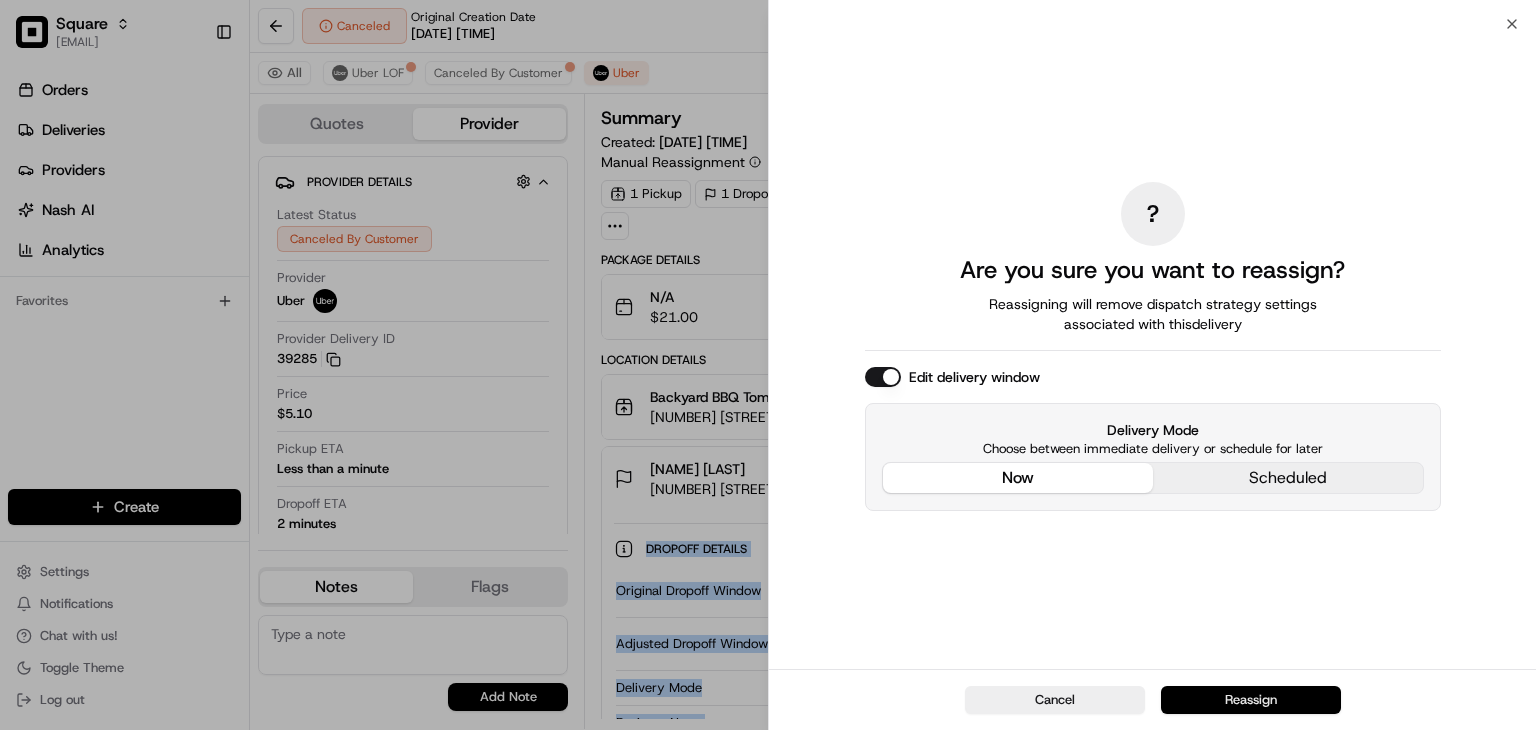 click on "Reassign" at bounding box center (1251, 700) 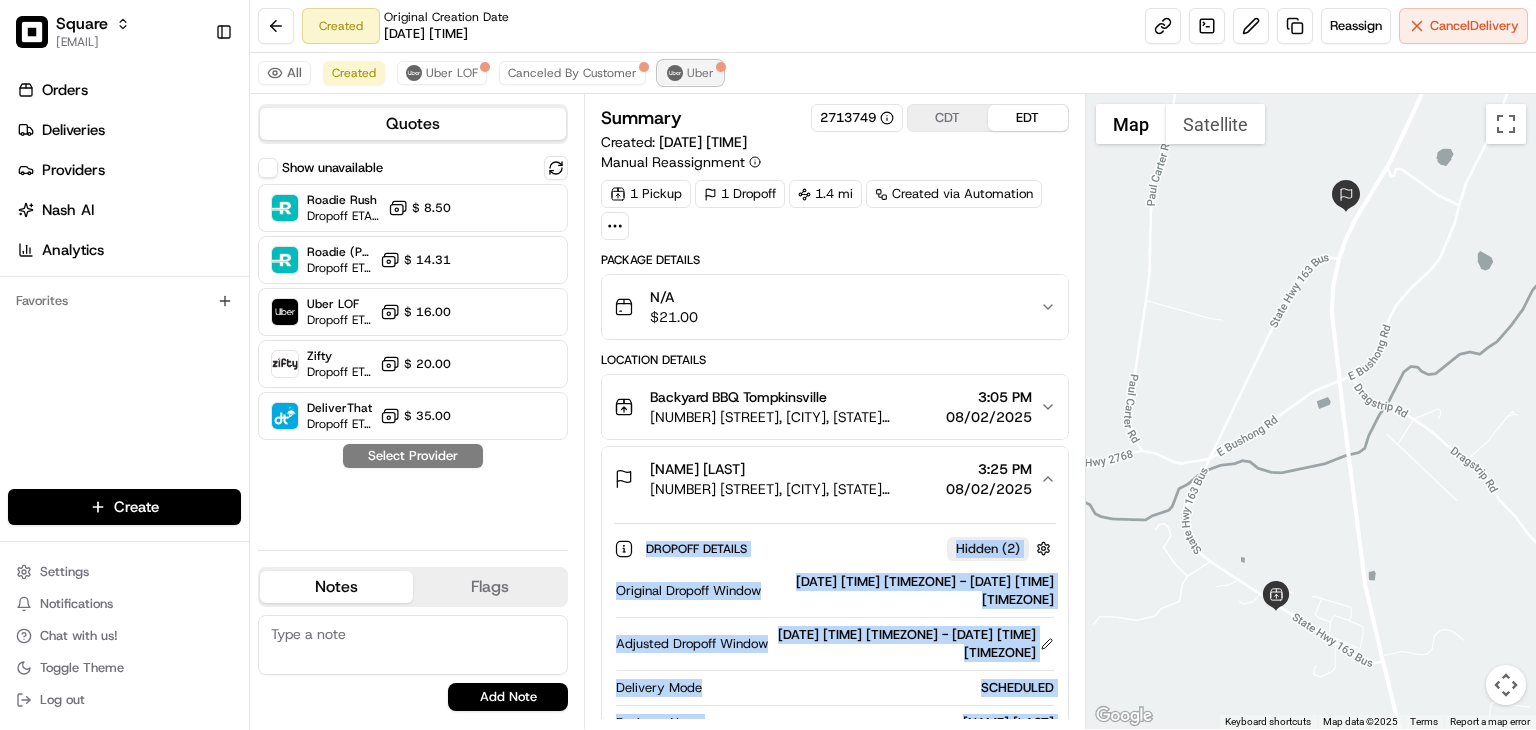 click on "Uber" at bounding box center [700, 73] 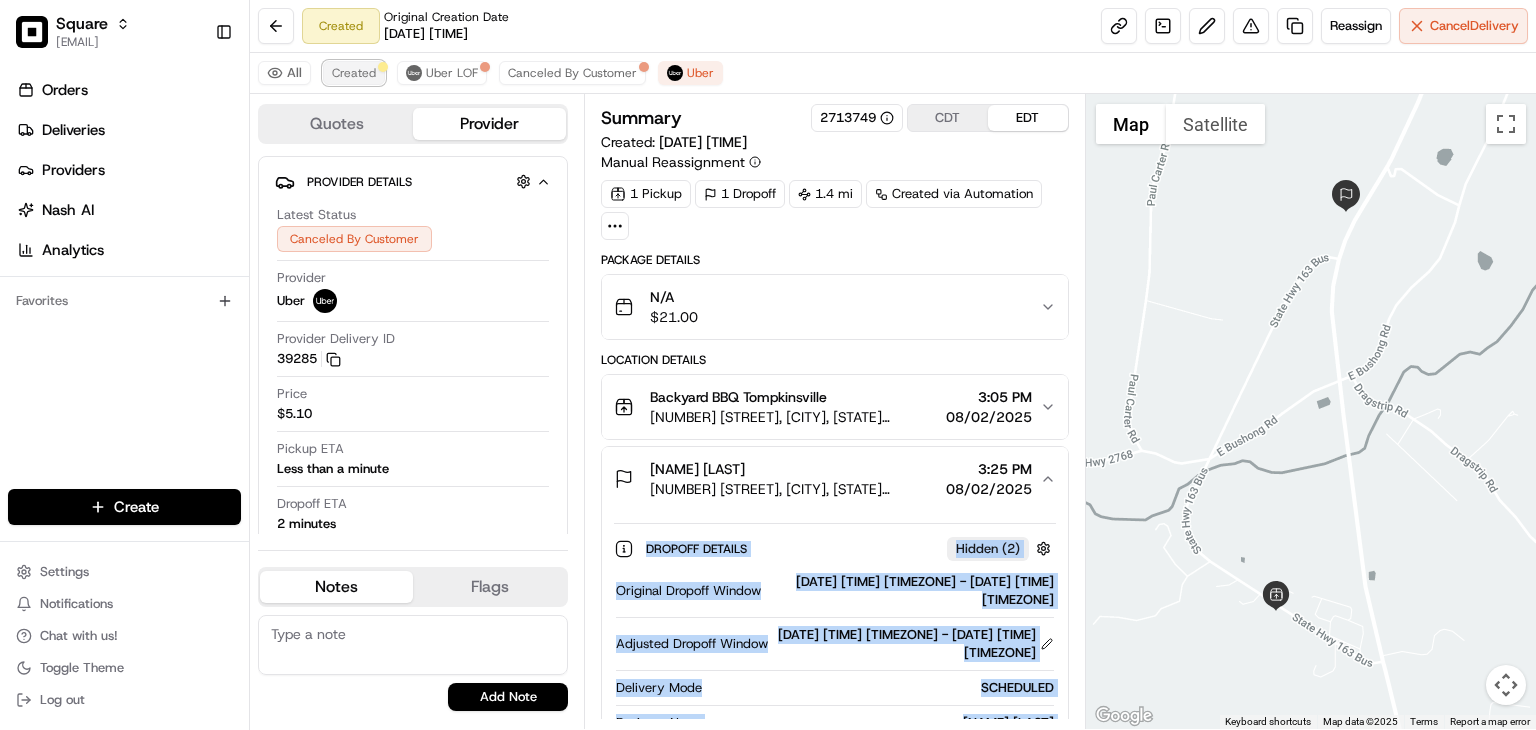 click on "Created" at bounding box center (354, 73) 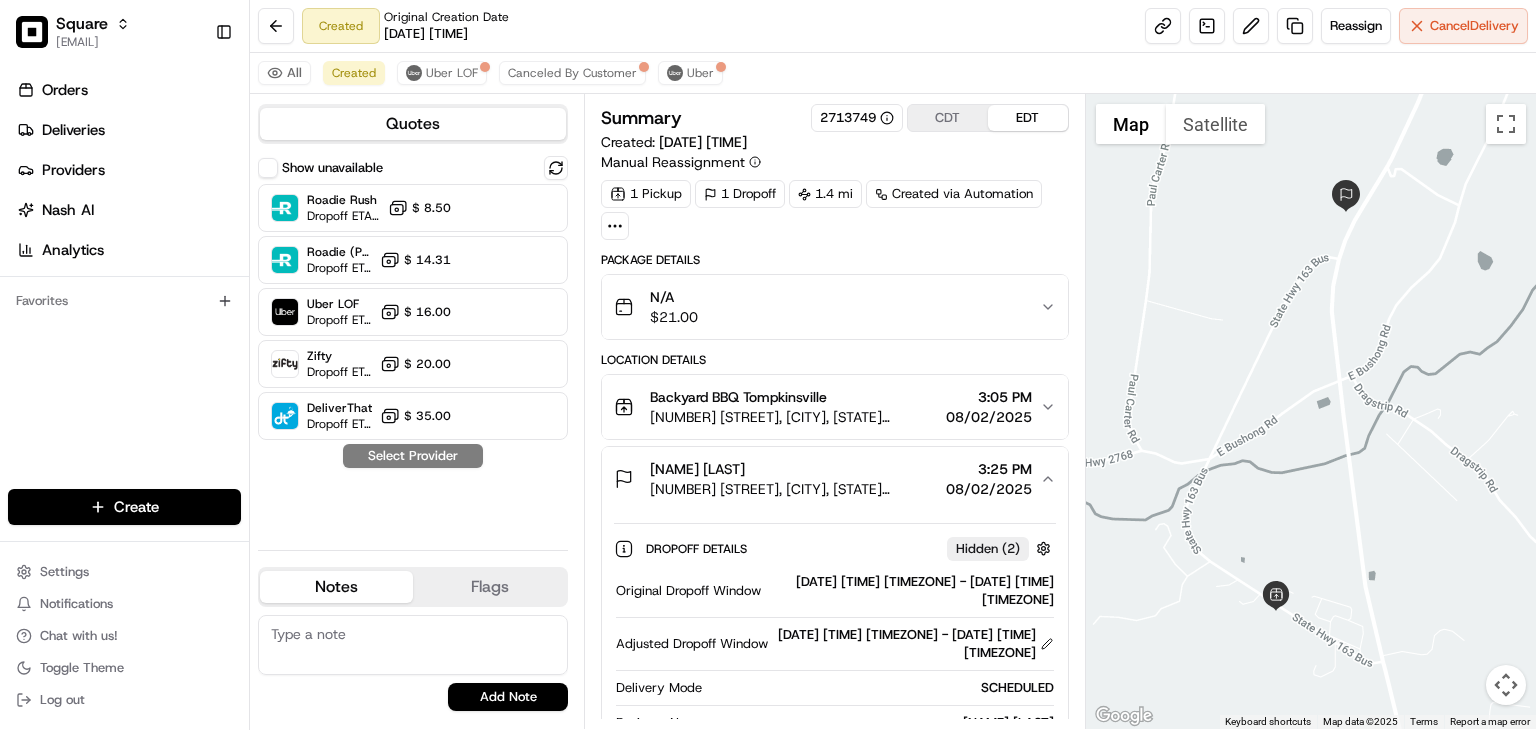 click on "N/A $ 21.00" at bounding box center (827, 307) 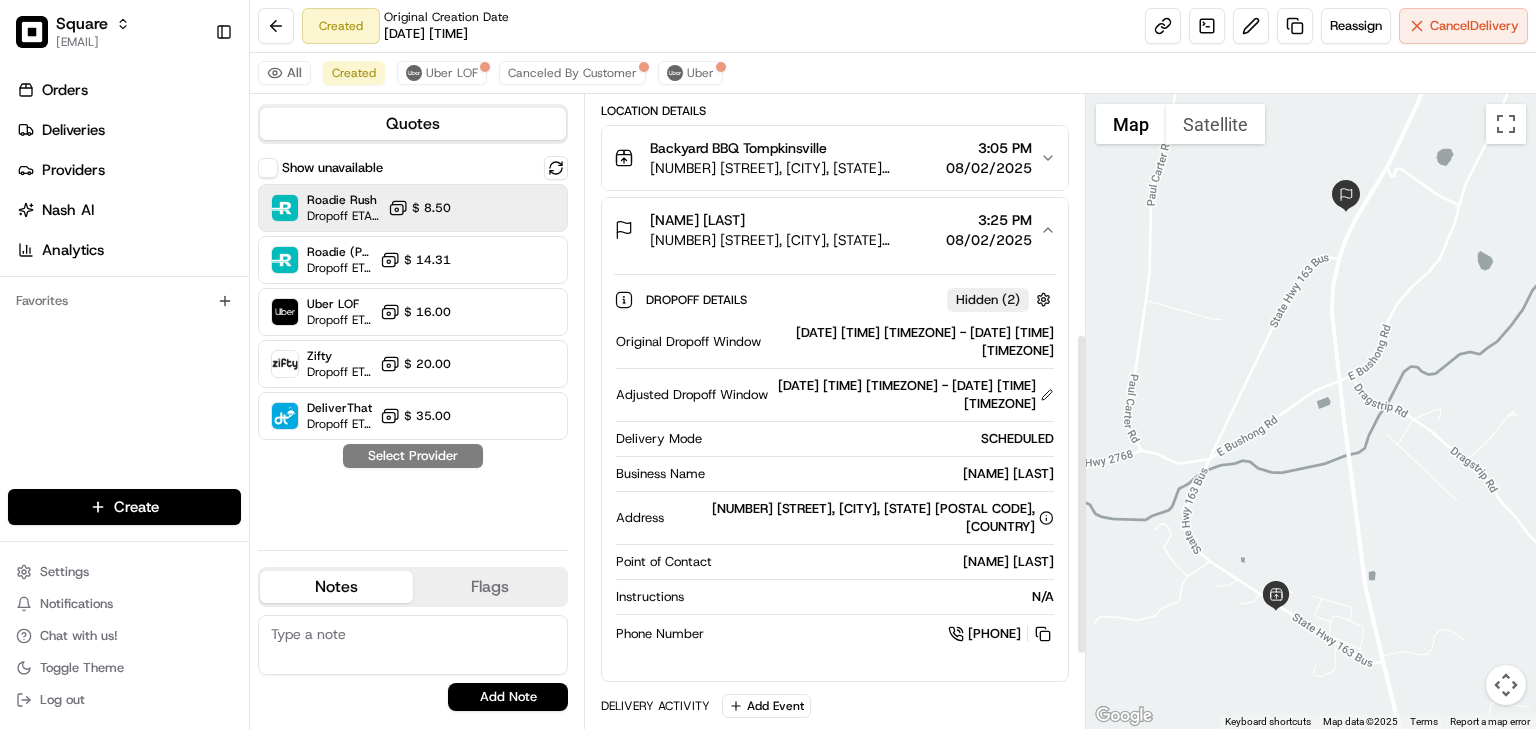 scroll, scrollTop: 0, scrollLeft: 0, axis: both 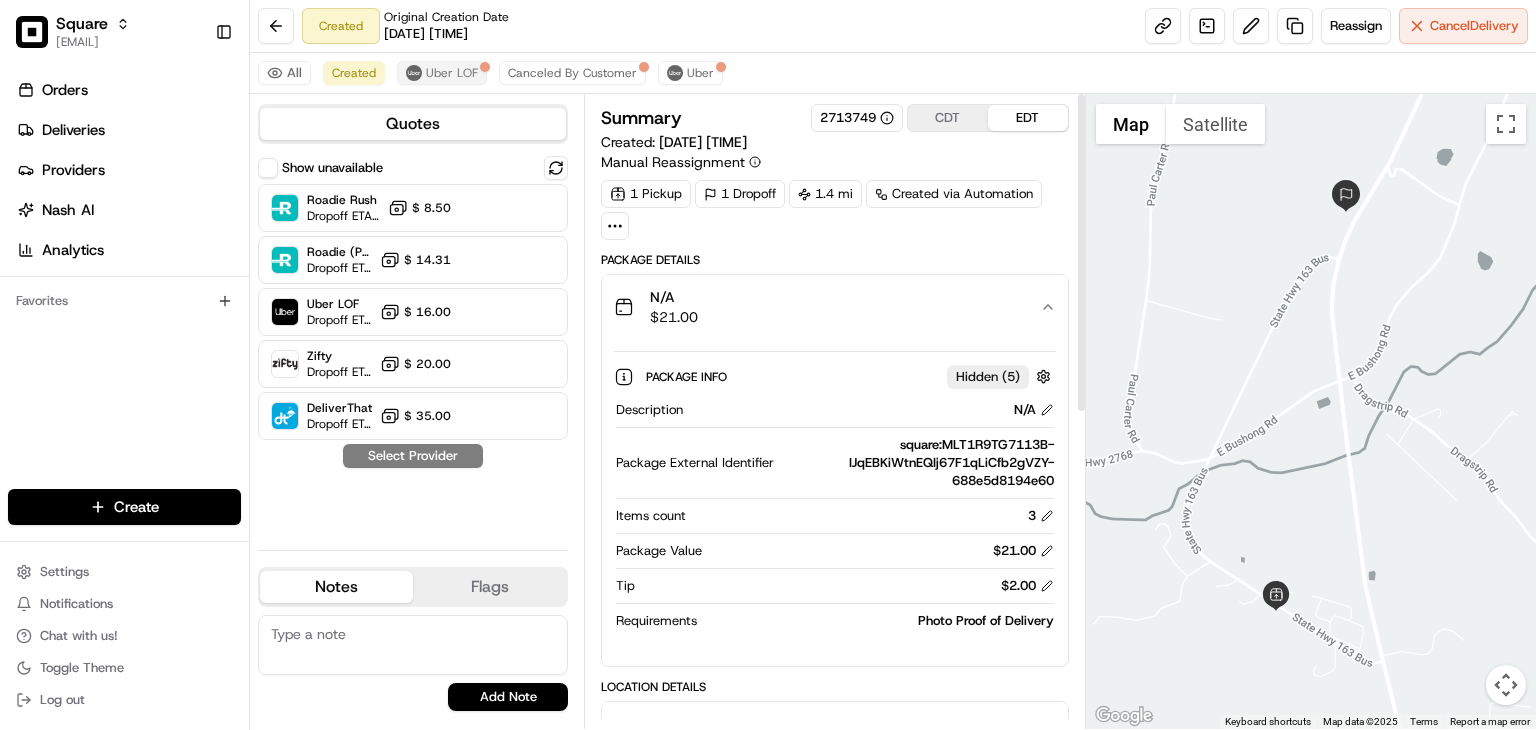 click on "All Created Uber LOF Canceled By Customer Uber" at bounding box center [893, 73] 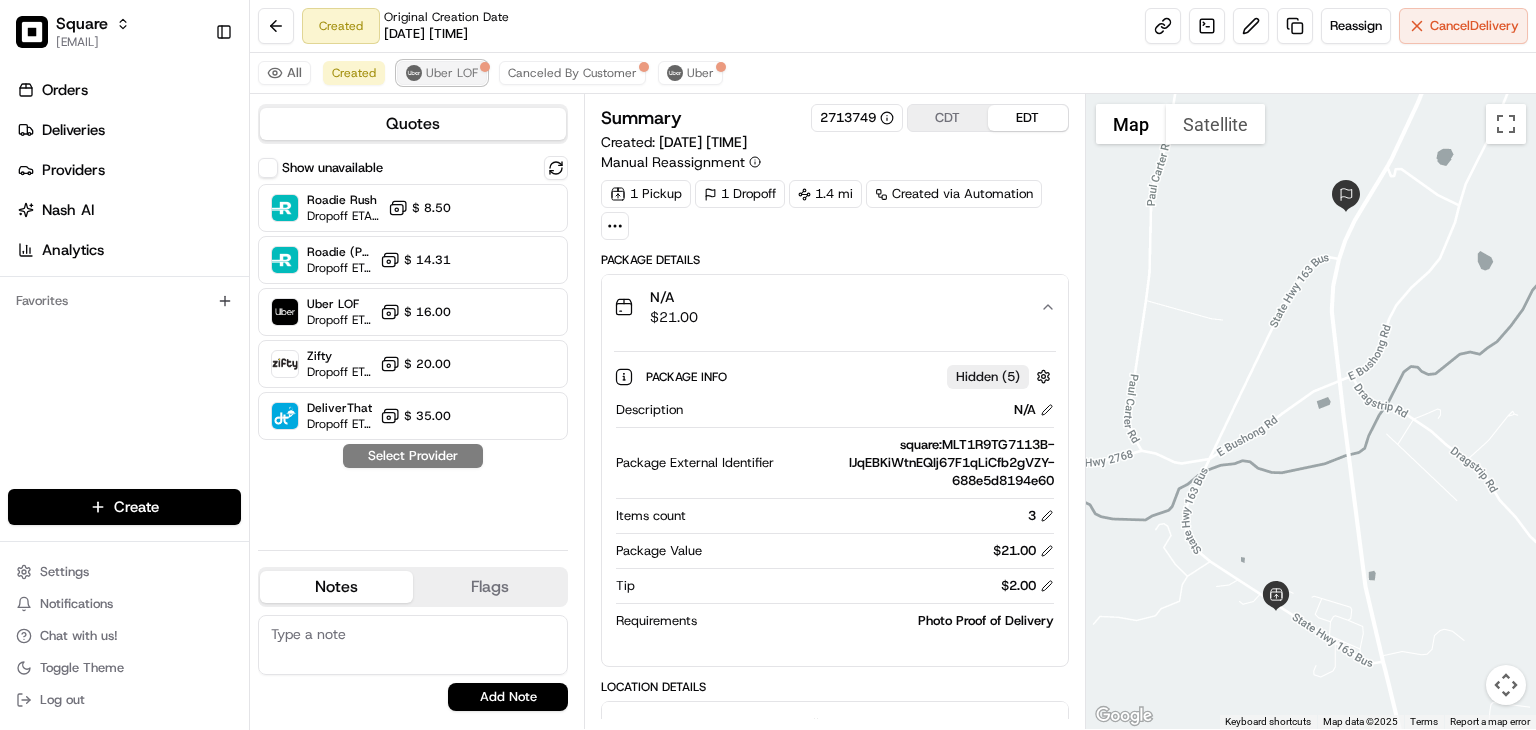 click on "Uber LOF" at bounding box center (452, 73) 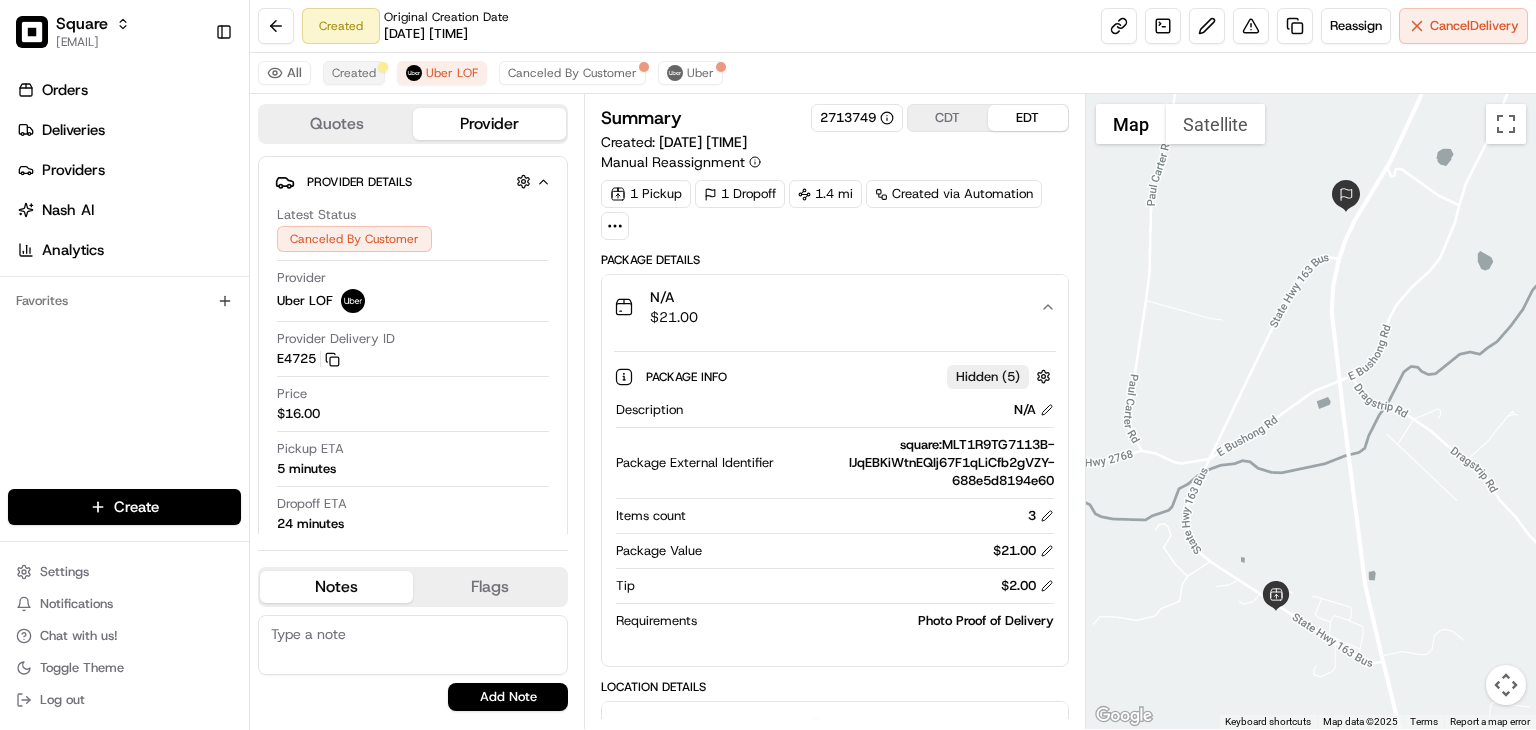 click on "Created" at bounding box center [354, 73] 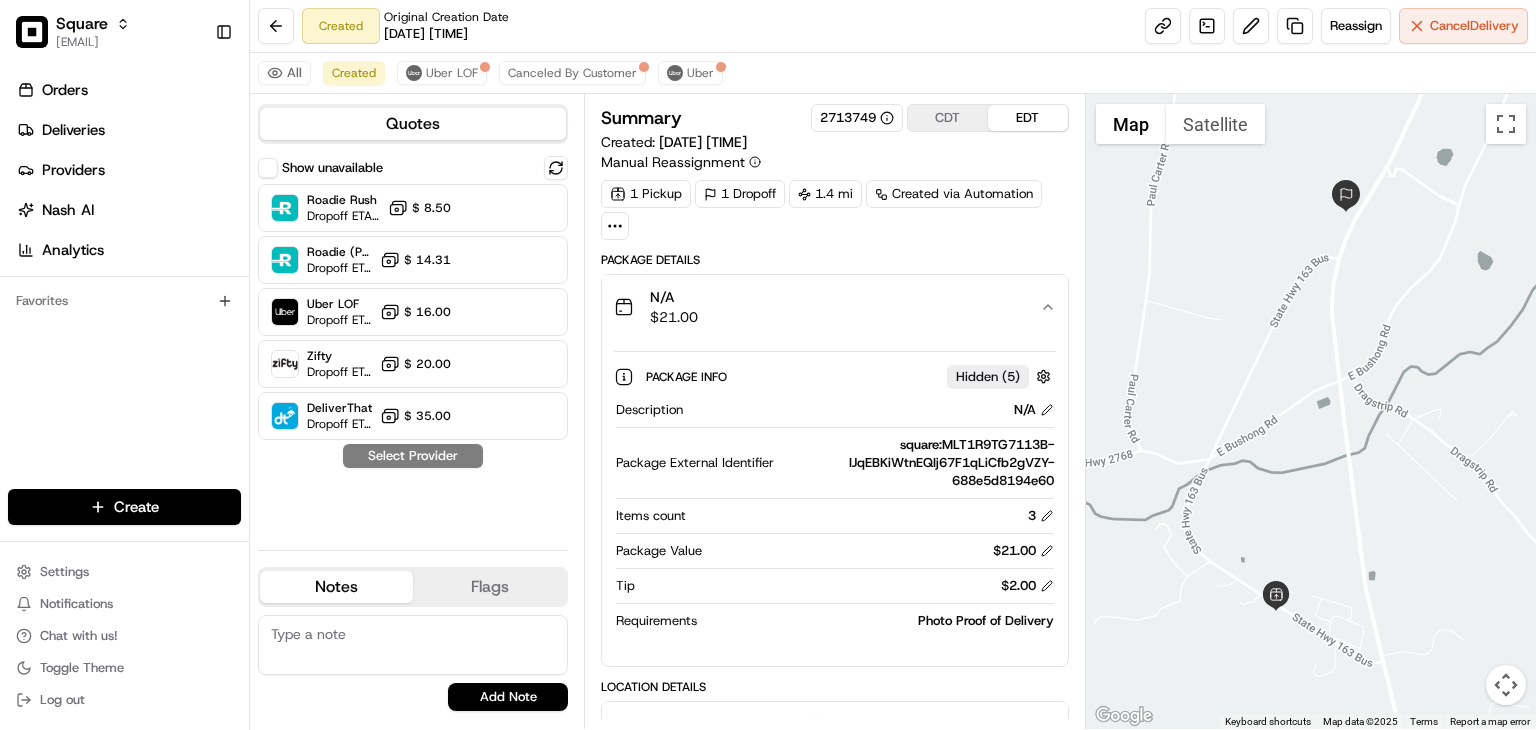 click on "All Created Uber LOF Canceled By Customer Uber" at bounding box center (893, 73) 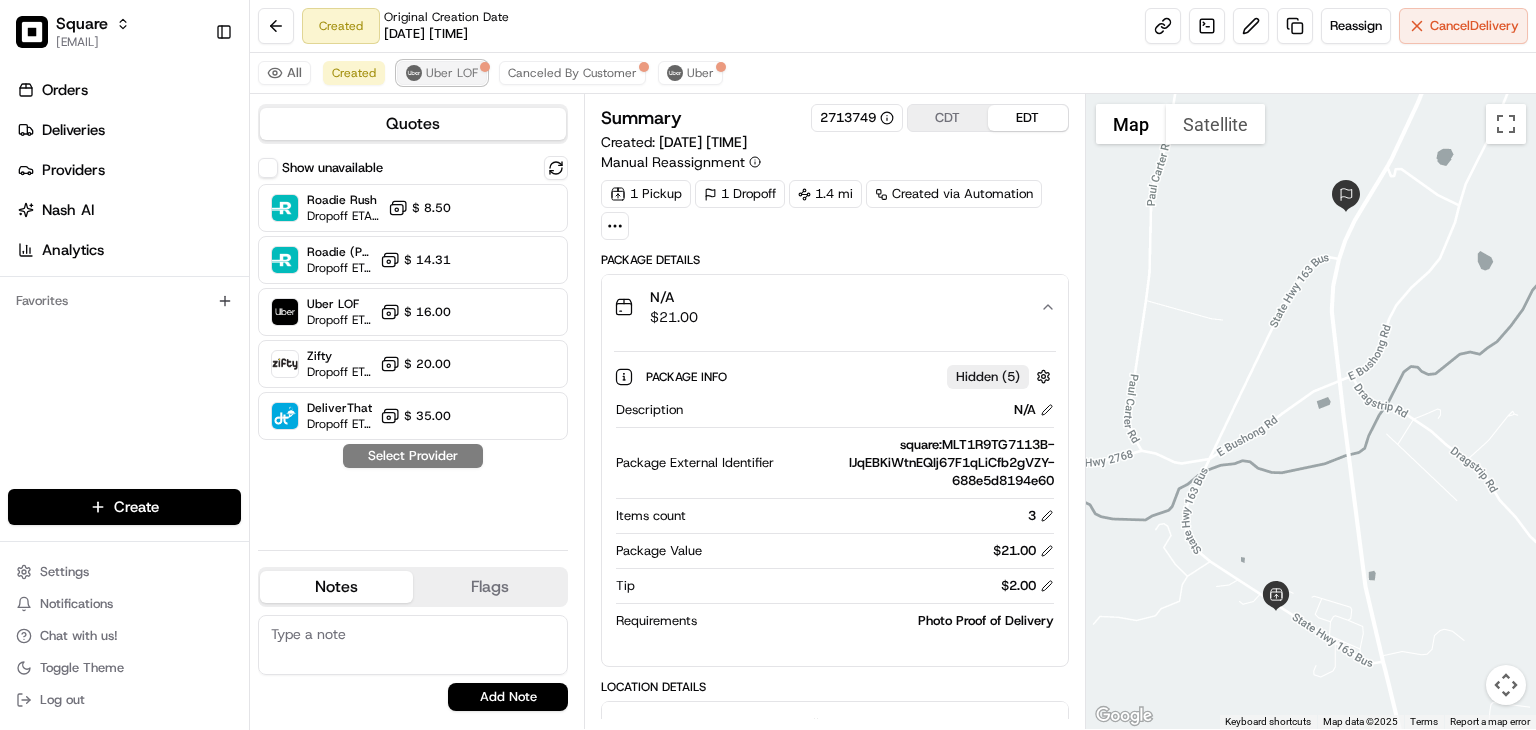 click on "Uber LOF" at bounding box center [452, 73] 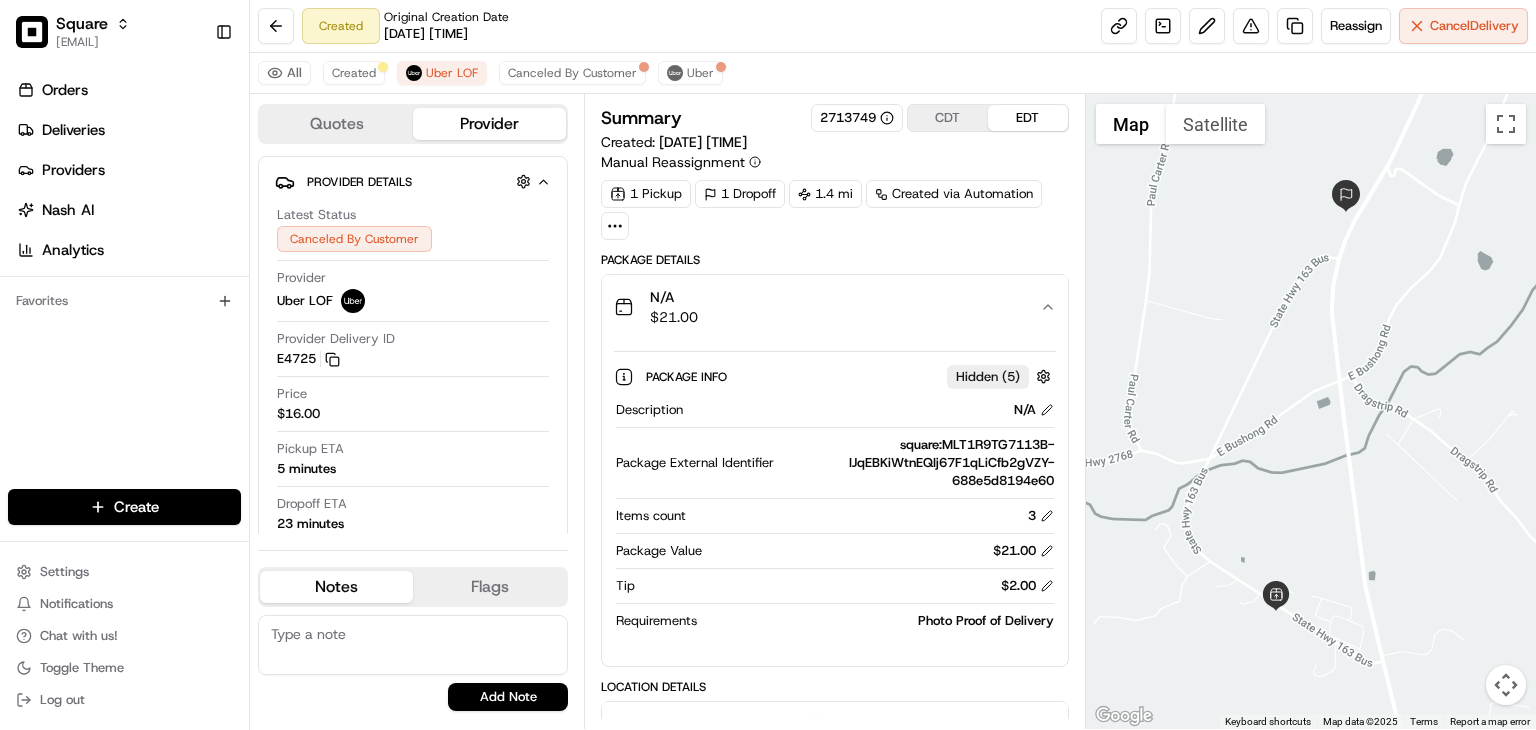 click on "Created Original Creation Date 08/02/2025 02:48 PM Reassign Cancel  Delivery" at bounding box center [893, 26] 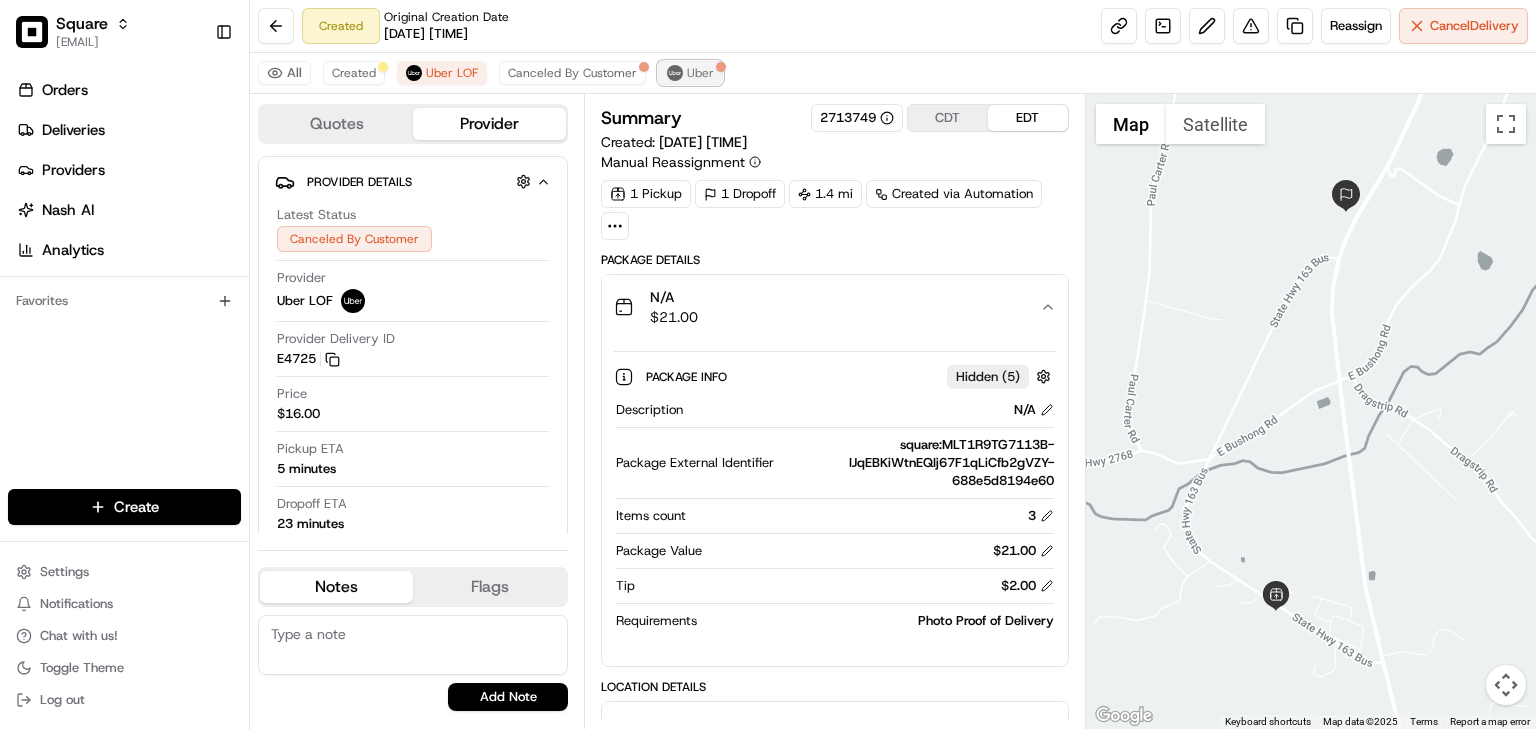 click on "Uber" at bounding box center (700, 73) 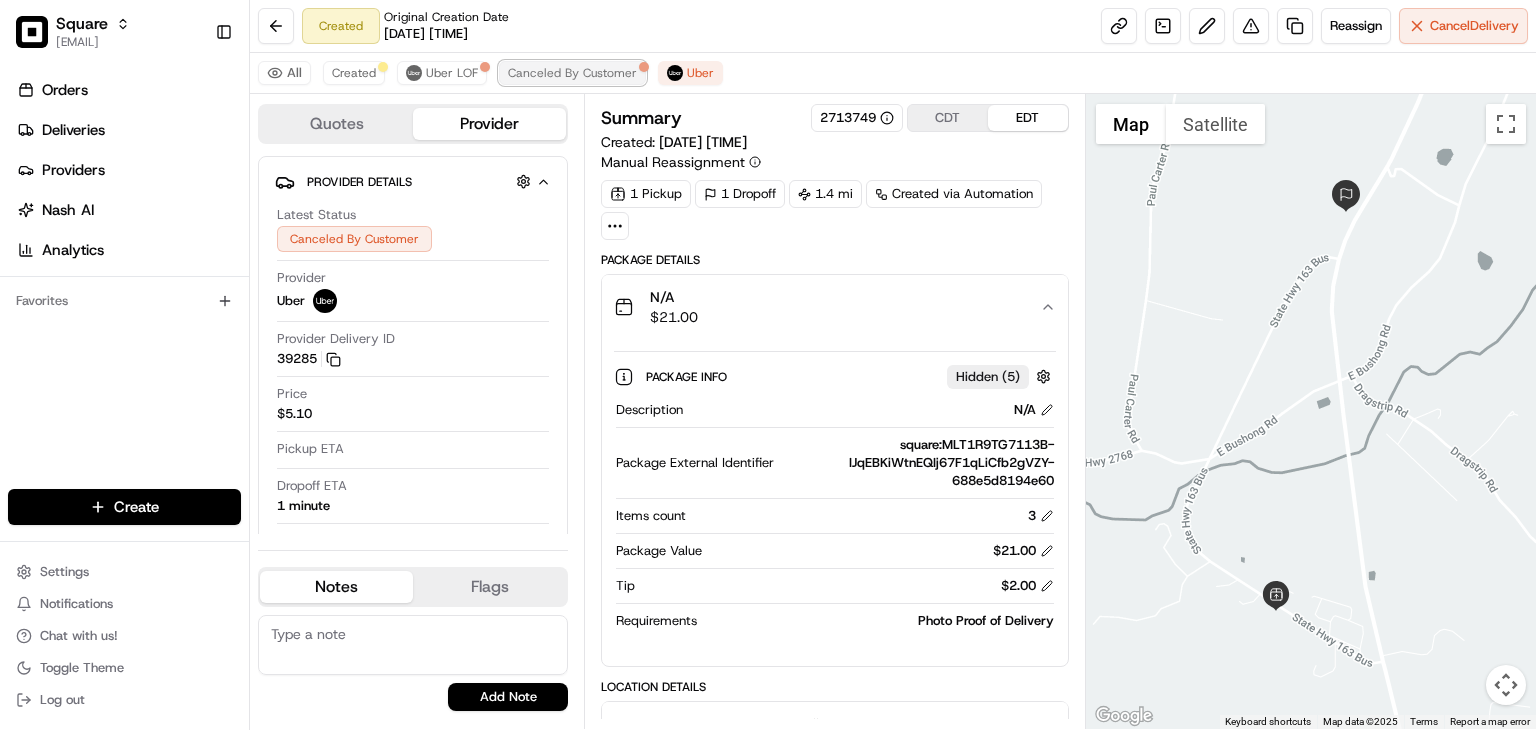 click on "Canceled By Customer" at bounding box center [572, 73] 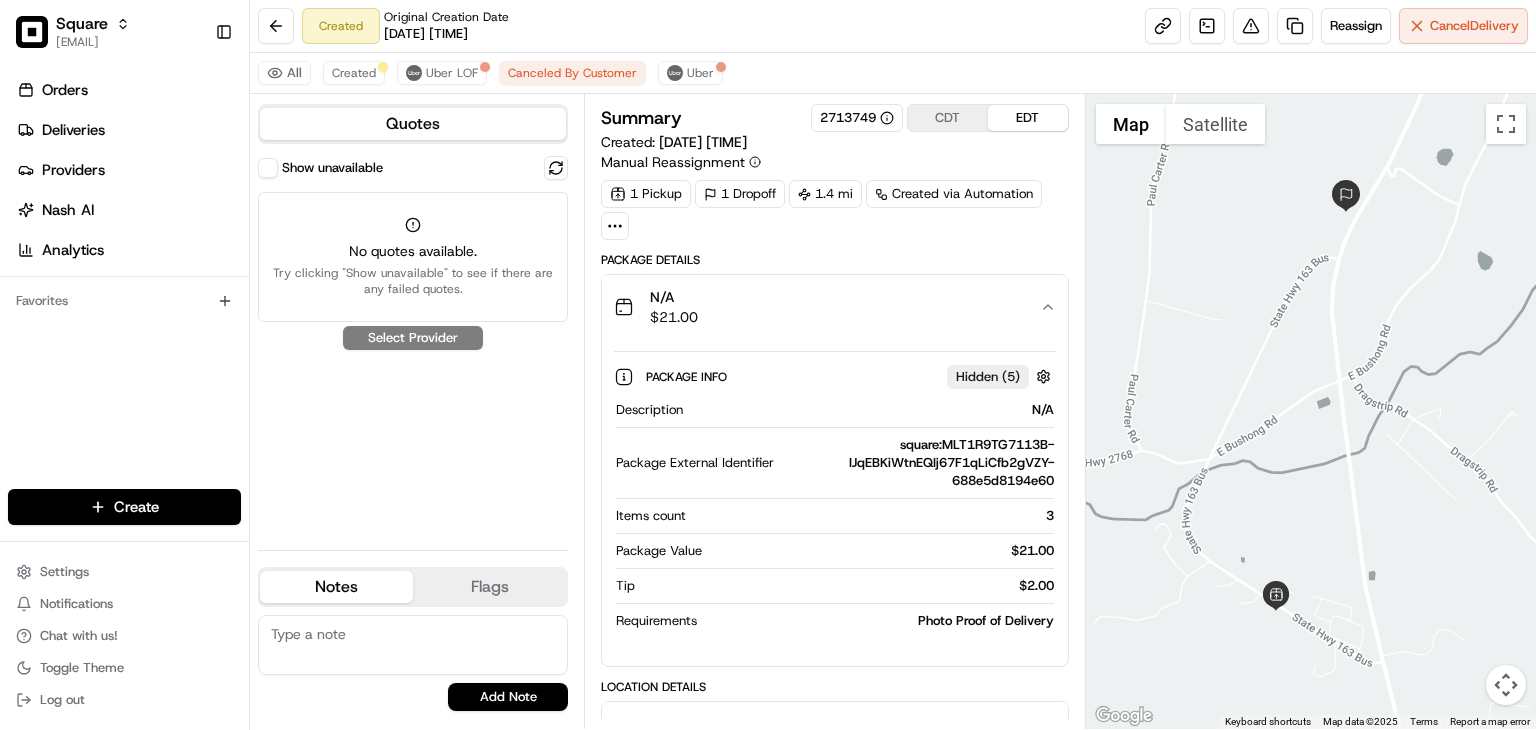click on "Description N/A Package External Identifier square:MLT1R9TG7113B-IJqEBKiWtnEQIj67F1qLiCfb2gVZY-688e5d8194e60 Items count 3 Package Value $ 21.00 Tip $ 2.00 Requirements Photo Proof of Delivery" at bounding box center [835, 515] 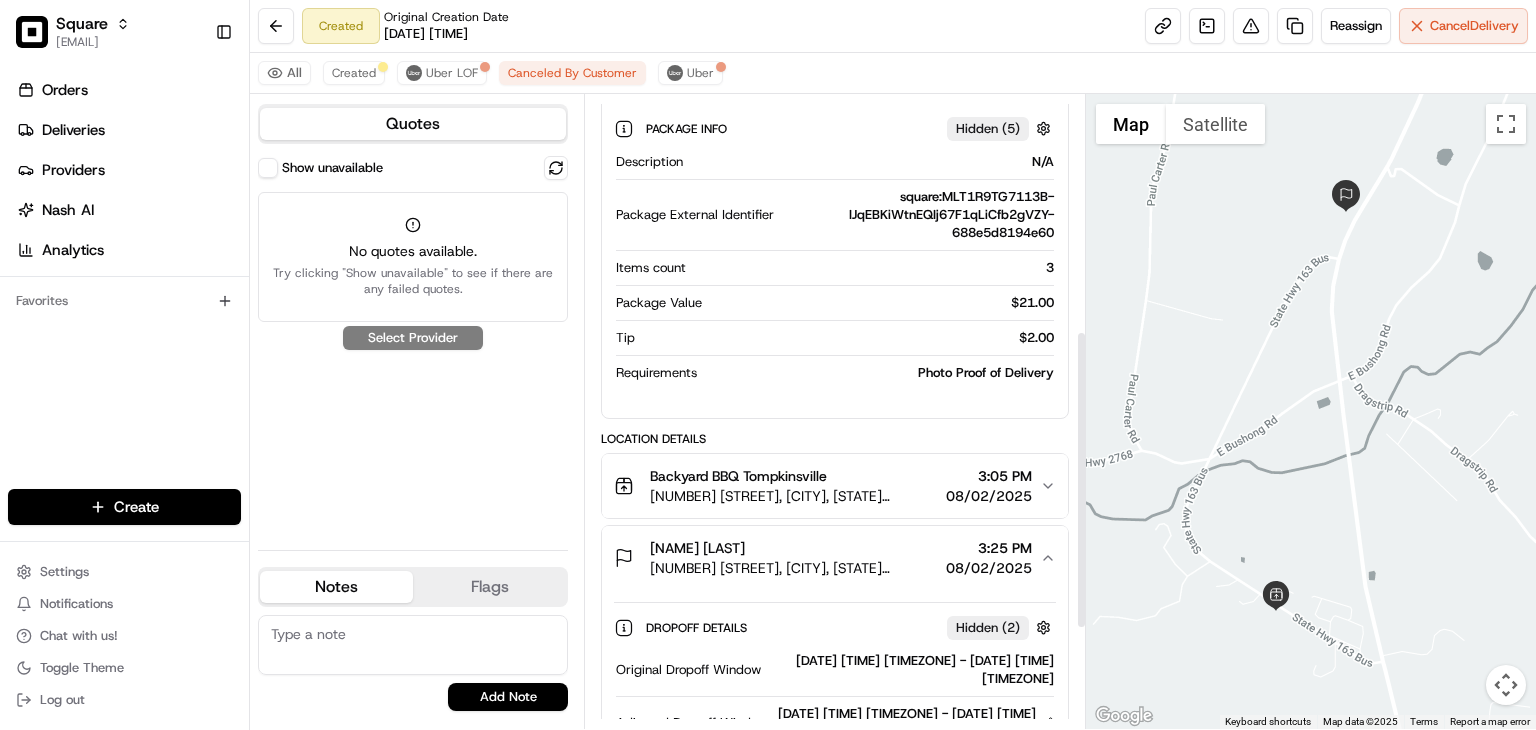 scroll, scrollTop: 712, scrollLeft: 0, axis: vertical 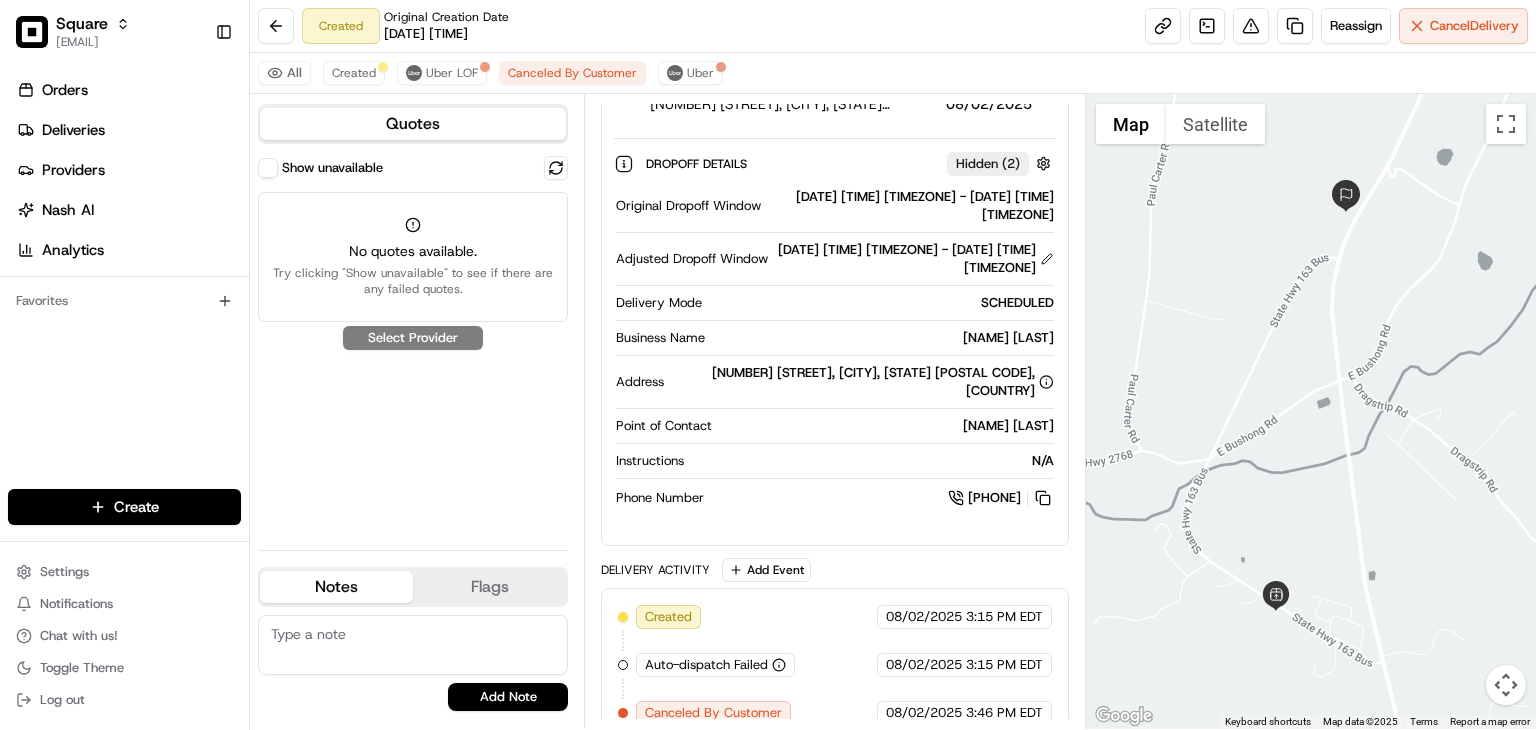click on "Orders Deliveries Providers Nash AI Analytics Favorites" at bounding box center [124, 284] 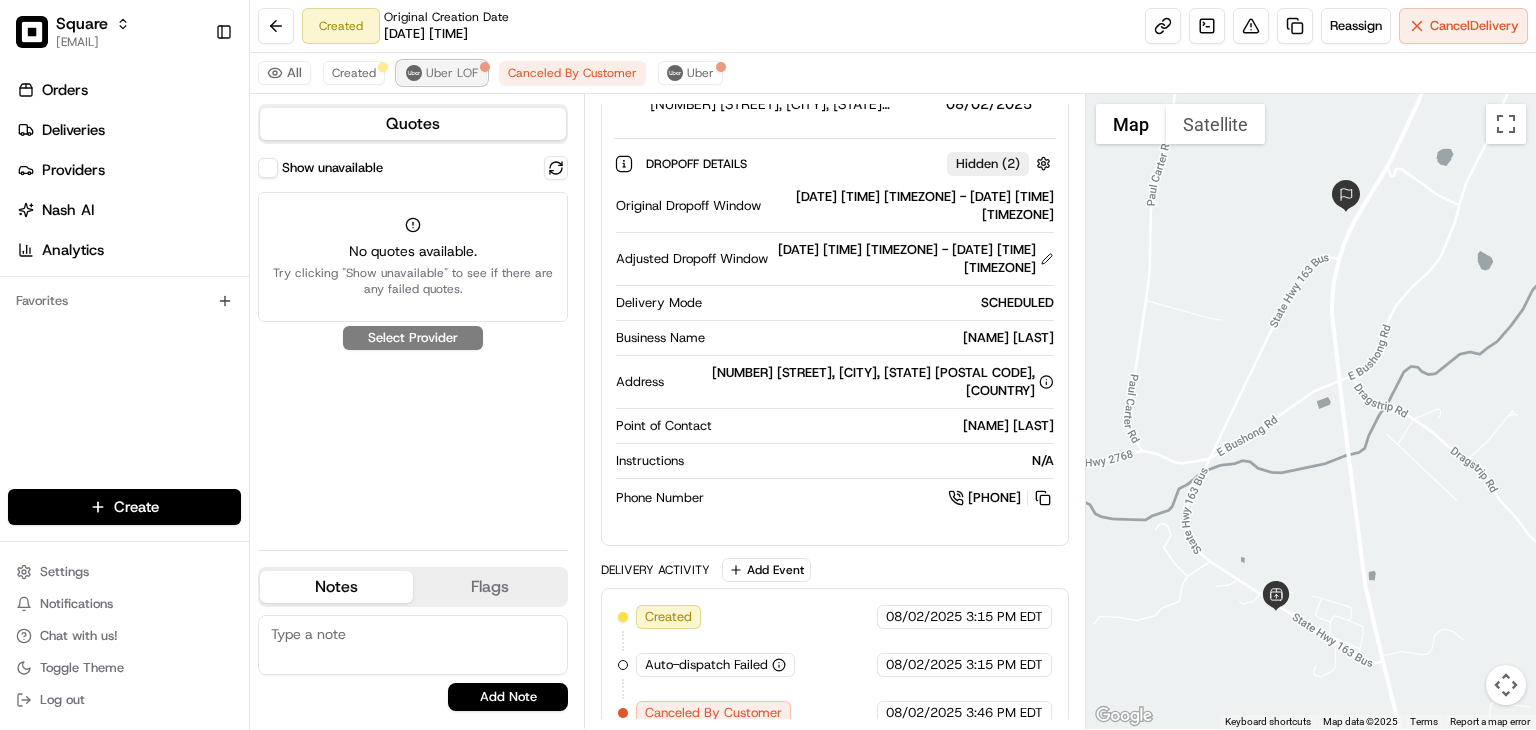 click on "Uber LOF" at bounding box center [452, 73] 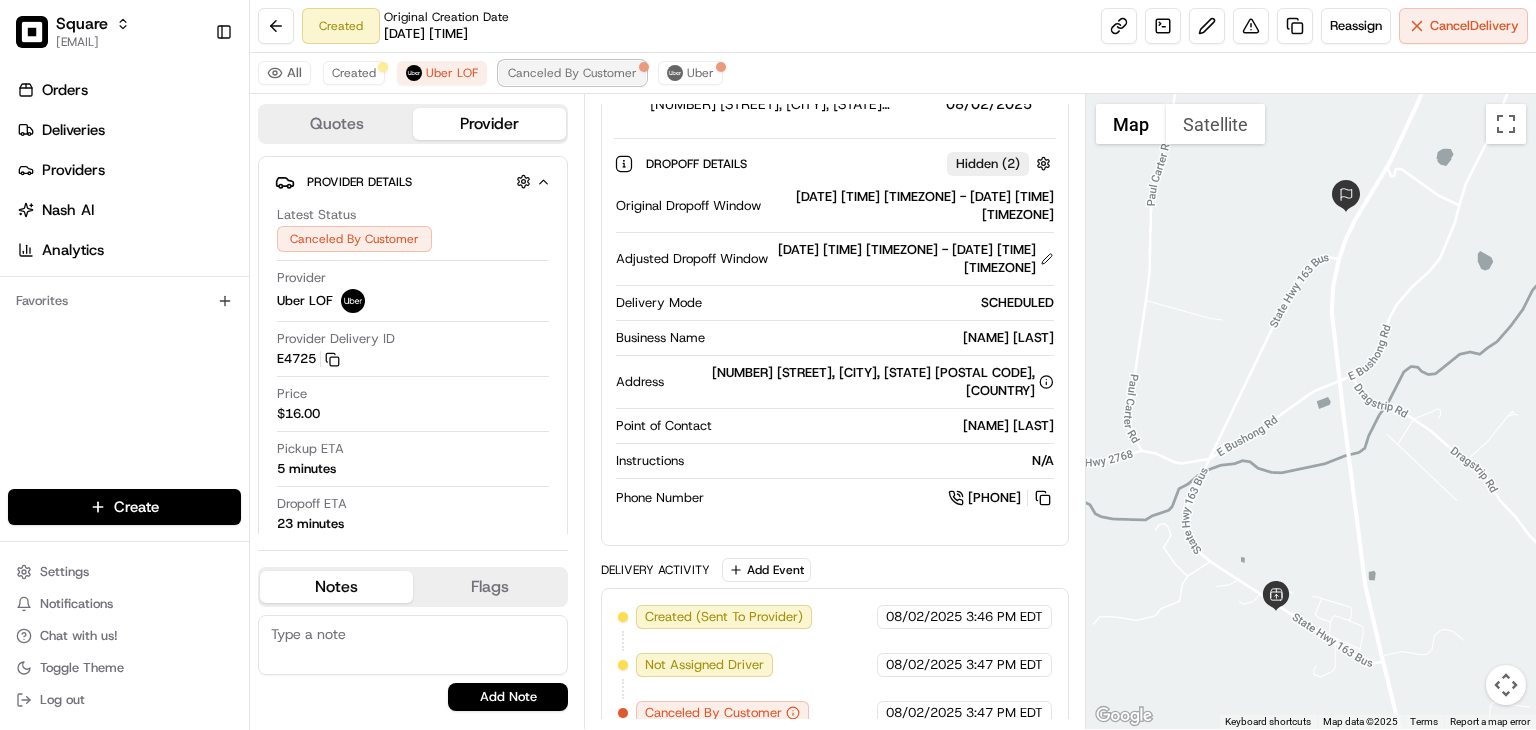 click on "Canceled By Customer" at bounding box center [572, 73] 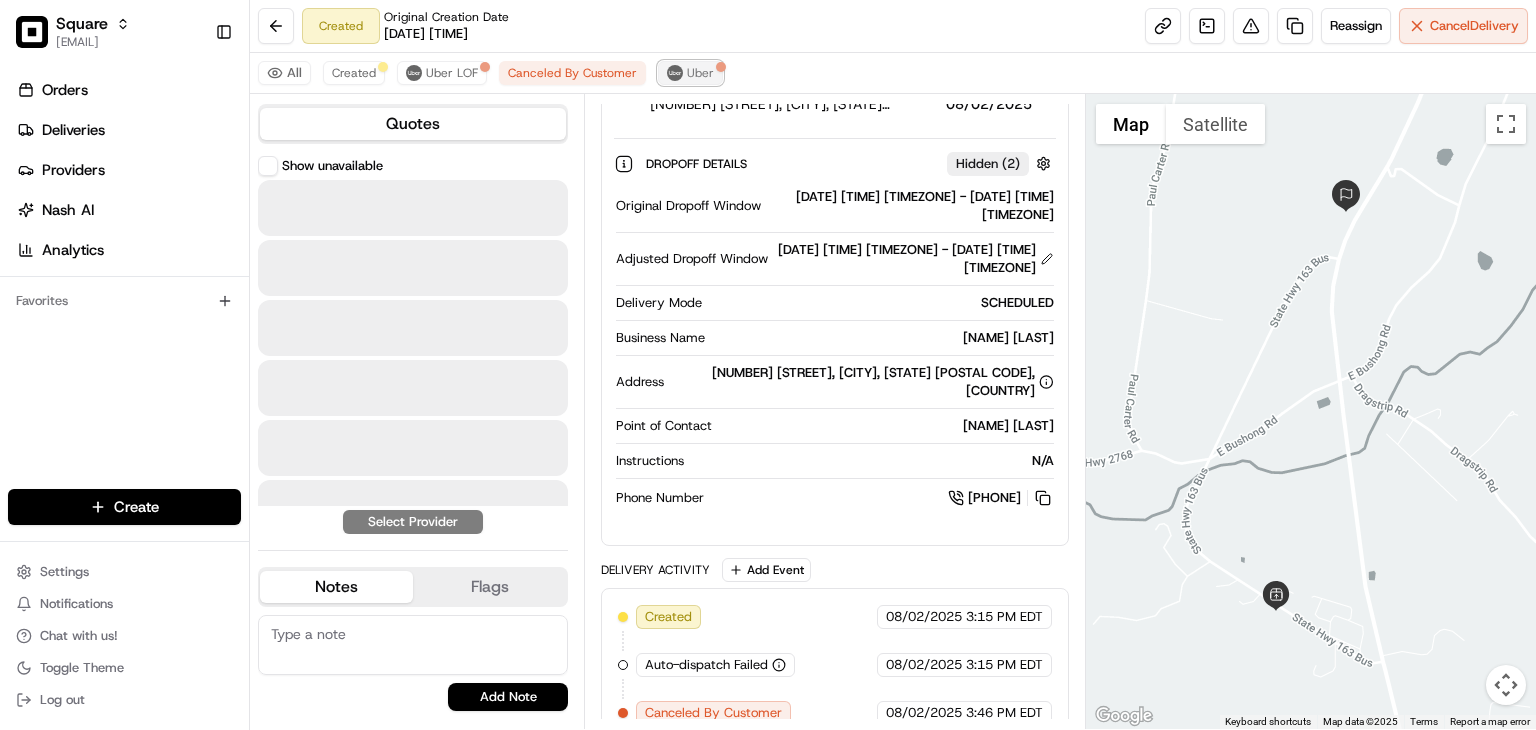 click on "Uber" at bounding box center (700, 73) 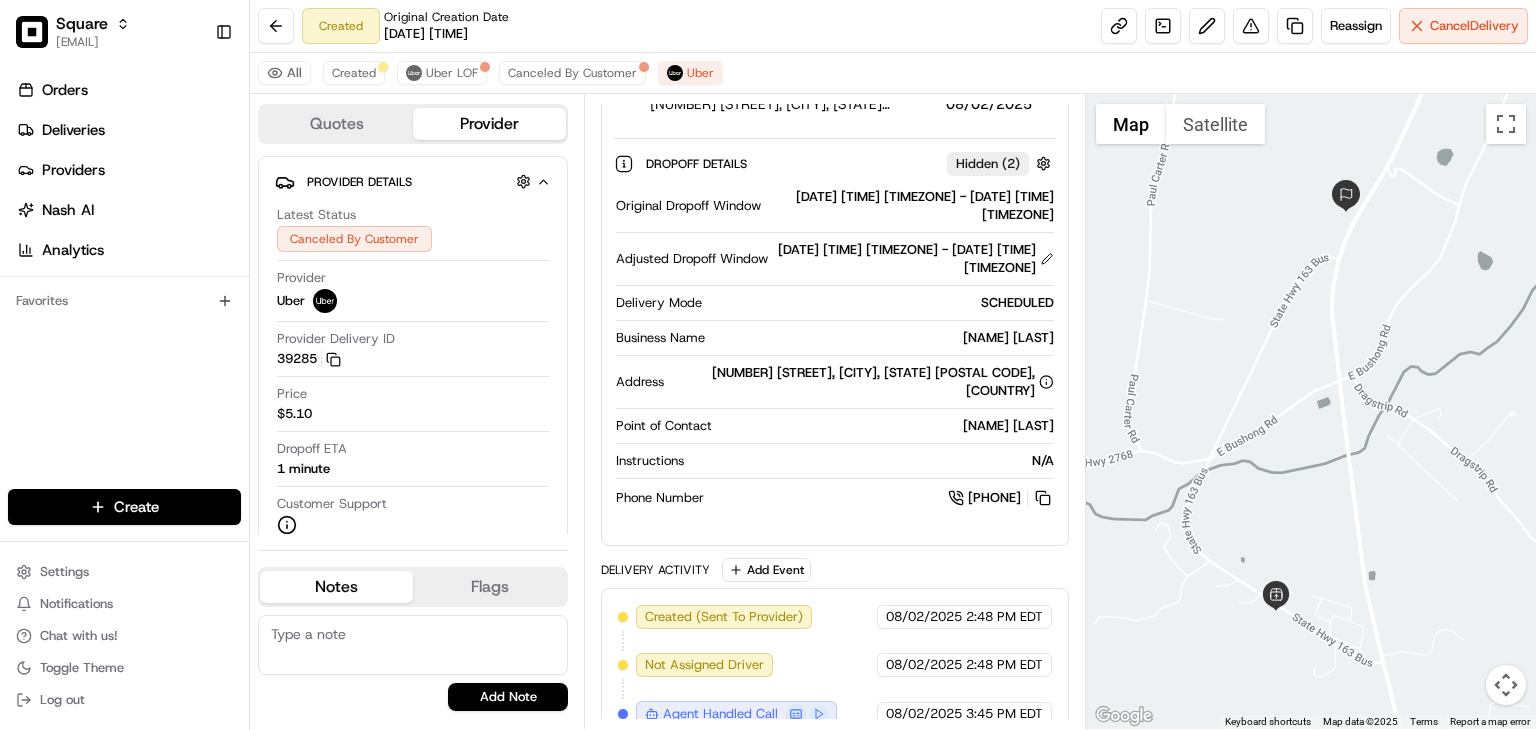 click on "Quotes Provider Provider Details Hidden ( 2 ) Latest Status Canceled By Customer Provider Uber   Provider Delivery ID 39285 Copy  del_6ktC8cN4RjmkTRk8CjOShQ 39285 Price $5.10 Dropoff ETA 1 minute Customer Support Driver information is not available yet. Notes Flags No results found Add Note No results found Add Flag" at bounding box center (417, 411) 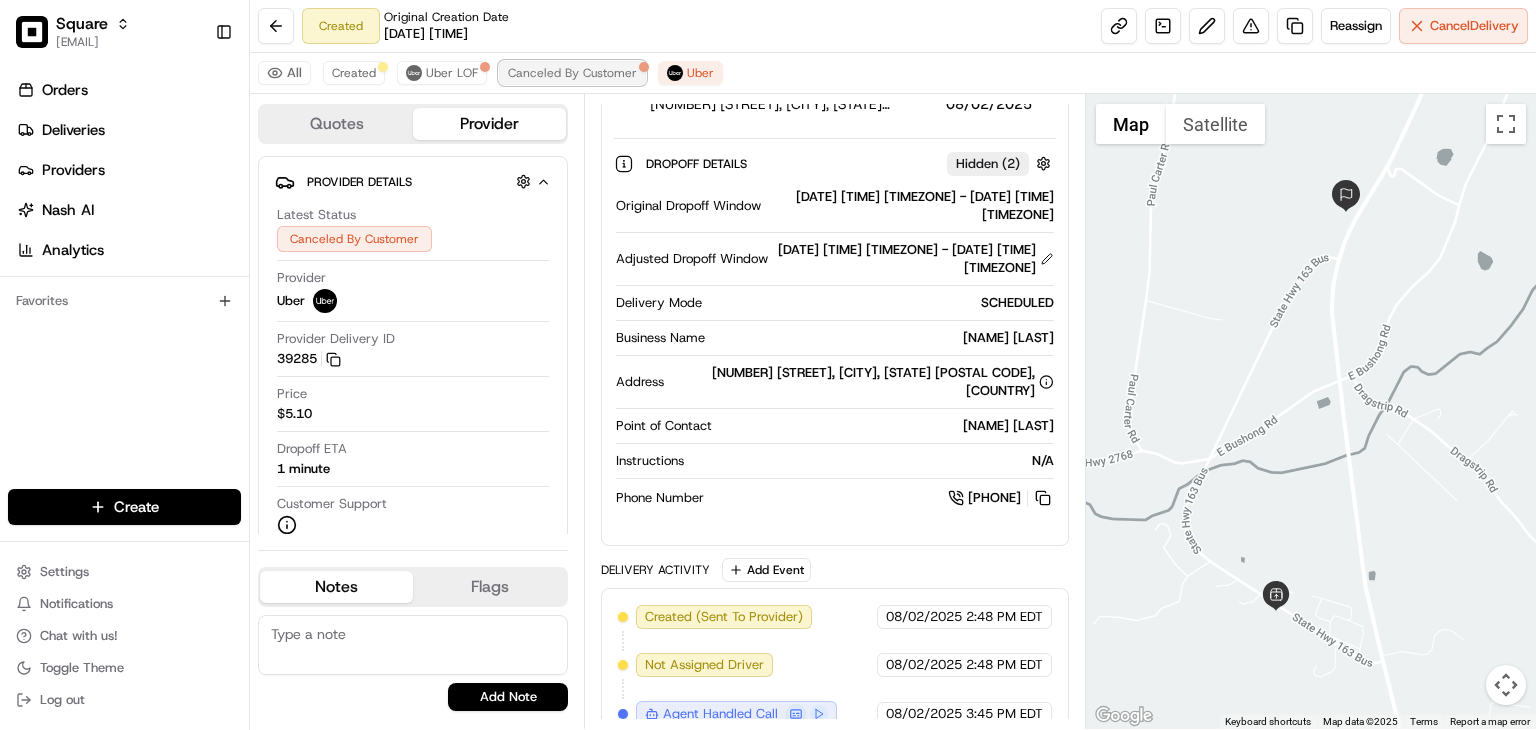 drag, startPoint x: 543, startPoint y: 69, endPoint x: 515, endPoint y: 83, distance: 31.304953 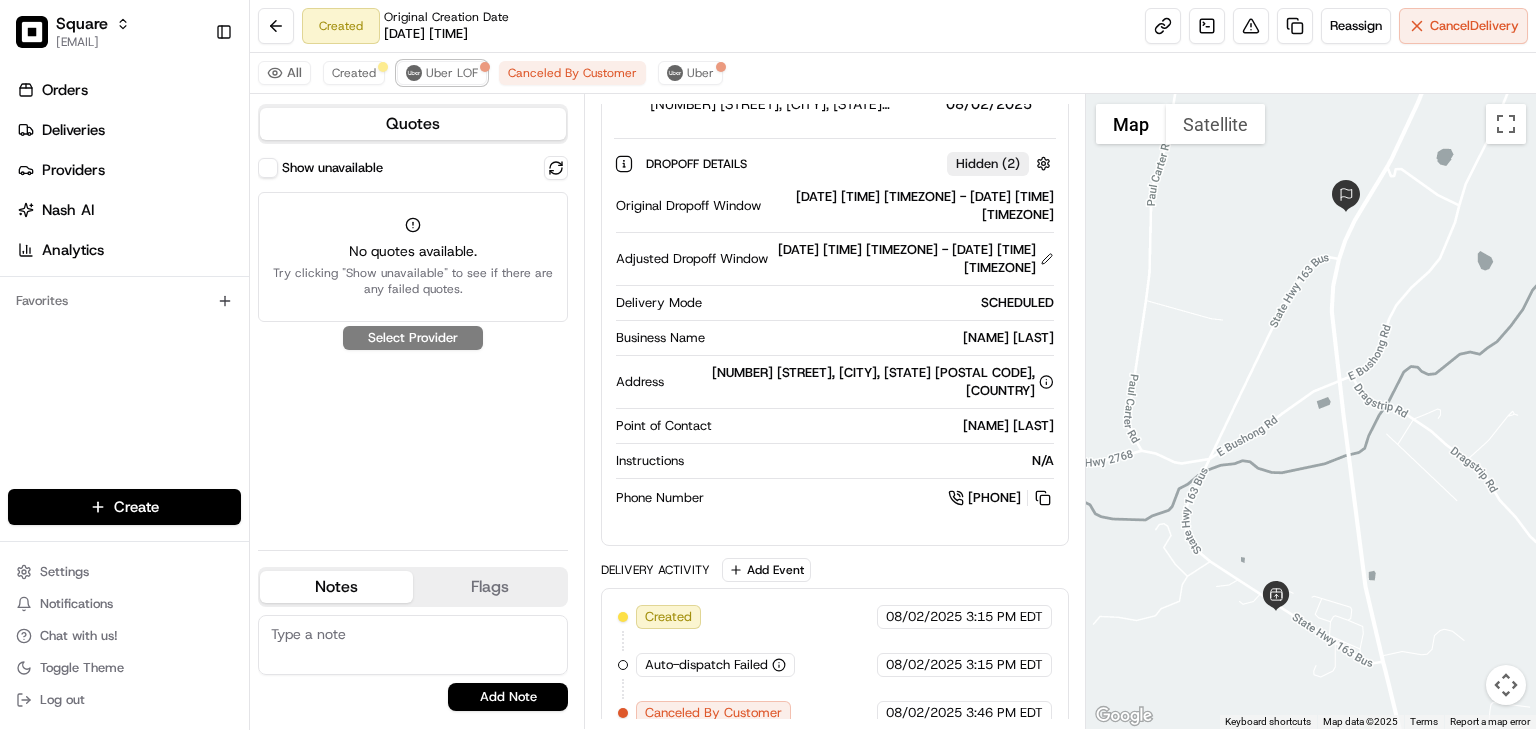 drag, startPoint x: 432, startPoint y: 80, endPoint x: 433, endPoint y: 99, distance: 19.026299 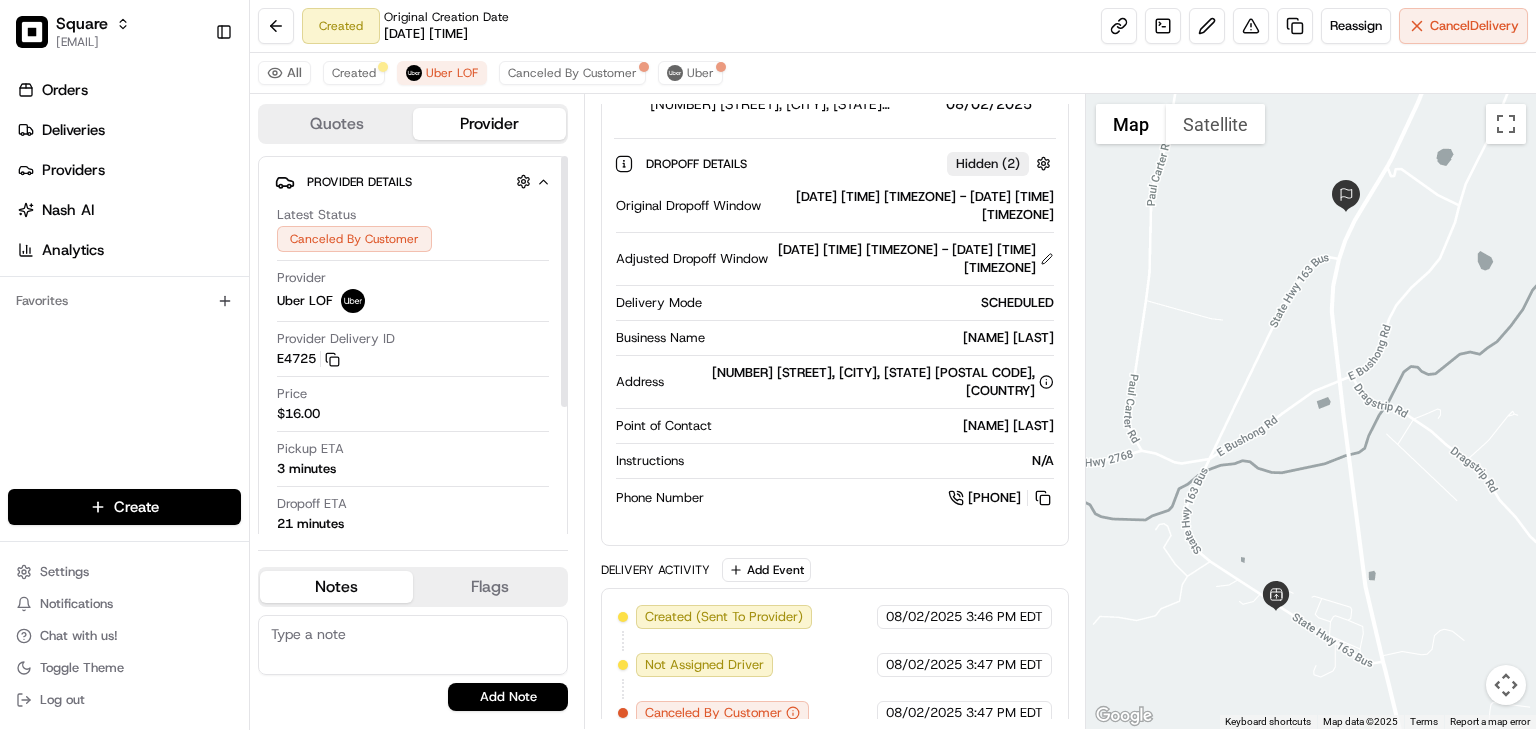 click at bounding box center [413, 645] 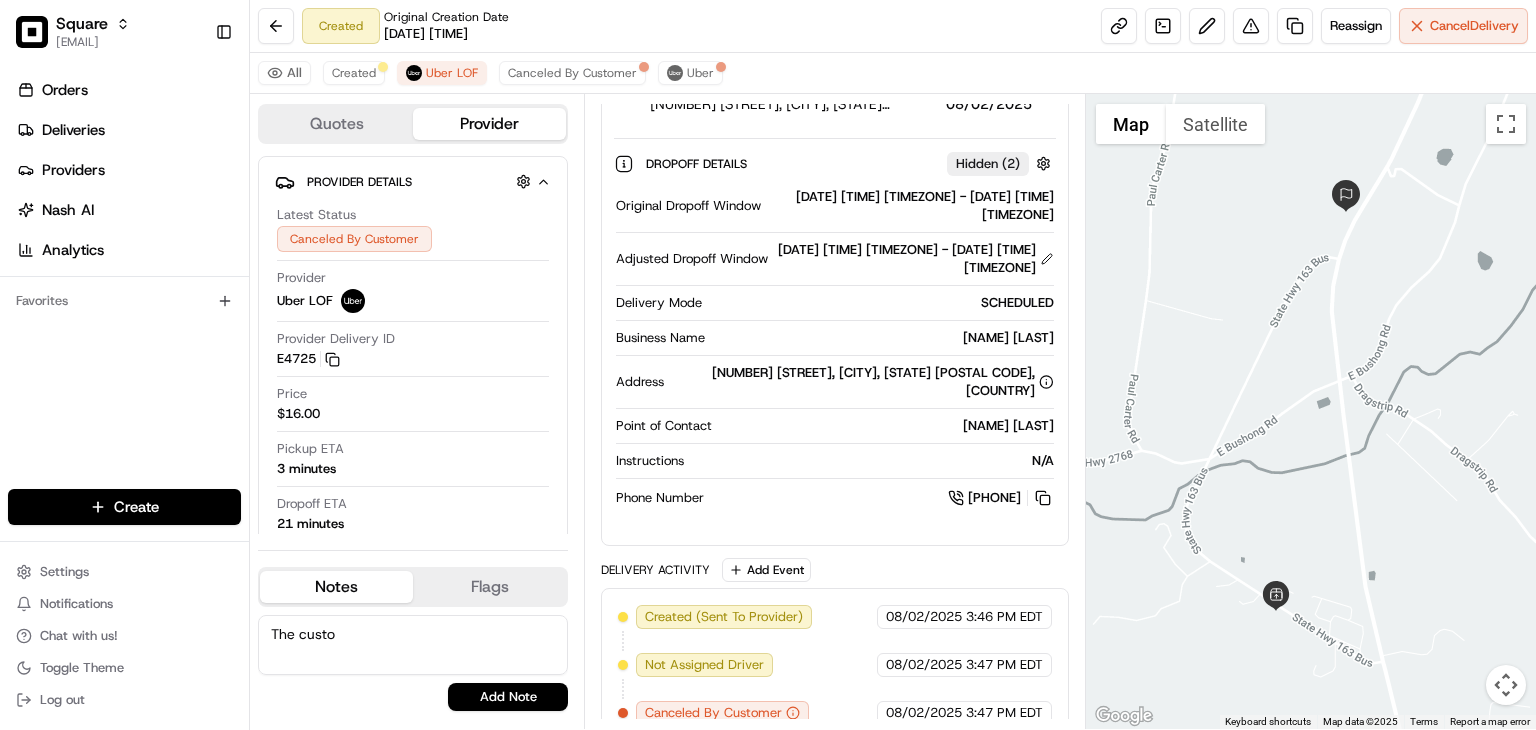 click on "The custo" at bounding box center [413, 645] 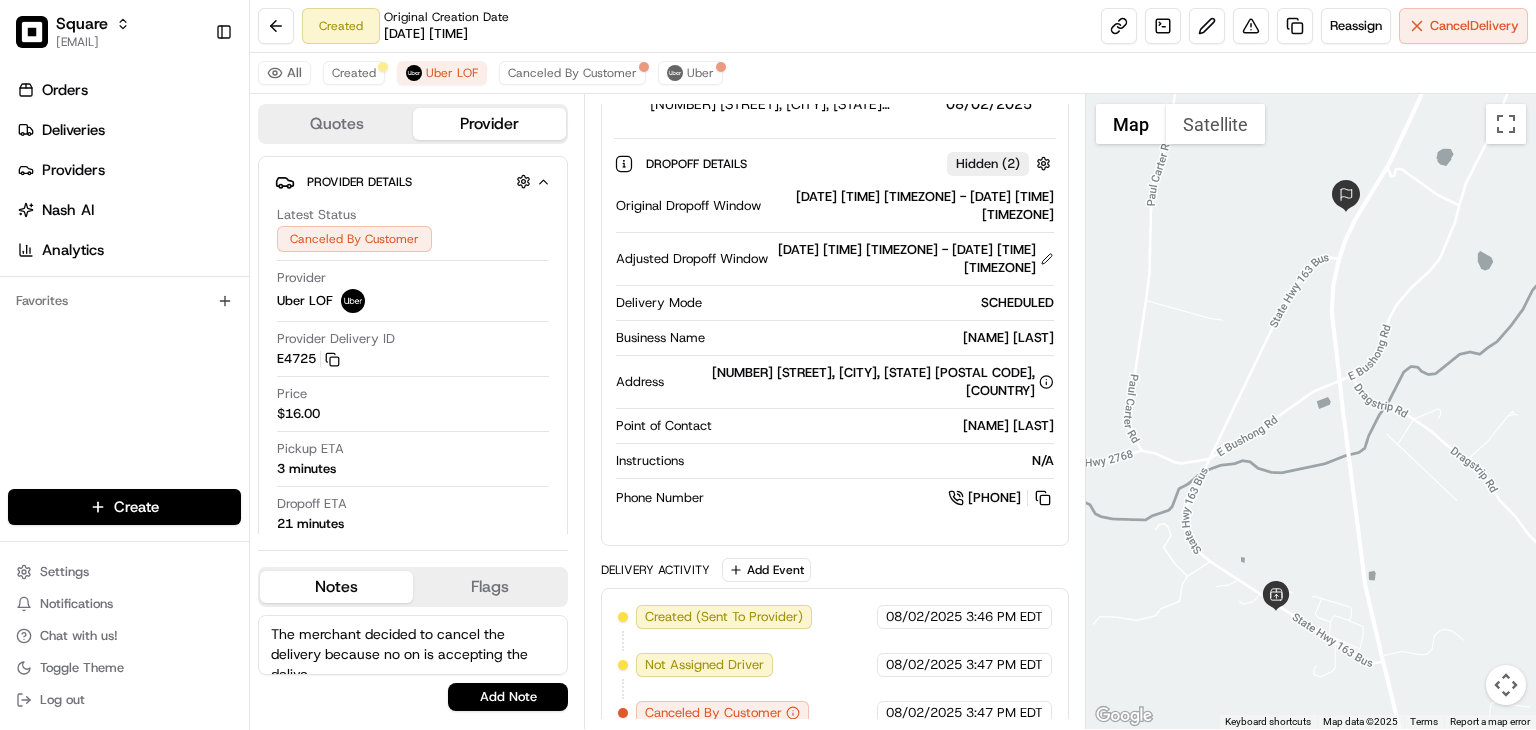 scroll, scrollTop: 8, scrollLeft: 0, axis: vertical 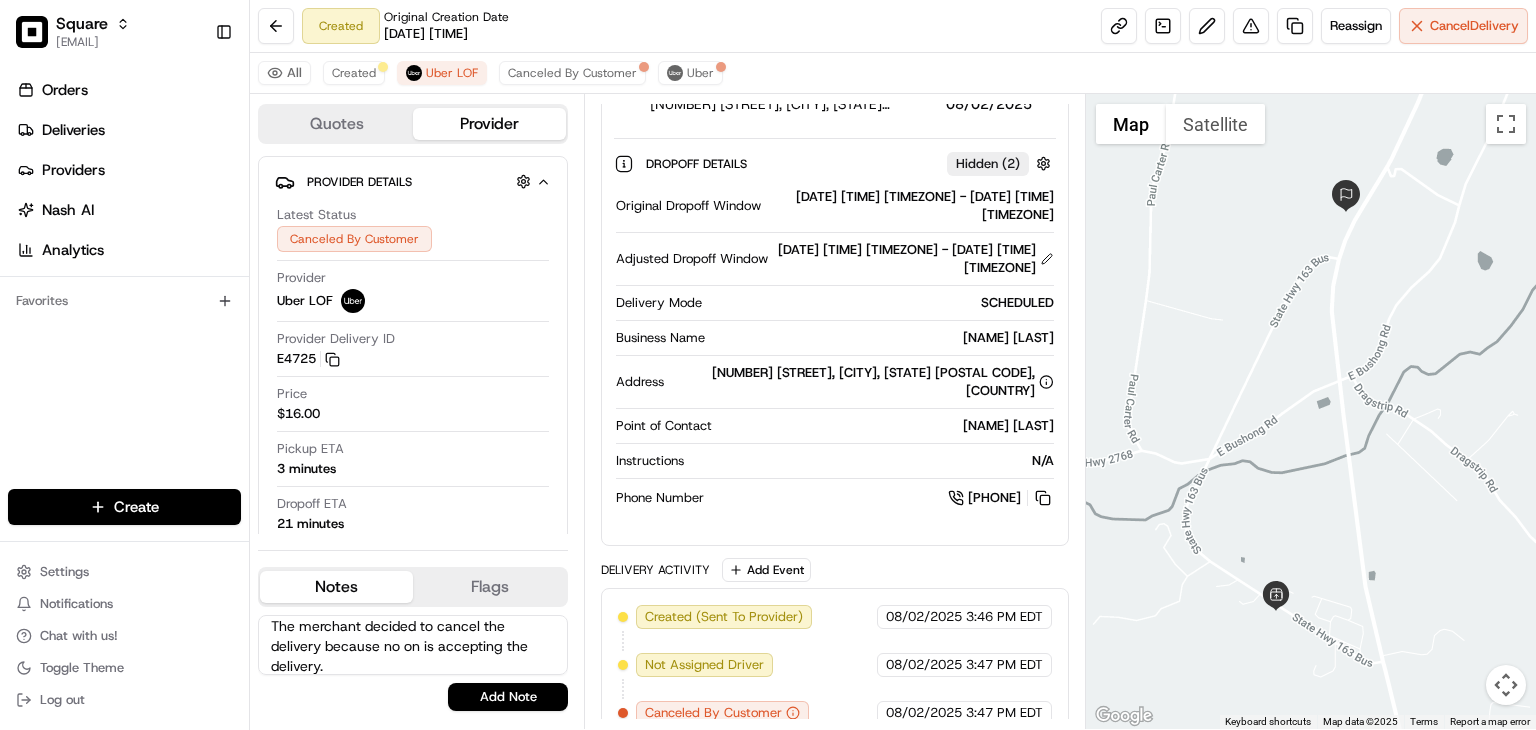 click on "The merchant decided to cancel the delivery because no on is accepting the delivery." at bounding box center [413, 645] 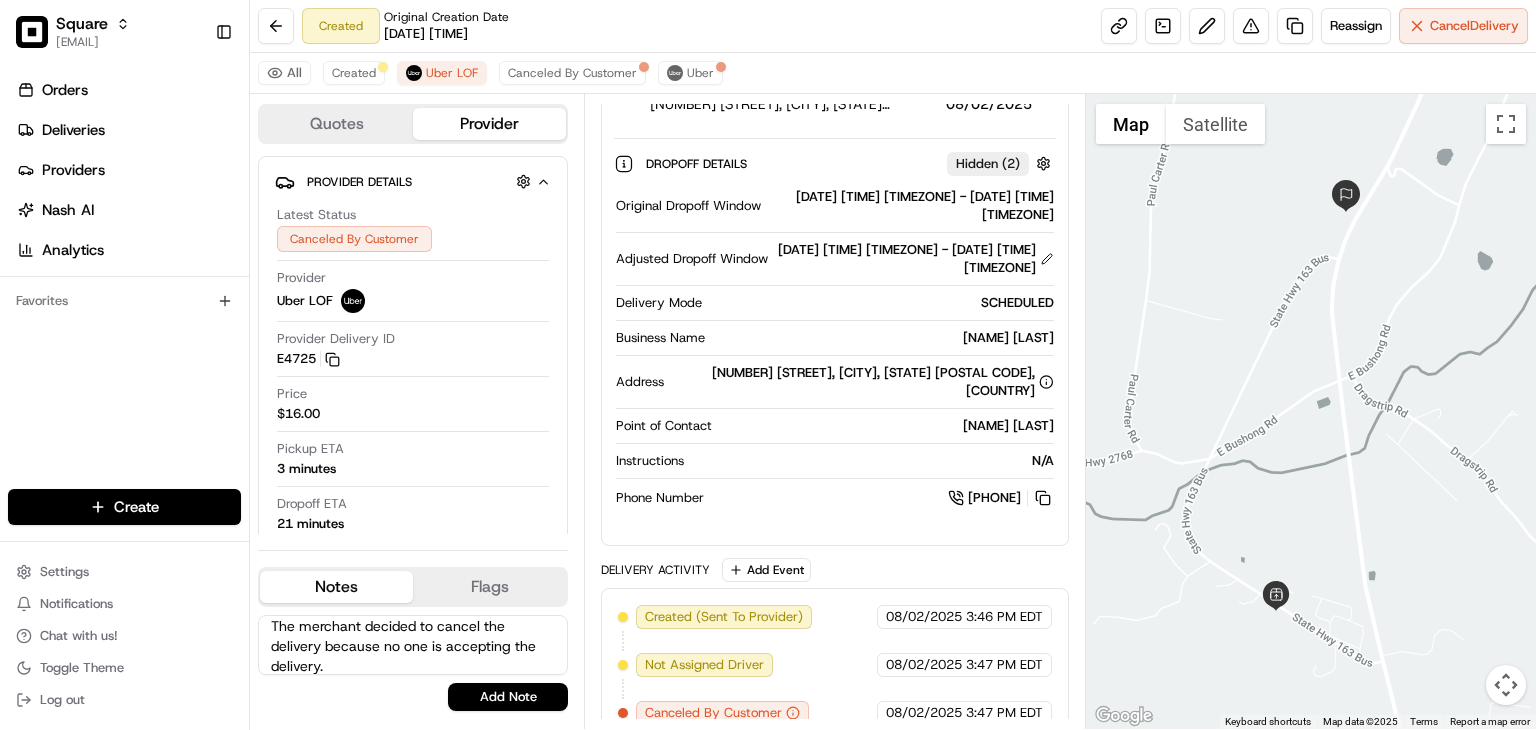 click on "The merchant decided to cancel the delivery because no one is accepting the delivery." at bounding box center (413, 645) 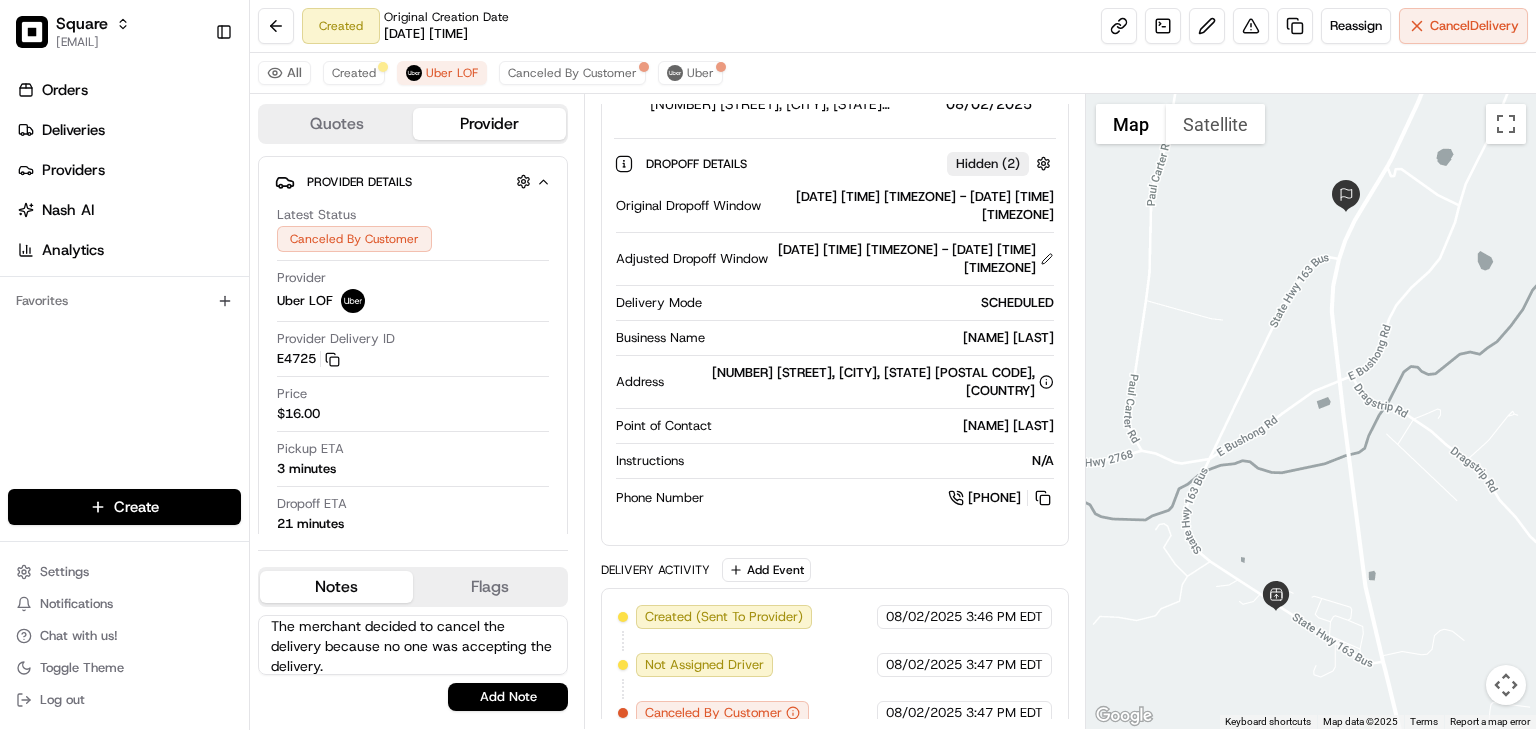 click on "The merchant decided to cancel the delivery because no one was accepting the delivery." at bounding box center (413, 645) 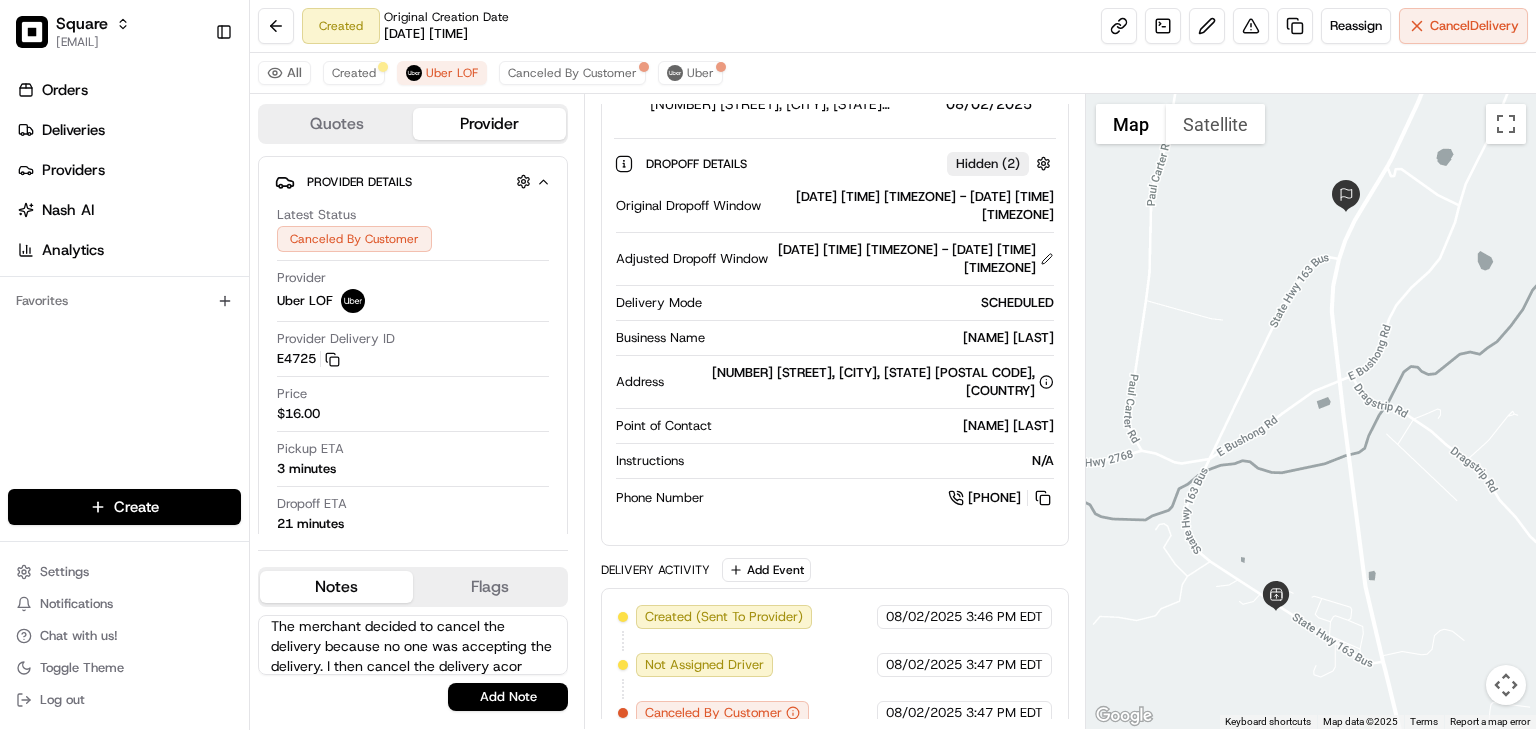scroll, scrollTop: 28, scrollLeft: 0, axis: vertical 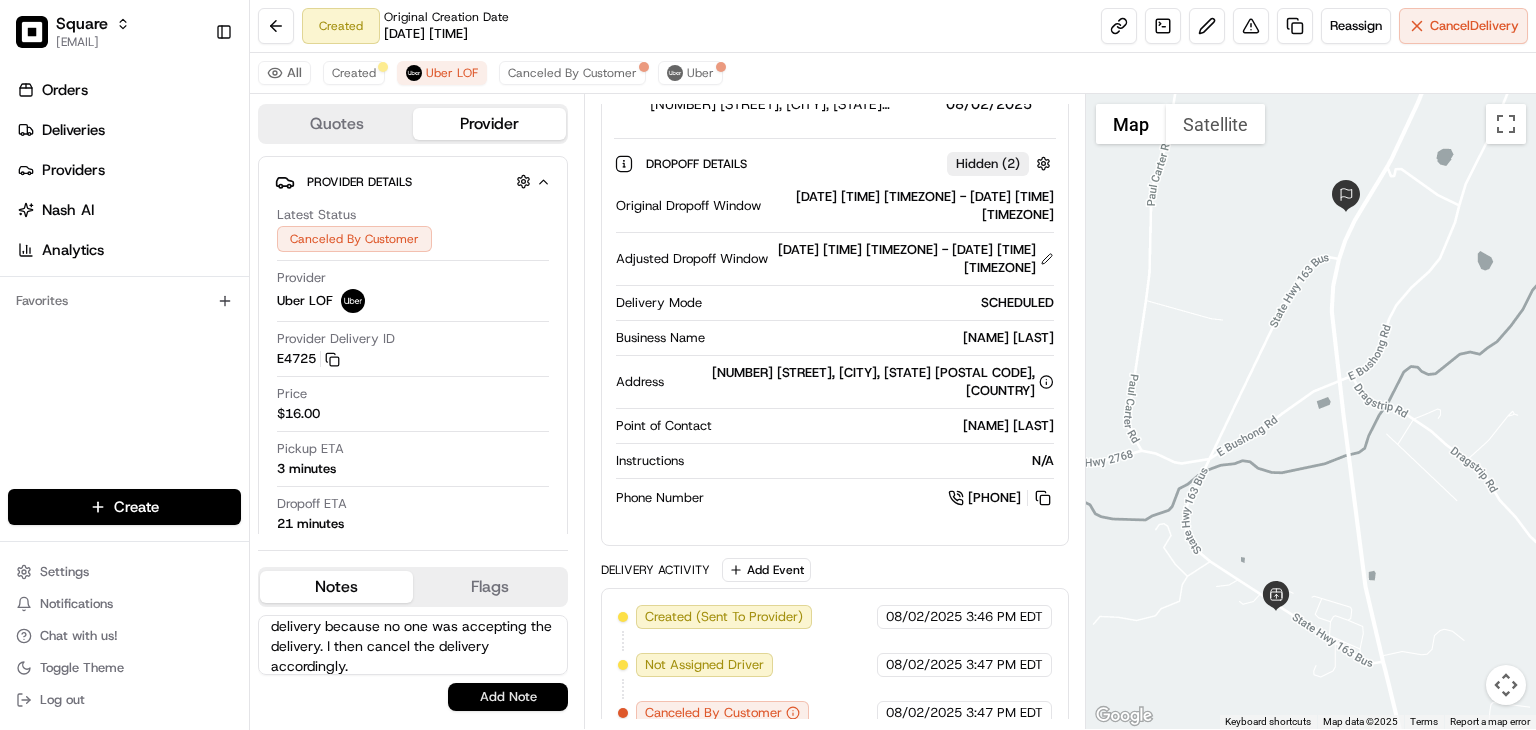 type on "The merchant decided to cancel the delivery because no one was accepting the delivery. I then cancel the delivery accordingly." 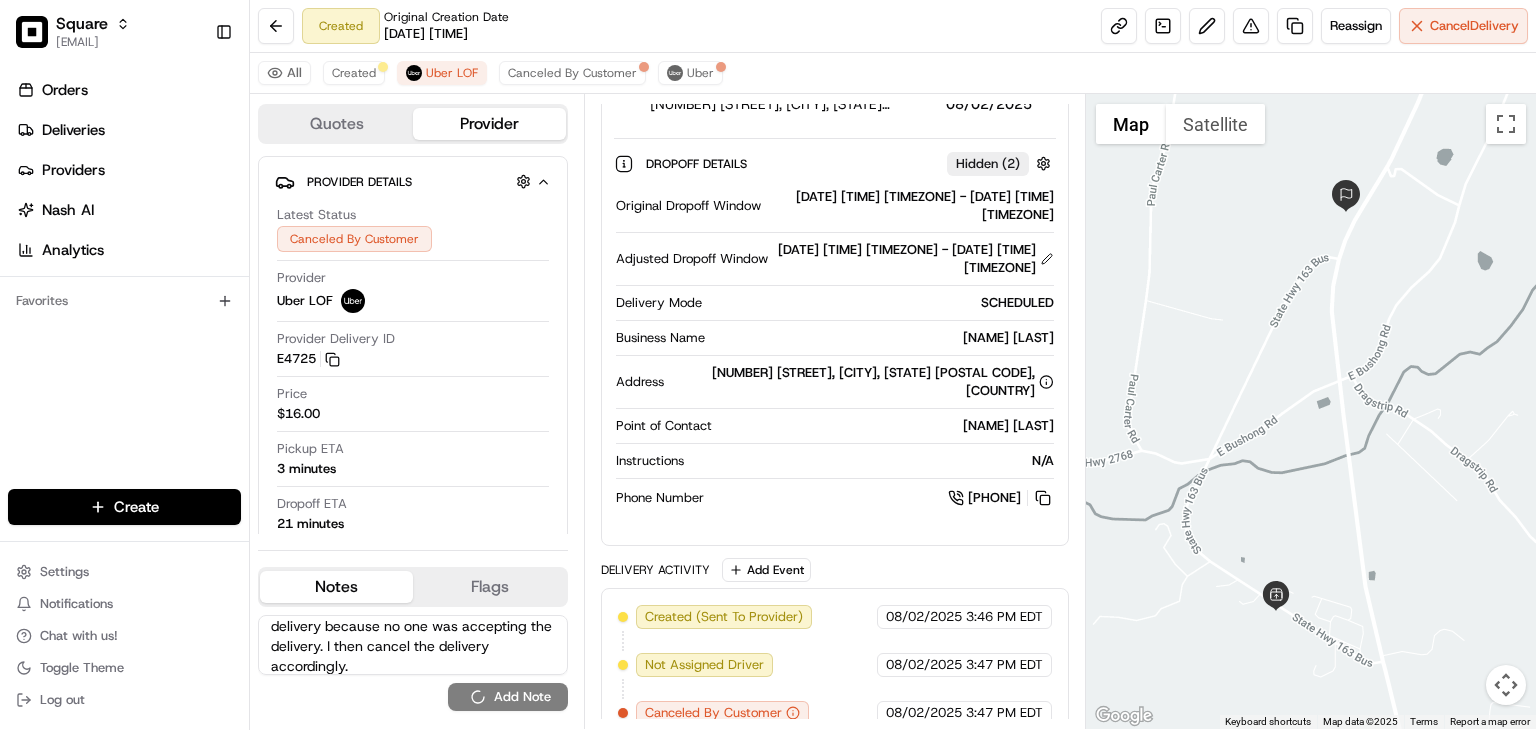 type 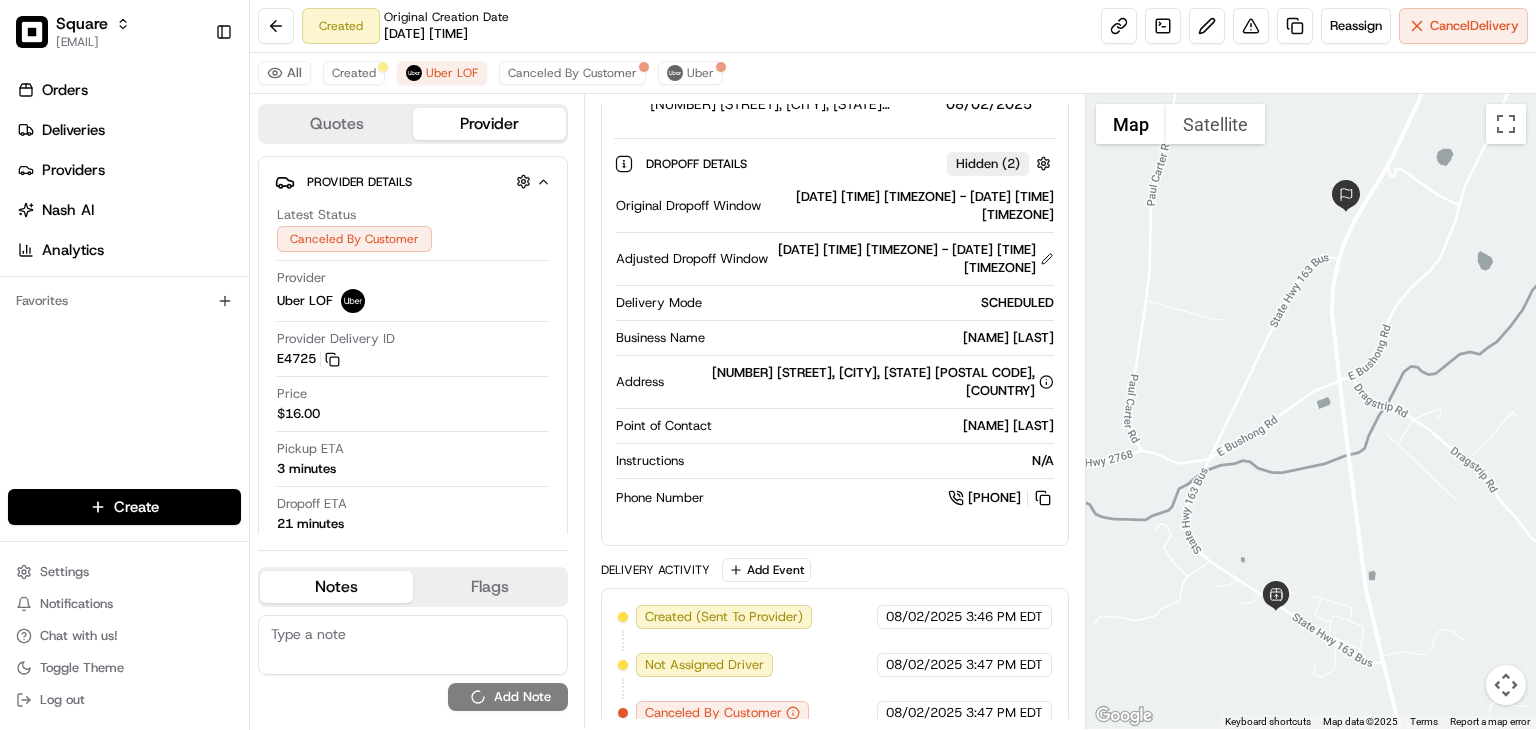 scroll, scrollTop: 0, scrollLeft: 0, axis: both 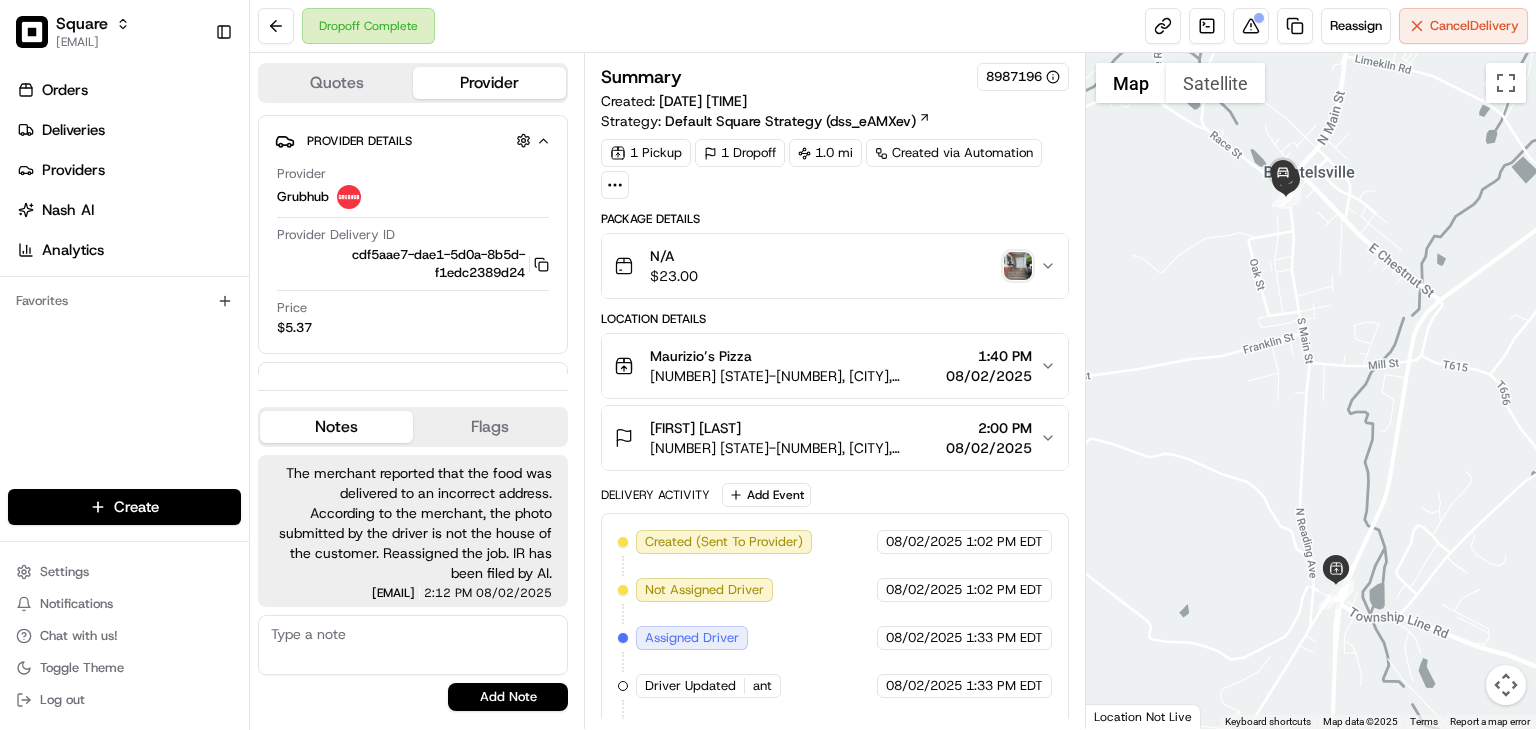 click at bounding box center [1018, 266] 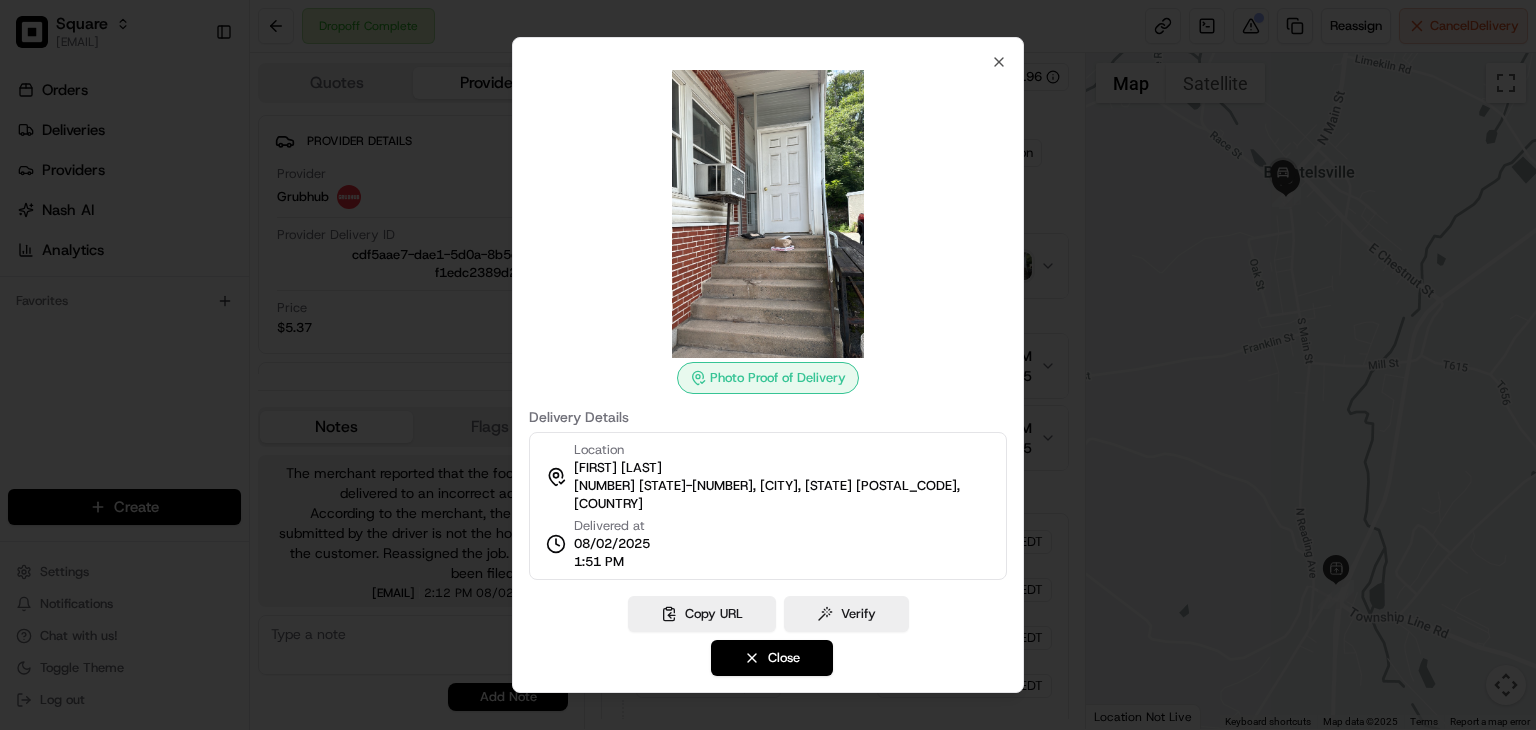click at bounding box center [768, 365] 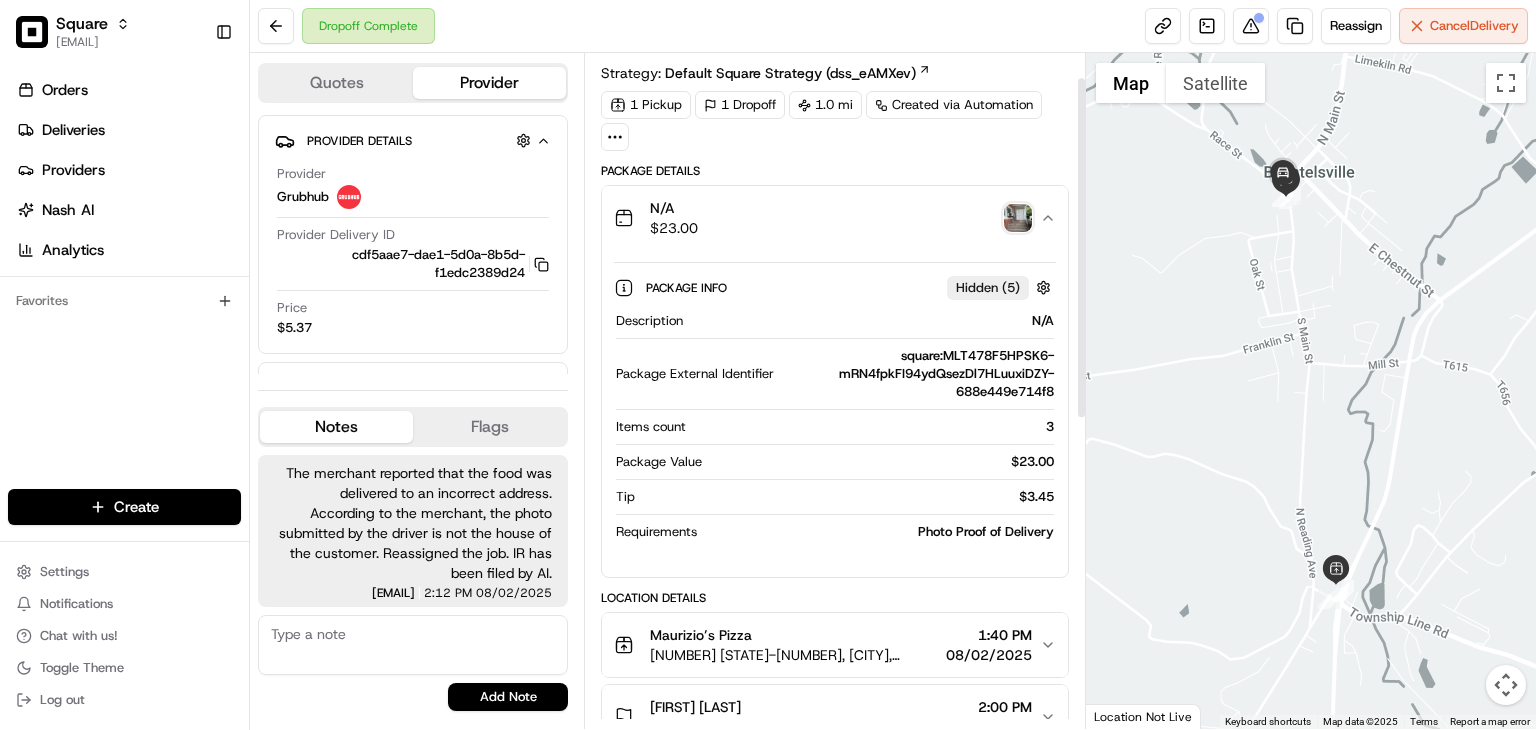 scroll, scrollTop: 48, scrollLeft: 0, axis: vertical 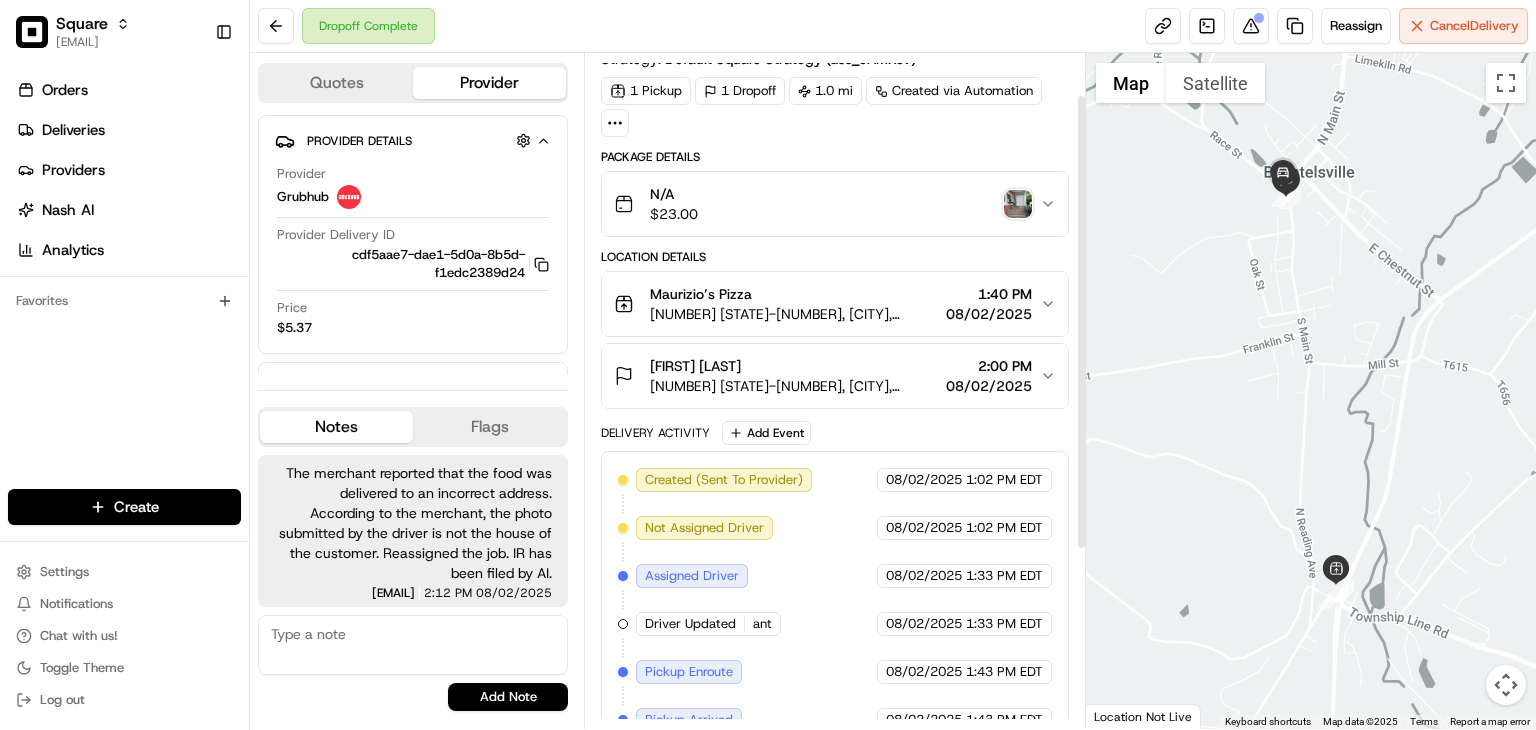 click 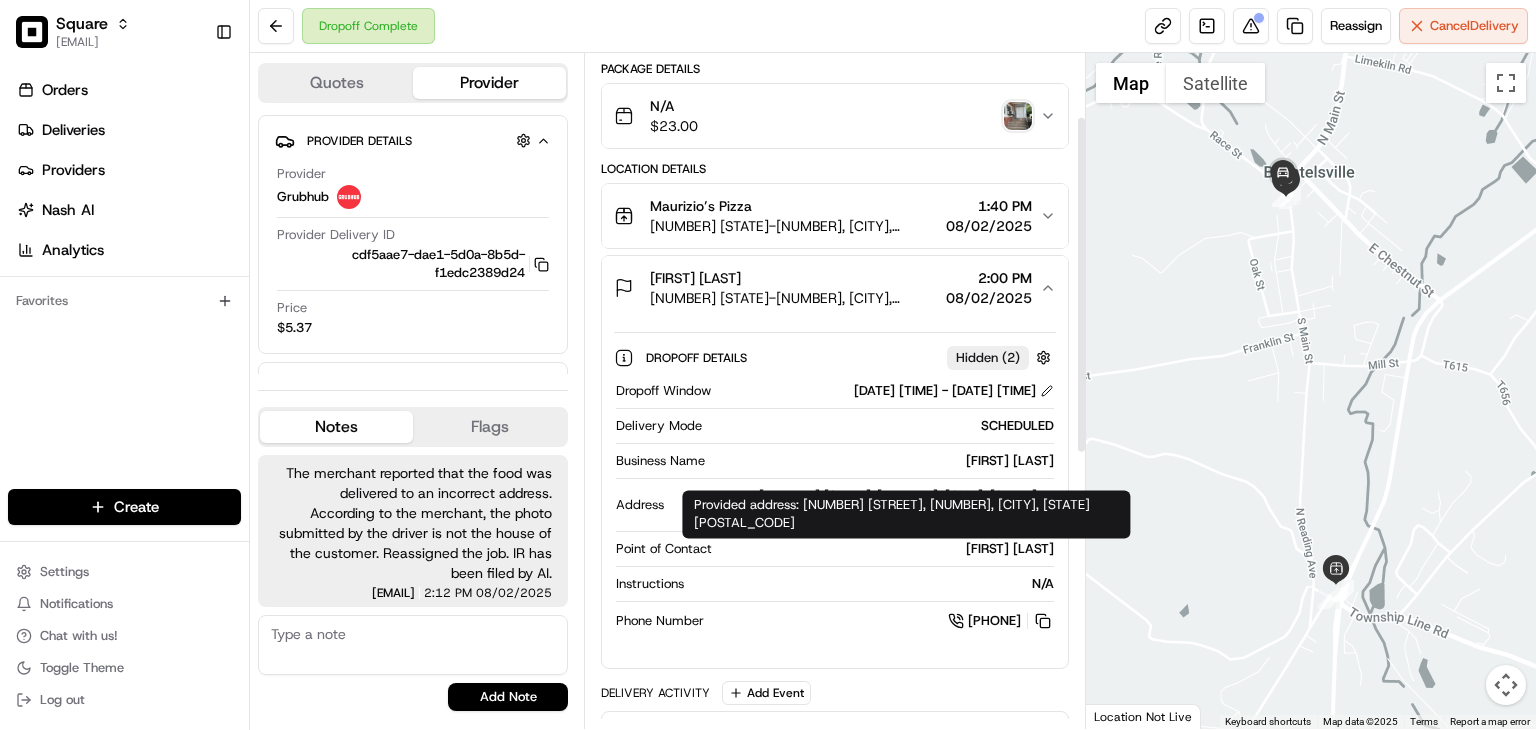 scroll, scrollTop: 20, scrollLeft: 0, axis: vertical 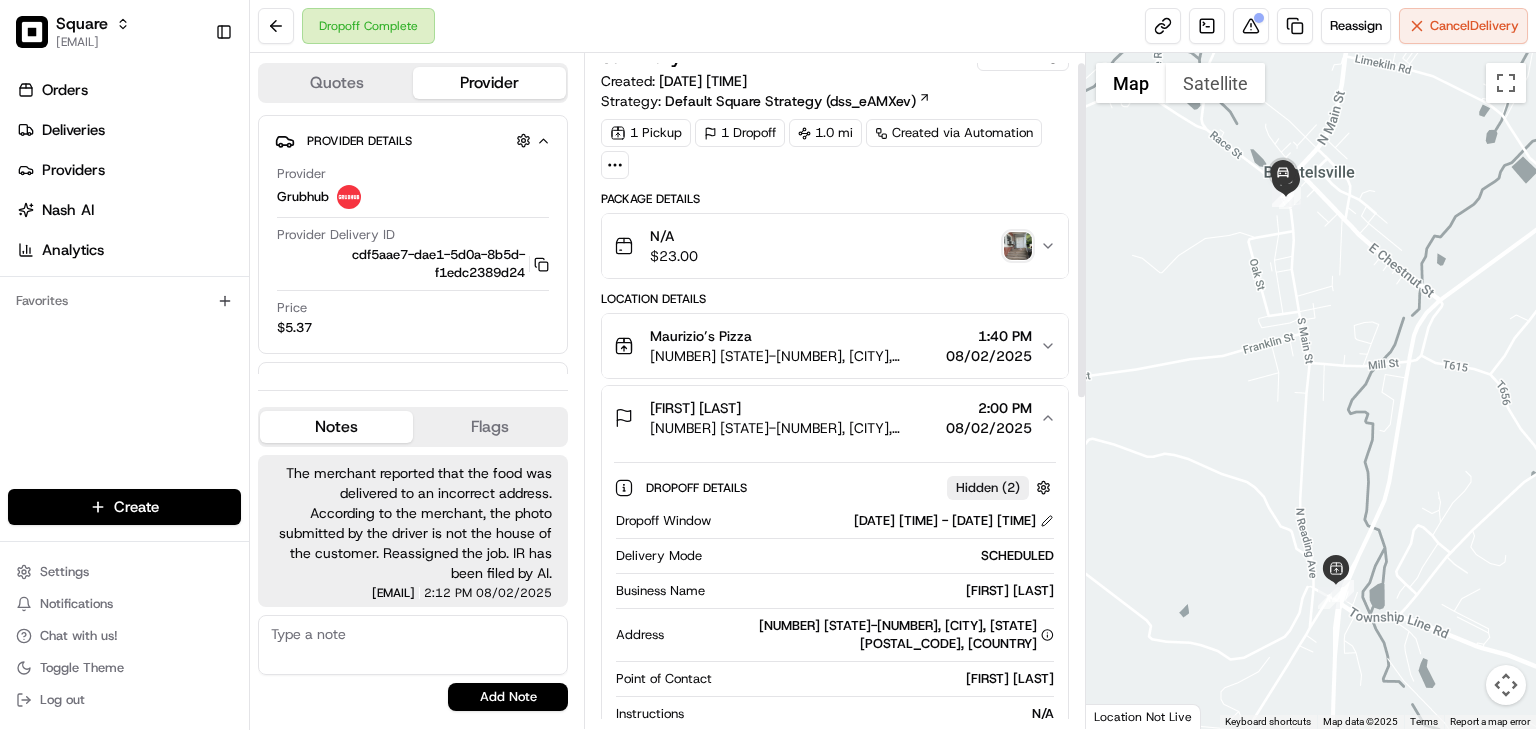 click on "Maurizio’s Pizza [NUMBER] [STATE]-[NUMBER], [CITY], [STATE] [POSTAL_CODE] [TIME] [DATE]" at bounding box center (827, 346) 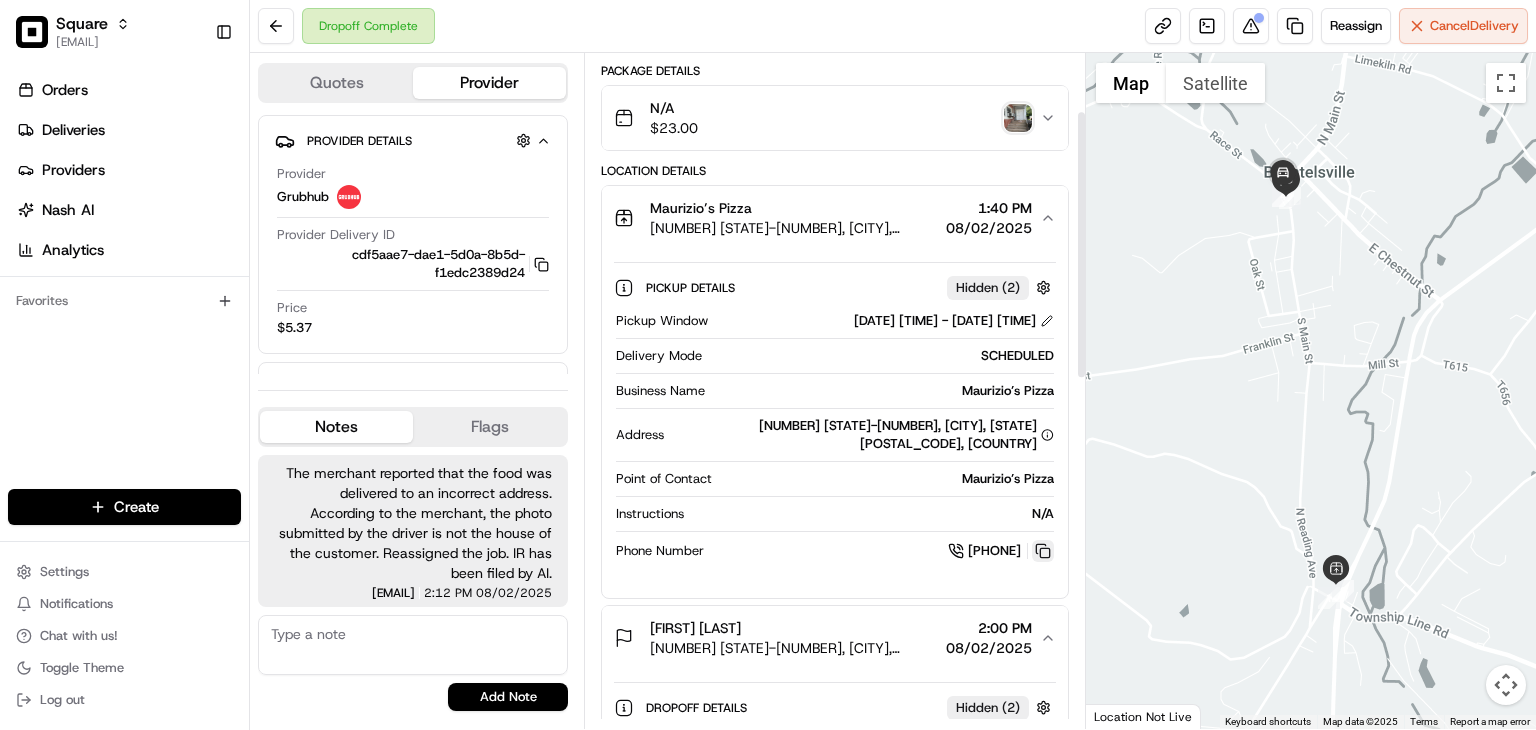scroll, scrollTop: 146, scrollLeft: 0, axis: vertical 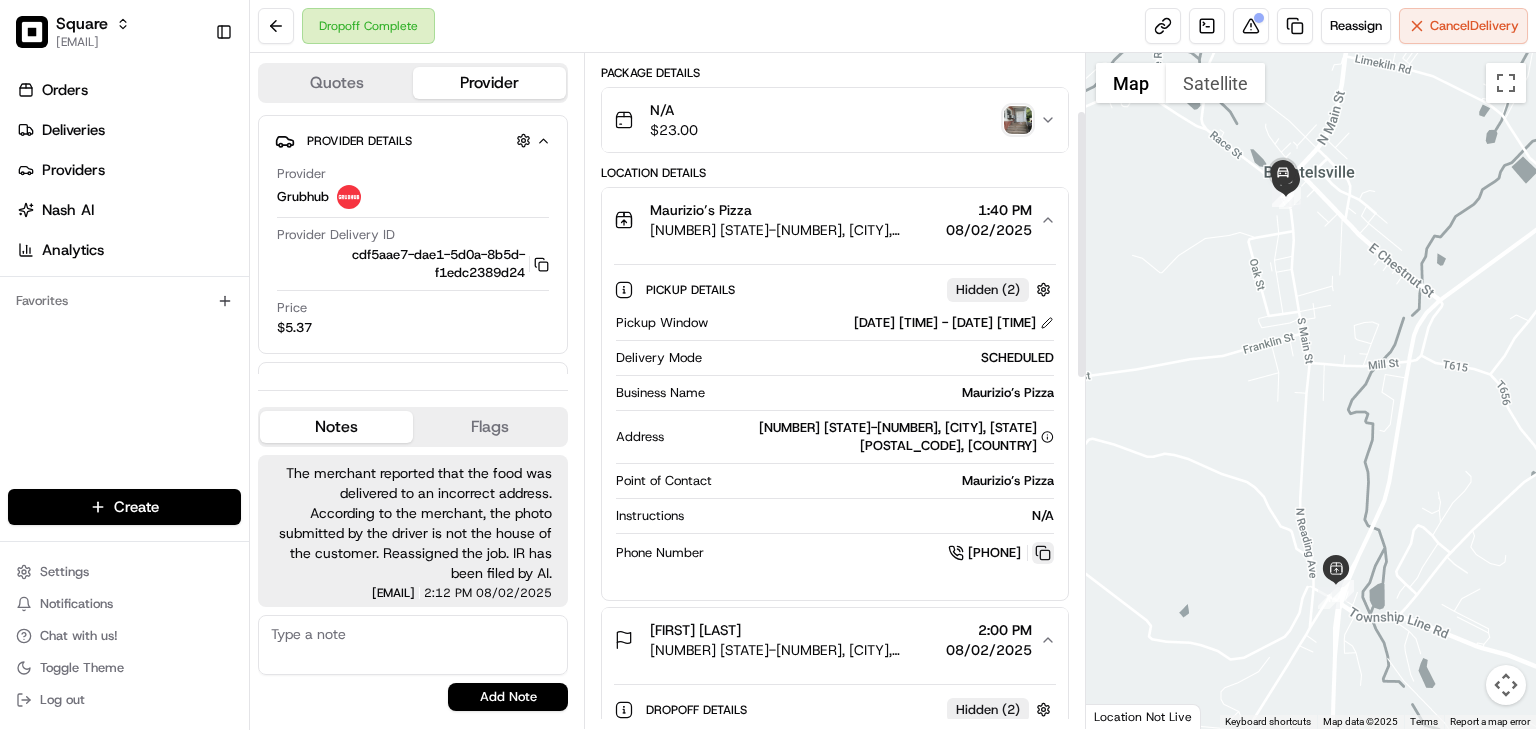 click at bounding box center [1043, 553] 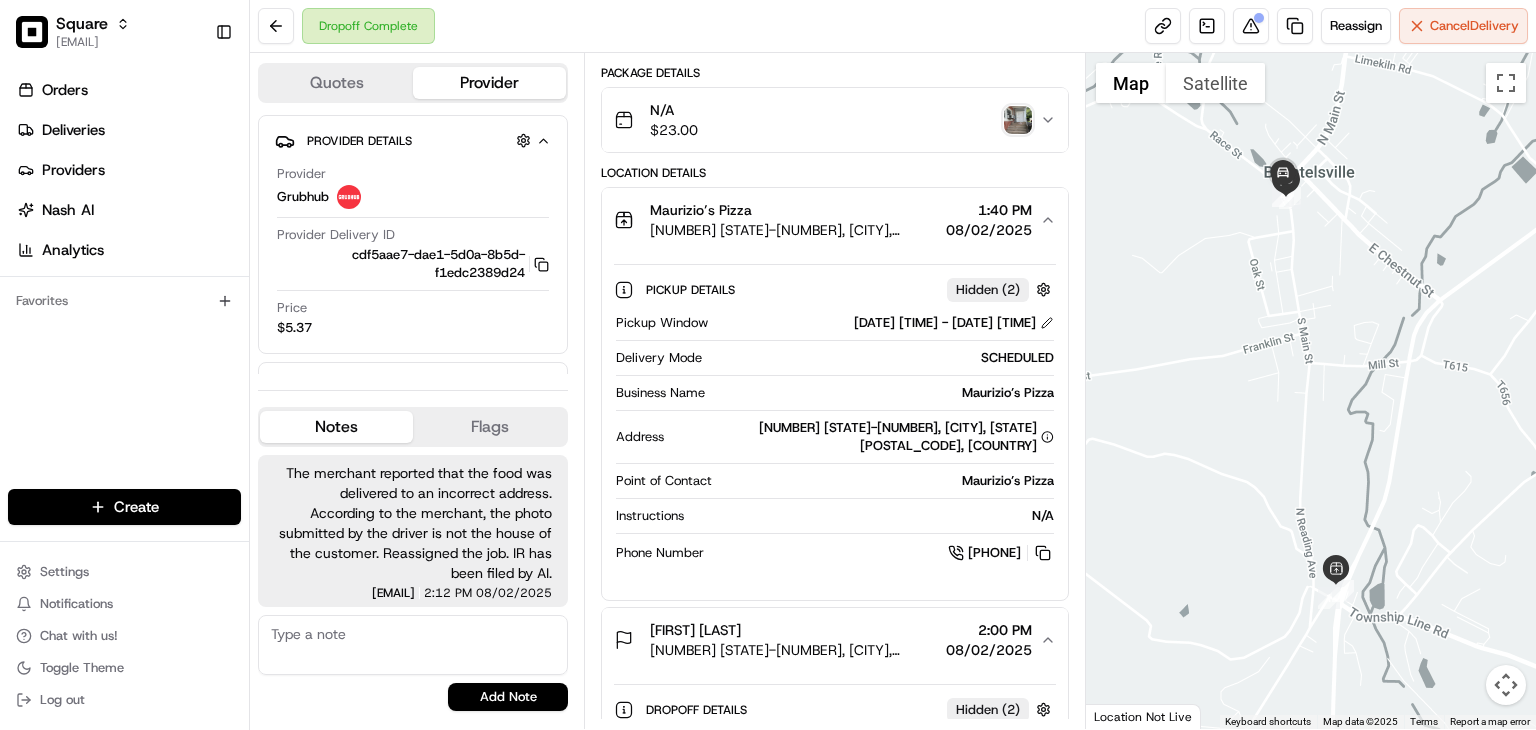 click at bounding box center [1018, 120] 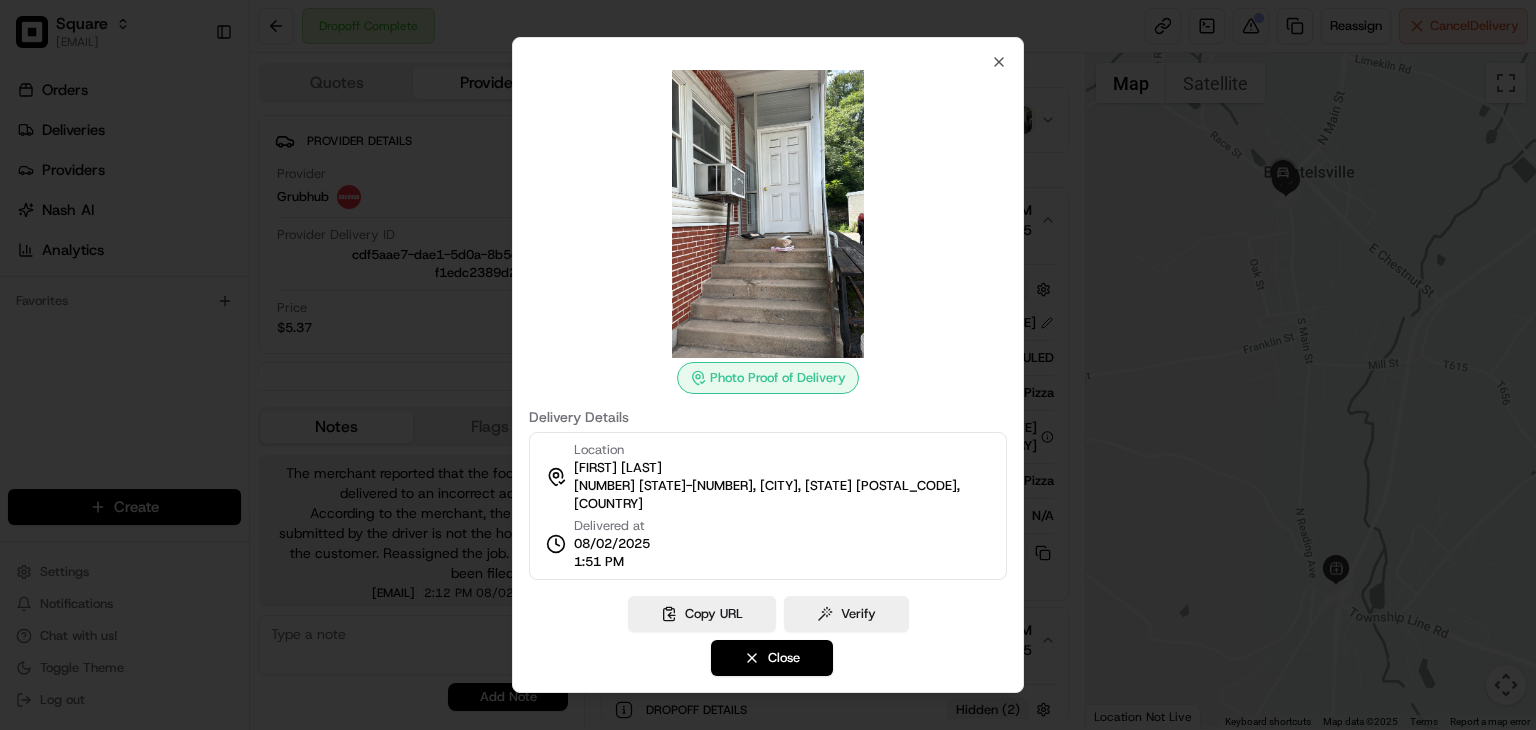 click at bounding box center [768, 365] 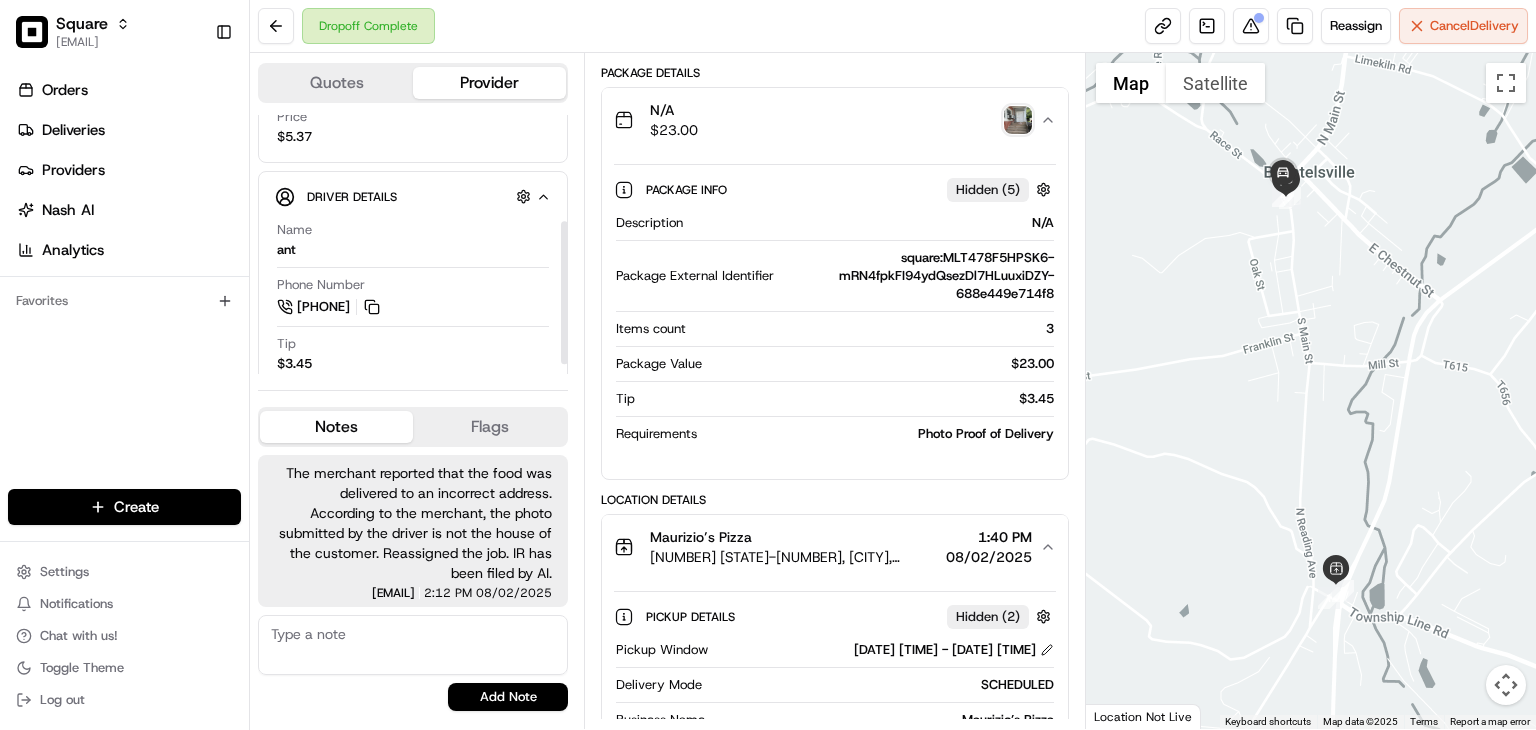 scroll, scrollTop: 192, scrollLeft: 0, axis: vertical 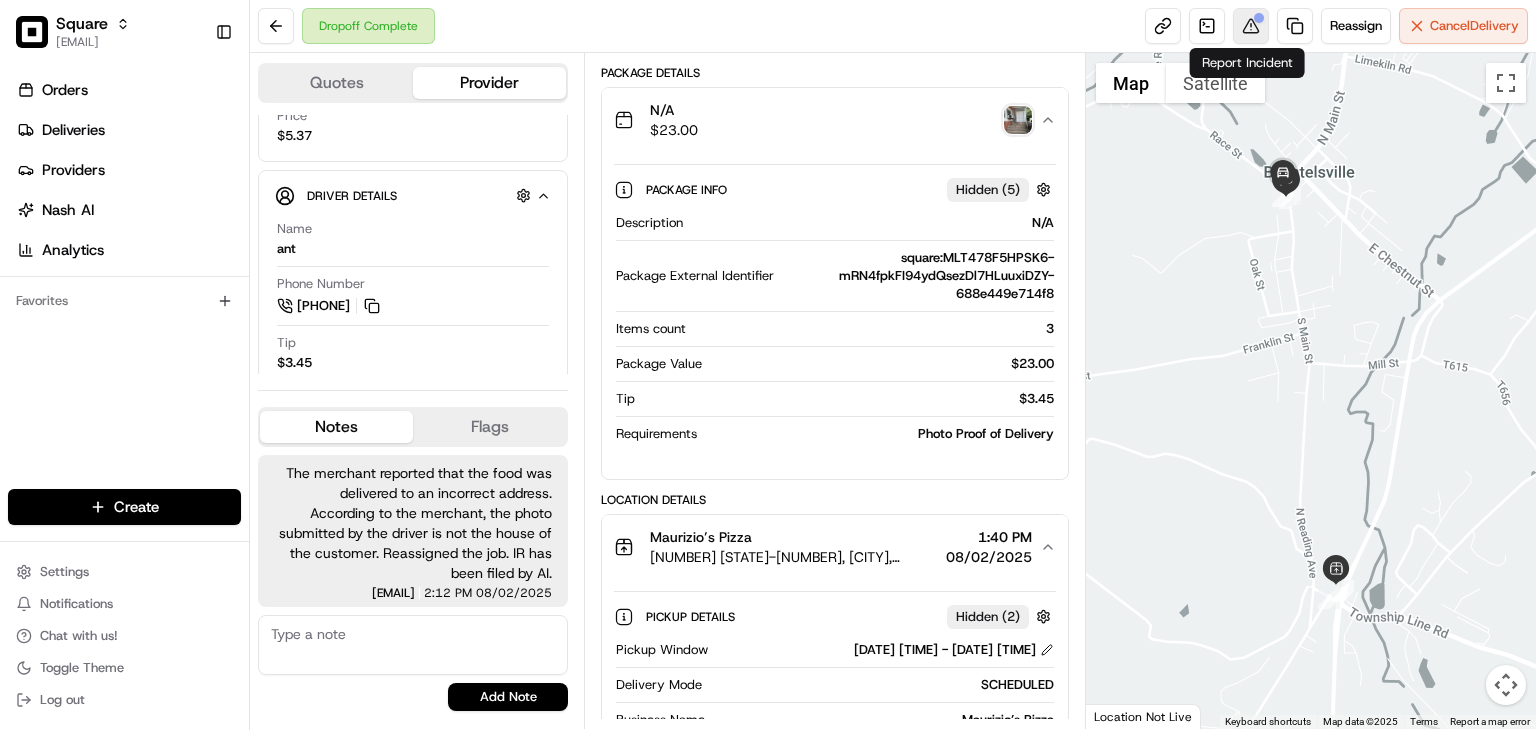 click at bounding box center [1251, 26] 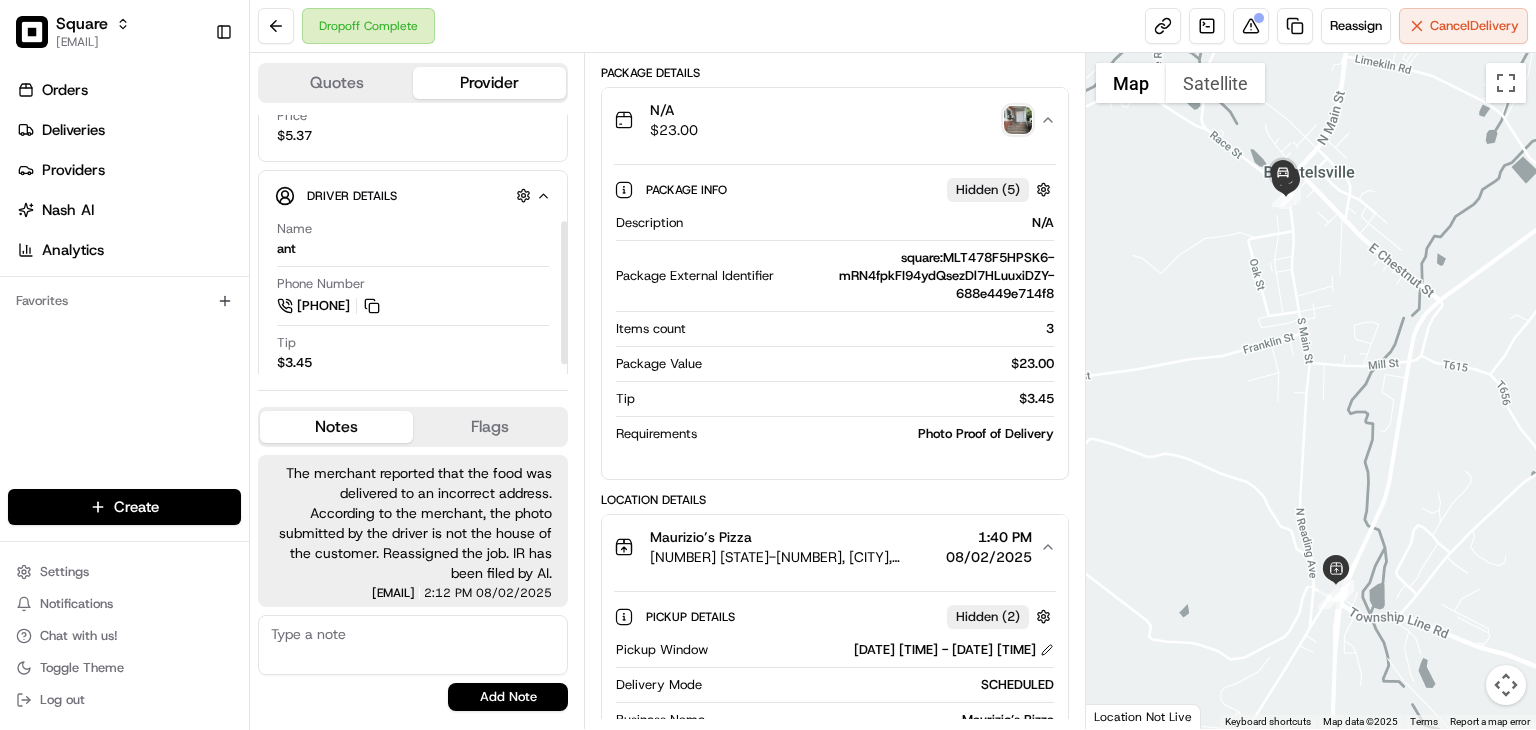 scroll, scrollTop: 0, scrollLeft: 0, axis: both 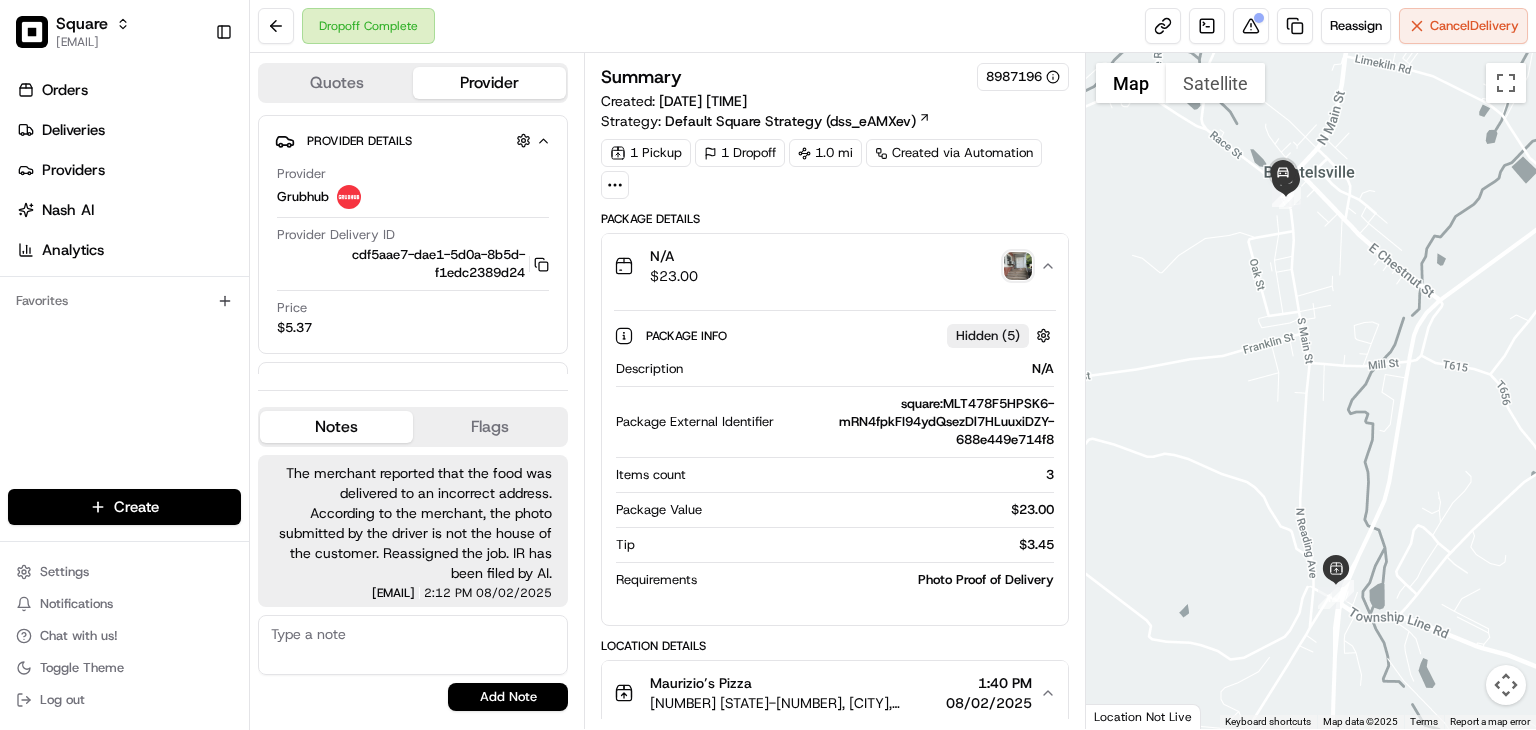 click on "N/A $ 23.00" at bounding box center (827, 266) 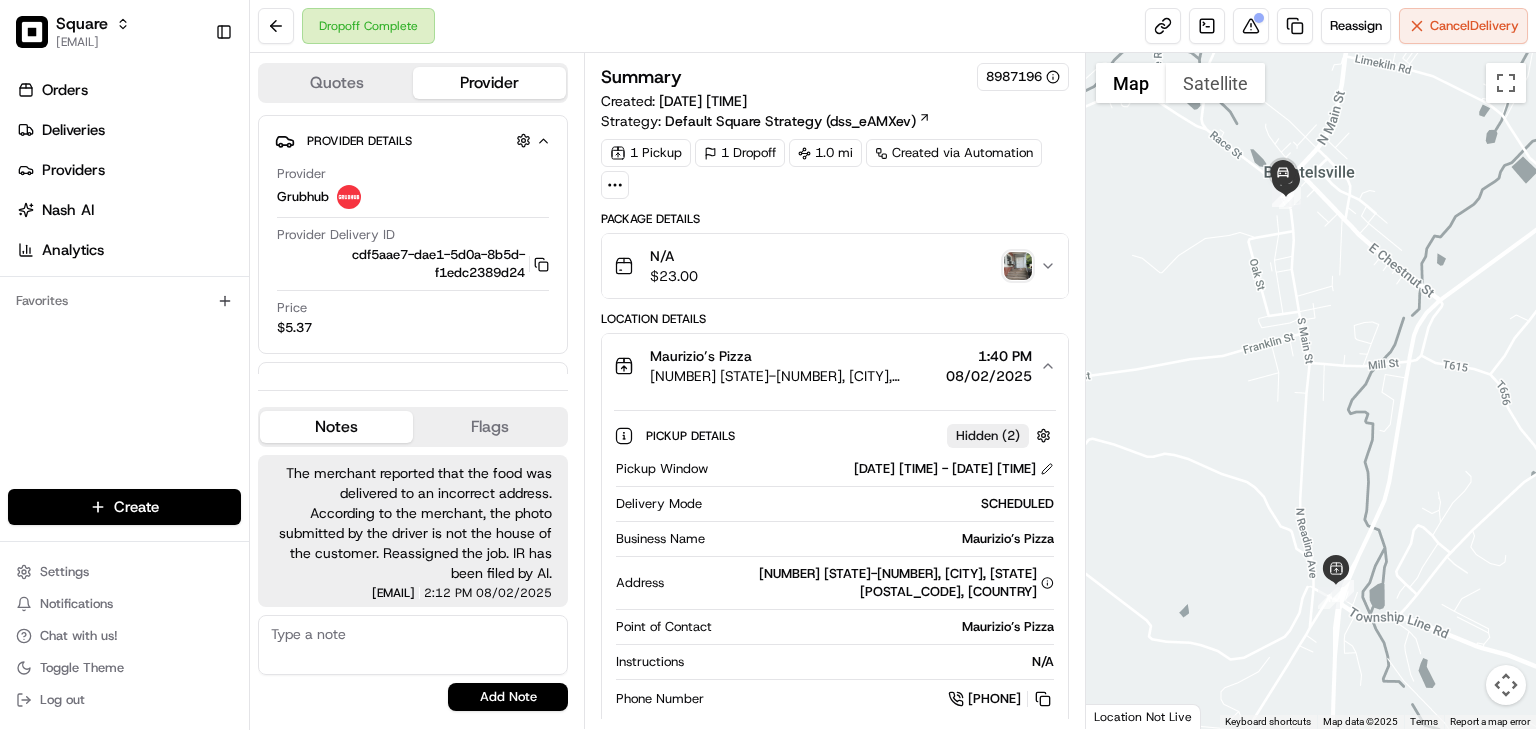 click on "N/A $ 23.00" at bounding box center [827, 266] 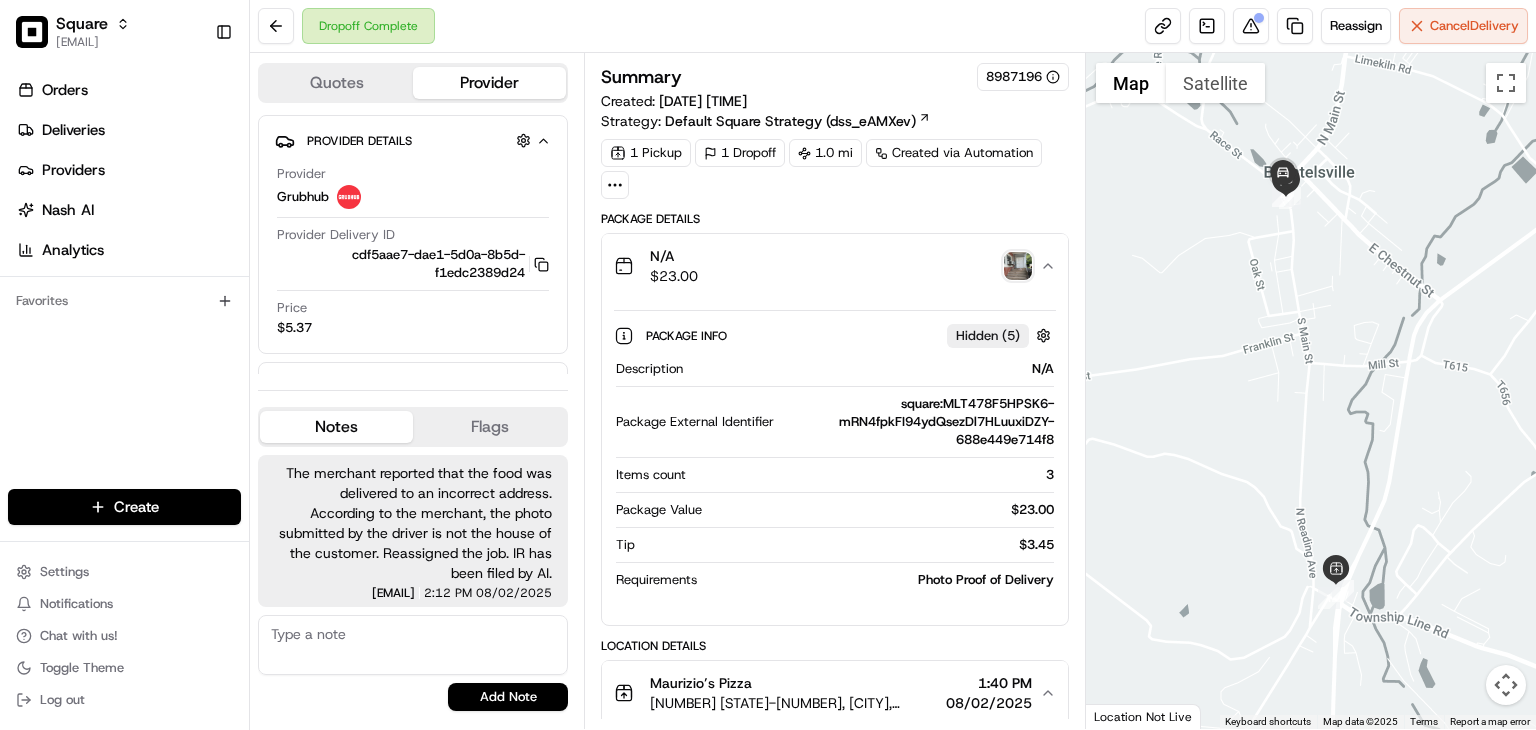 click on "N/A $ 23.00" at bounding box center (827, 266) 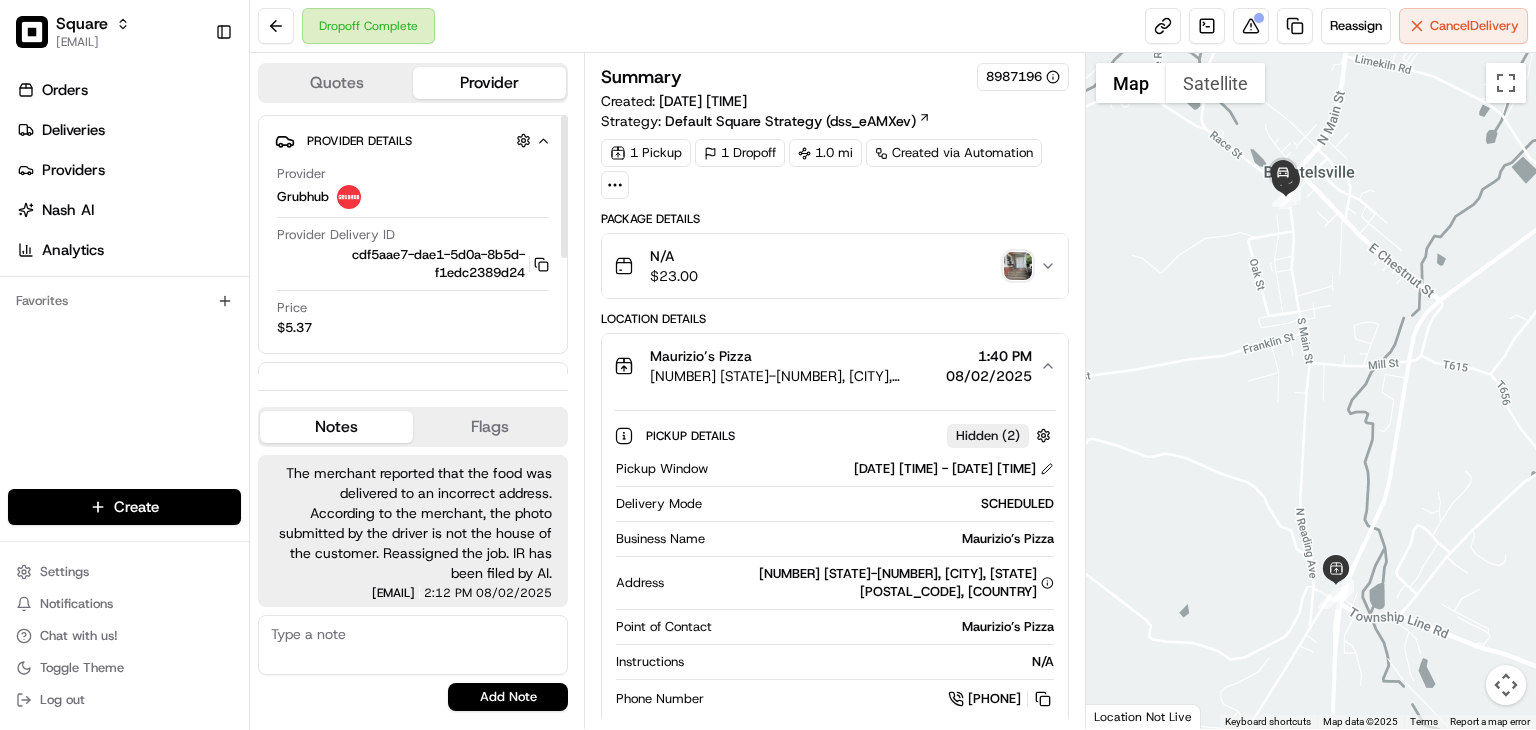 click on "Orders Deliveries Providers Nash AI Analytics Favorites" at bounding box center [124, 284] 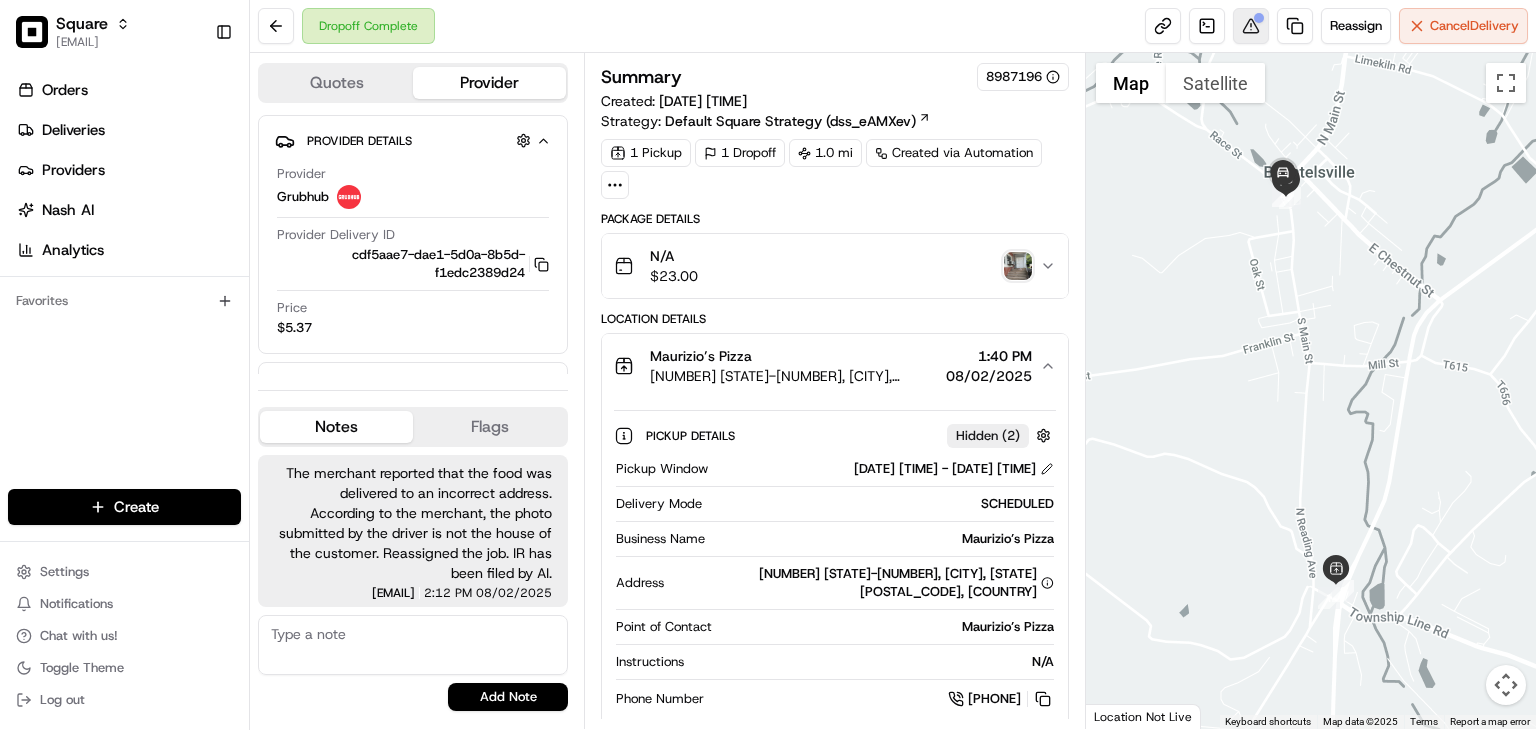 click at bounding box center [1251, 26] 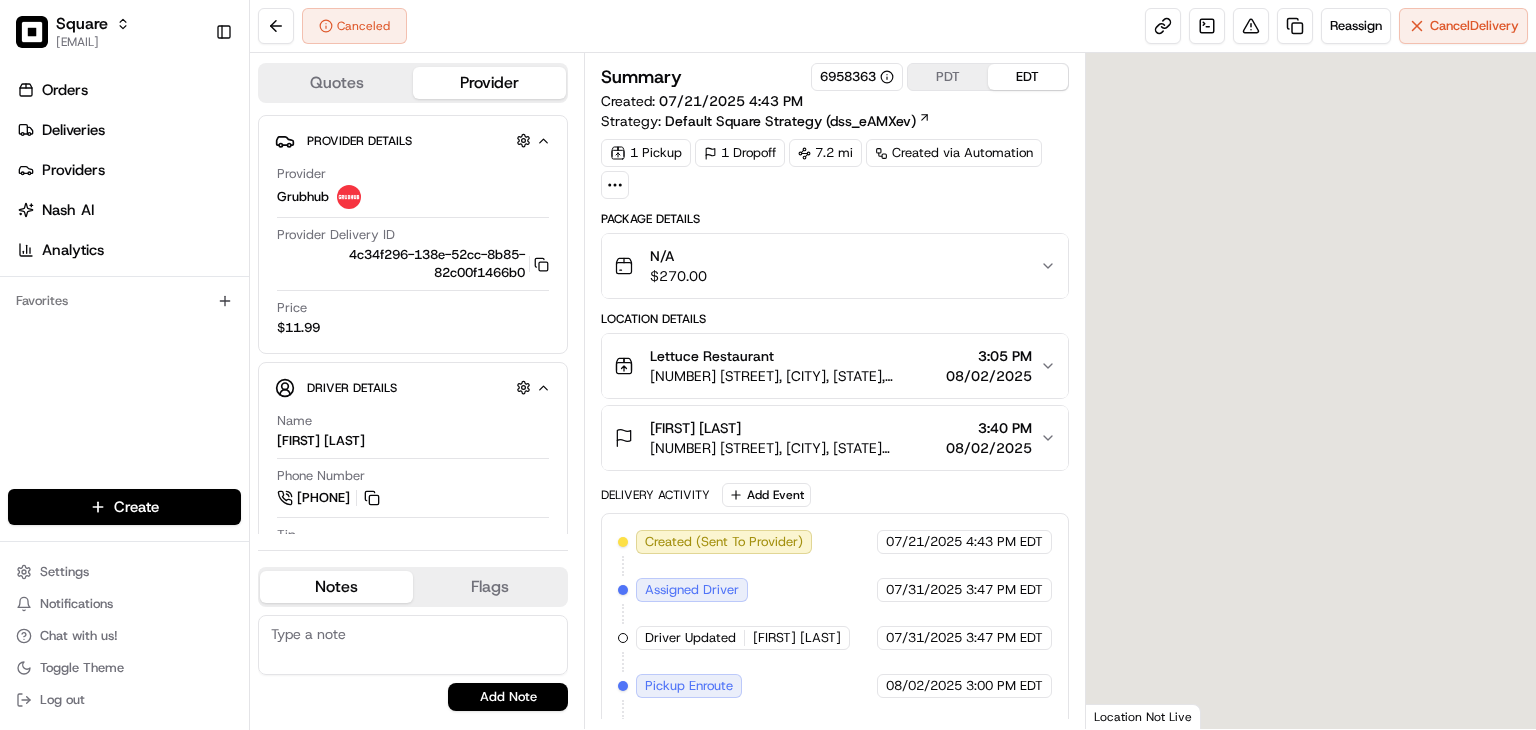 scroll, scrollTop: 0, scrollLeft: 0, axis: both 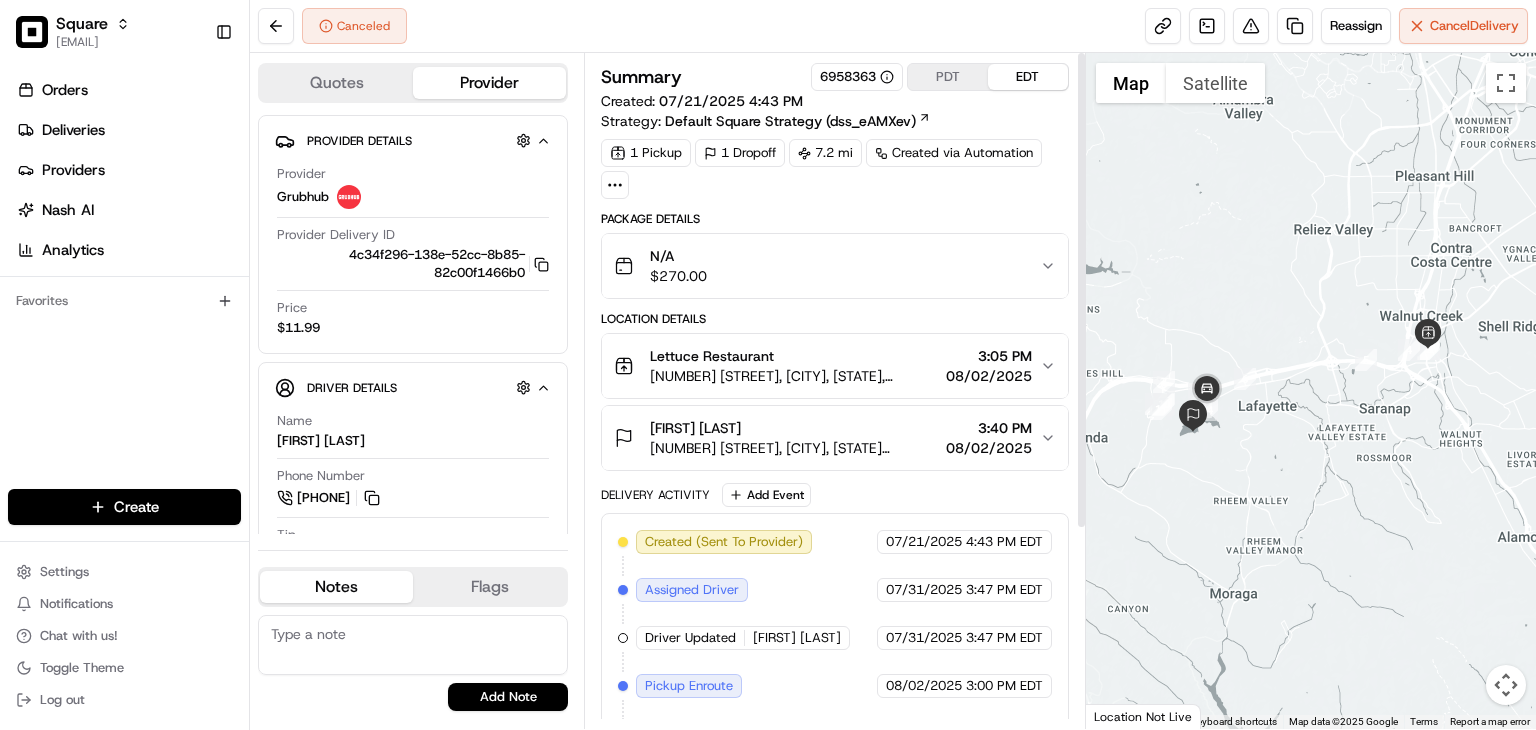 click 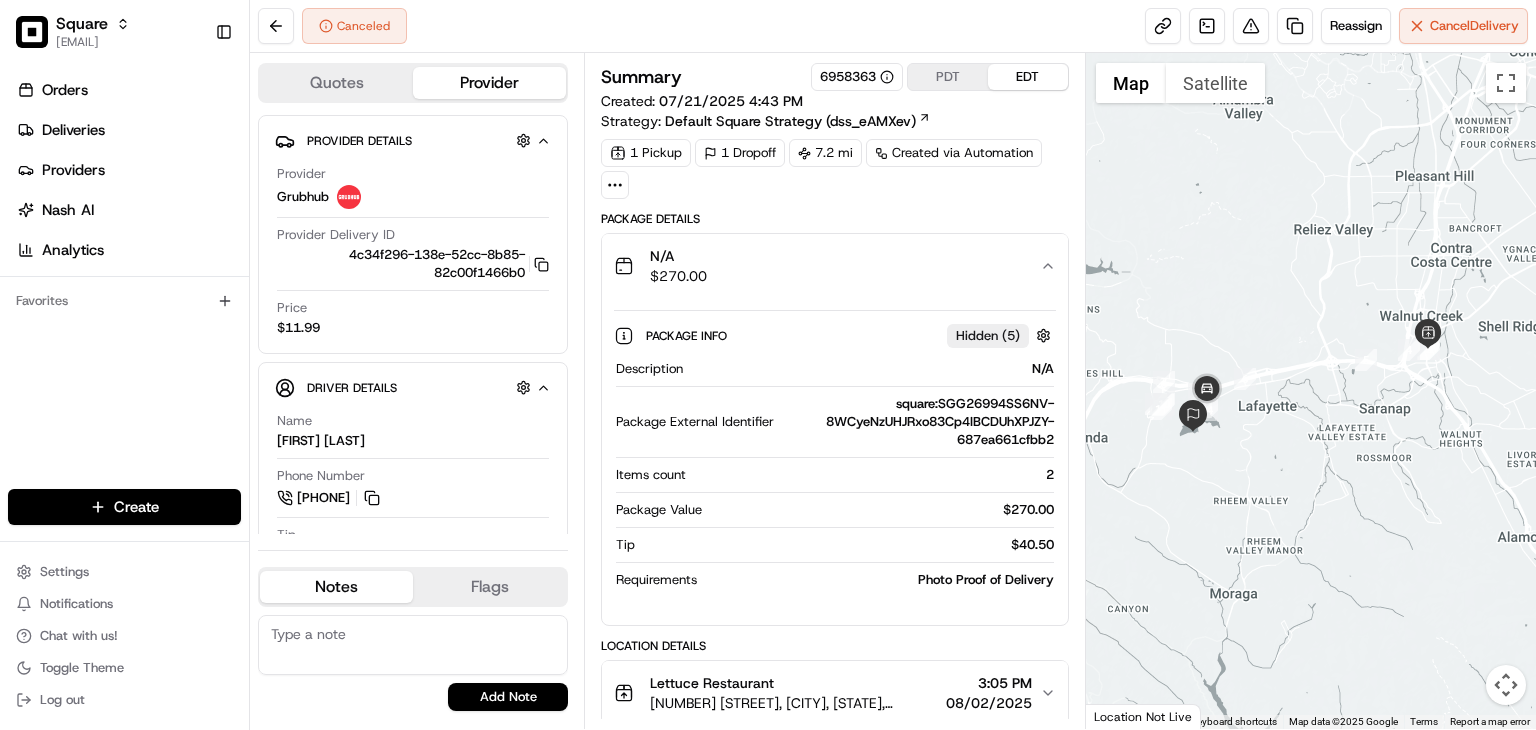 click 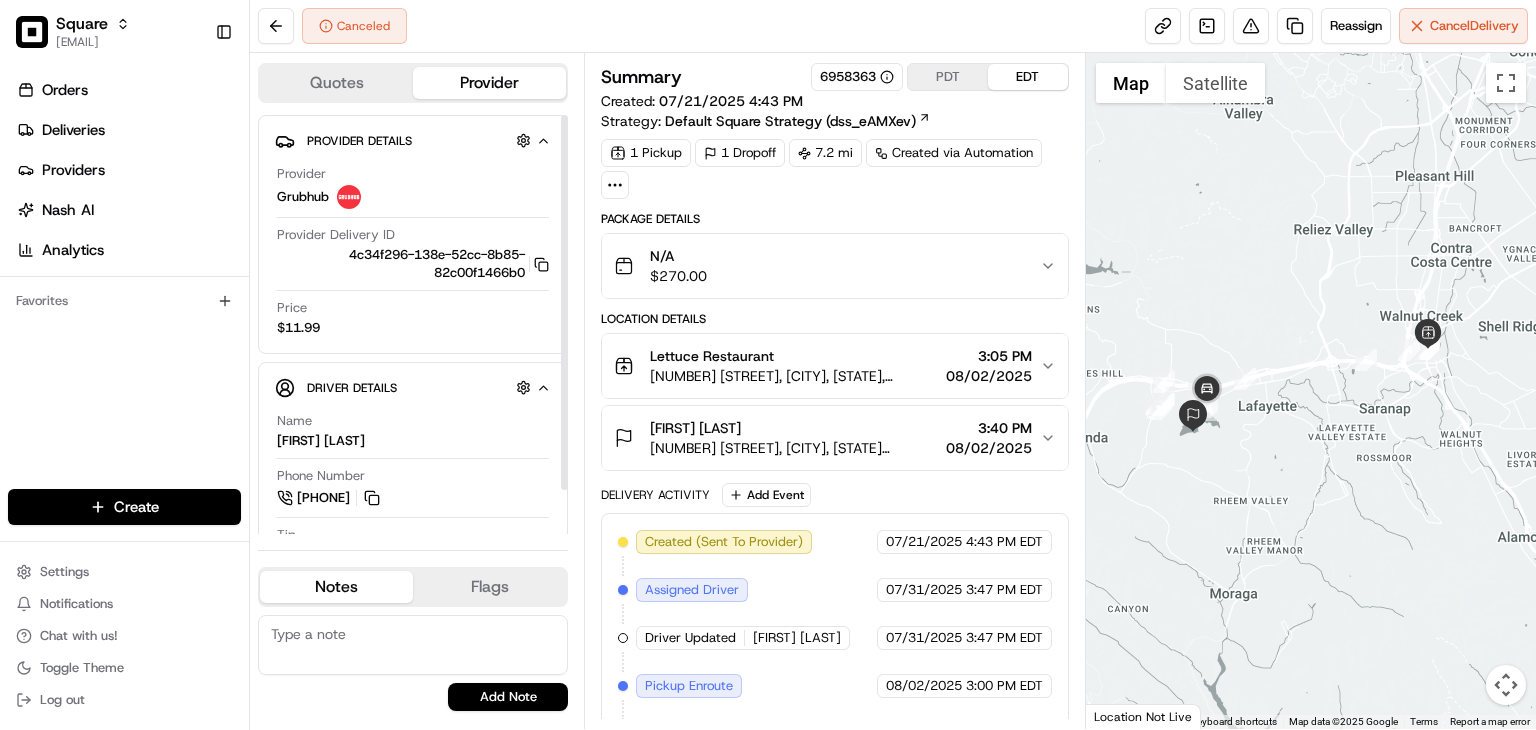 scroll, scrollTop: 49, scrollLeft: 0, axis: vertical 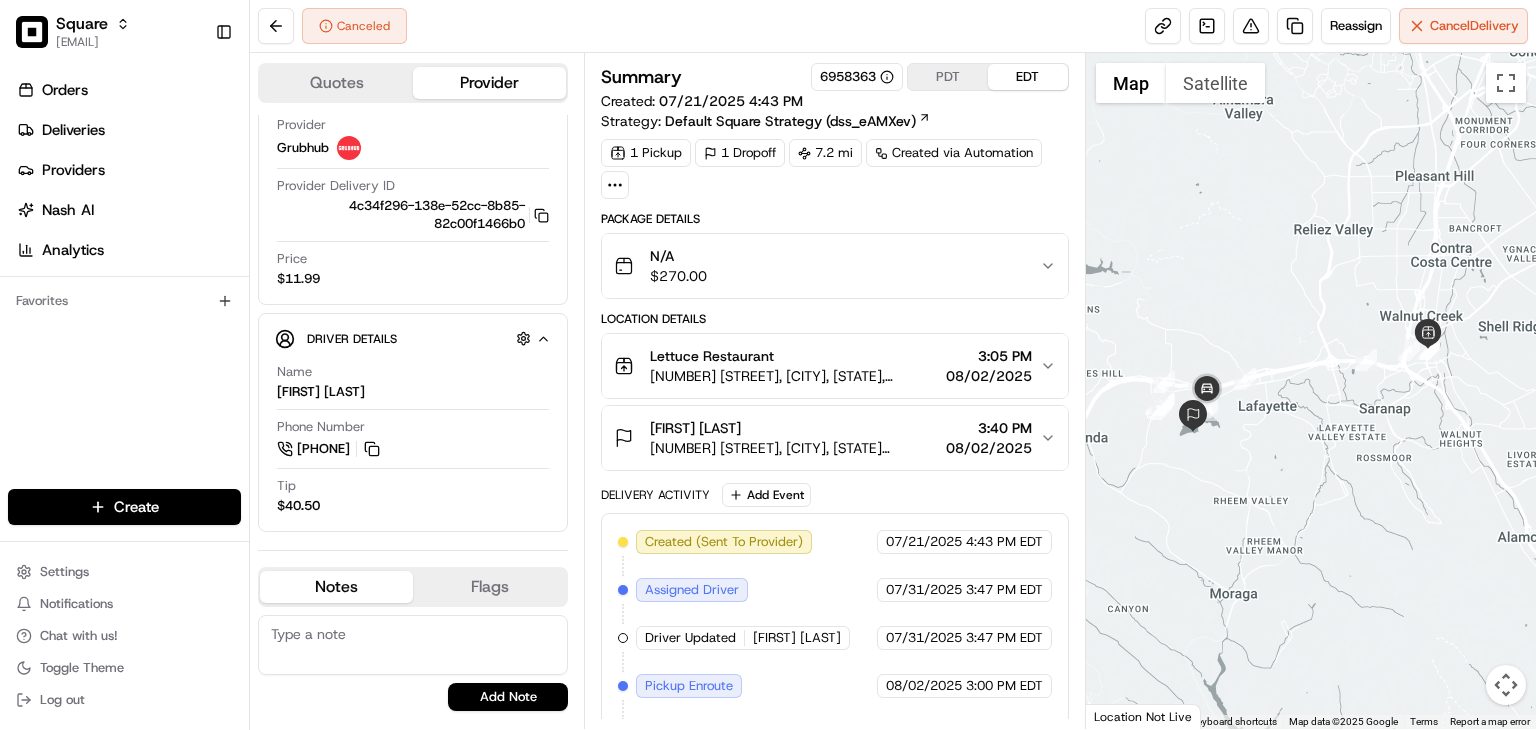 click at bounding box center (413, 645) 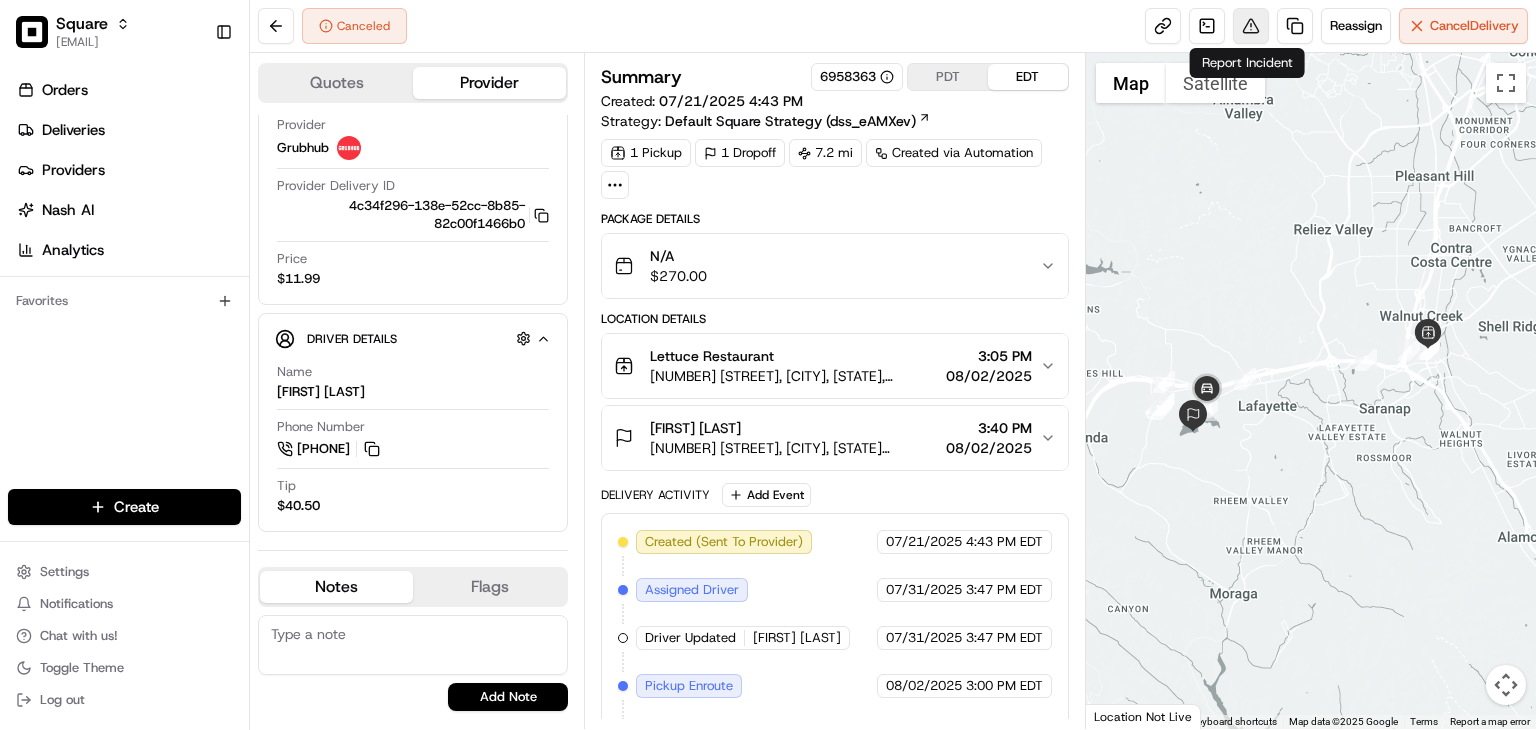 click at bounding box center (1251, 26) 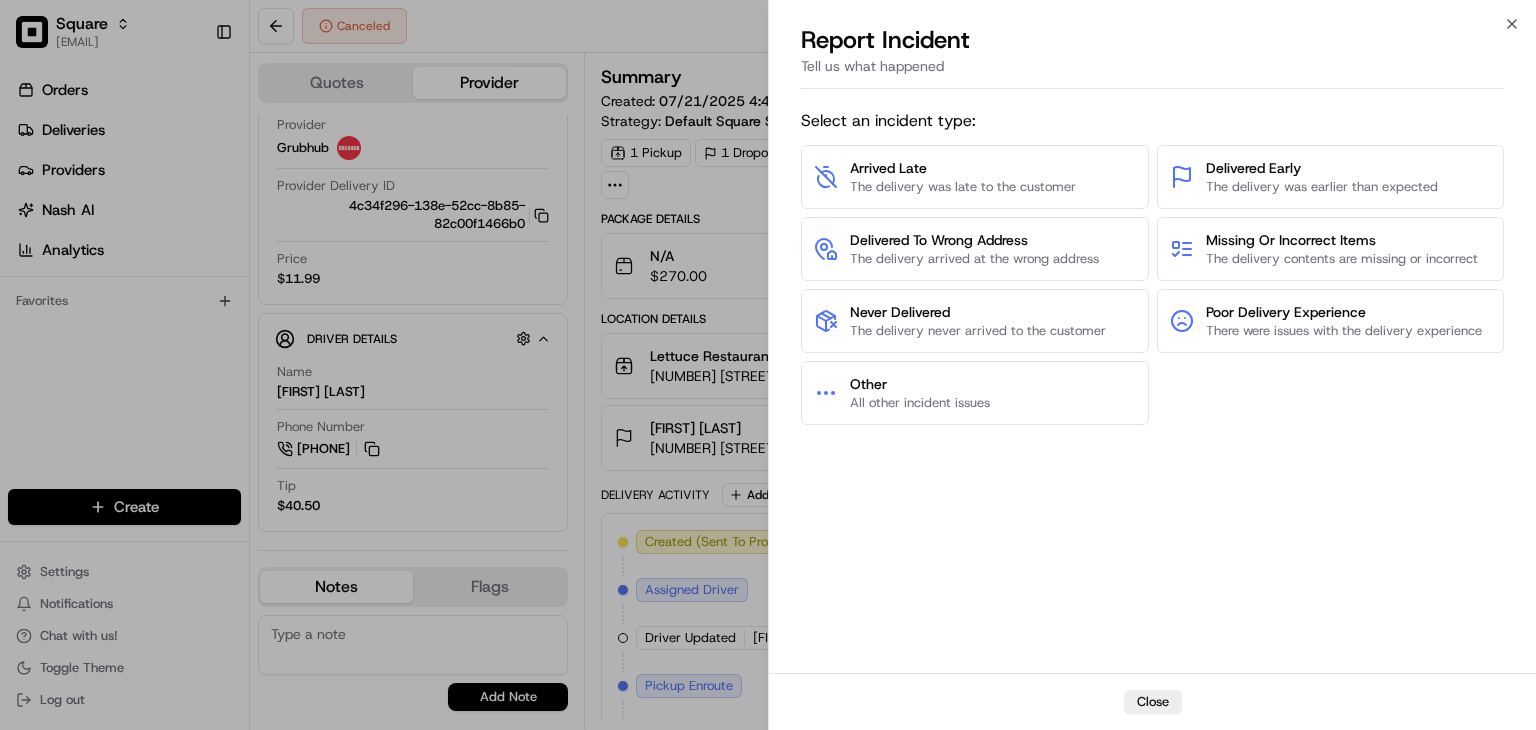 click on "Select an incident type: Arrived Late The delivery was late to the customer Delivered Early The delivery was earlier than expected Delivered To Wrong Address The delivery arrived at the wrong address Missing Or Incorrect Items The delivery contents are missing or incorrect Never Delivered The delivery never arrived to the customer Poor Delivery Experience There were issues with the delivery experience Other All other incident issues" at bounding box center (1152, 385) 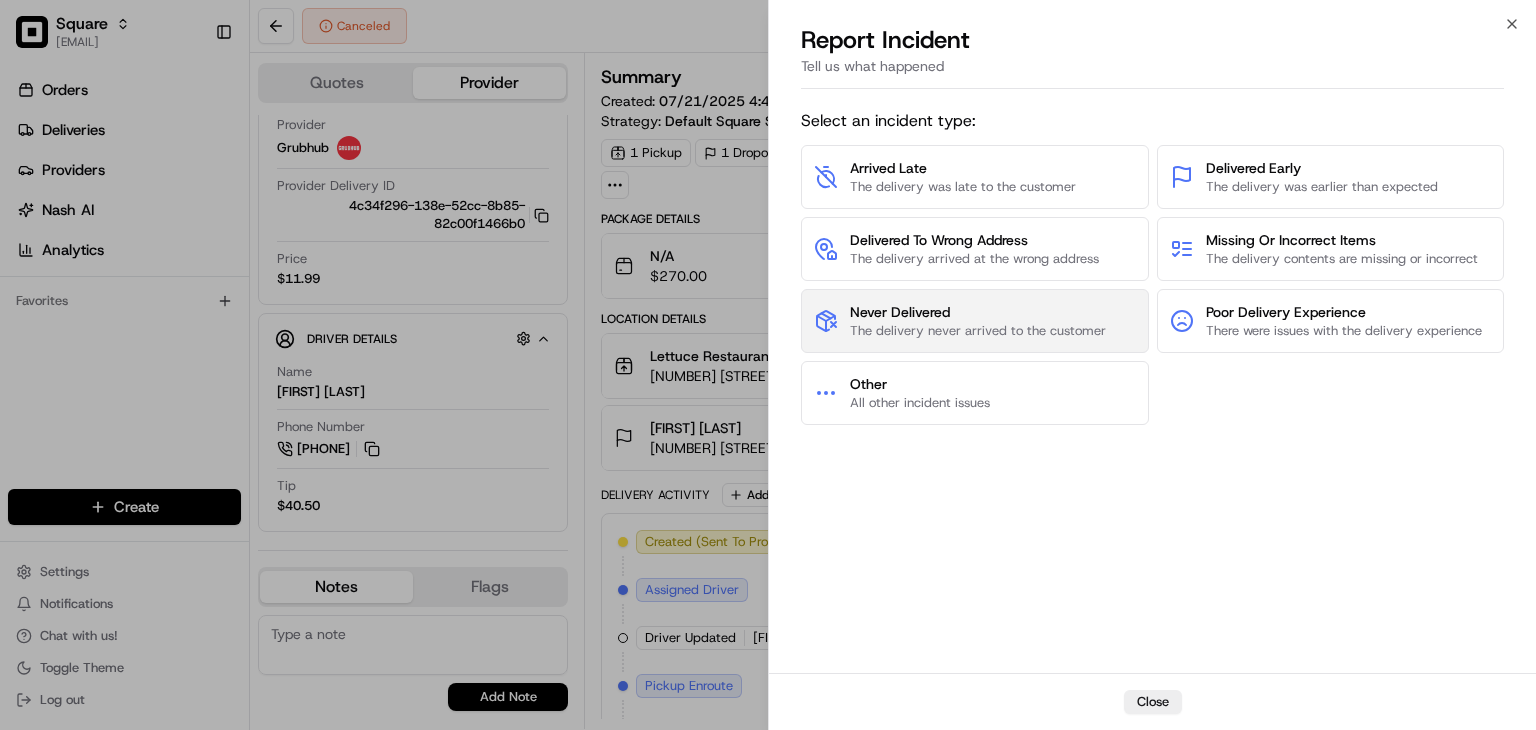 click on "Never Delivered" at bounding box center [978, 312] 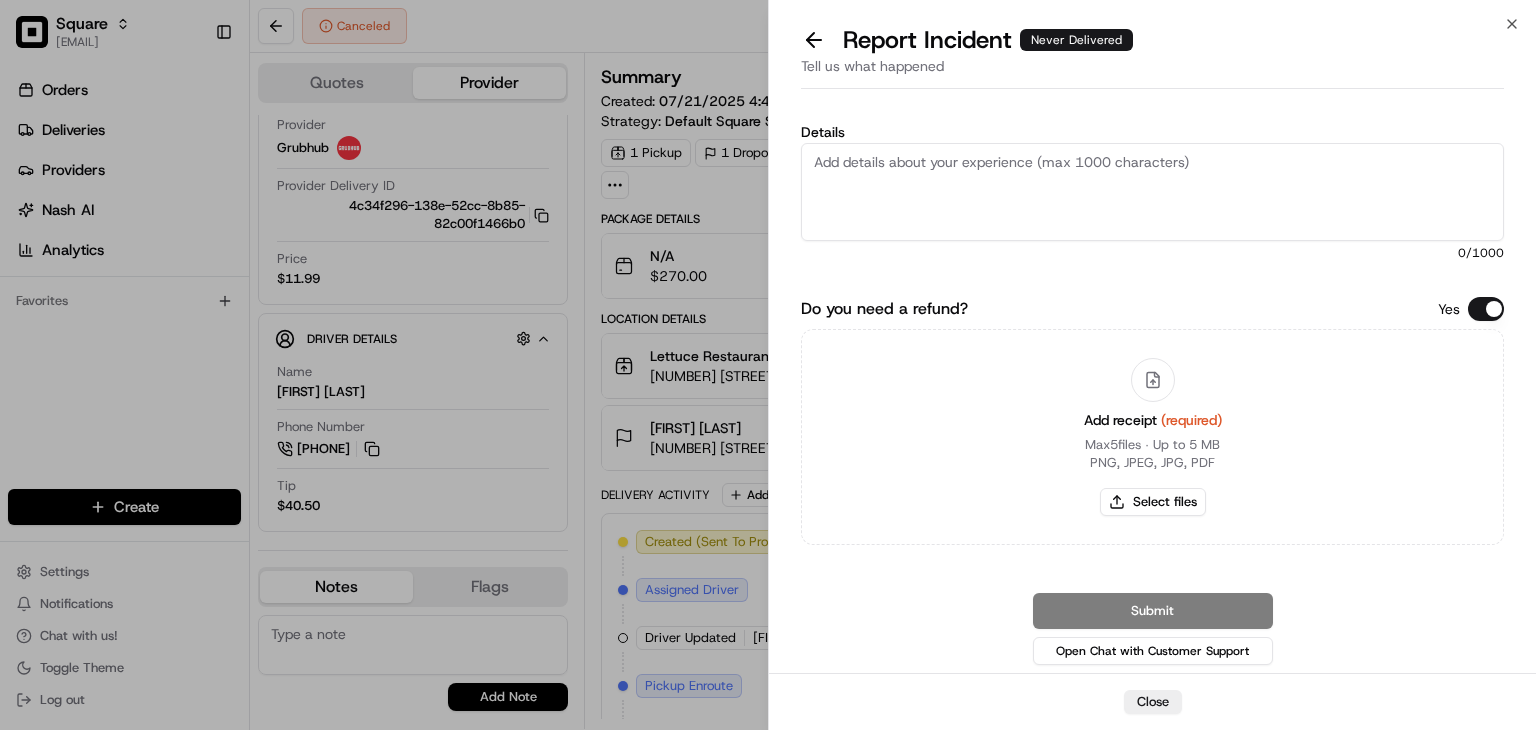 click on "Do you need a refund?" at bounding box center [1486, 309] 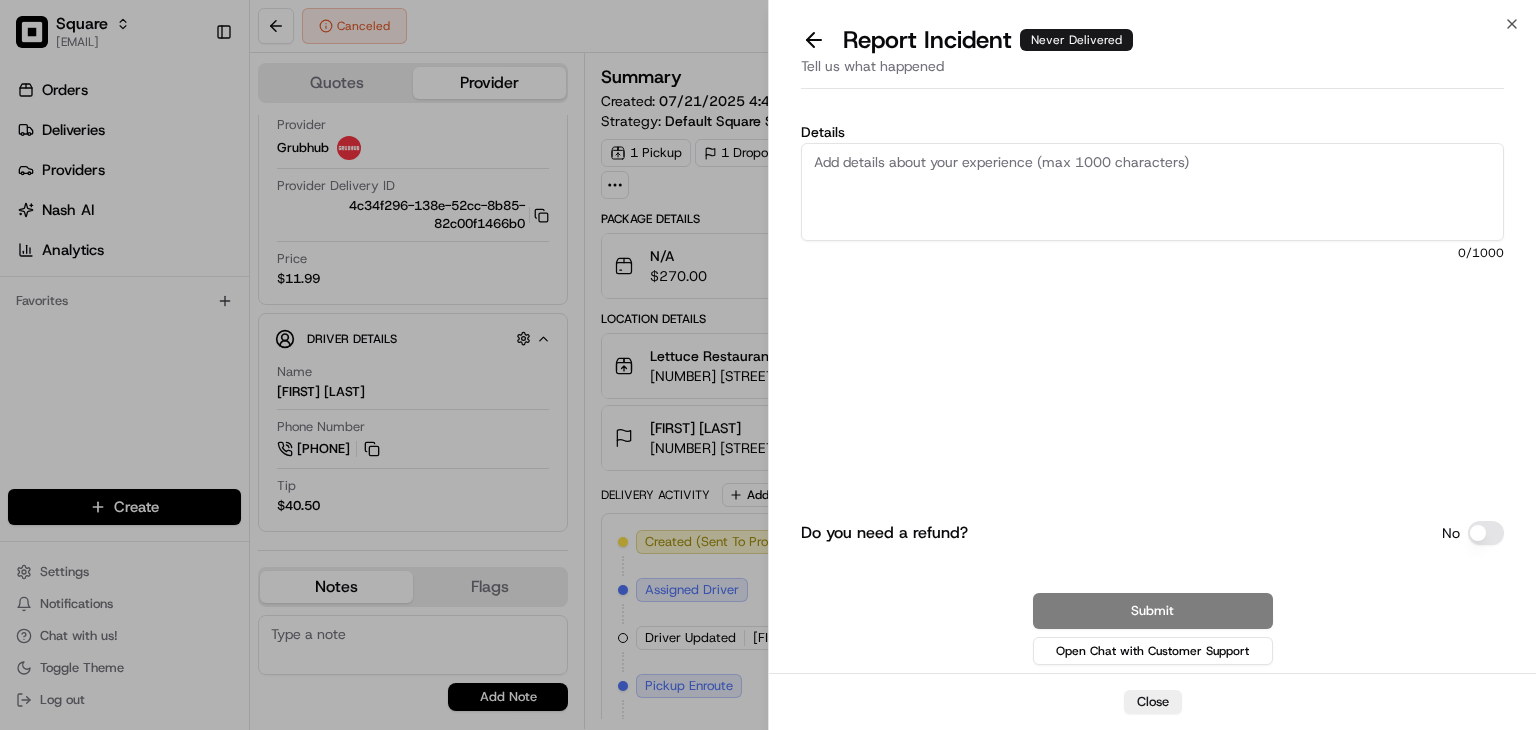 click on "Details" at bounding box center (1152, 192) 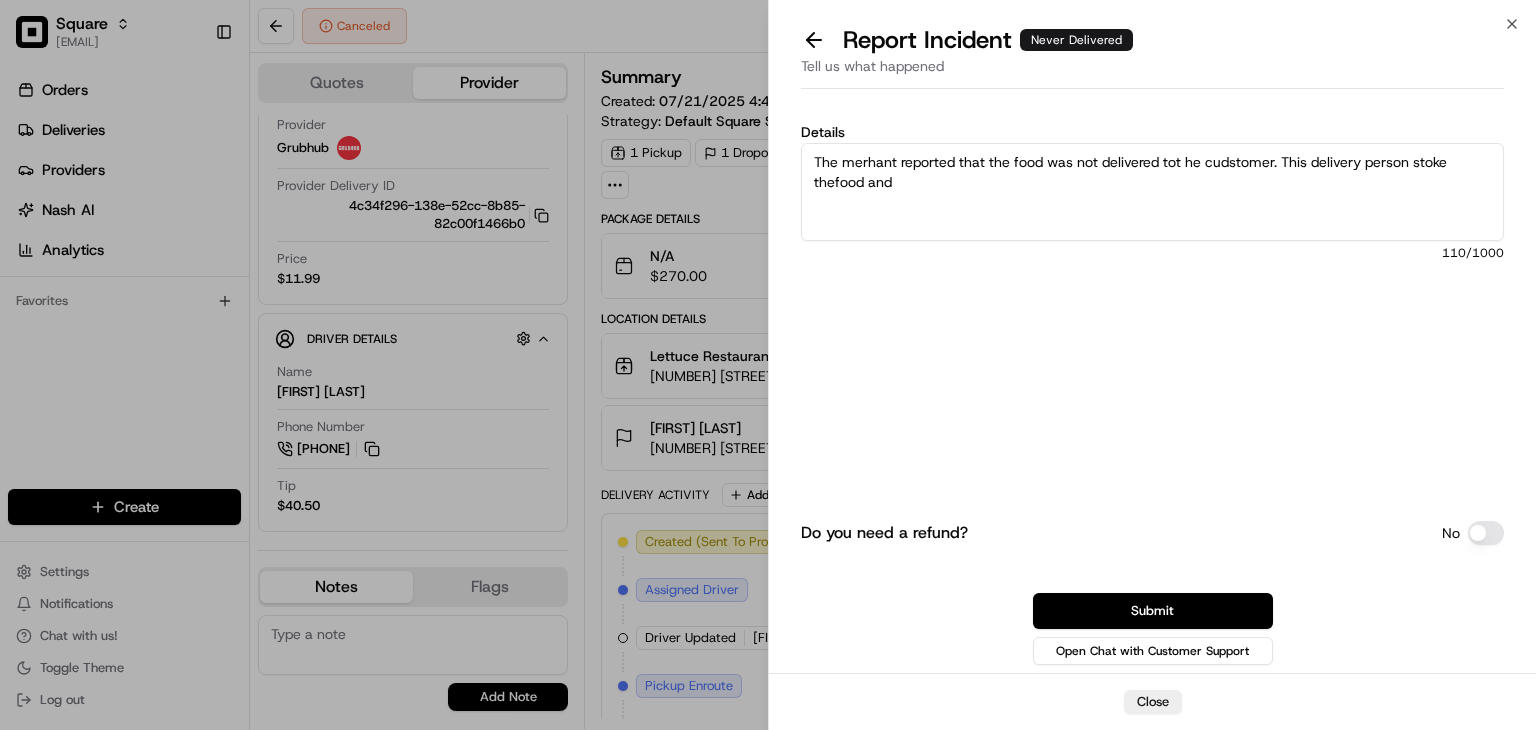 click on "The merhant reported that the food was not delivered tot he cudstomer. This delivery person stoke thefood and" at bounding box center (1152, 192) 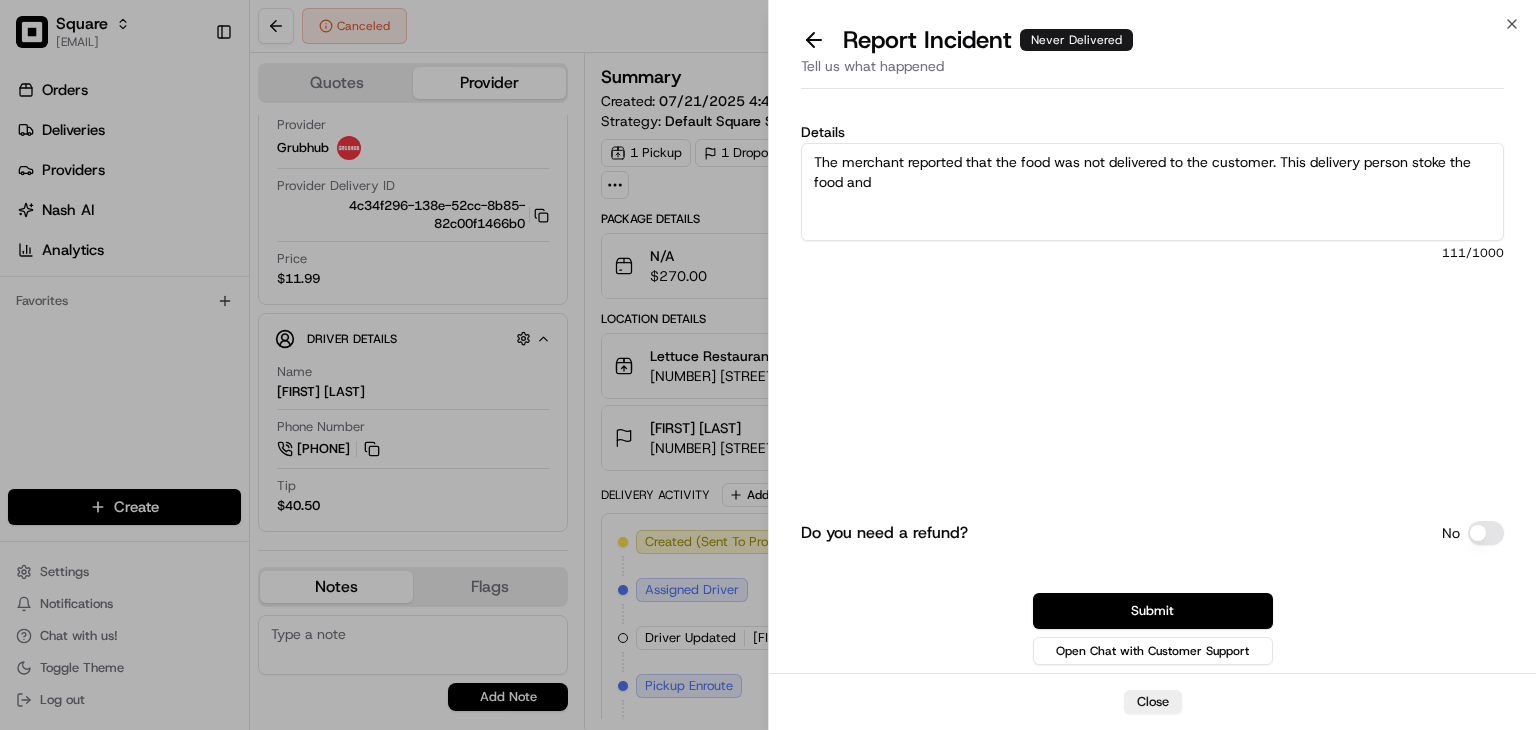 click on "The merchant reported that the food was not delivered to the customer. This delivery person stoke the food and" at bounding box center [1152, 192] 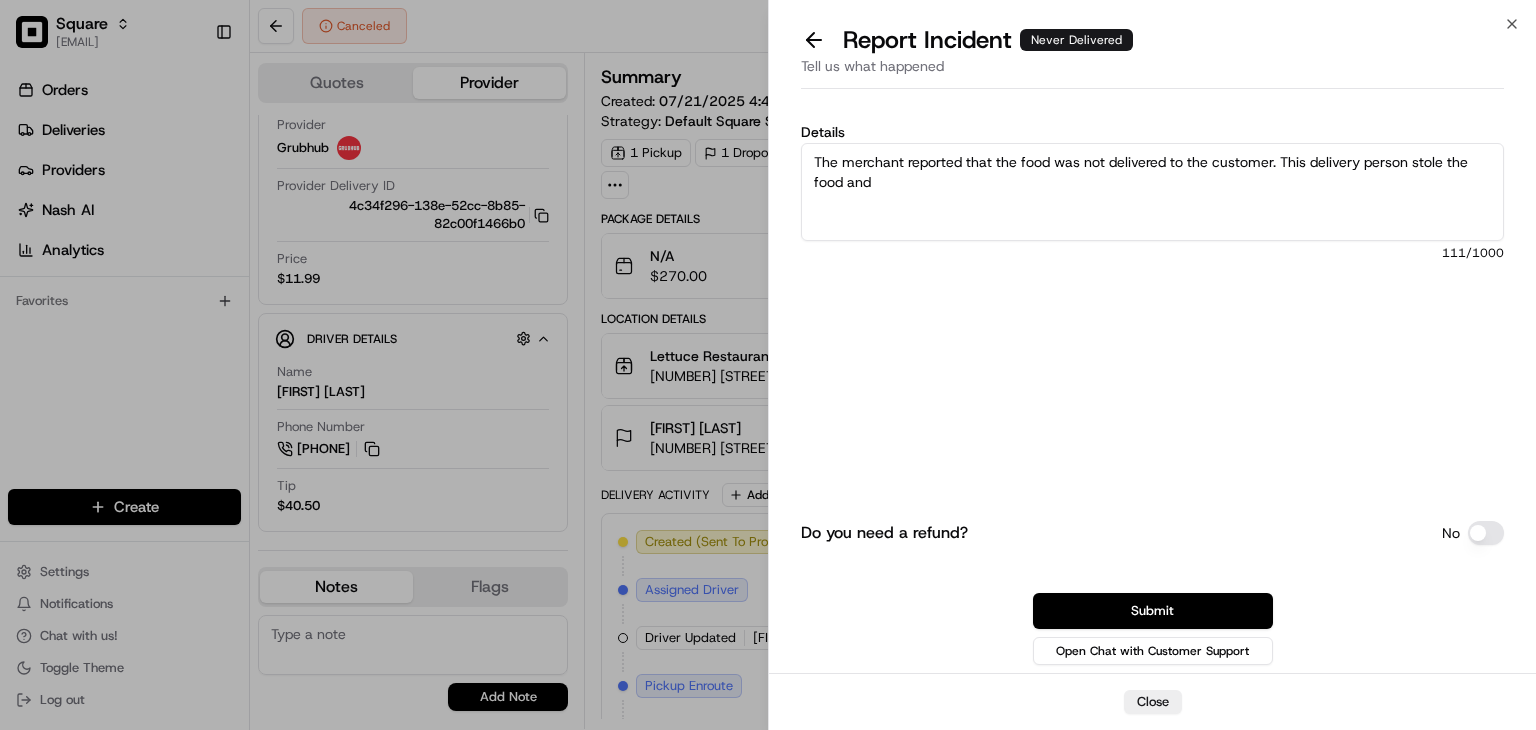 click on "The merchant reported that the food was not delivered to the customer. This delivery person stole the food and" at bounding box center [1152, 192] 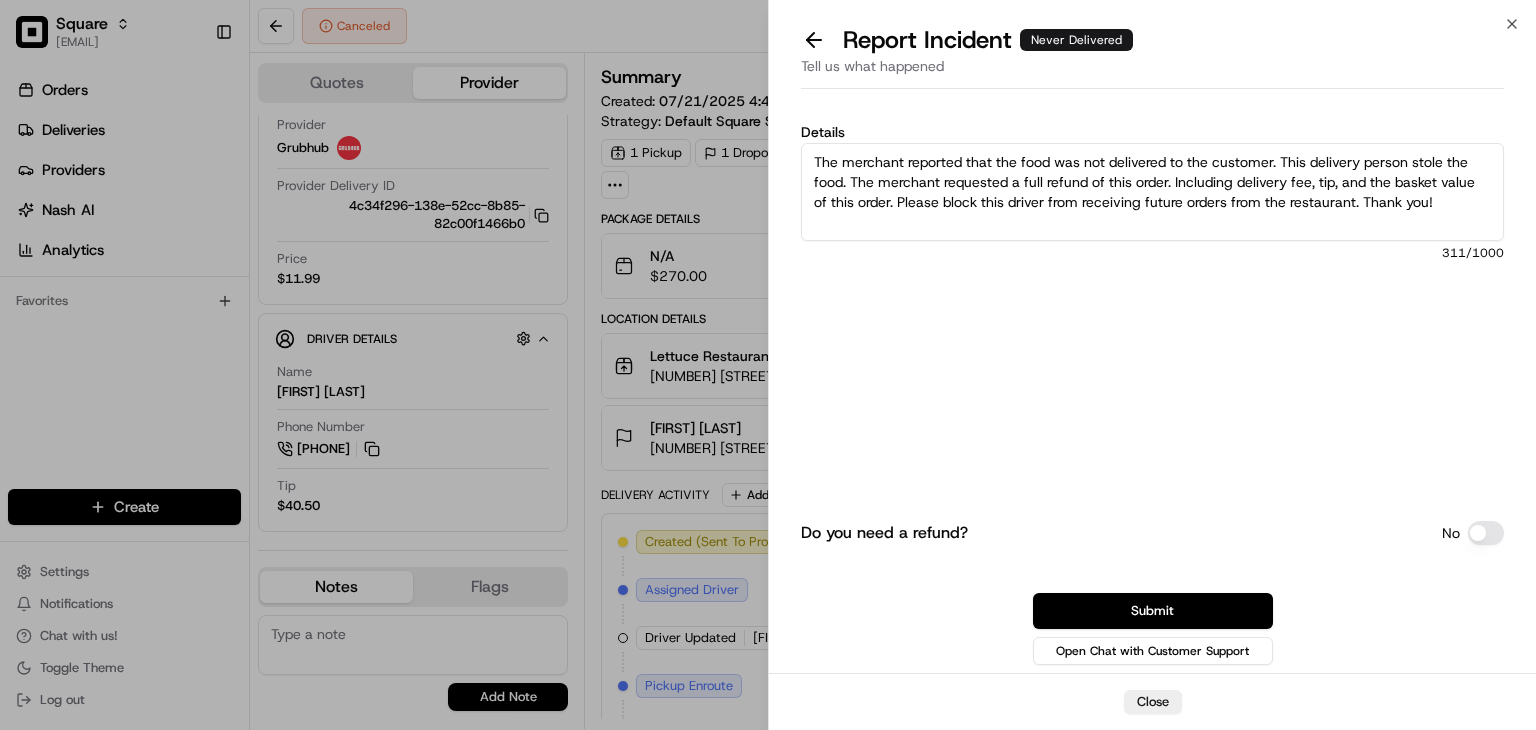 click on "The merchant reported that the food was not delivered to the customer. This delivery person stole the food. The merchant requested a full refund of this order. Including delivery fee, tip, and the basket value of this order. Please block this driver from receiving future orders from the restaurant. Thank you!" at bounding box center (1152, 192) 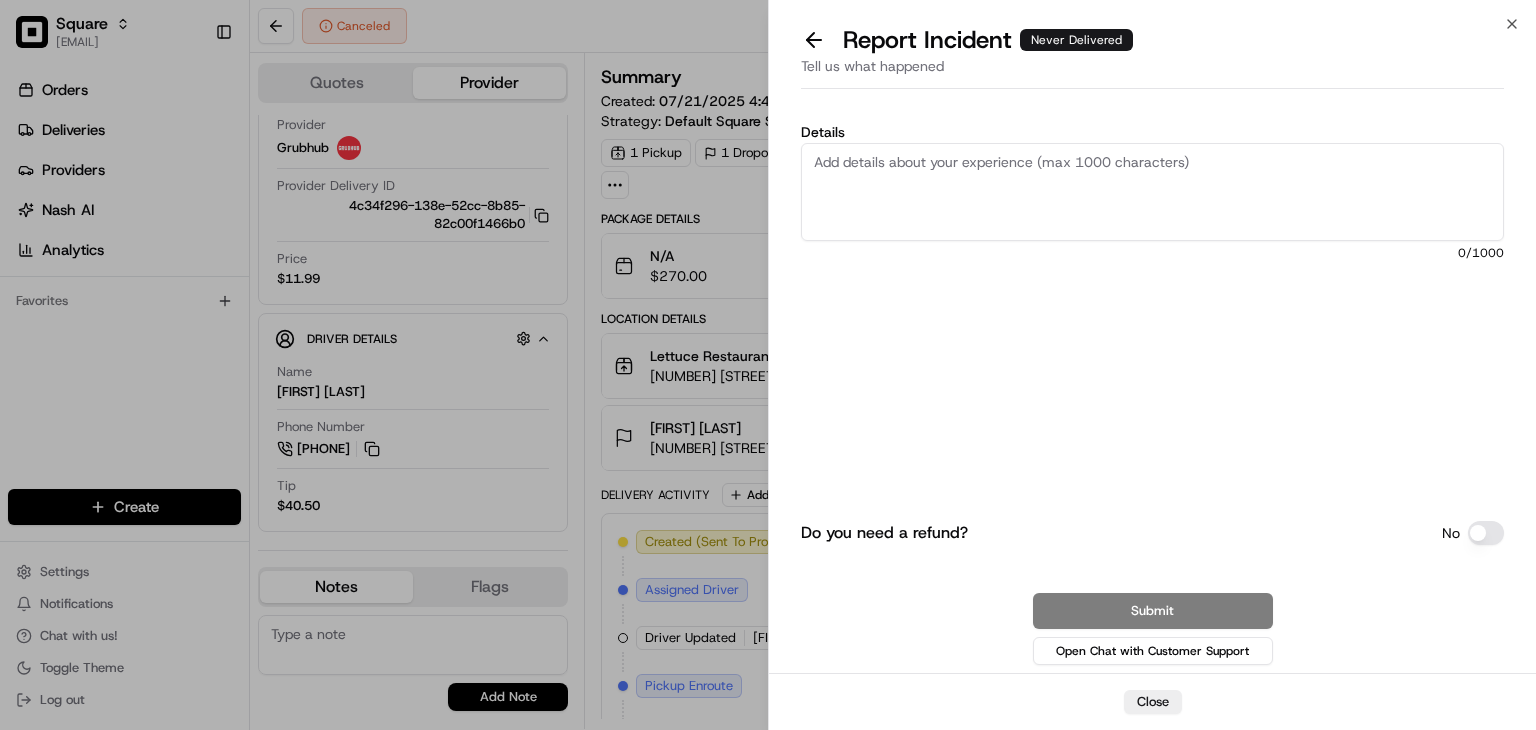 paste 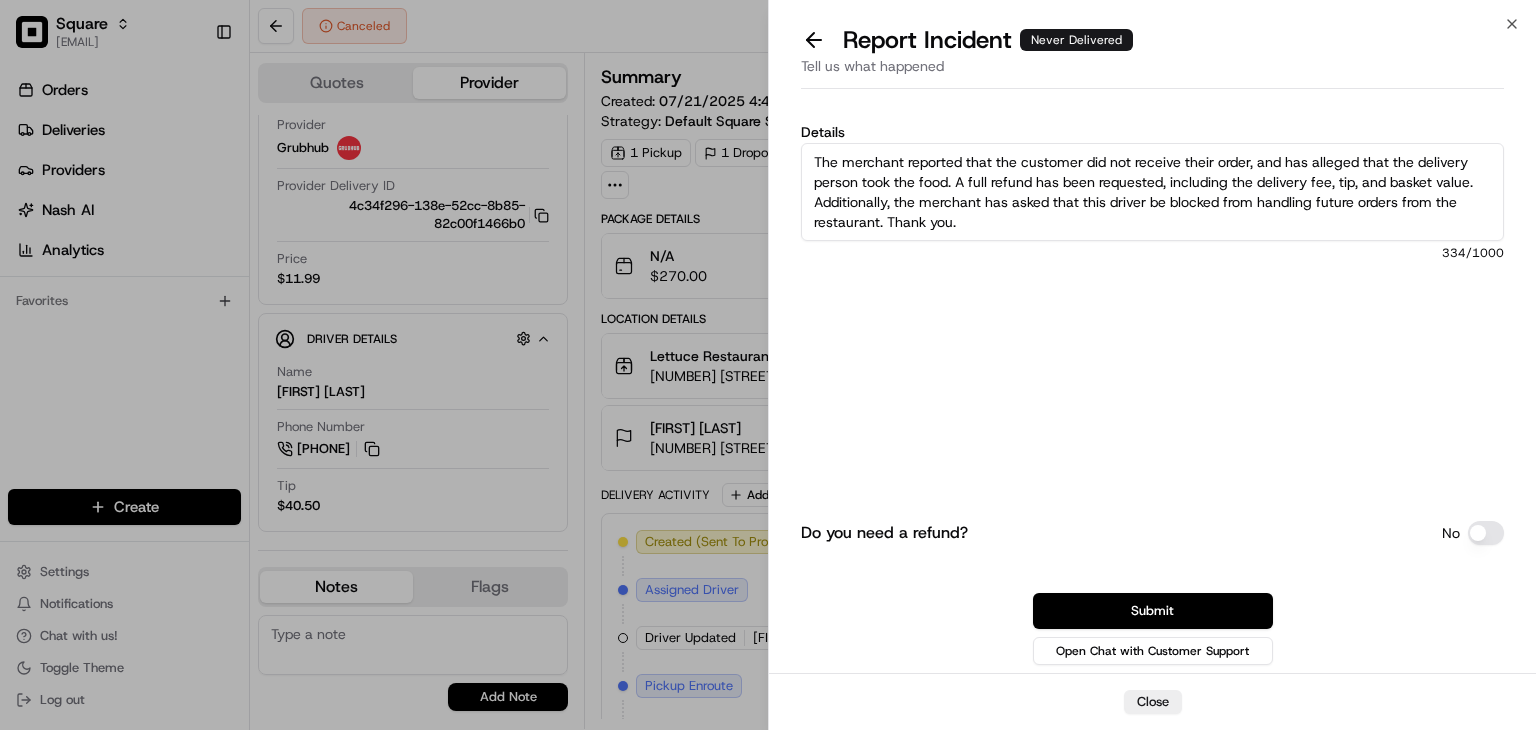 click on "The merchant reported that the customer did not receive their order, and has alleged that the delivery person took the food. A full refund has been requested, including the delivery fee, tip, and basket value. Additionally, the merchant has asked that this driver be blocked from handling future orders from the restaurant. Thank you." at bounding box center (1152, 192) 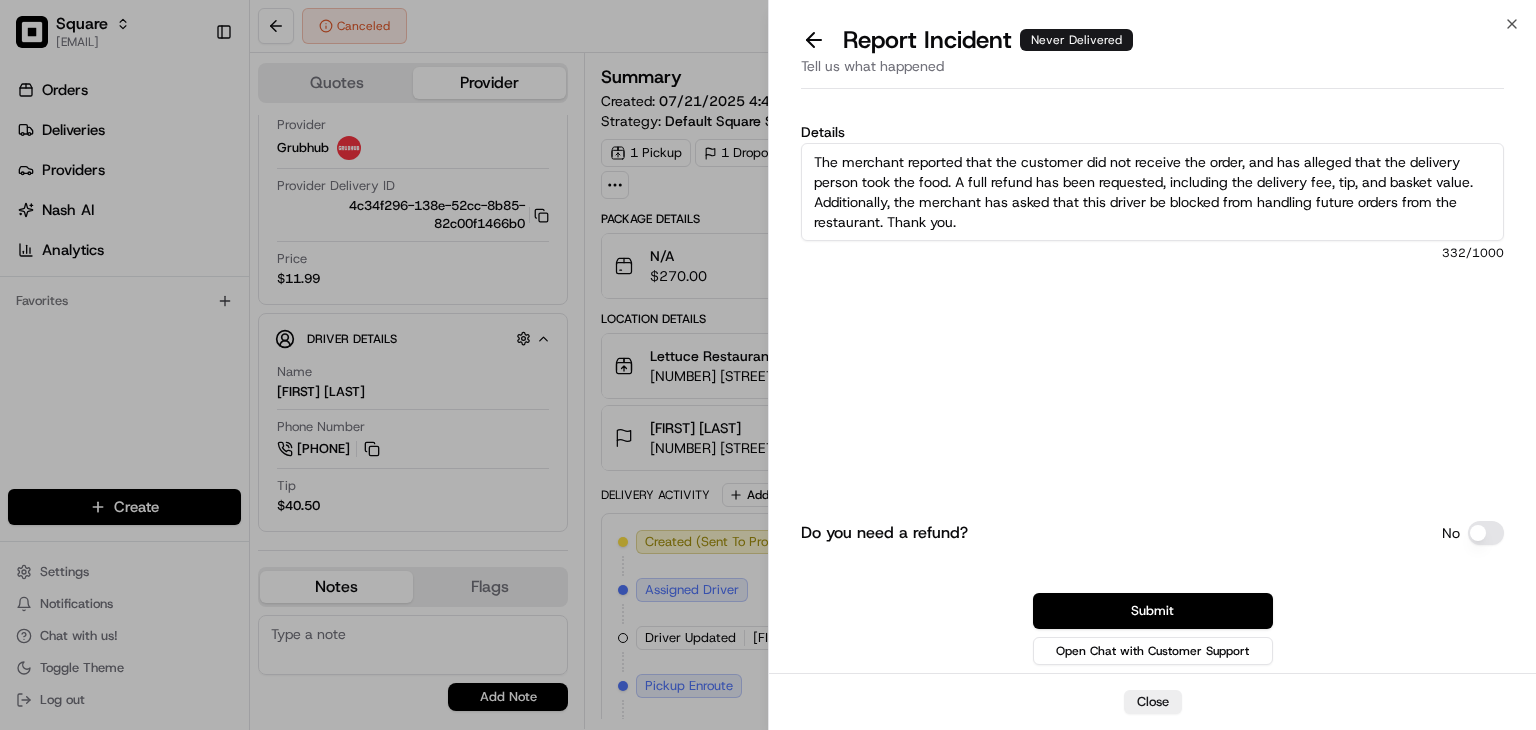 click on "The merchant reported that the customer did not receive the order, and has alleged that the delivery person took the food. A full refund has been requested, including the delivery fee, tip, and basket value. Additionally, the merchant has asked that this driver be blocked from handling future orders from the restaurant. Thank you." at bounding box center [1152, 192] 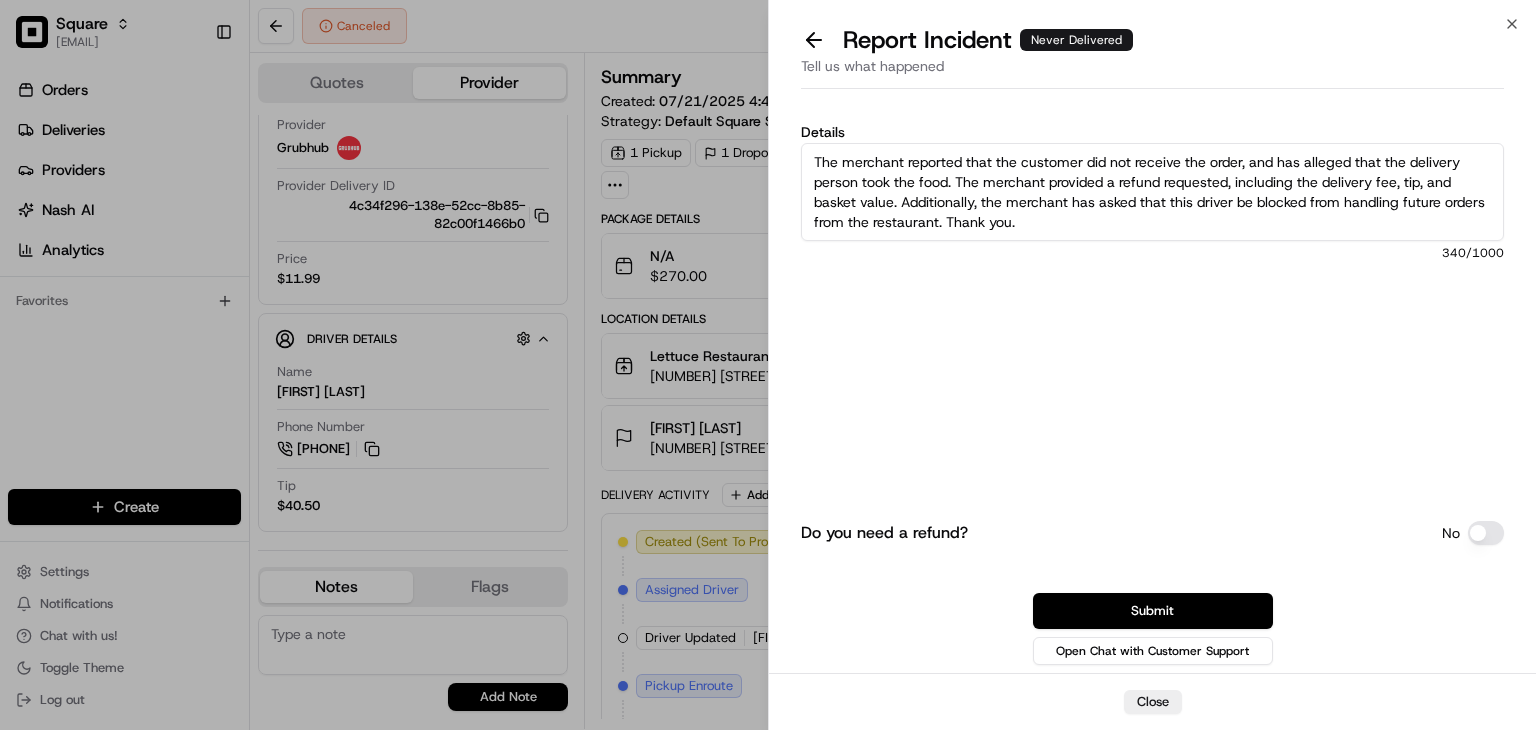 click on "The merchant reported that the customer did not receive the order, and has alleged that the delivery person took the food. The merchant provided a refund requested, including the delivery fee, tip, and basket value. Additionally, the merchant has asked that this driver be blocked from handling future orders from the restaurant. Thank you." at bounding box center [1152, 192] 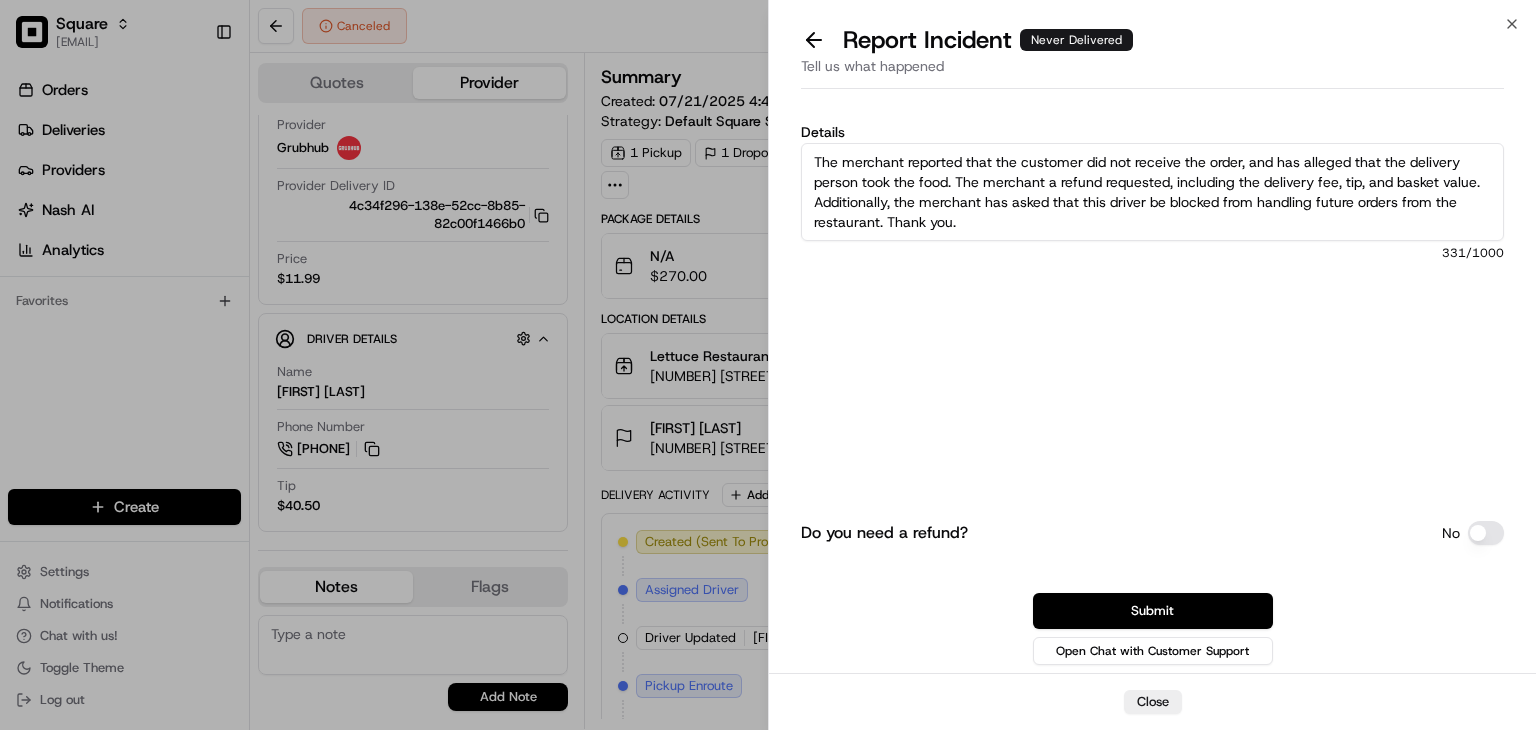 click on "The merchant reported that the customer did not receive the order, and has alleged that the delivery person took the food. The merchant a refund requested, including the delivery fee, tip, and basket value. Additionally, the merchant has asked that this driver be blocked from handling future orders from the restaurant. Thank you." at bounding box center [1152, 192] 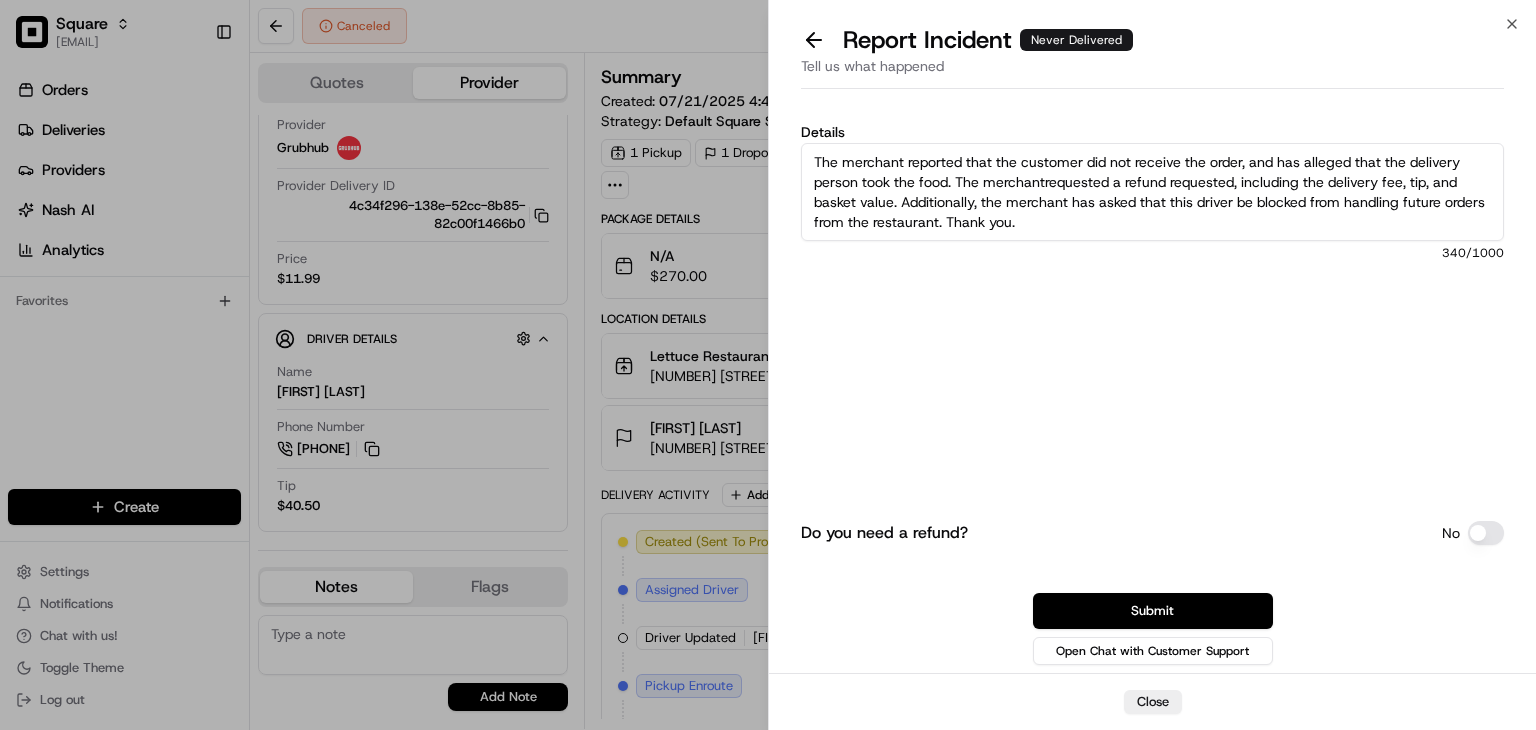 click on "The merchant reported that the customer did not receive the order, and has alleged that the delivery person took the food. The merchantrequested a refund requested, including the delivery fee, tip, and basket value. Additionally, the merchant has asked that this driver be blocked from handling future orders from the restaurant. Thank you." at bounding box center (1152, 192) 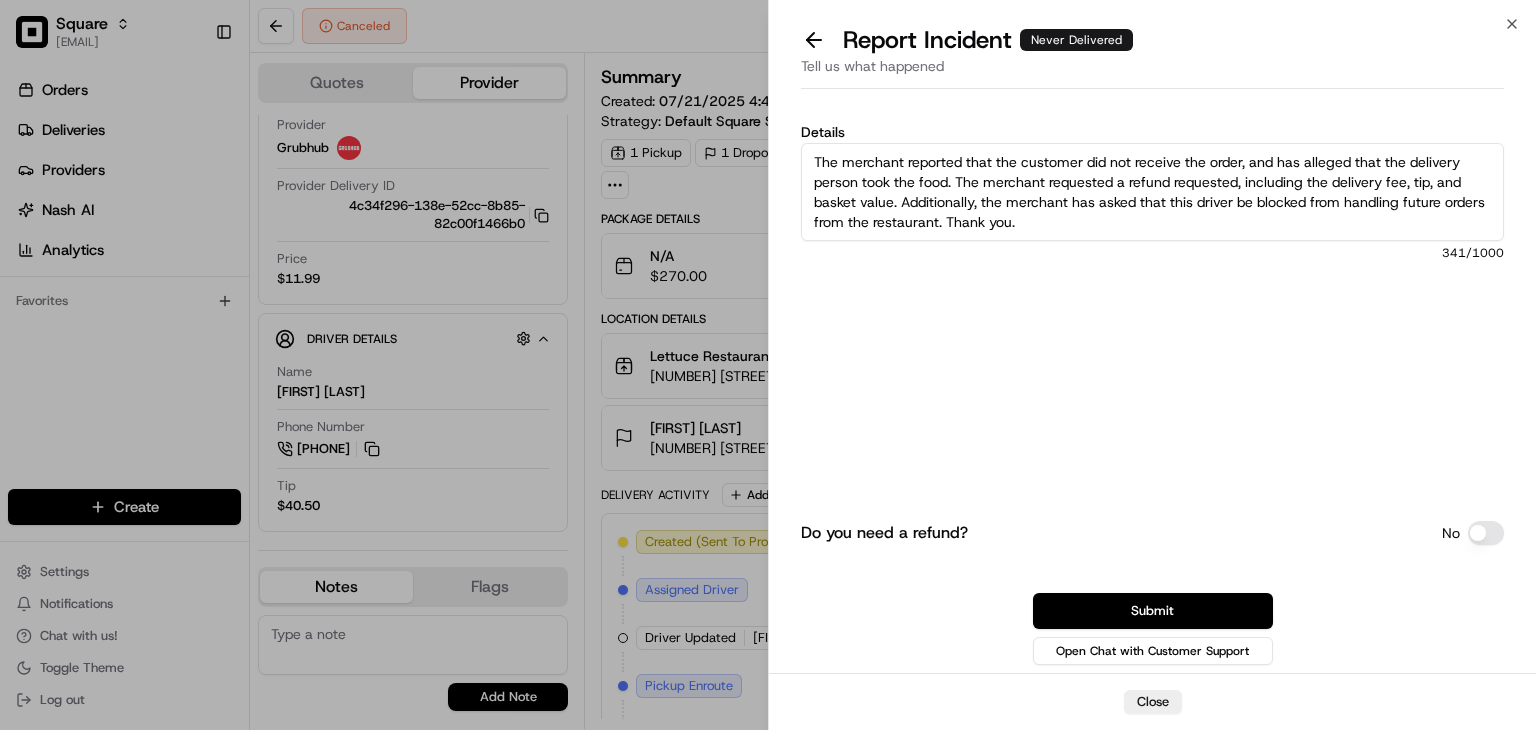 click on "The merchant reported that the customer did not receive the order, and has alleged that the delivery person took the food. The merchant requested a refund requested, including the delivery fee, tip, and basket value. Additionally, the merchant has asked that this driver be blocked from handling future orders from the restaurant. Thank you." at bounding box center (1152, 192) 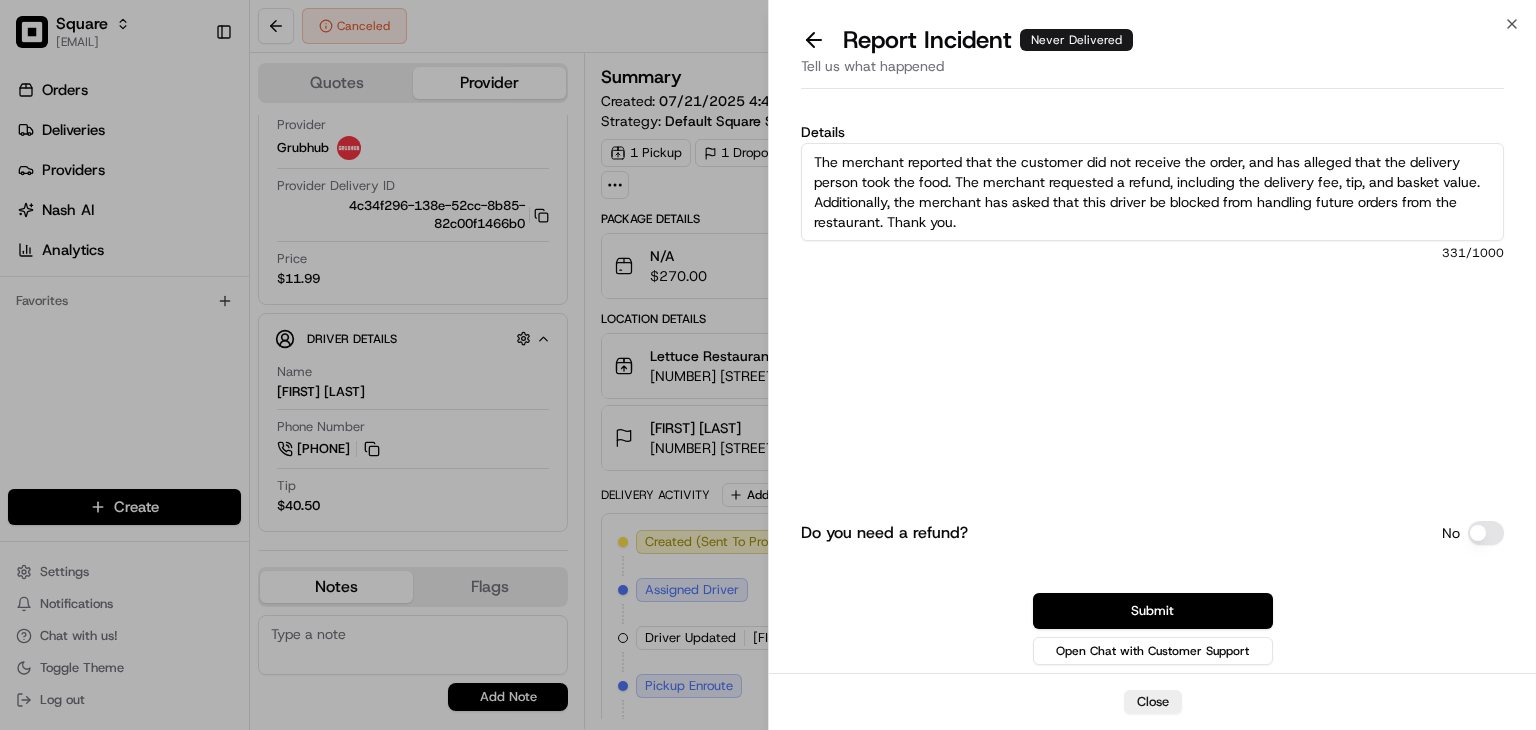 click on "The merchant reported that the customer did not receive the order, and has alleged that the delivery person took the food. The merchant requested a refund, including the delivery fee, tip, and basket value. Additionally, the merchant has asked that this driver be blocked from handling future orders from the restaurant. Thank you." at bounding box center [1152, 192] 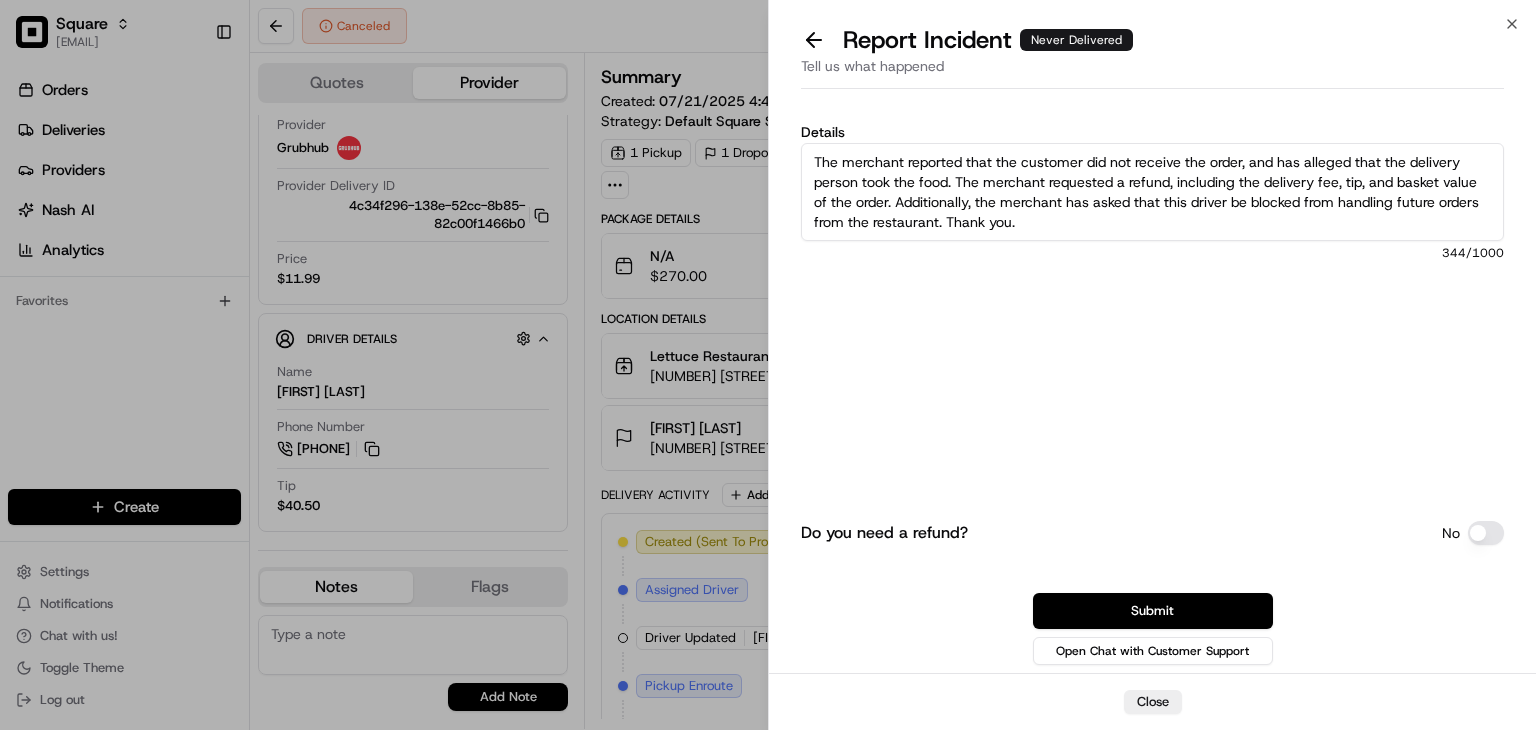 click on "The merchant reported that the customer did not receive the order, and has alleged that the delivery person took the food. The merchant requested a refund, including the delivery fee, tip, and basket value of the order. Additionally, the merchant has asked that this driver be blocked from handling future orders from the restaurant. Thank you." at bounding box center (1152, 192) 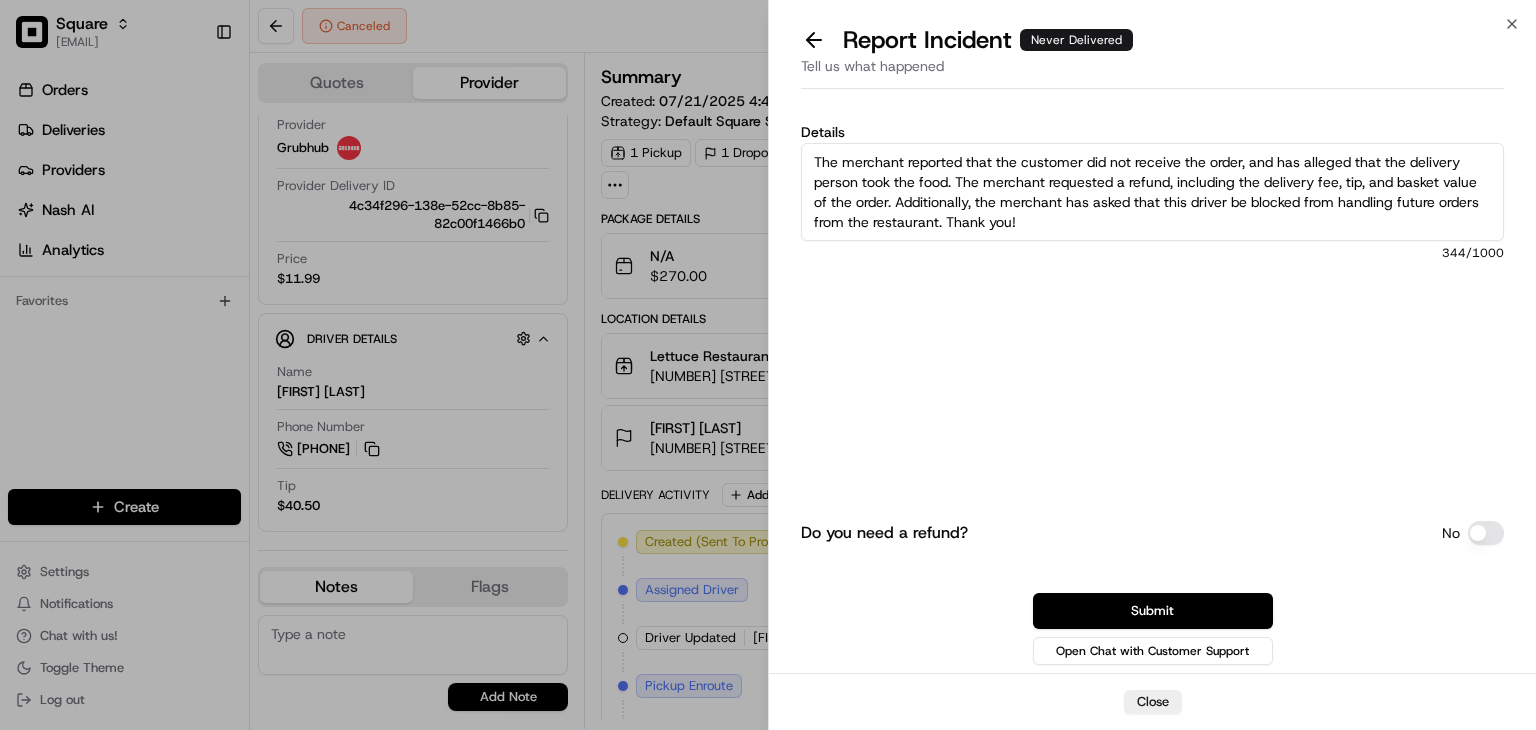 drag, startPoint x: 1246, startPoint y: 160, endPoint x: 760, endPoint y: 149, distance: 486.12448 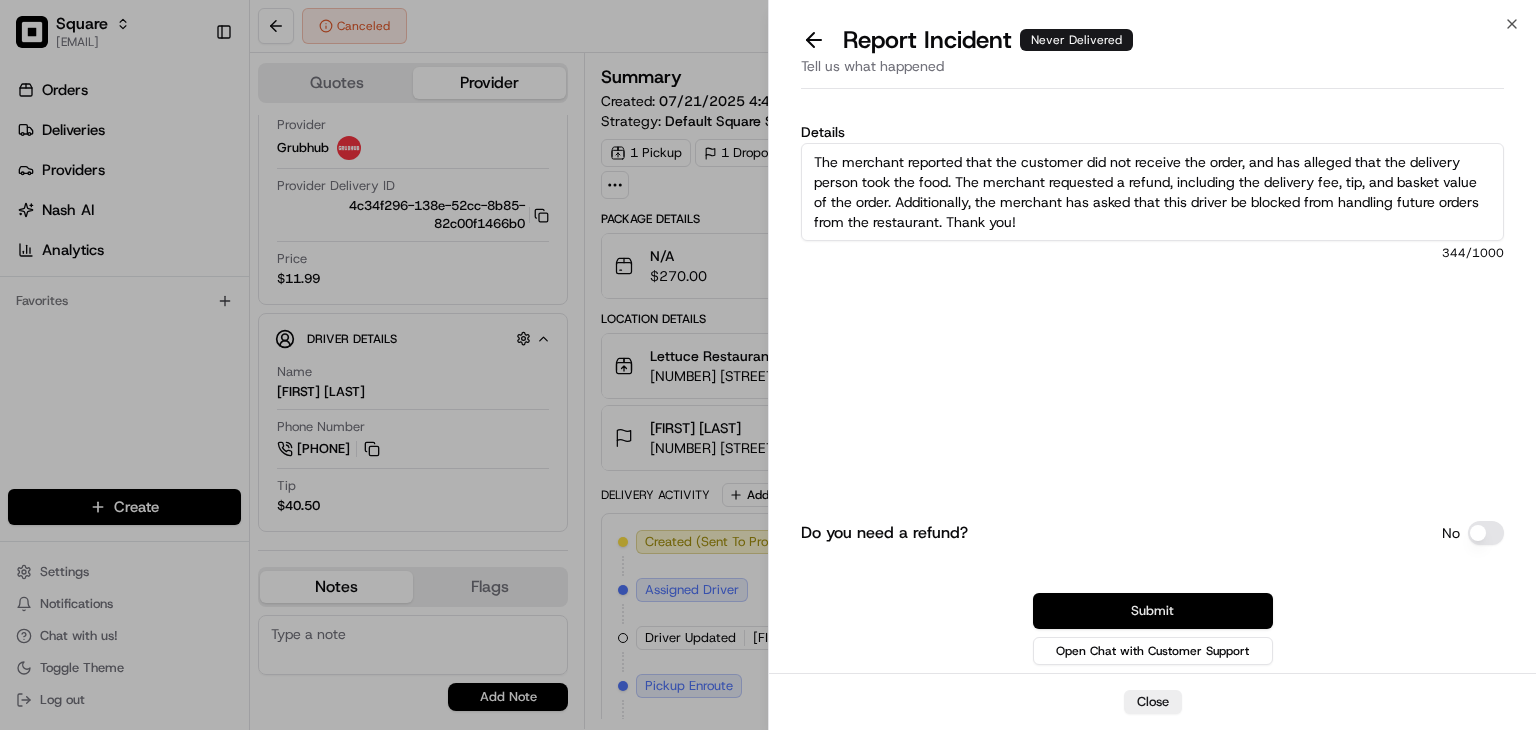 type on "The merchant reported that the customer did not receive the order, and has alleged that the delivery person took the food. The merchant requested a refund, including the delivery fee, tip, and basket value of the order. Additionally, the merchant has asked that this driver be blocked from handling future orders from the restaurant. Thank you!" 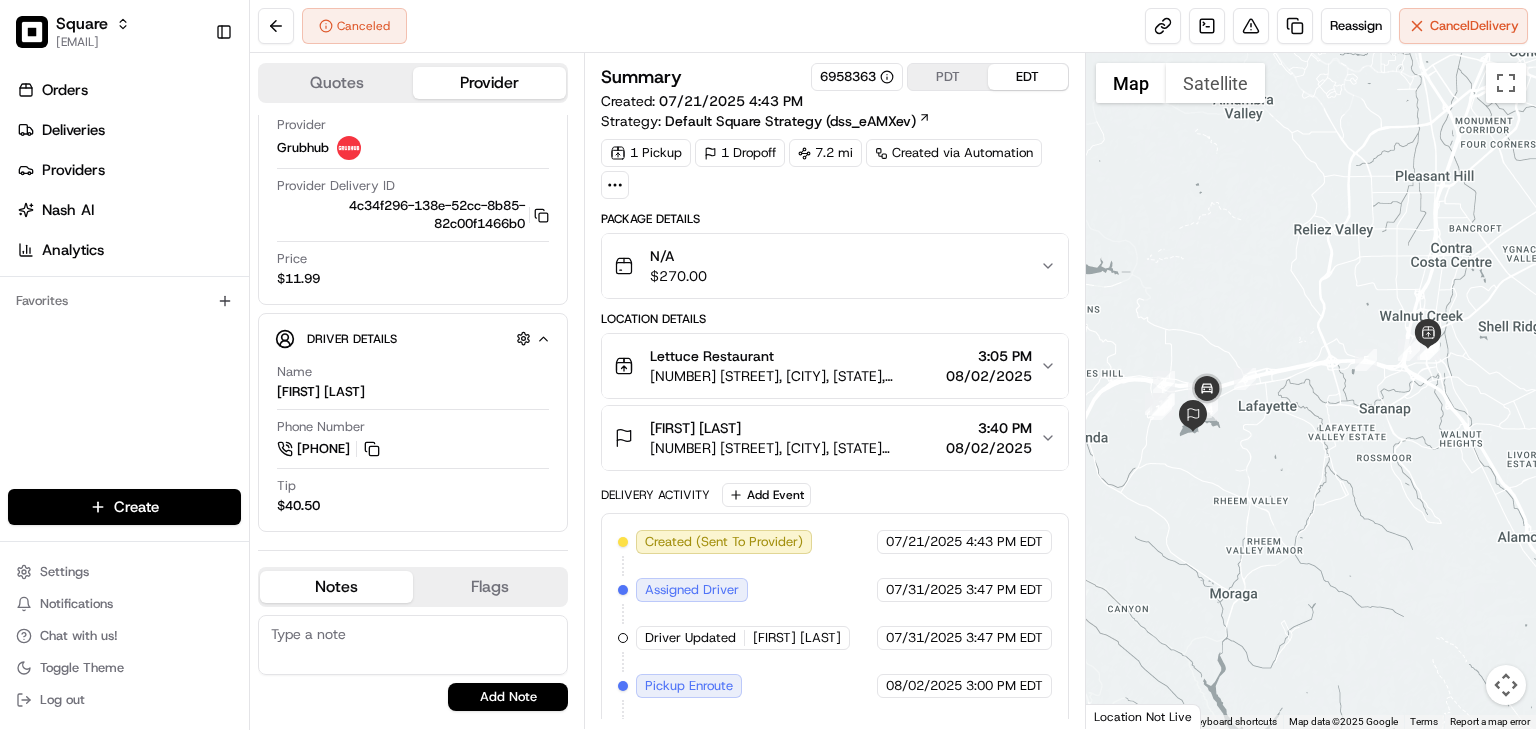 click at bounding box center [413, 645] 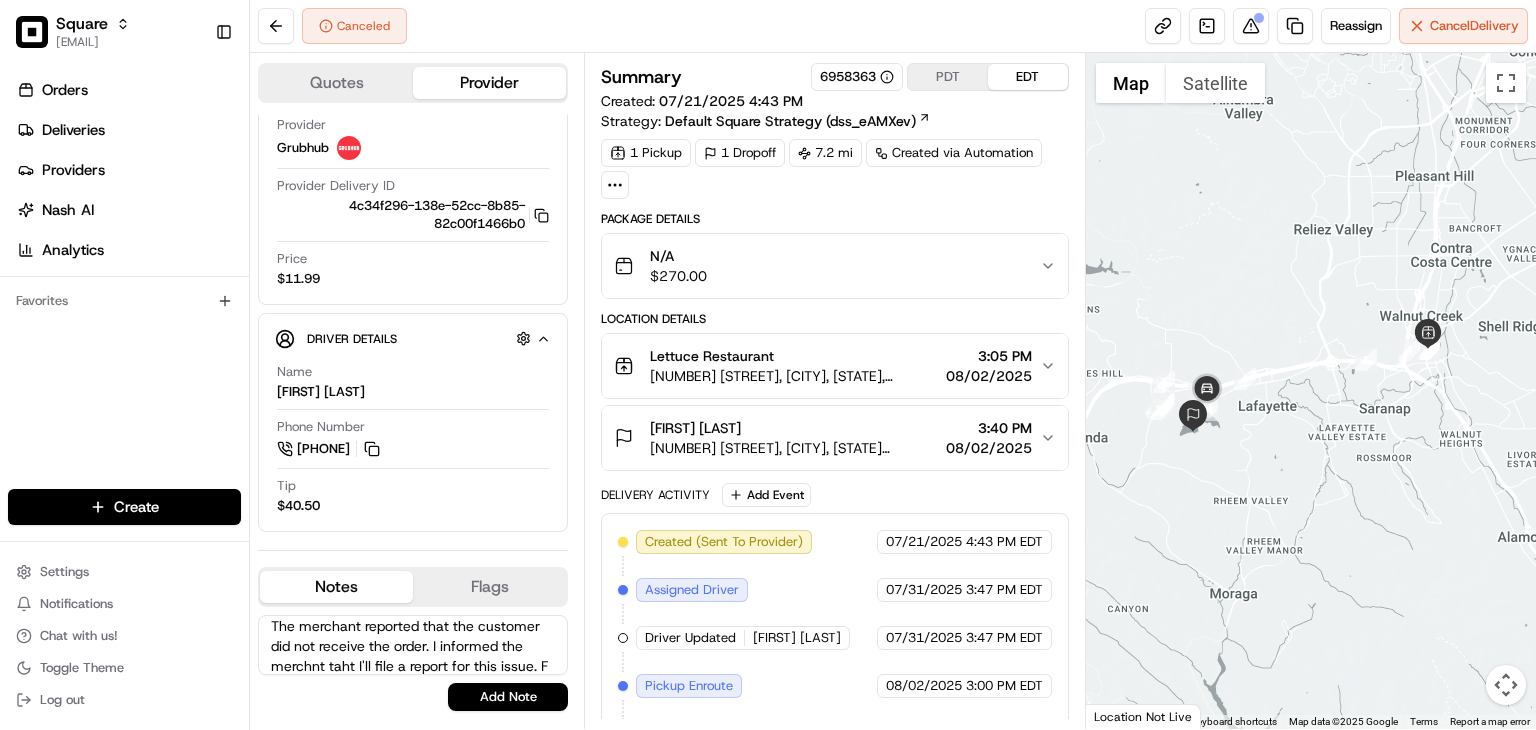 scroll, scrollTop: 28, scrollLeft: 0, axis: vertical 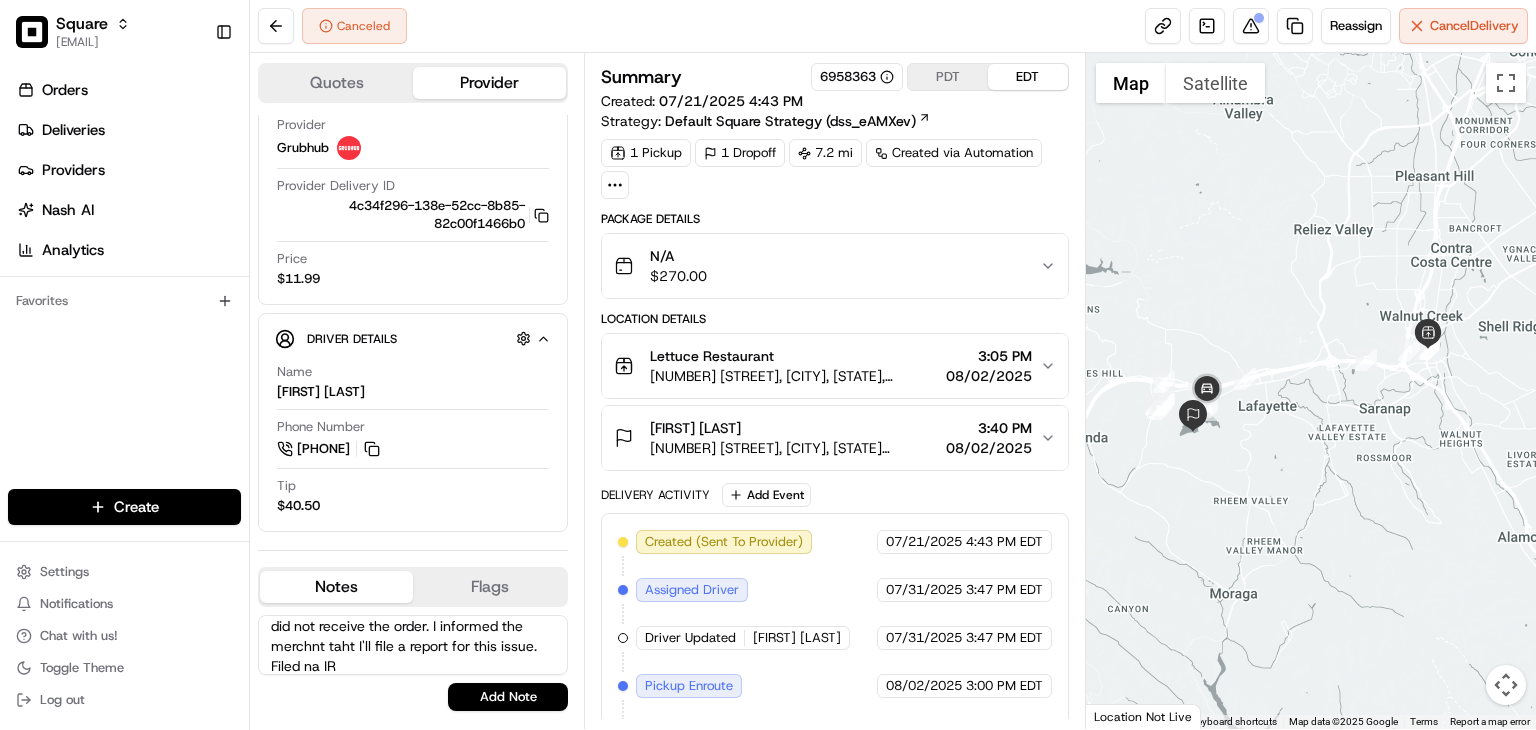 click on "The merchant reported that the customer did not receive the order. I informed the merchnt taht I'll file a report for this issue. Filed na IR" at bounding box center [413, 645] 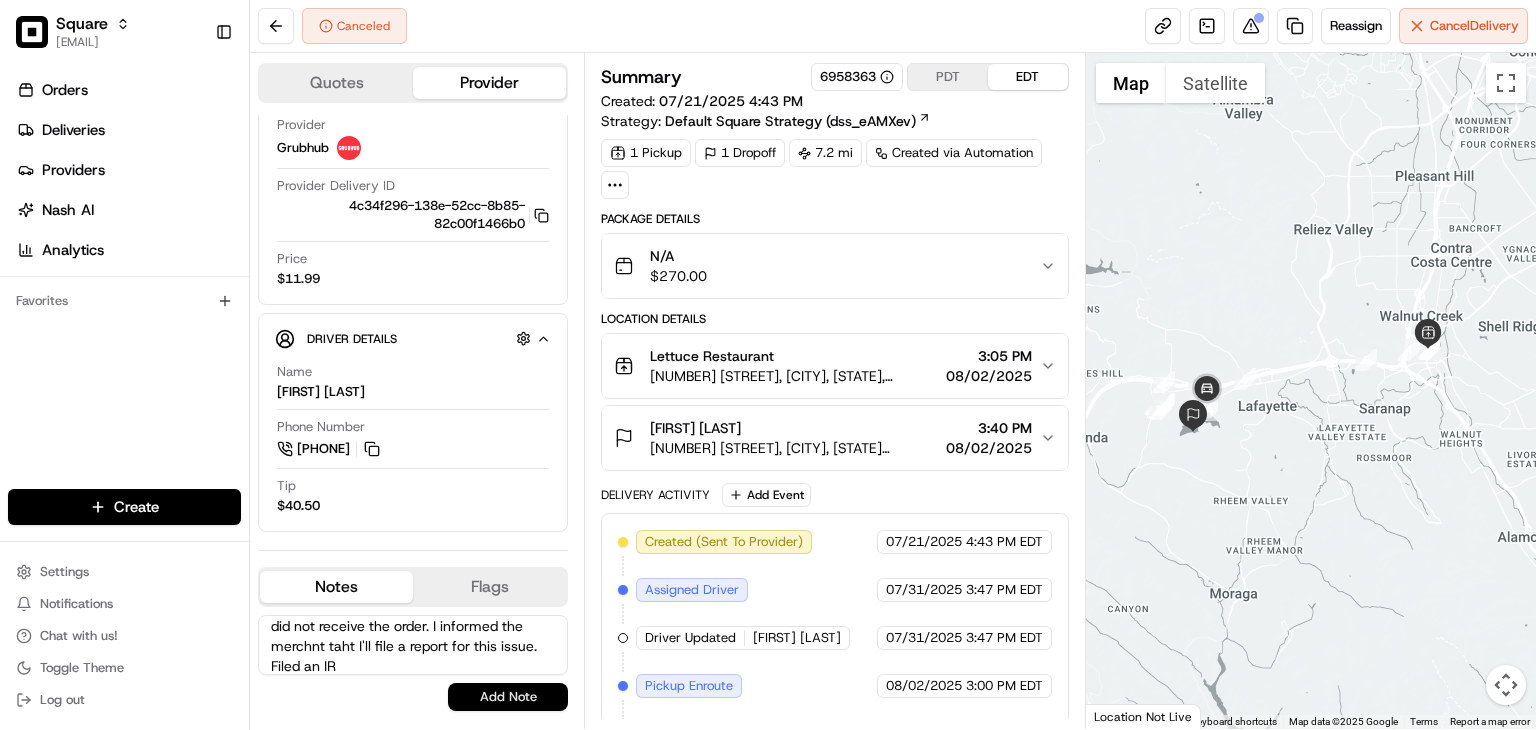 type on "The merchant reported that the customer did not receive the order. I informed the merchnt taht I'll file a report for this issue. Filed an IR" 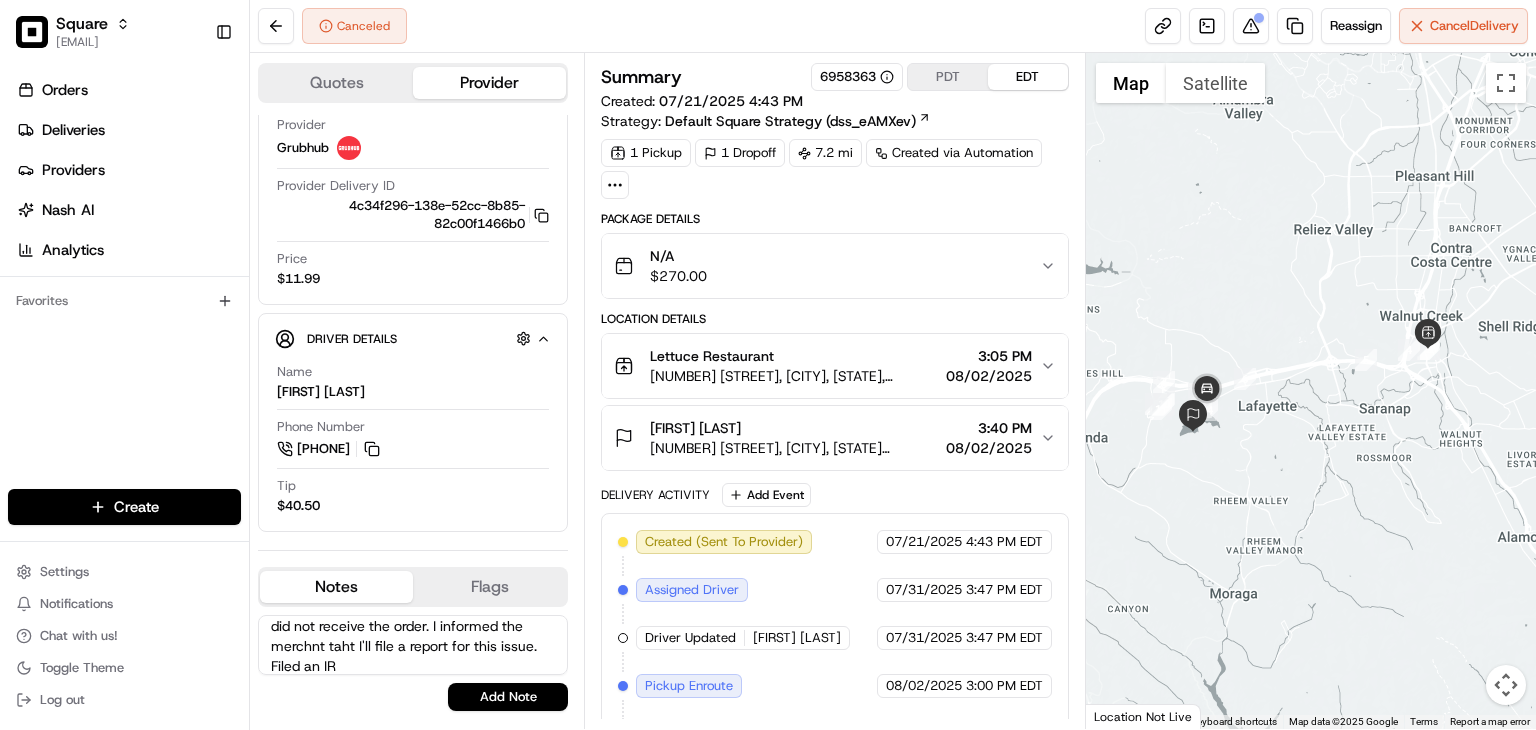 drag, startPoint x: 484, startPoint y: 695, endPoint x: 477, endPoint y: 662, distance: 33.734257 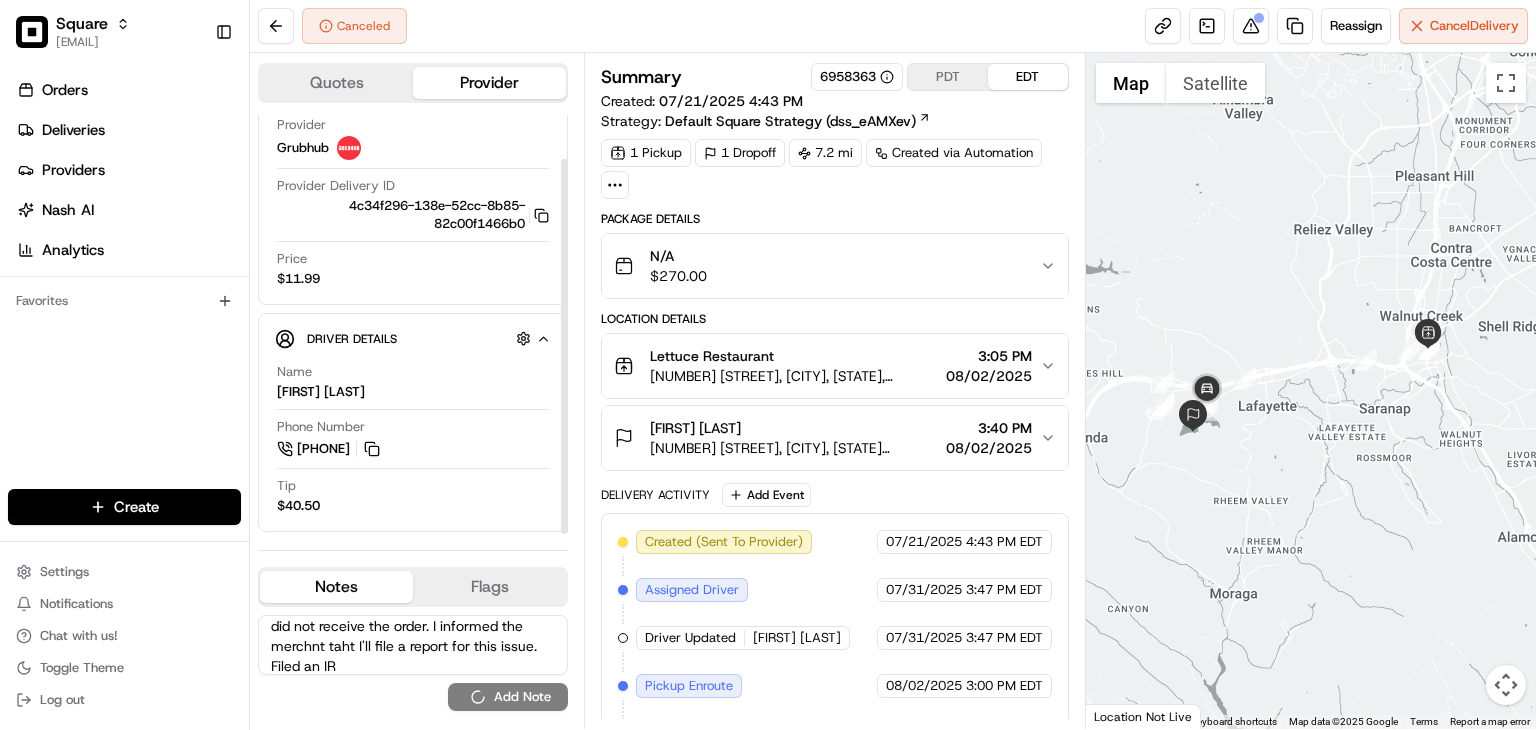 type 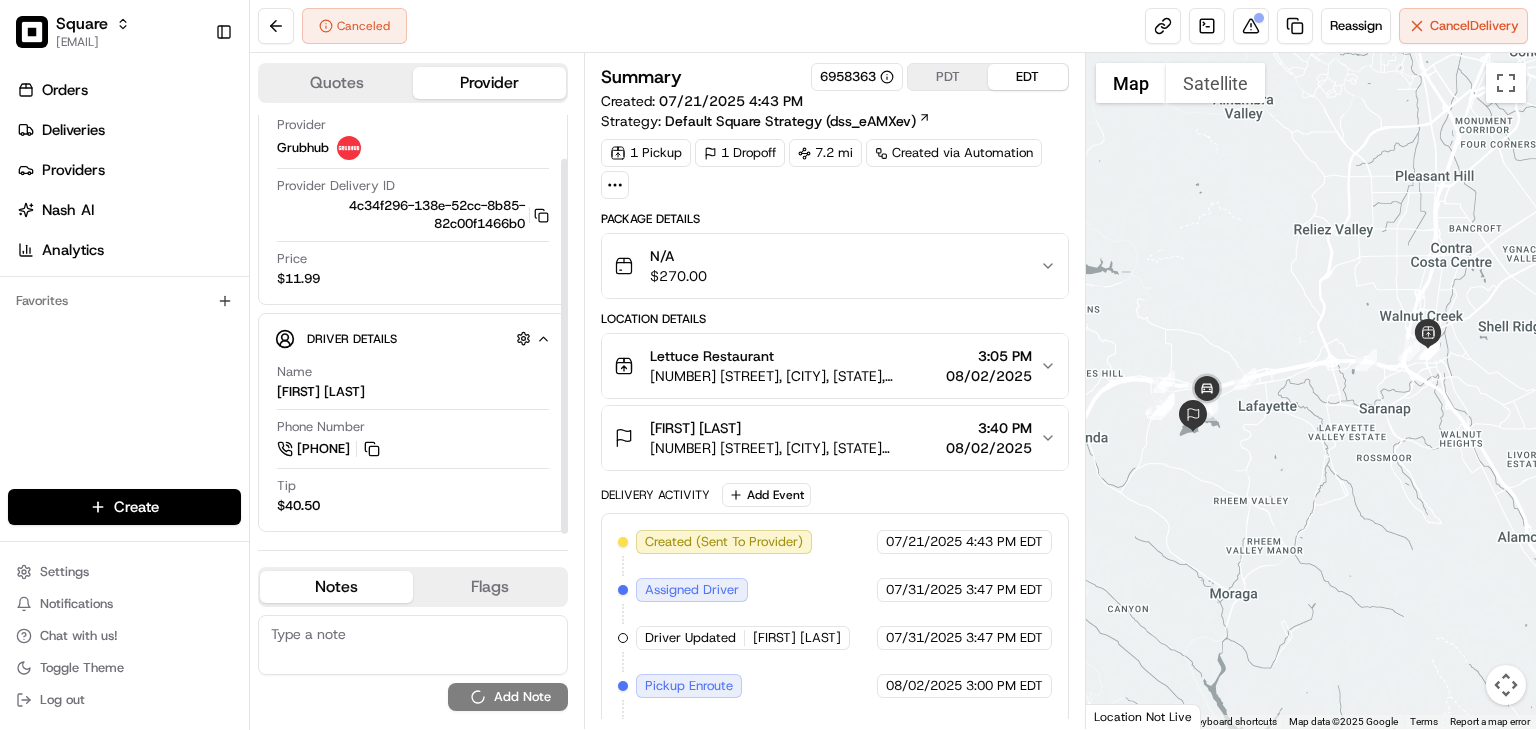 scroll, scrollTop: 0, scrollLeft: 0, axis: both 